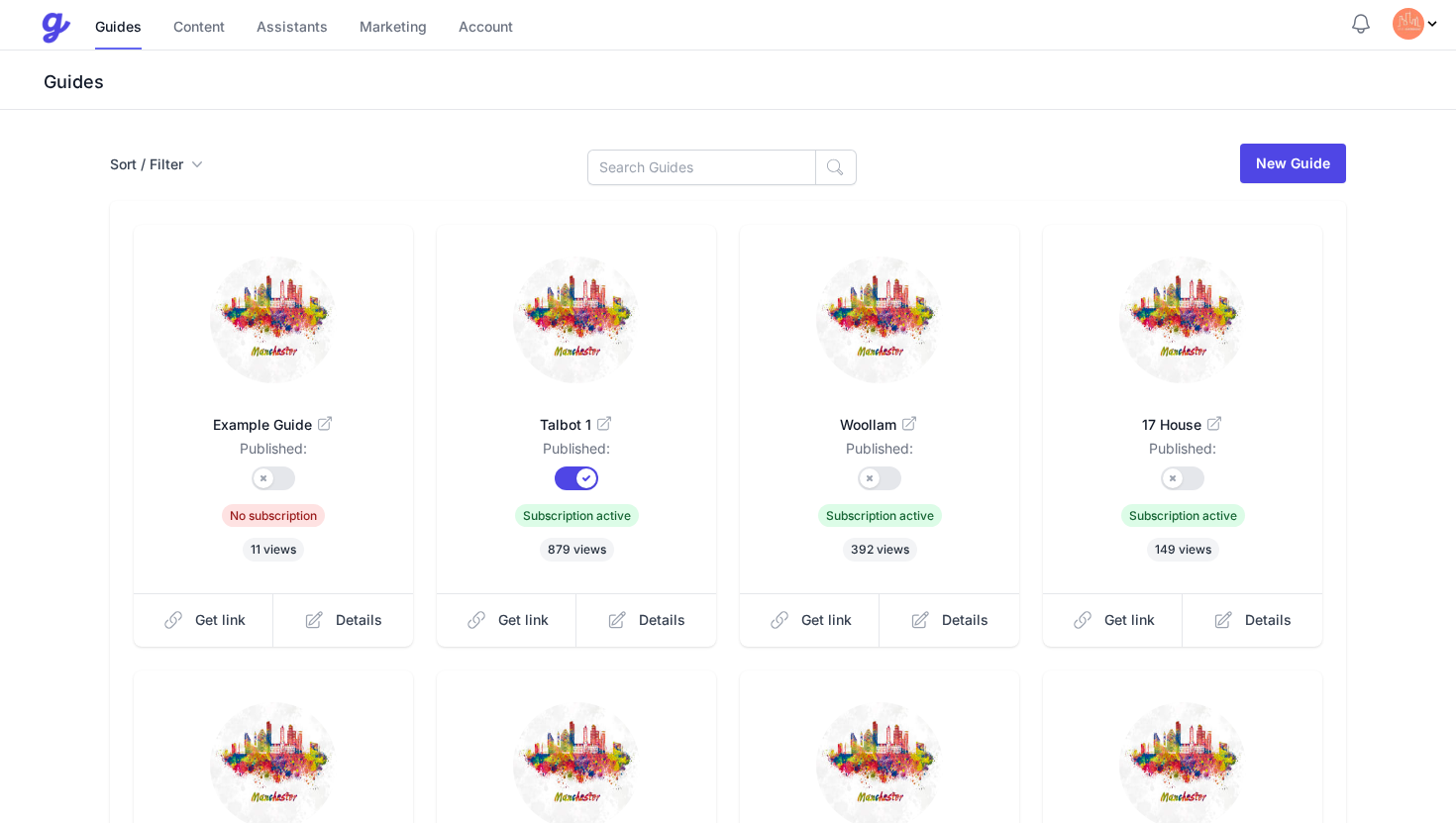 scroll, scrollTop: 0, scrollLeft: 0, axis: both 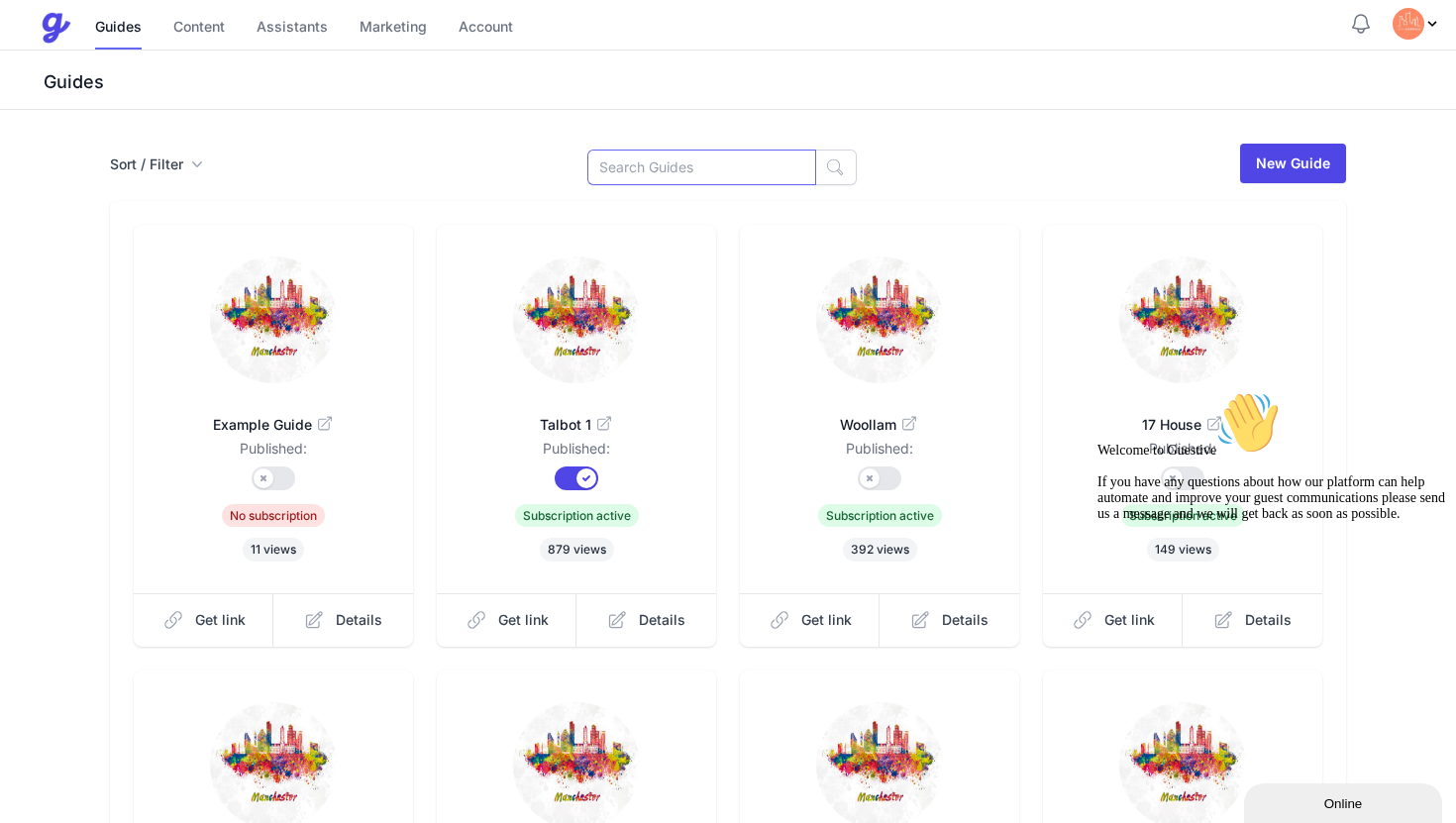 click at bounding box center [701, 167] 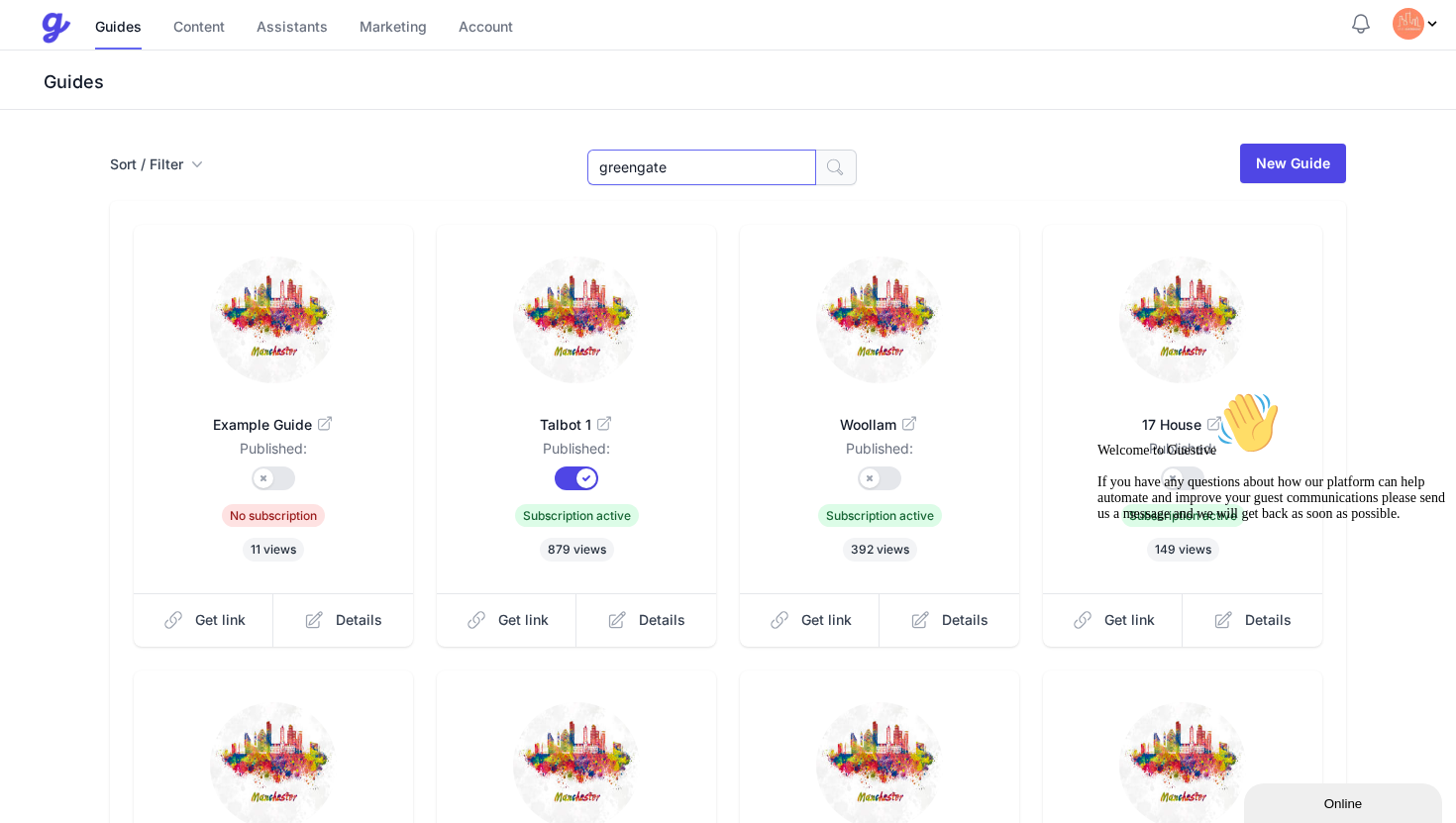 type on "greengate" 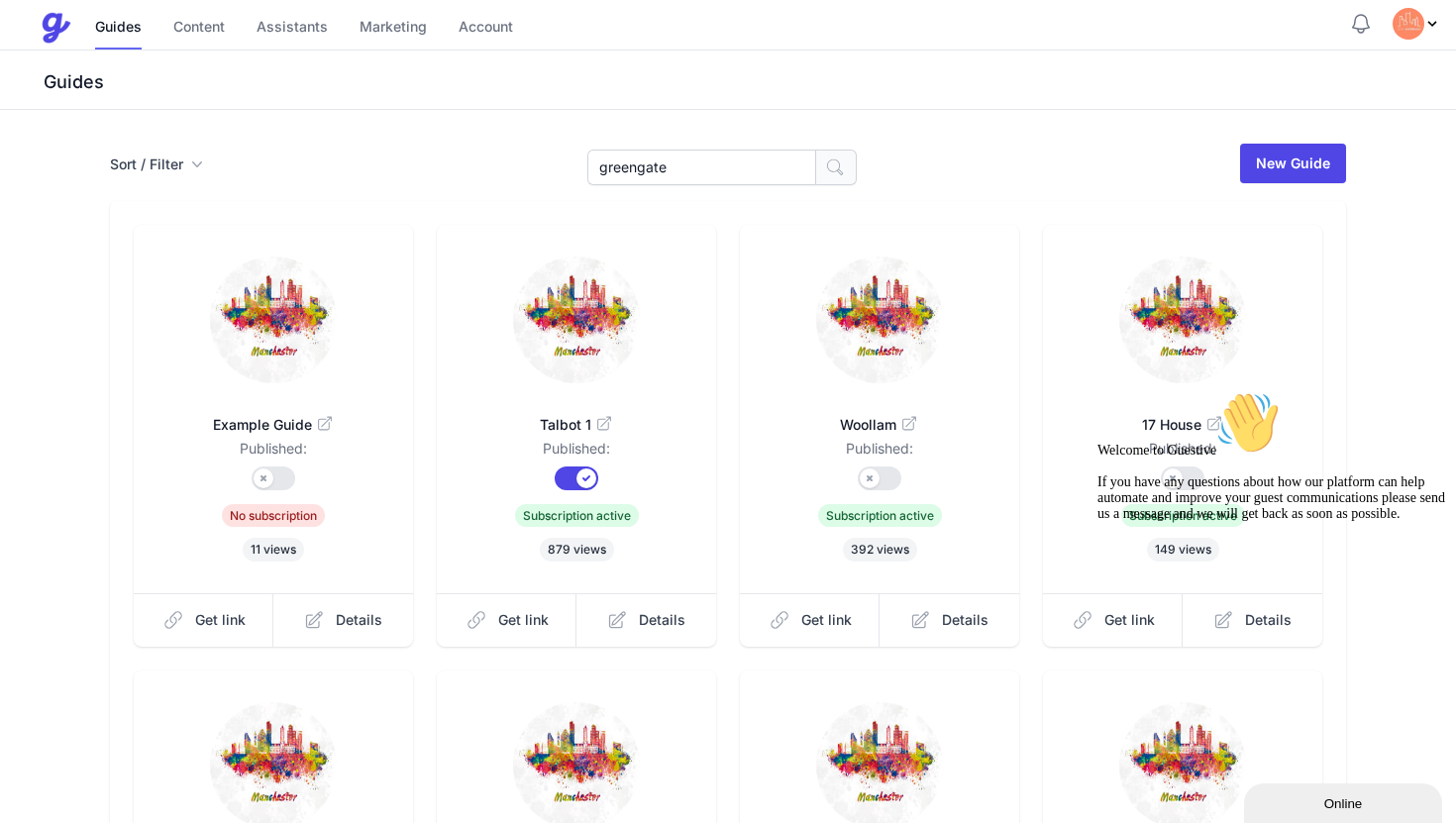 click 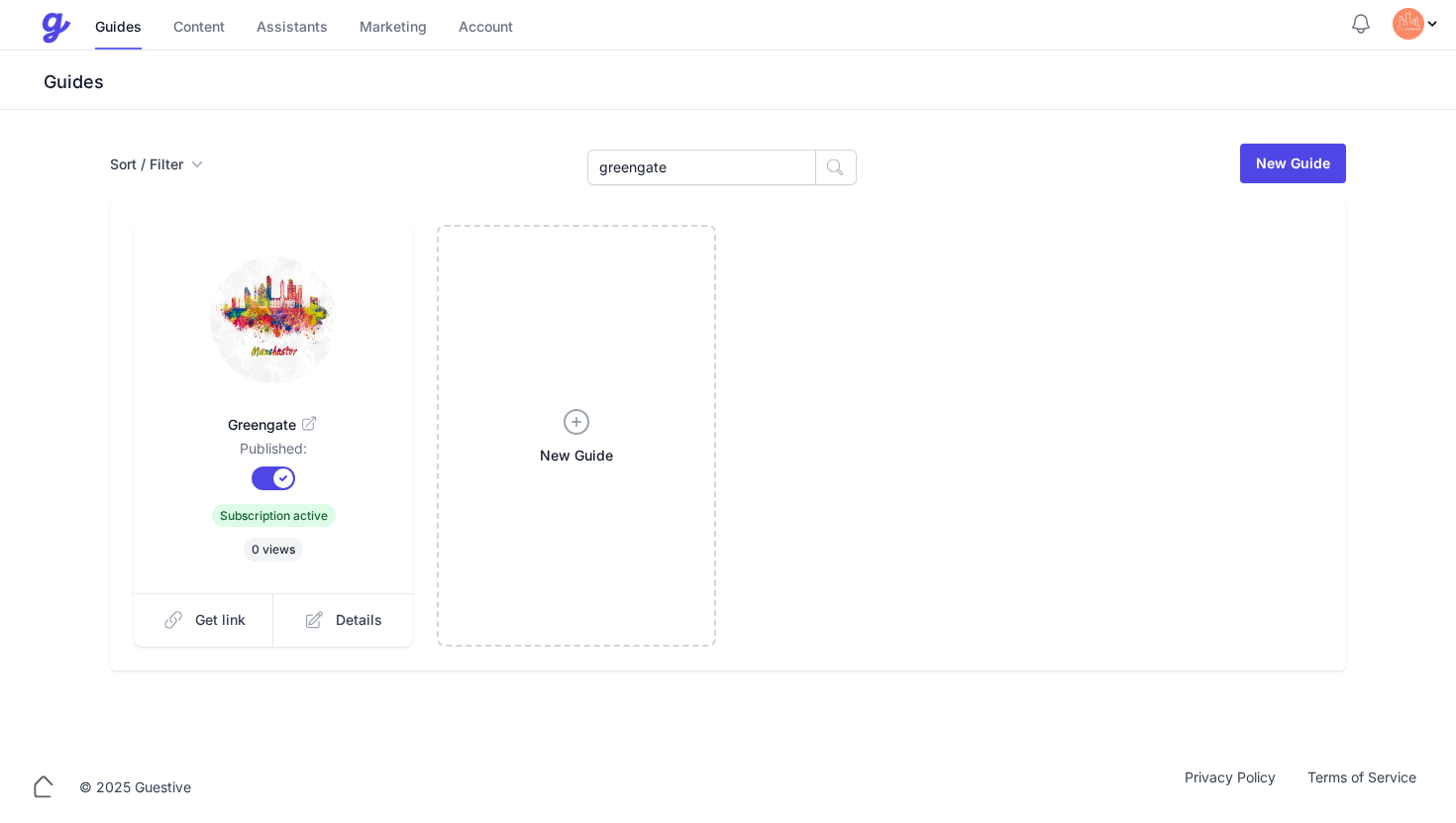 scroll, scrollTop: 0, scrollLeft: 0, axis: both 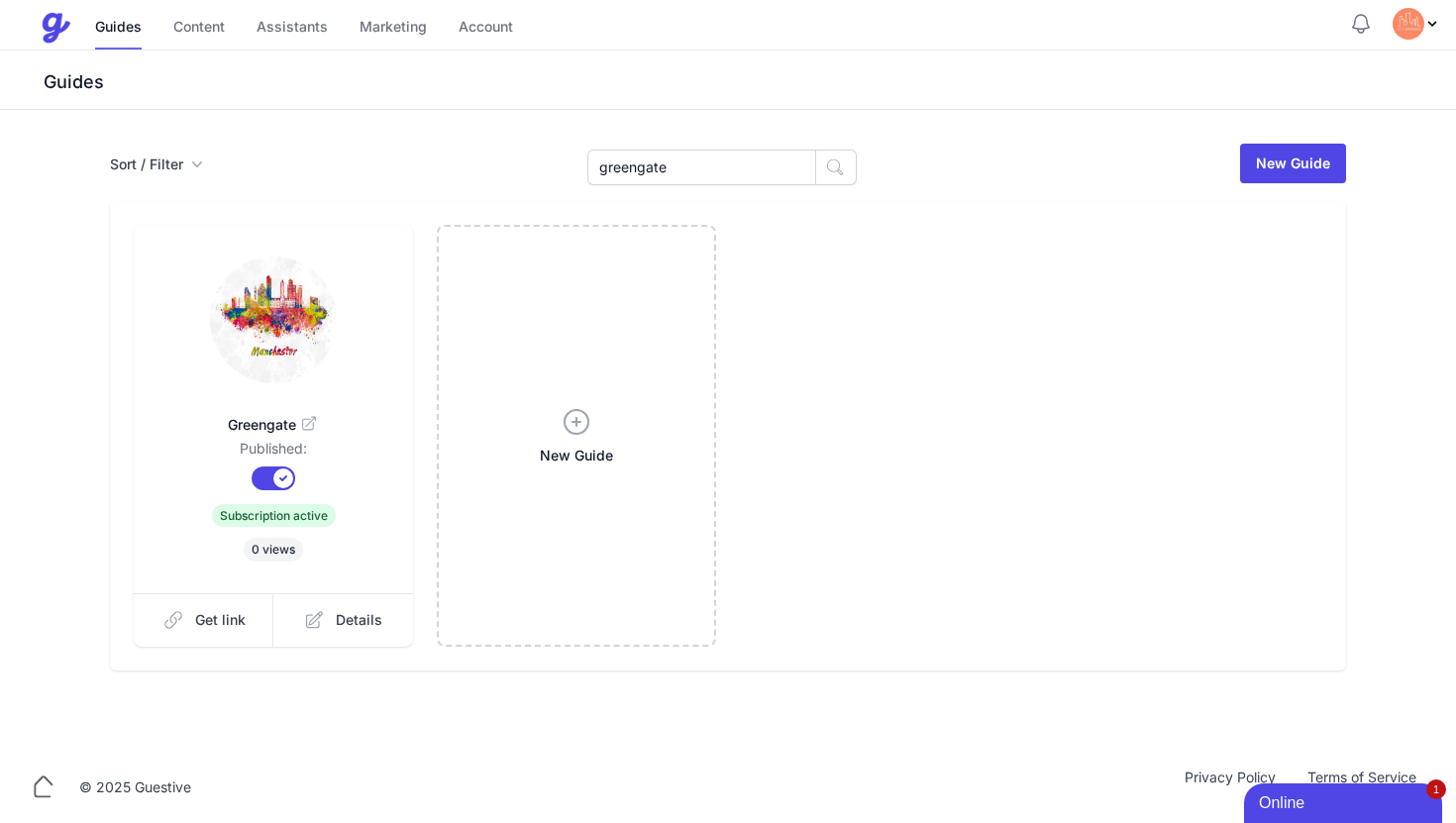 click at bounding box center (273, 320) 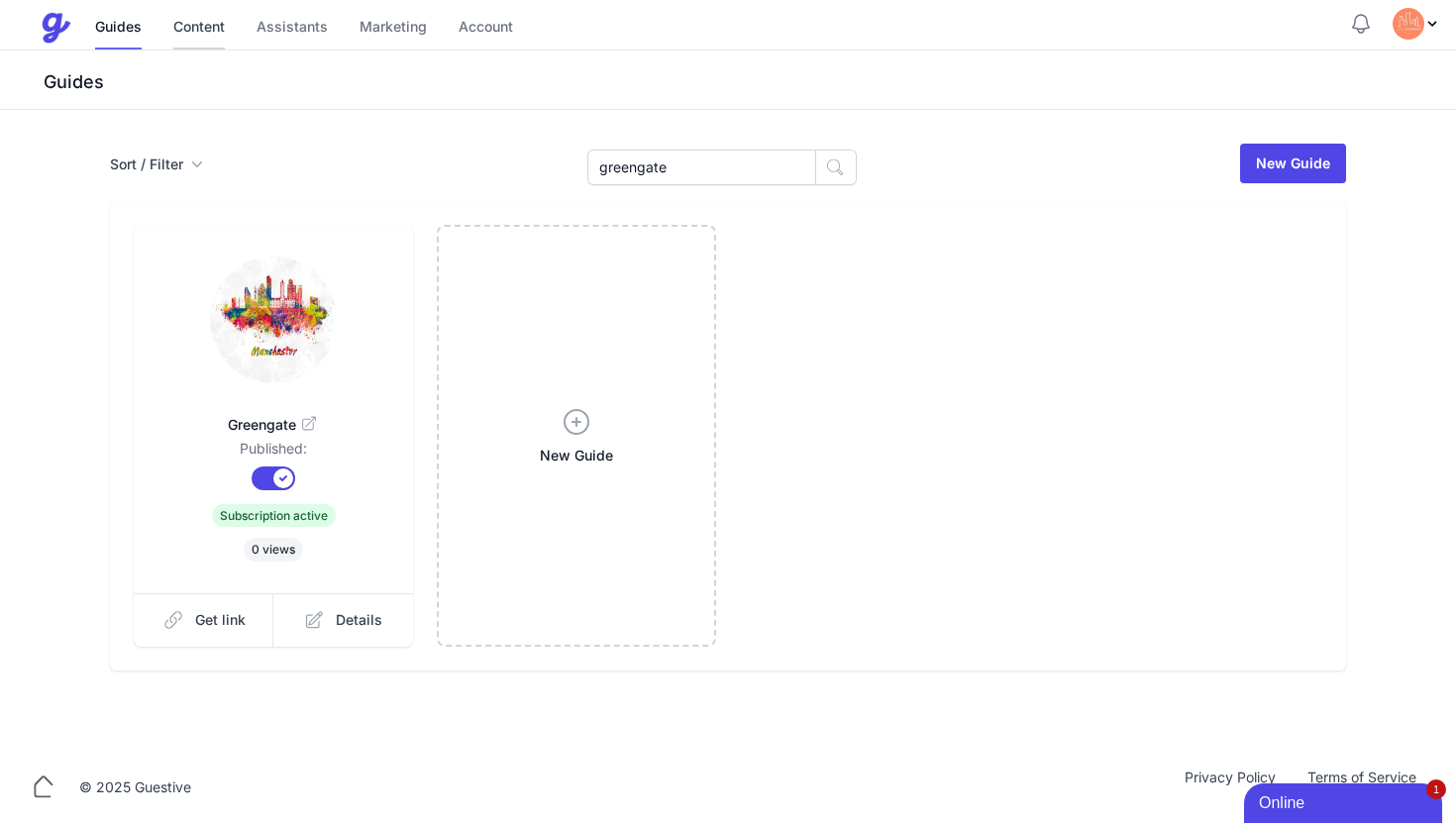 click on "Content" at bounding box center (199, 28) 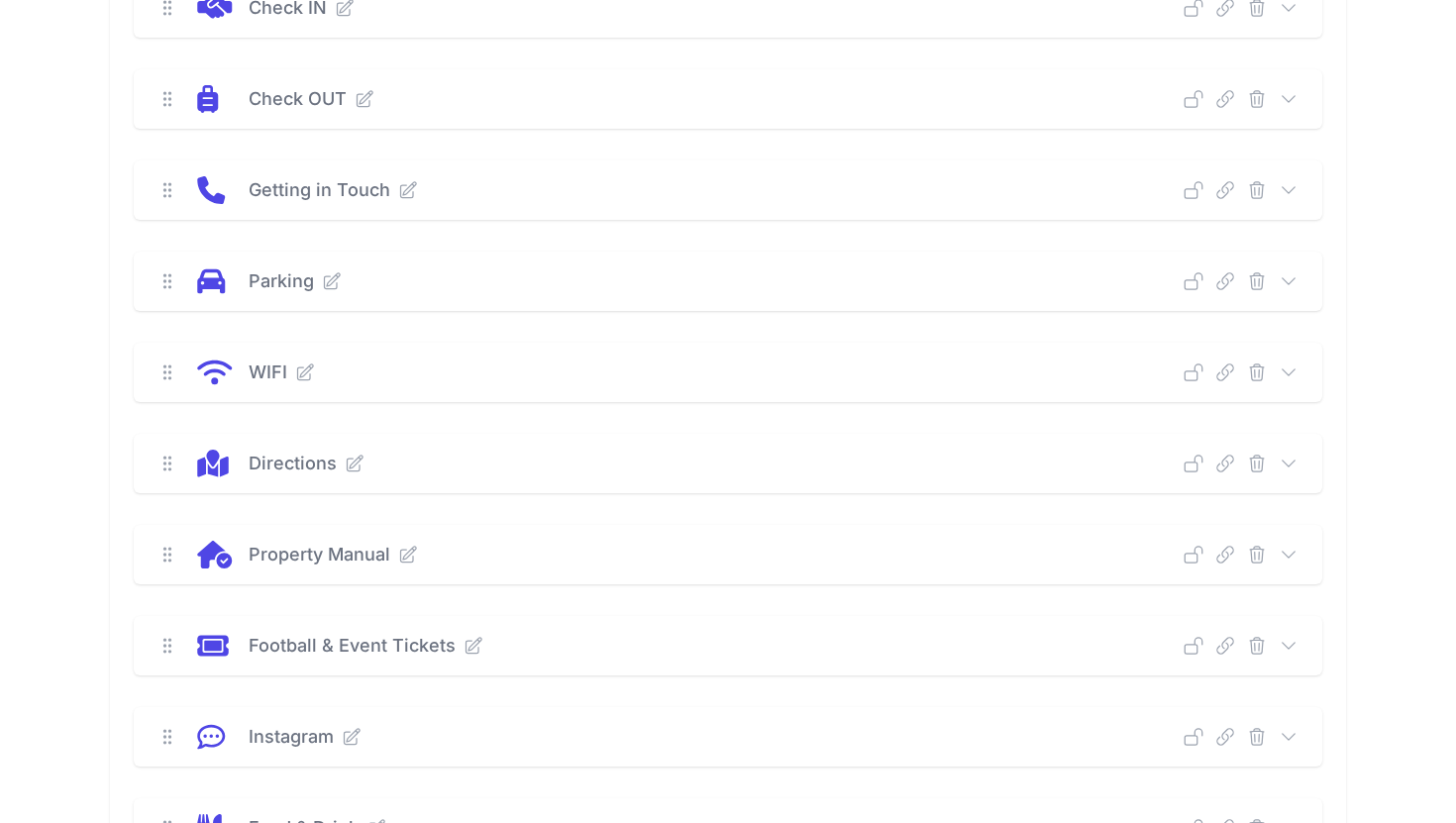scroll, scrollTop: 271, scrollLeft: 0, axis: vertical 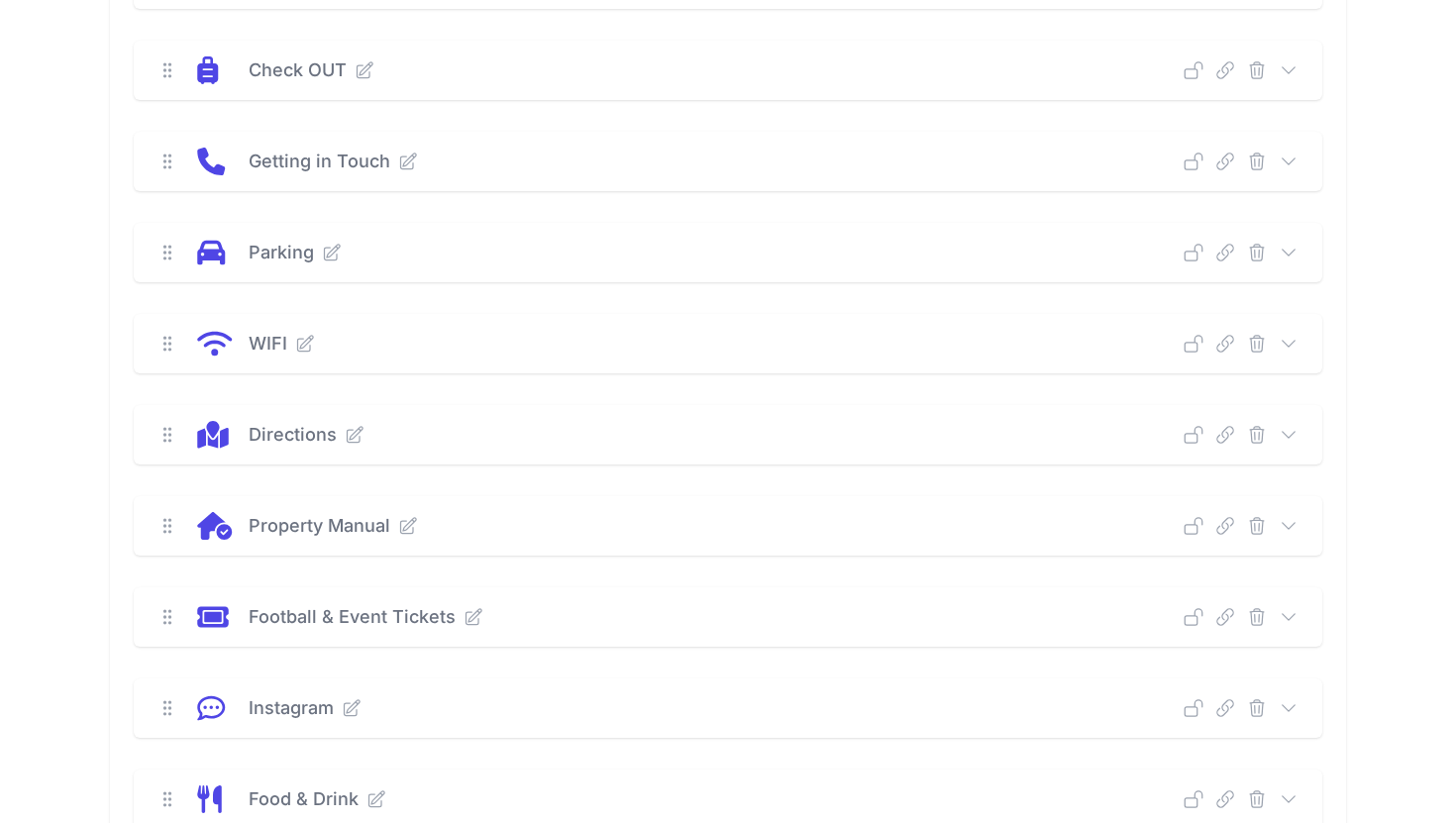 click 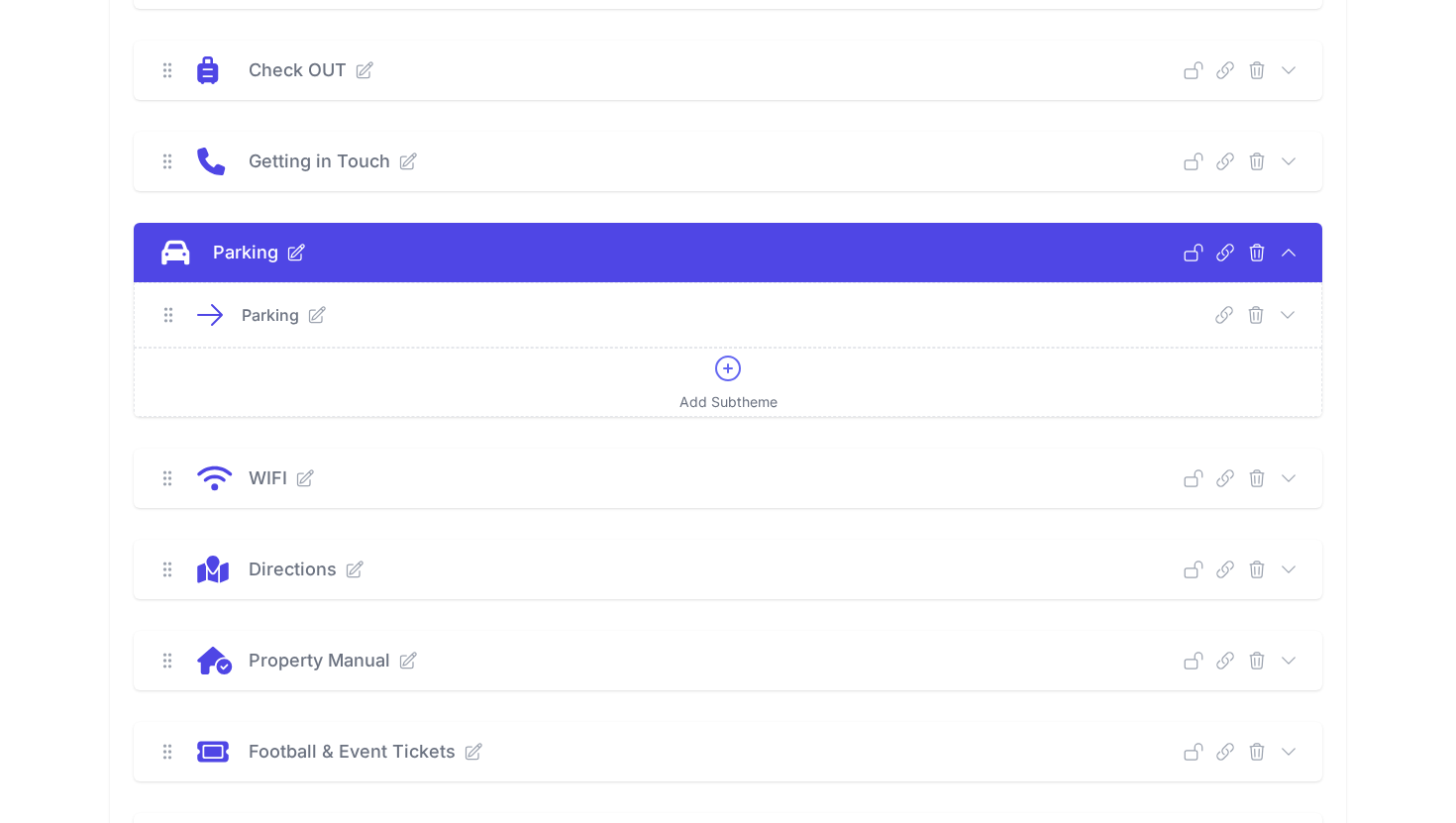 click 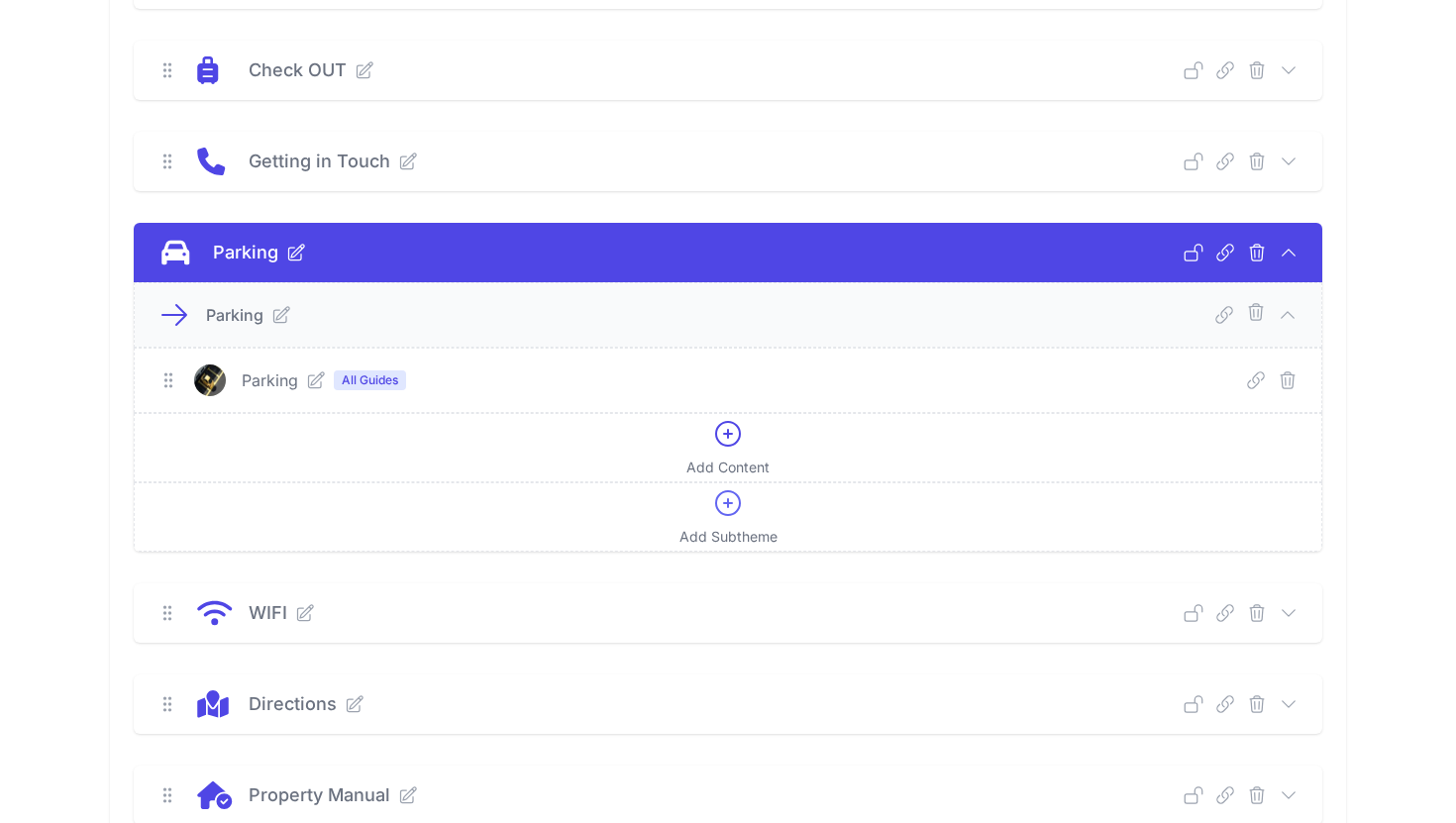 click 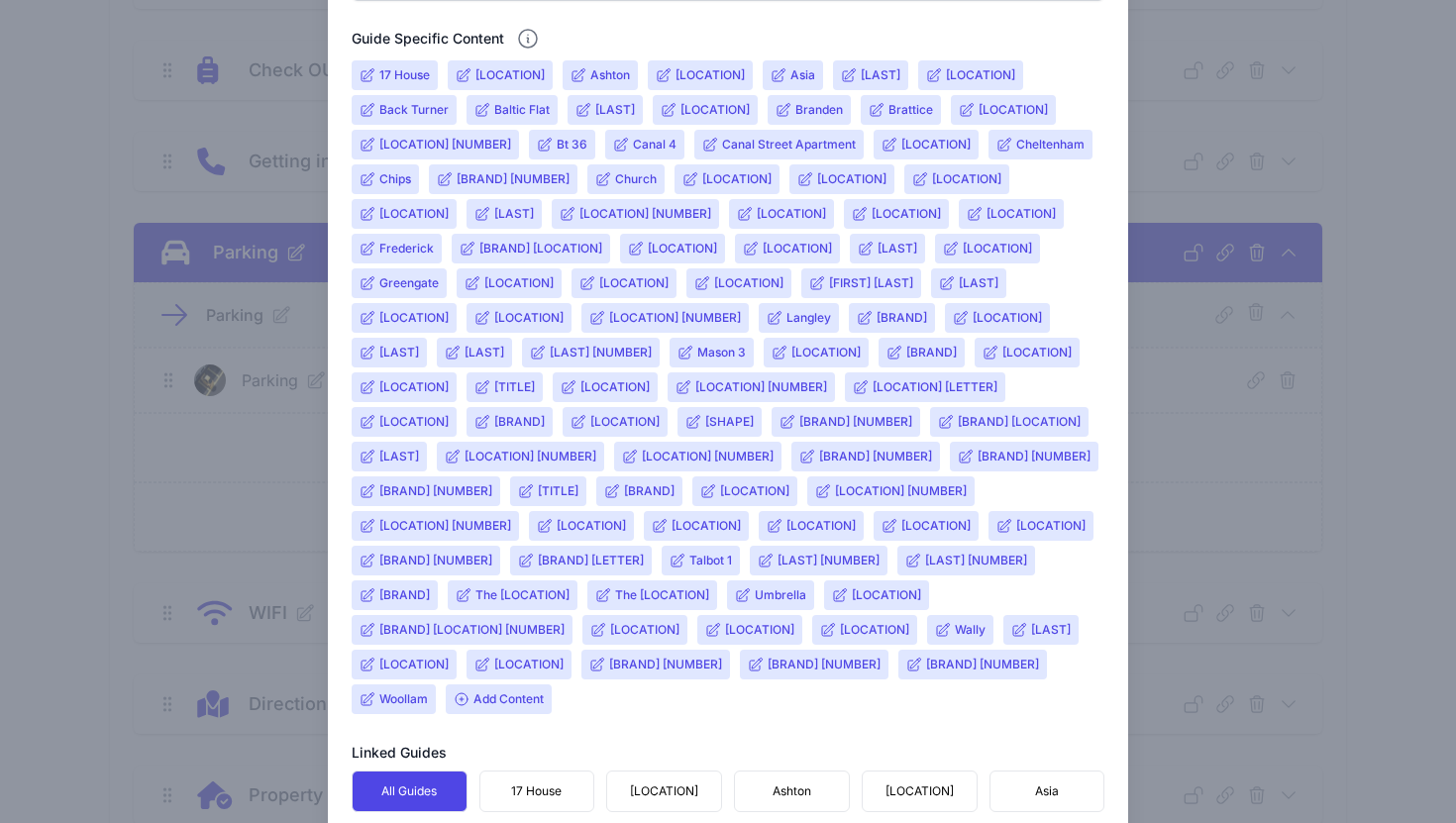 scroll, scrollTop: 843, scrollLeft: 0, axis: vertical 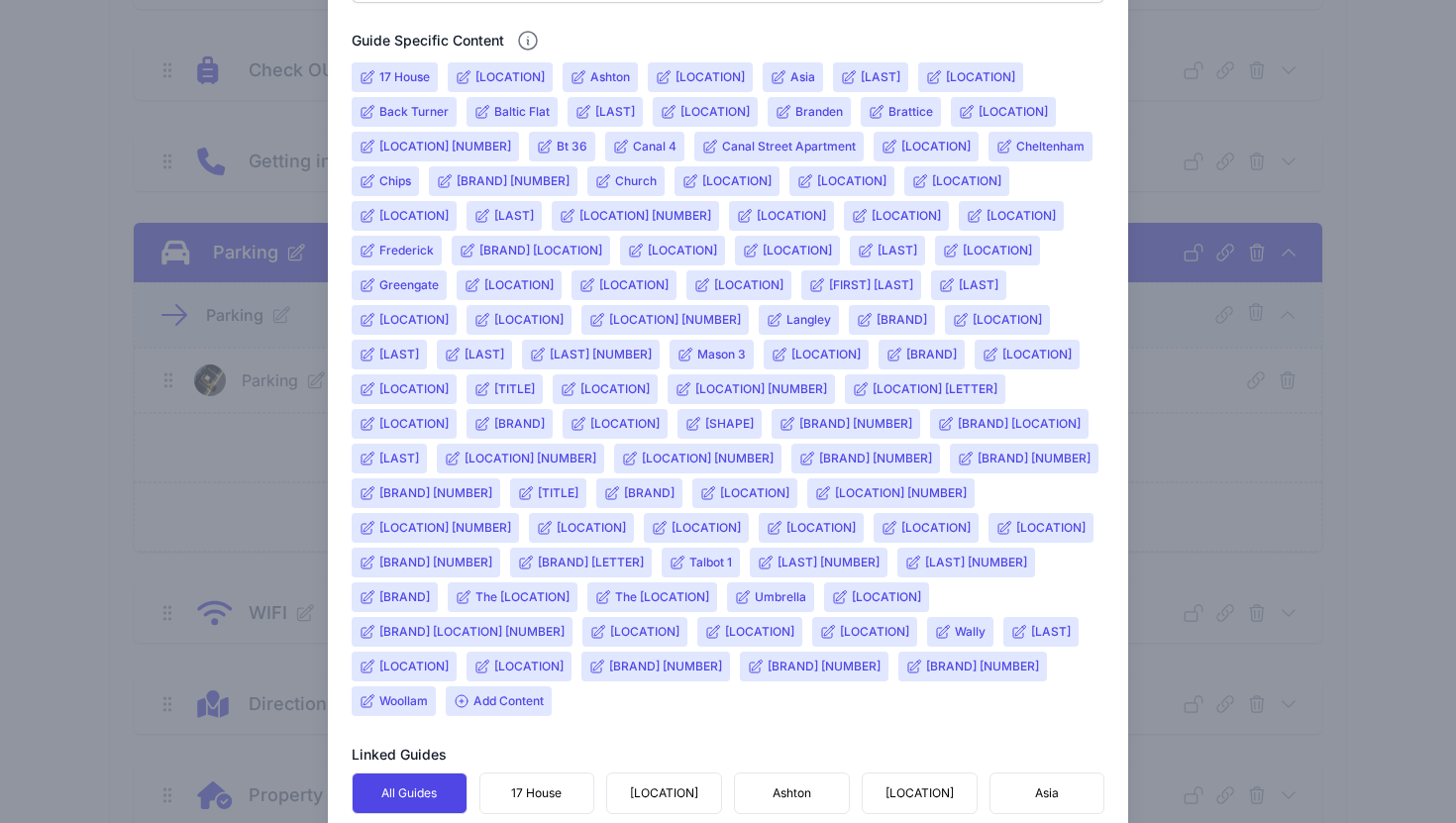 click on "Greengate" at bounding box center [409, 285] 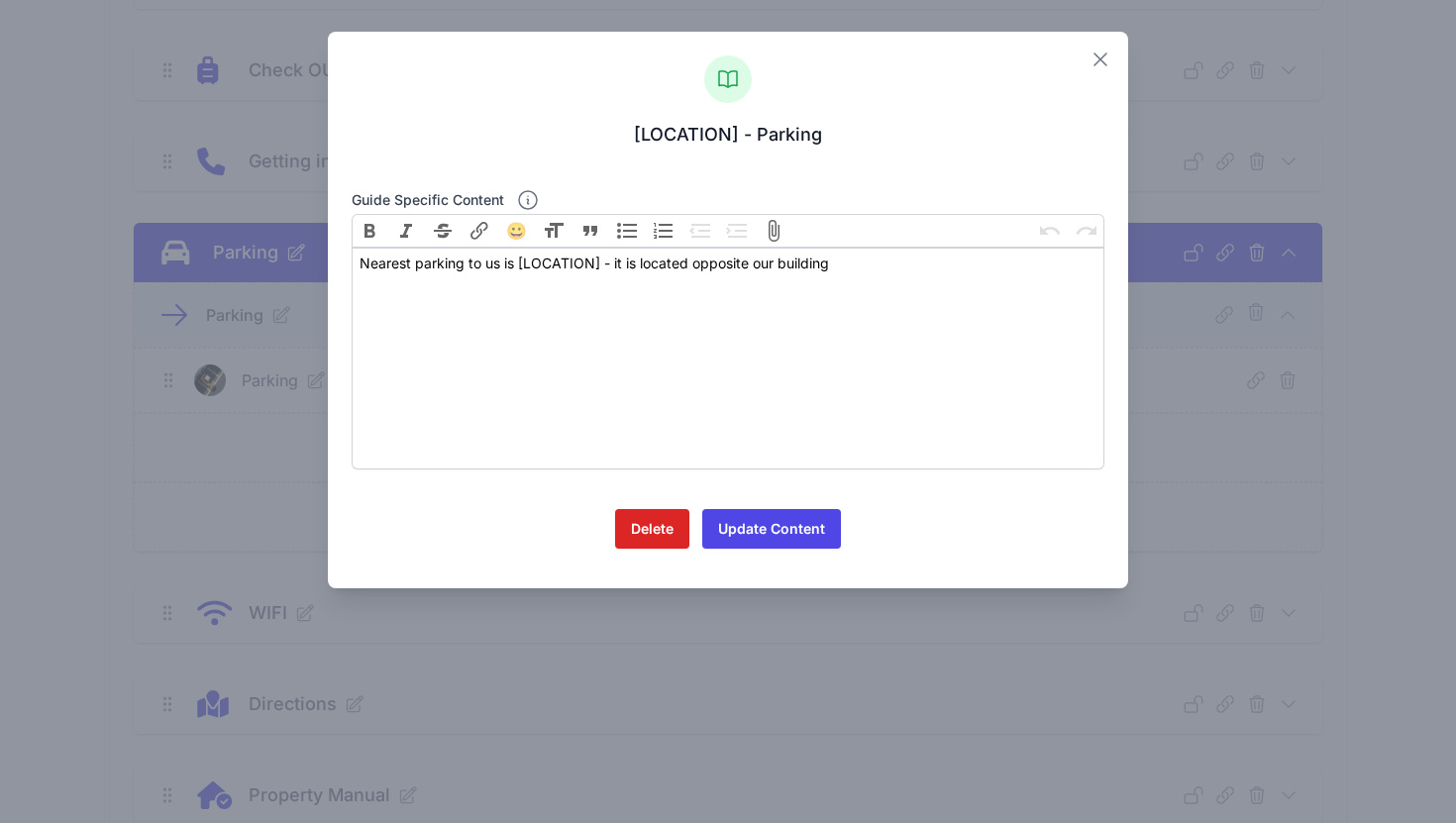 click 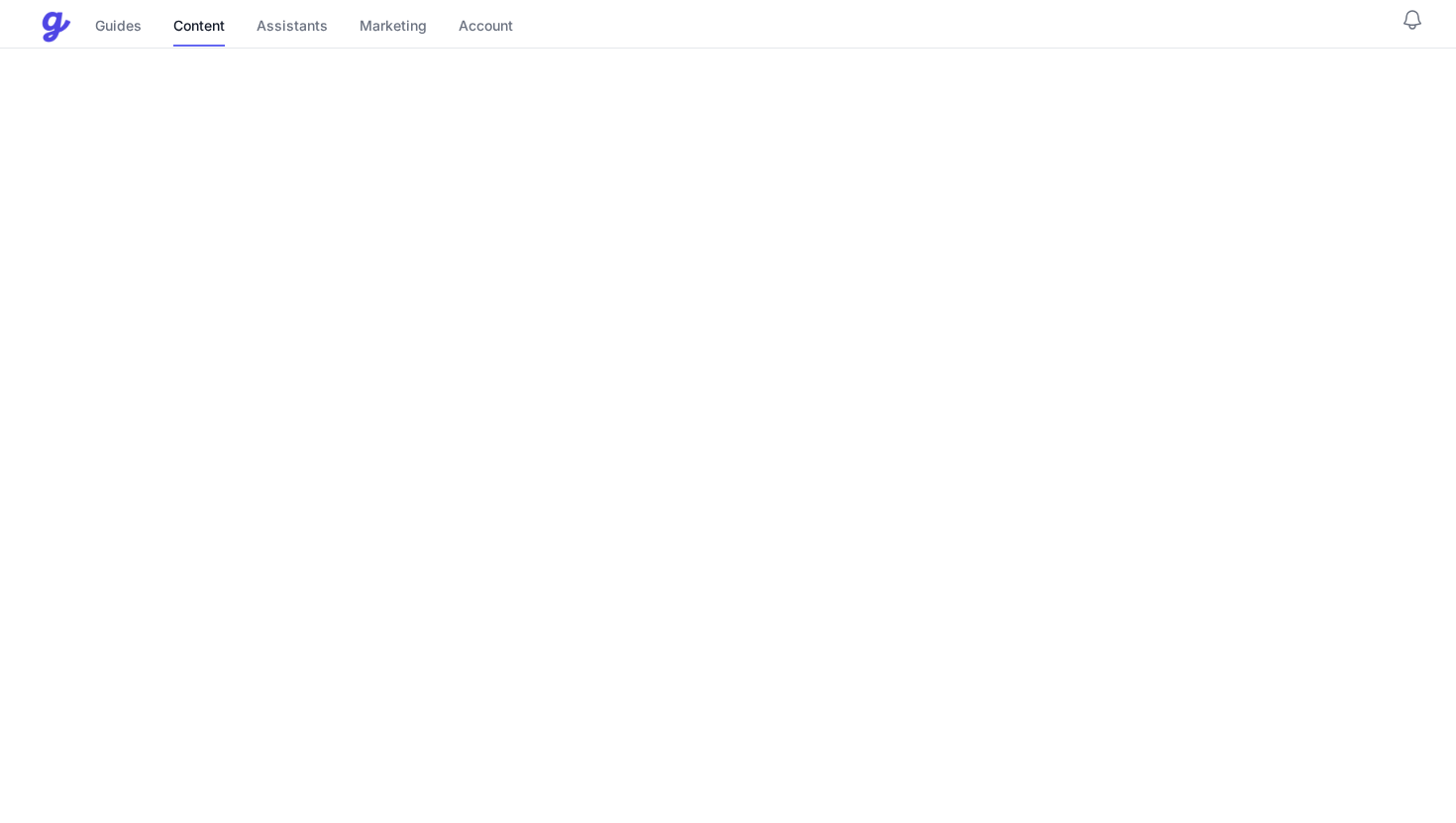 scroll, scrollTop: 0, scrollLeft: 0, axis: both 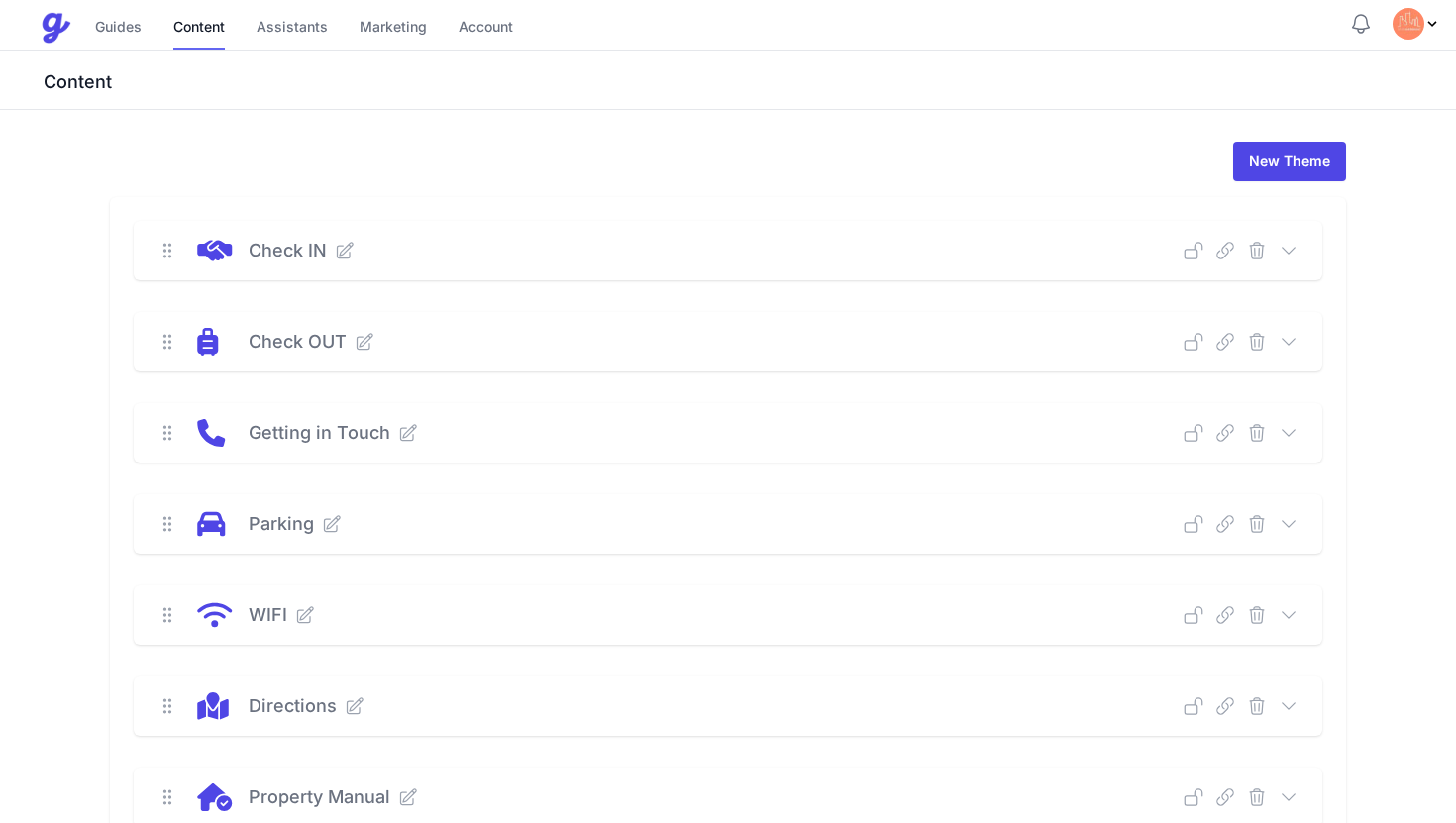 click on "Check IN
Greengate - Washing machine instructions
Select a guide and copy the deep link to send to guests.
Select a Guide
Select Guide
Example Guide
Talbot 1
Woollam
17 House
Ashton
Asia
Baltic Flat
Canal Street Apartment
Cheetham
Cheltenham
Chips
Church
Deansgate 72
Dorsey
Frederick
GNT Apartment
James Brindley
Jefferson
Langley
Manley
Marlee
Middleton
Moor End
Norvic" at bounding box center (728, 615) 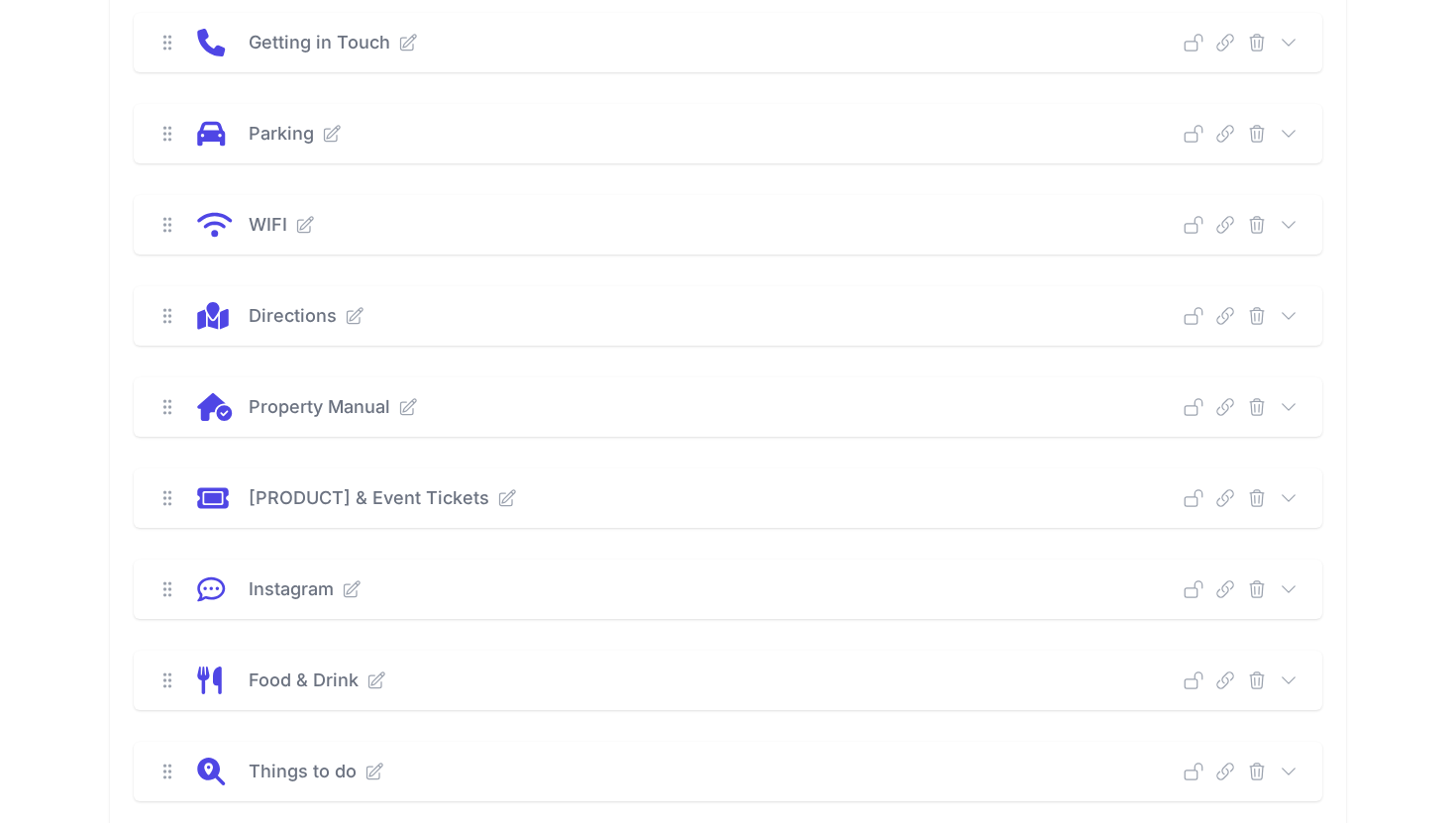 scroll, scrollTop: 445, scrollLeft: 0, axis: vertical 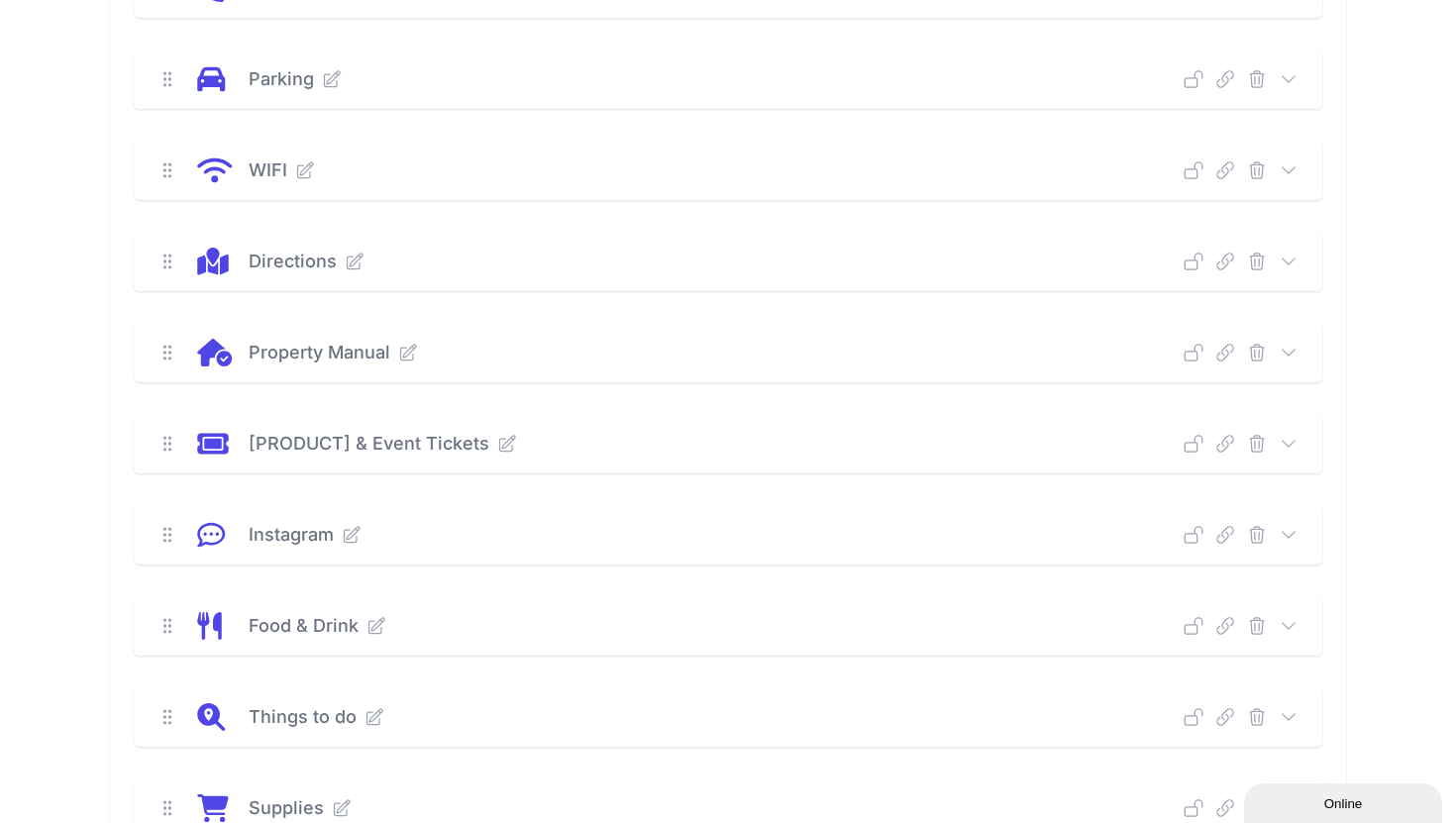 click 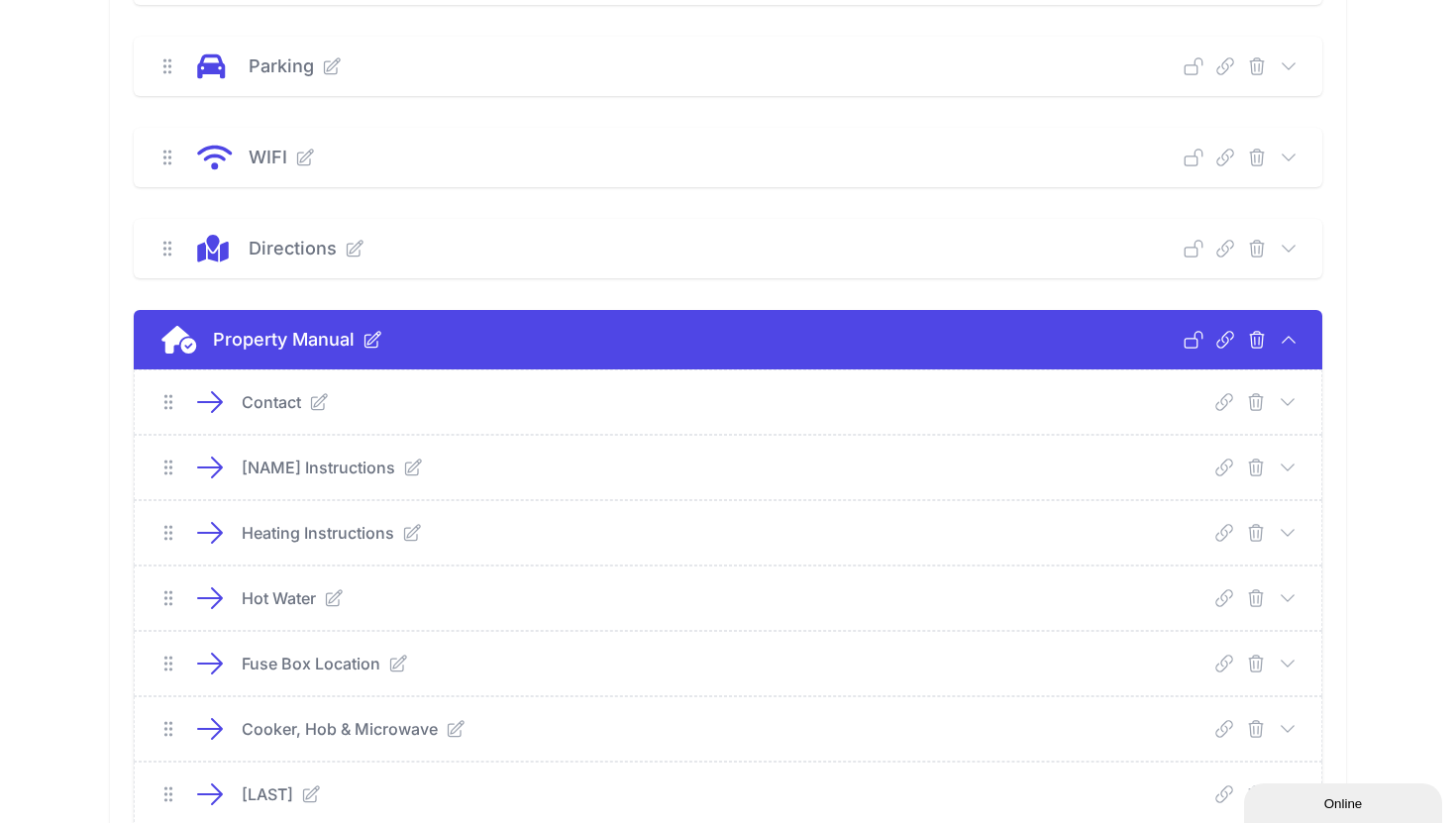 scroll, scrollTop: 457, scrollLeft: 0, axis: vertical 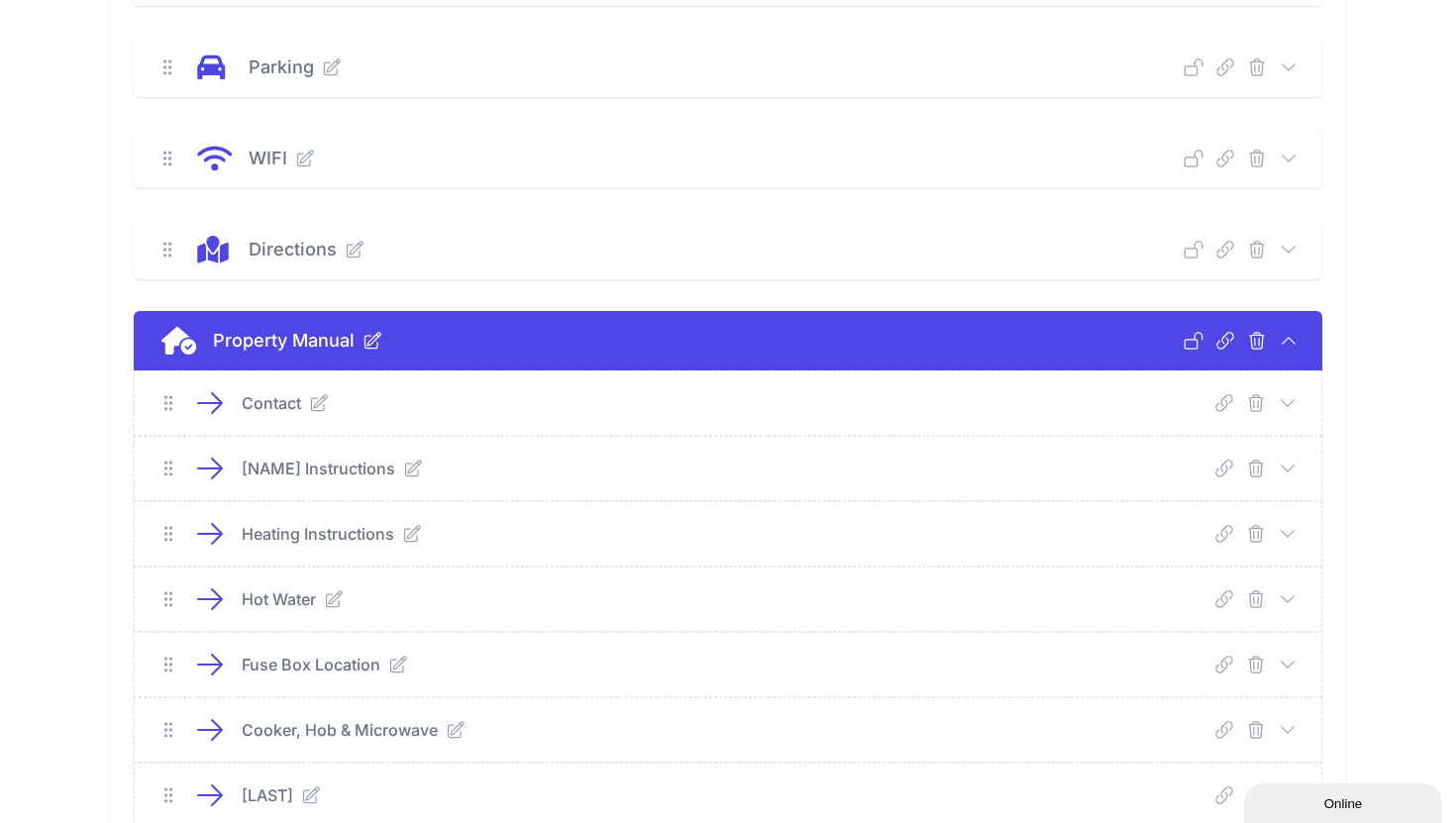 click 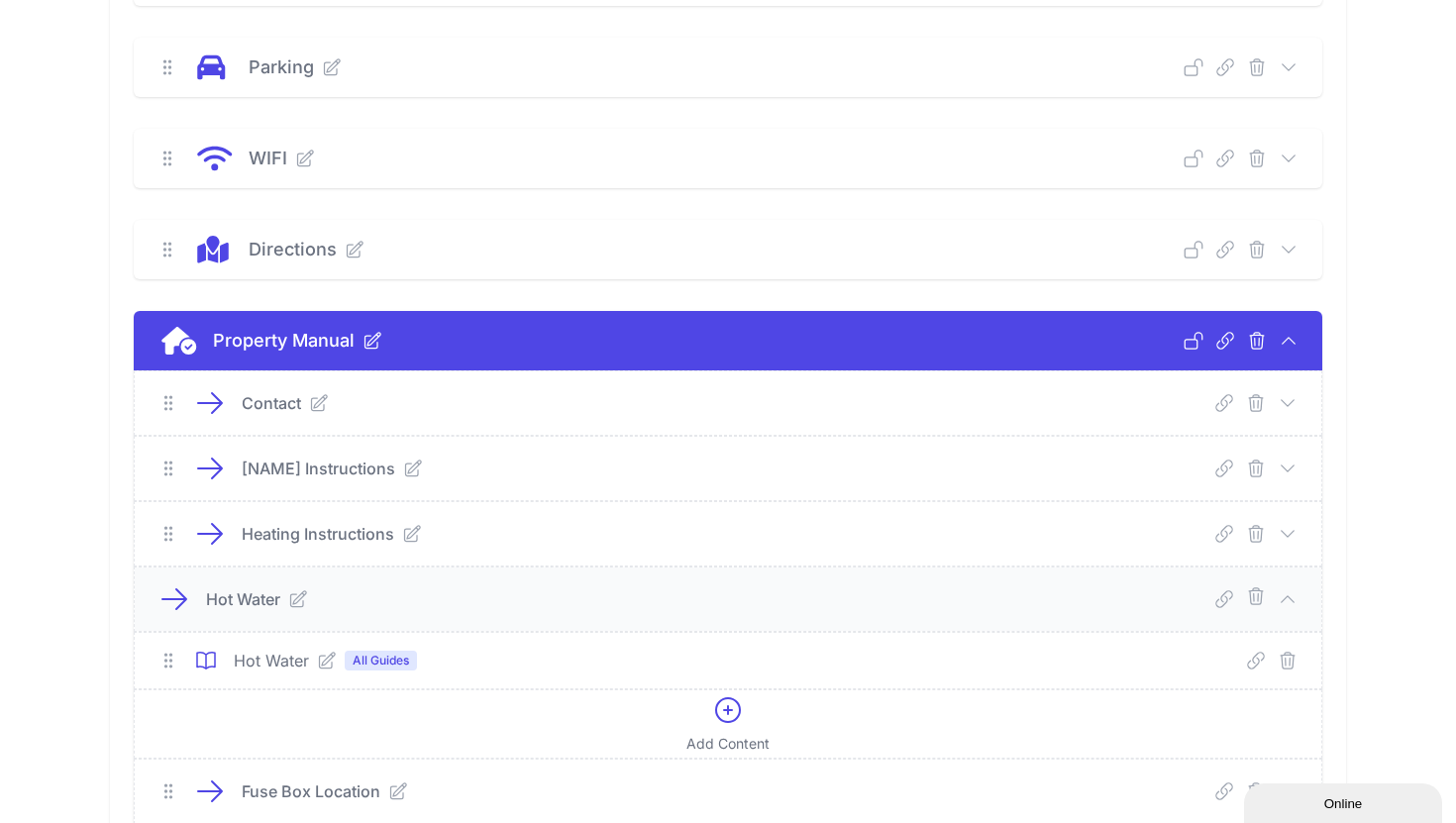 click 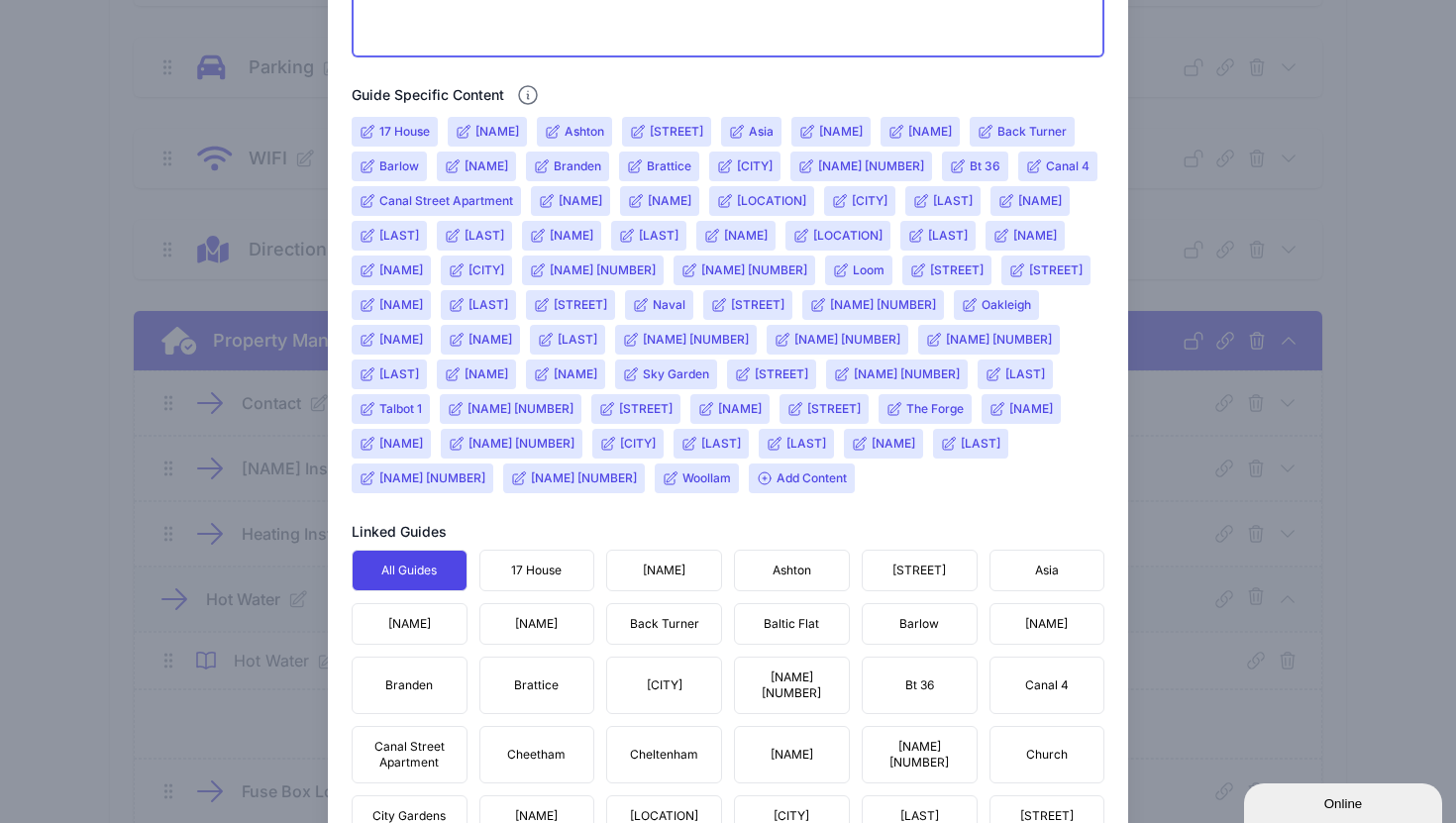 scroll, scrollTop: 731, scrollLeft: 0, axis: vertical 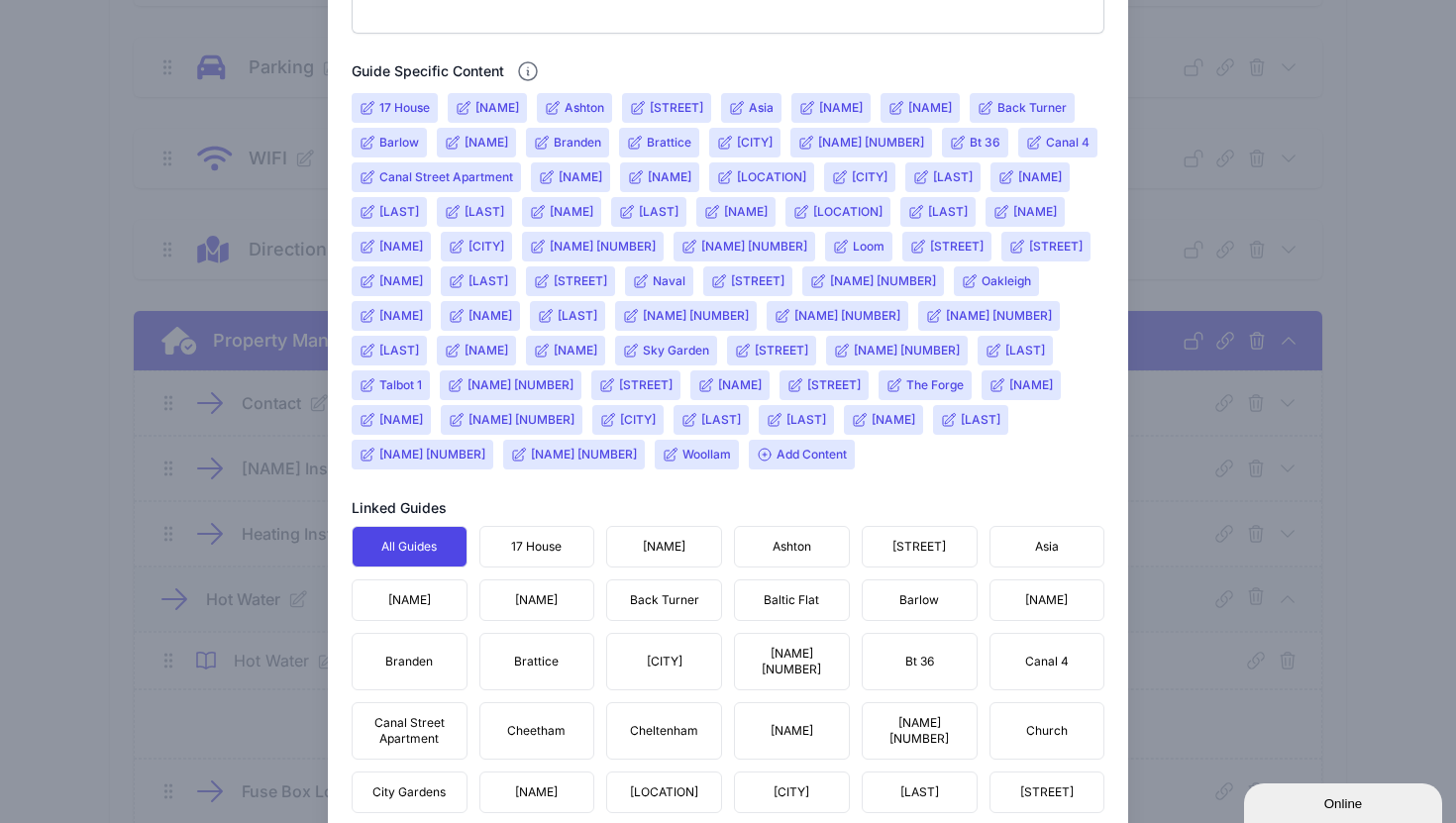 click on "Add Content" at bounding box center (801, 455) 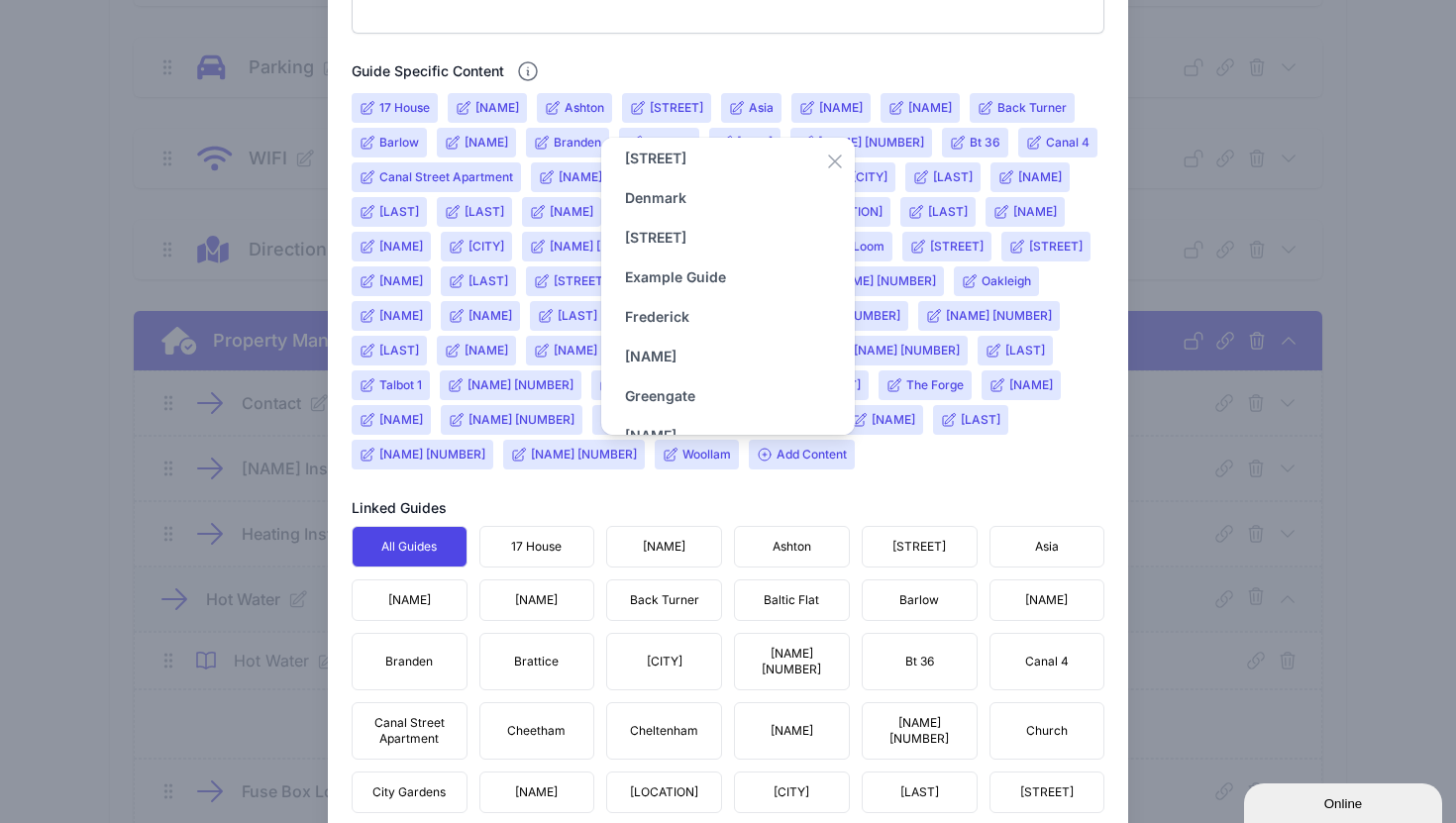 scroll, scrollTop: 288, scrollLeft: 0, axis: vertical 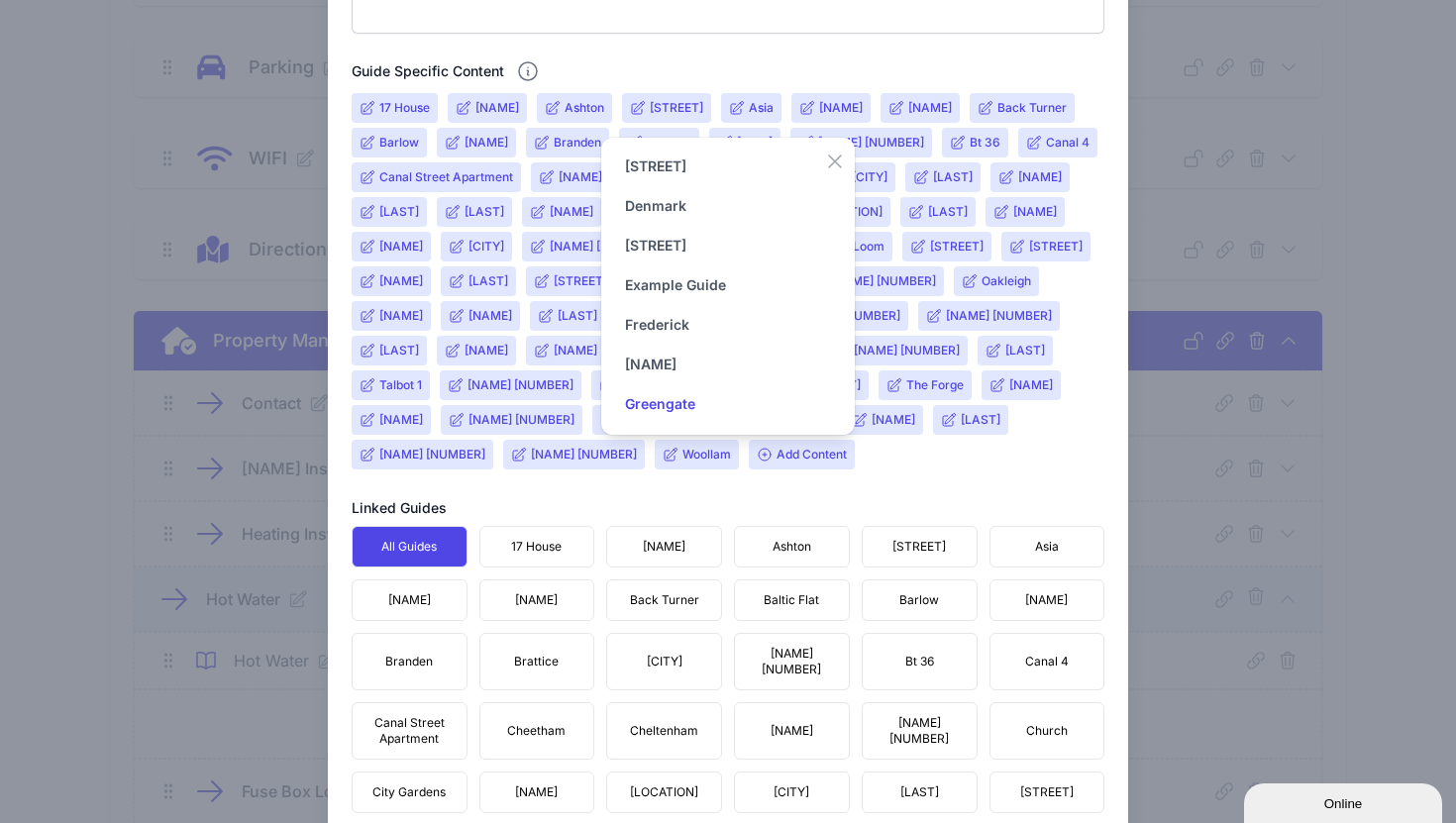 click on "Greengate" at bounding box center (660, 404) 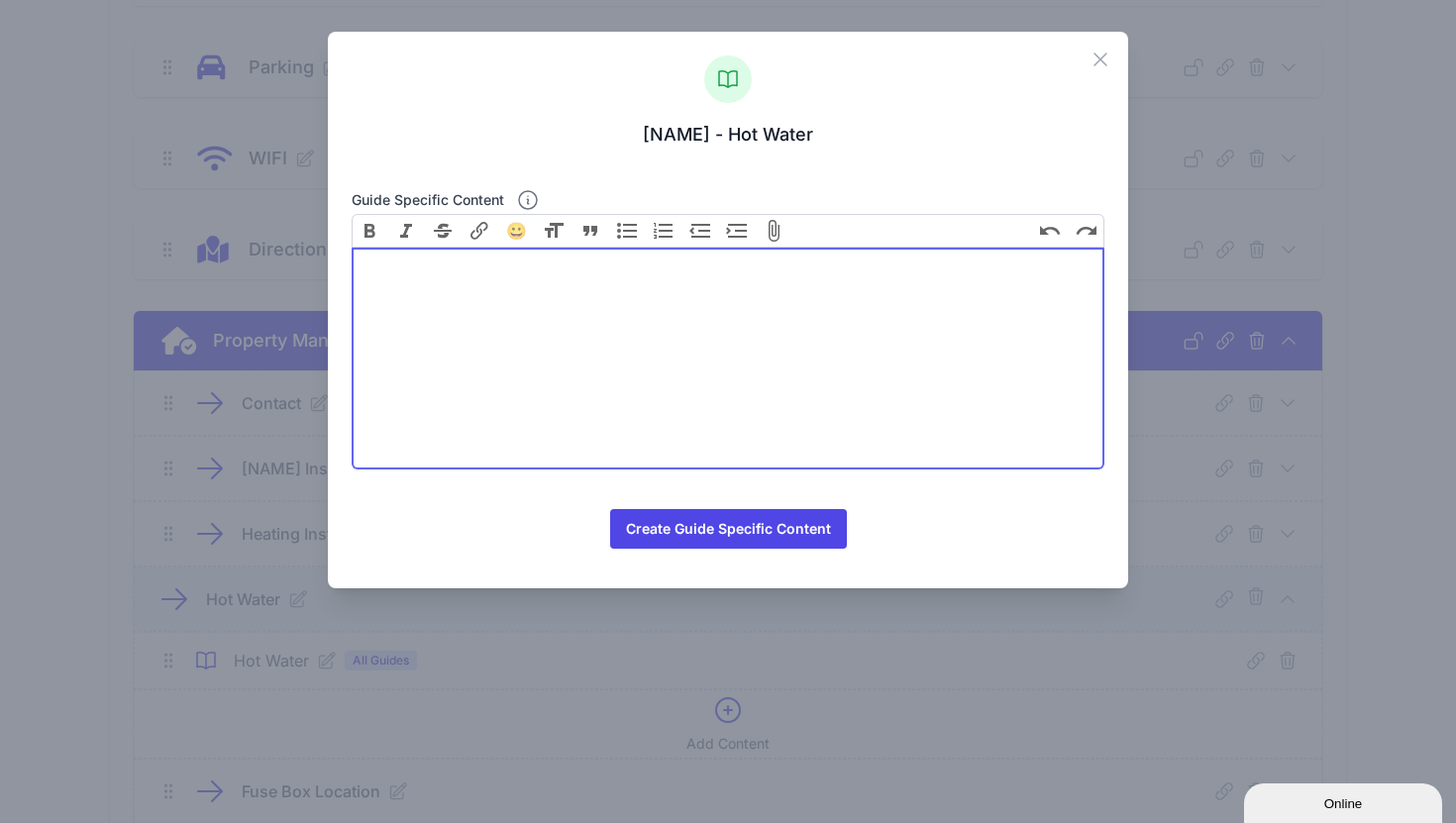 click at bounding box center (728, 359) 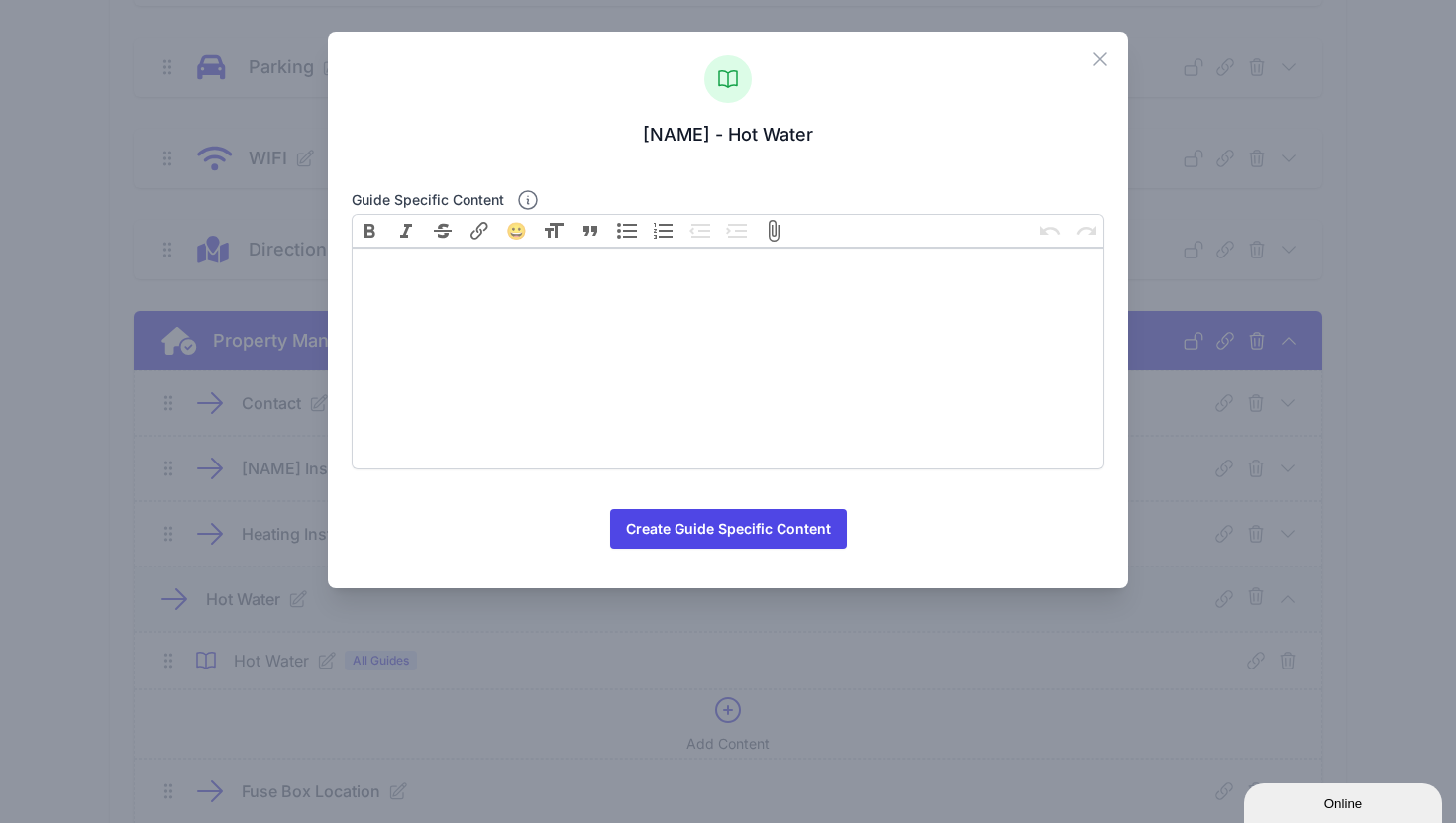 click on "Link" at bounding box center (479, 231) 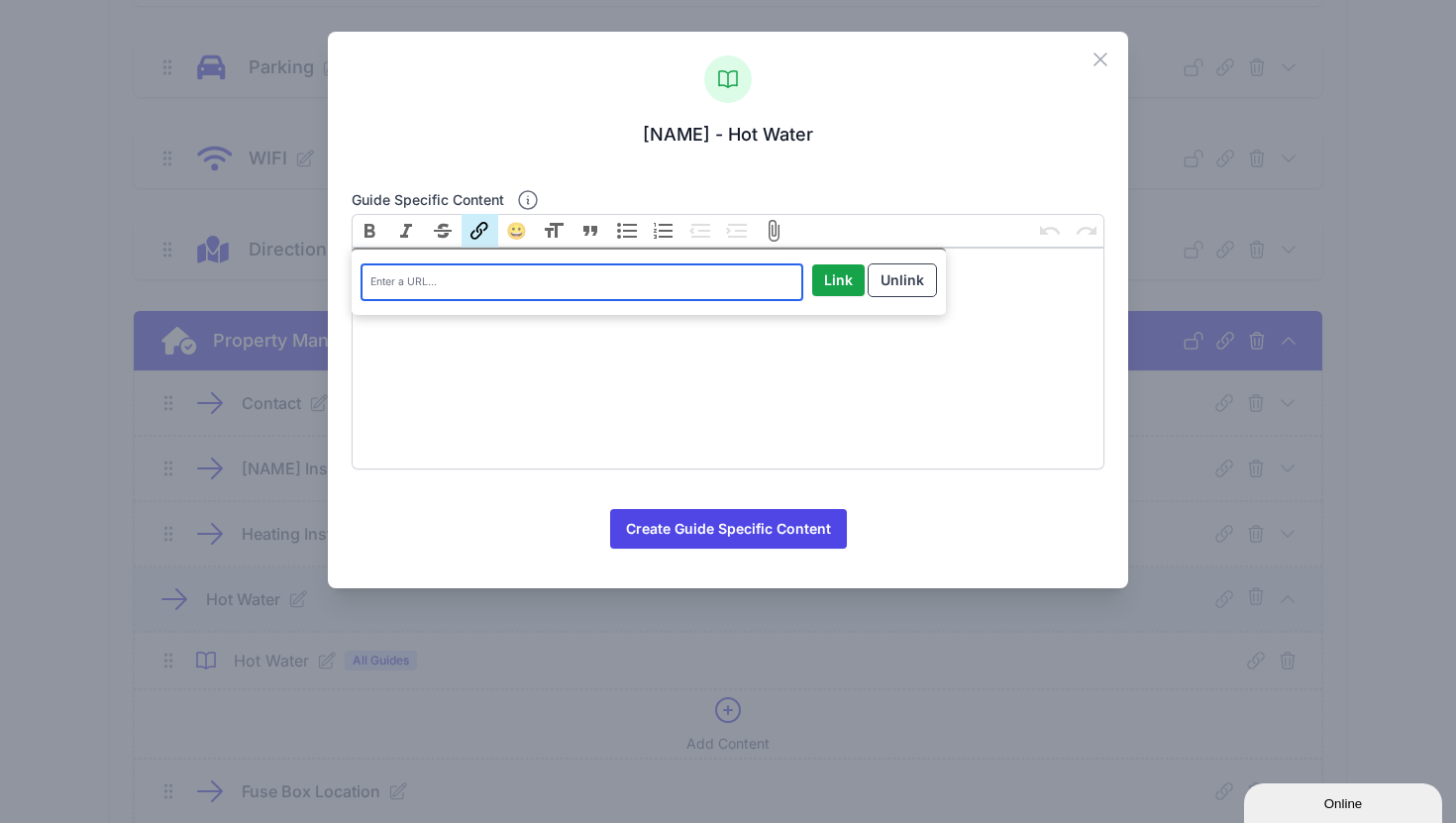 paste on "https://www.placer-guides.com/guides/greengate" 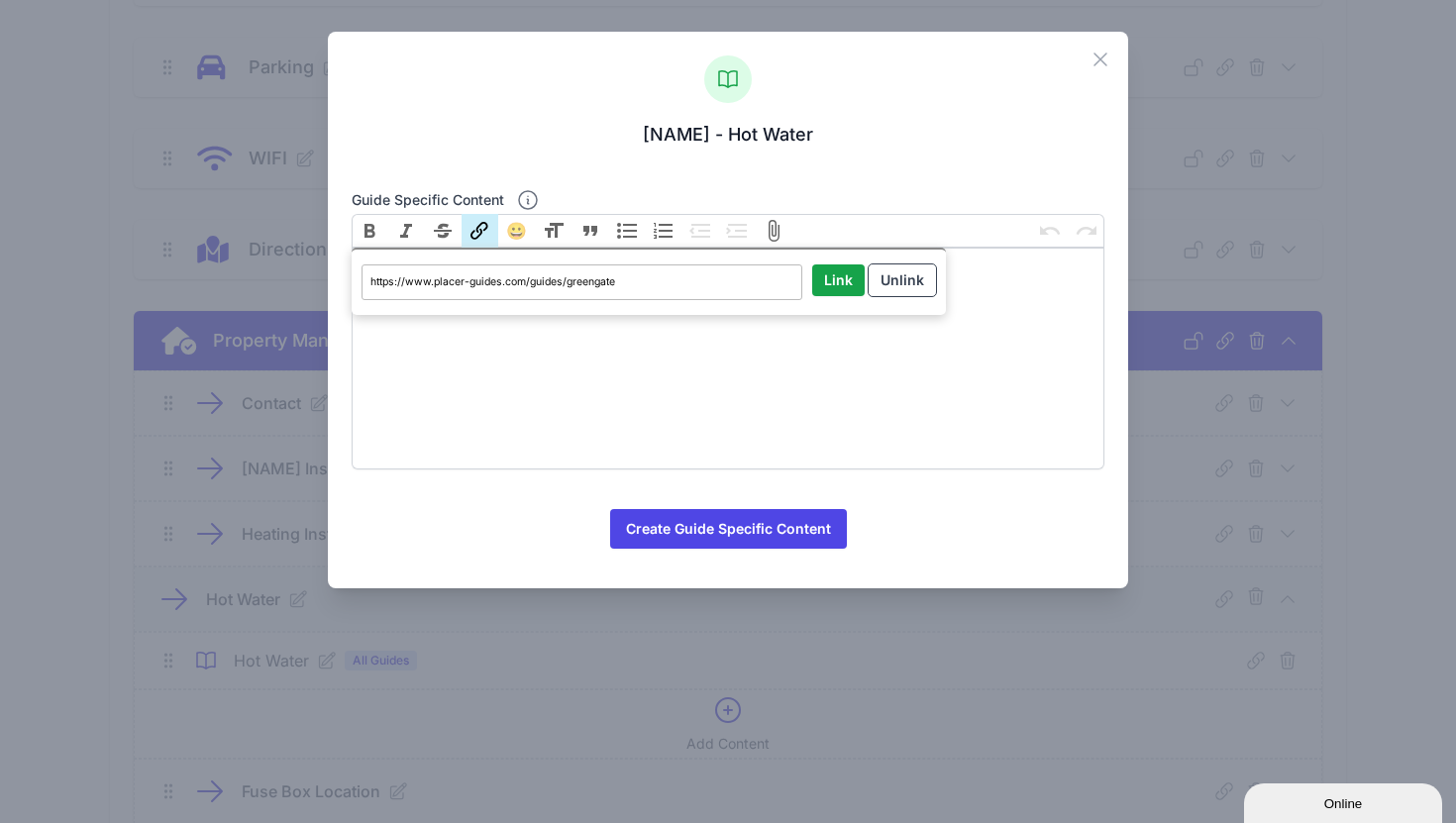 drag, startPoint x: 659, startPoint y: 300, endPoint x: 157, endPoint y: 408, distance: 513.486 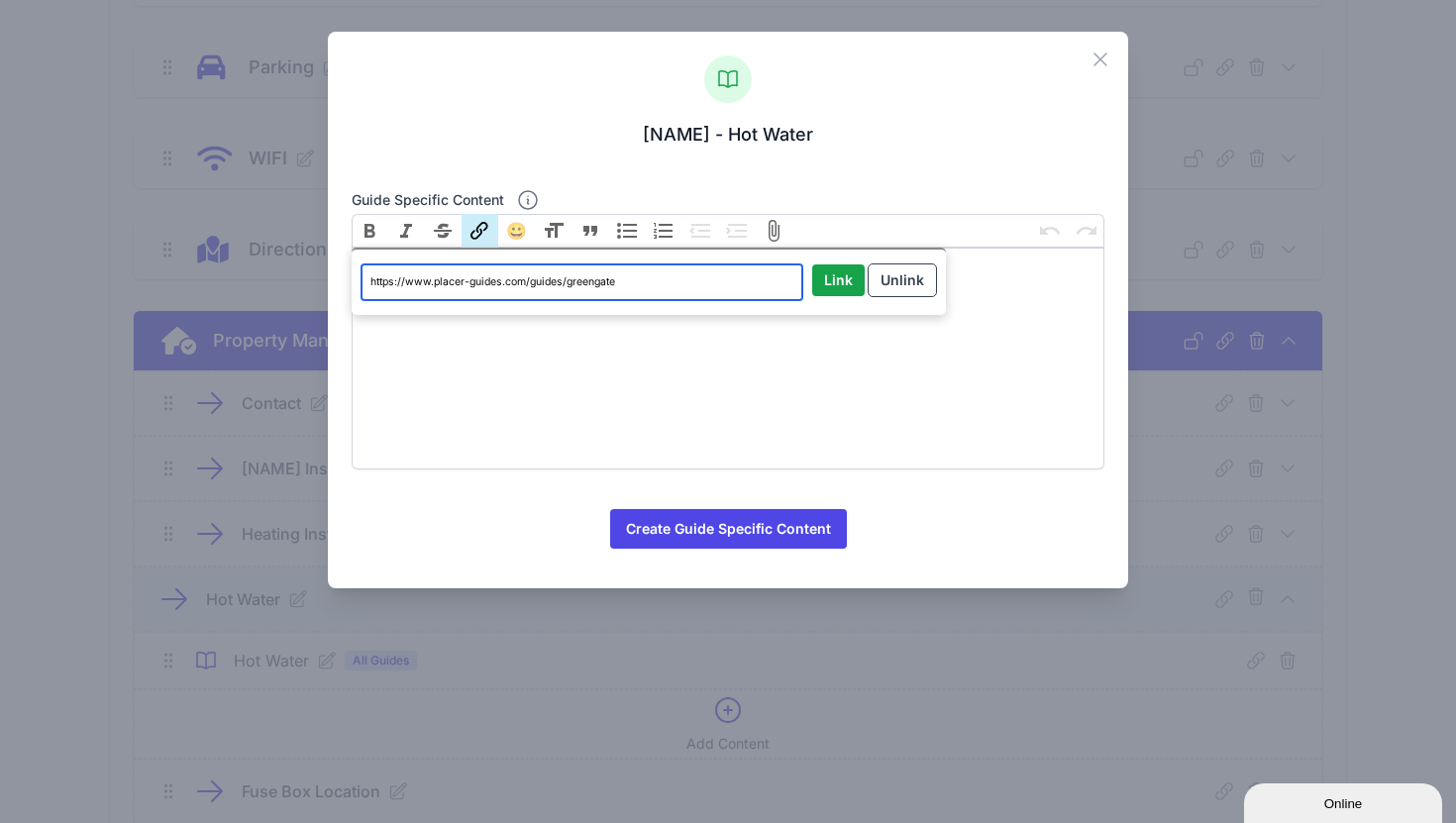 drag, startPoint x: 640, startPoint y: 291, endPoint x: 207, endPoint y: 354, distance: 437.55914 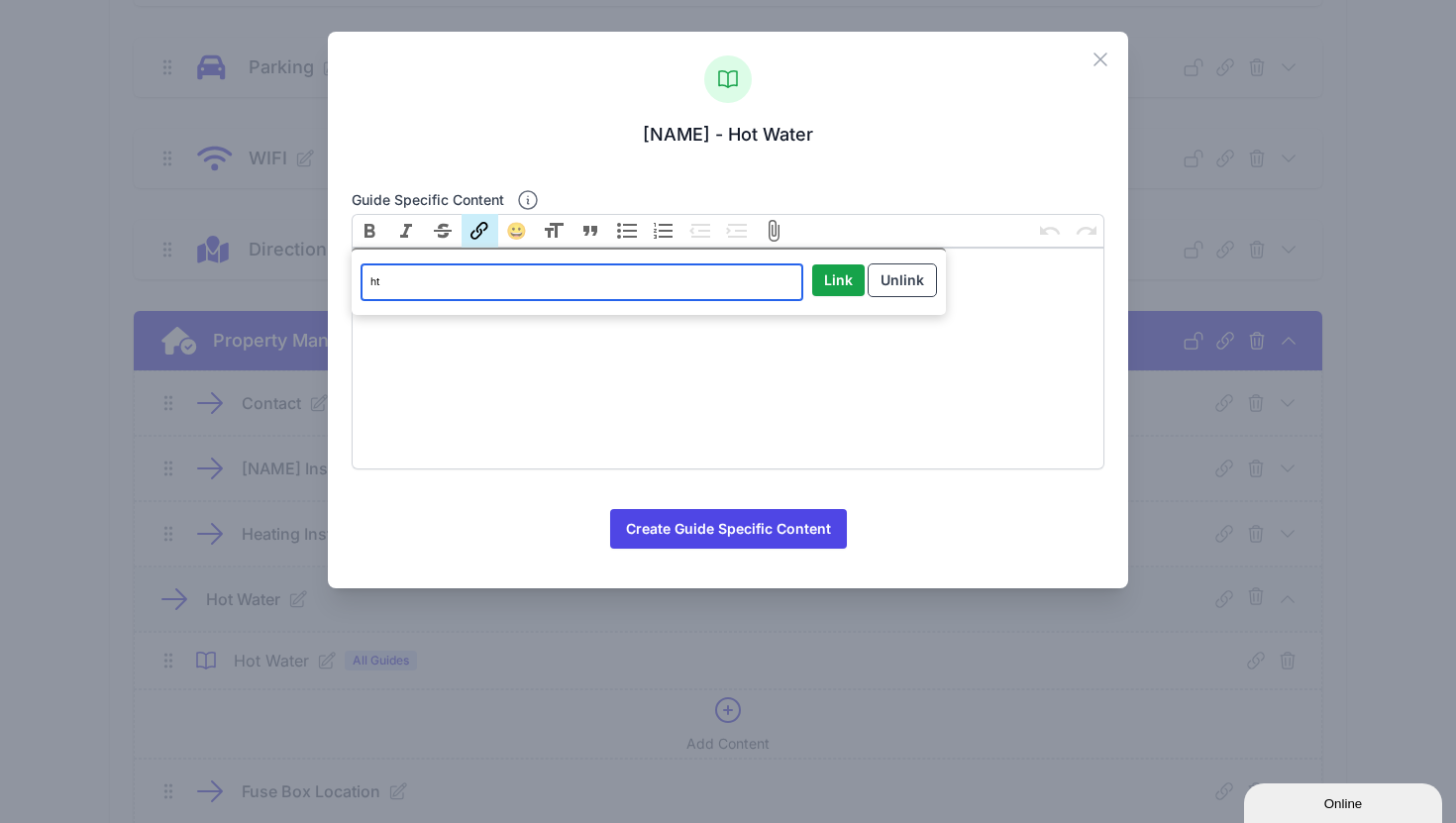 type on "h" 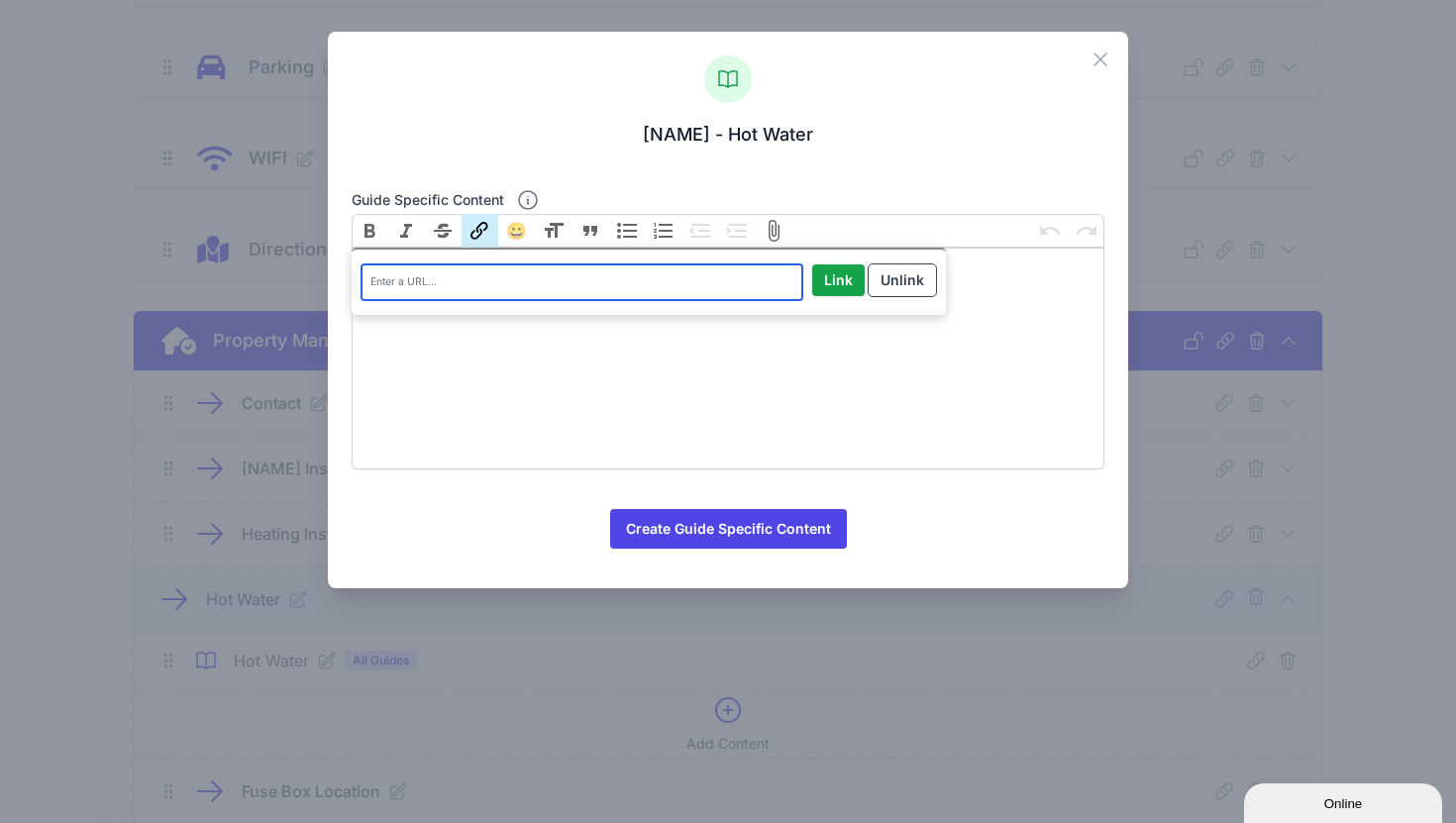 click at bounding box center (581, 282) 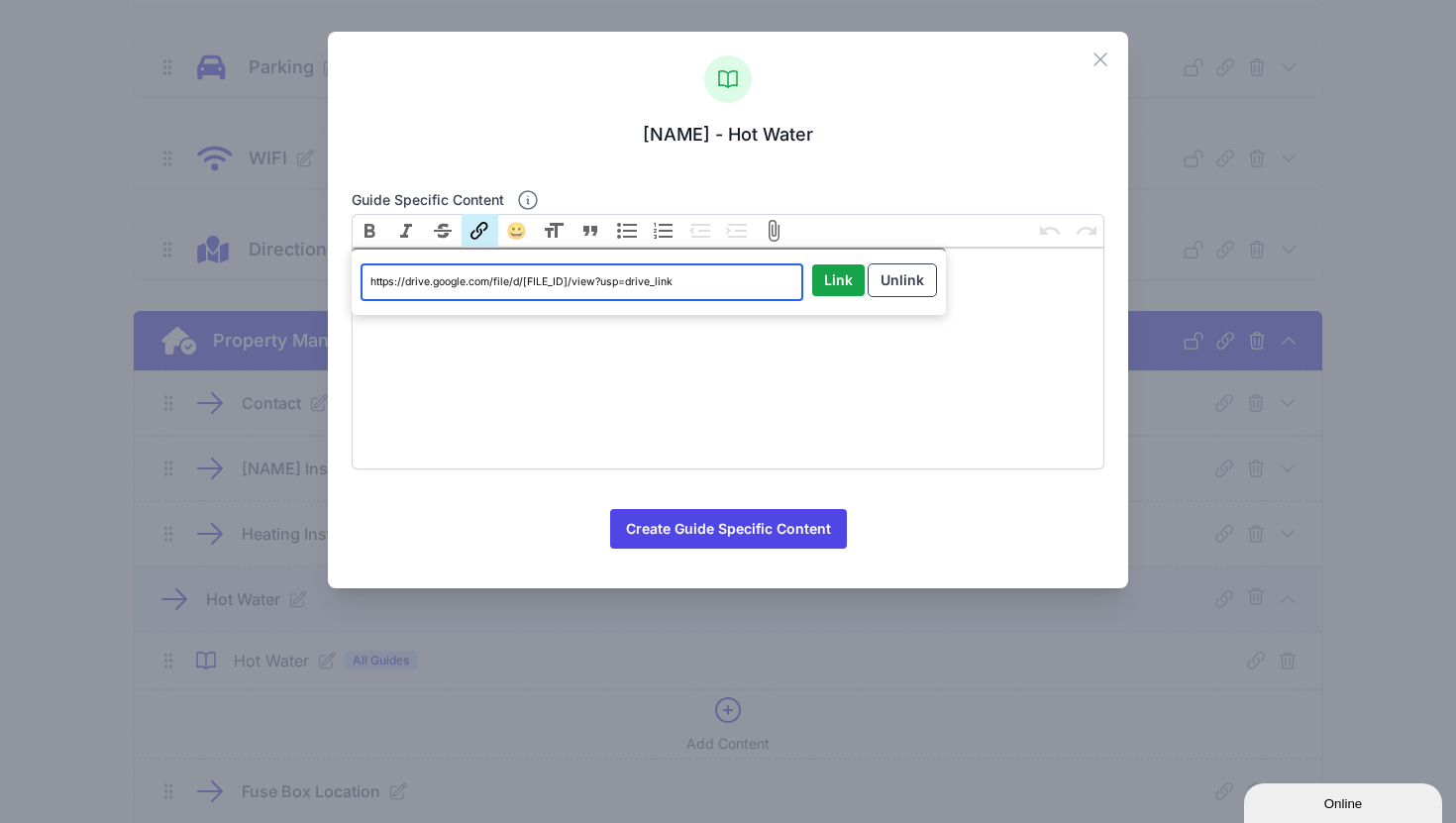 scroll, scrollTop: 0, scrollLeft: 45, axis: horizontal 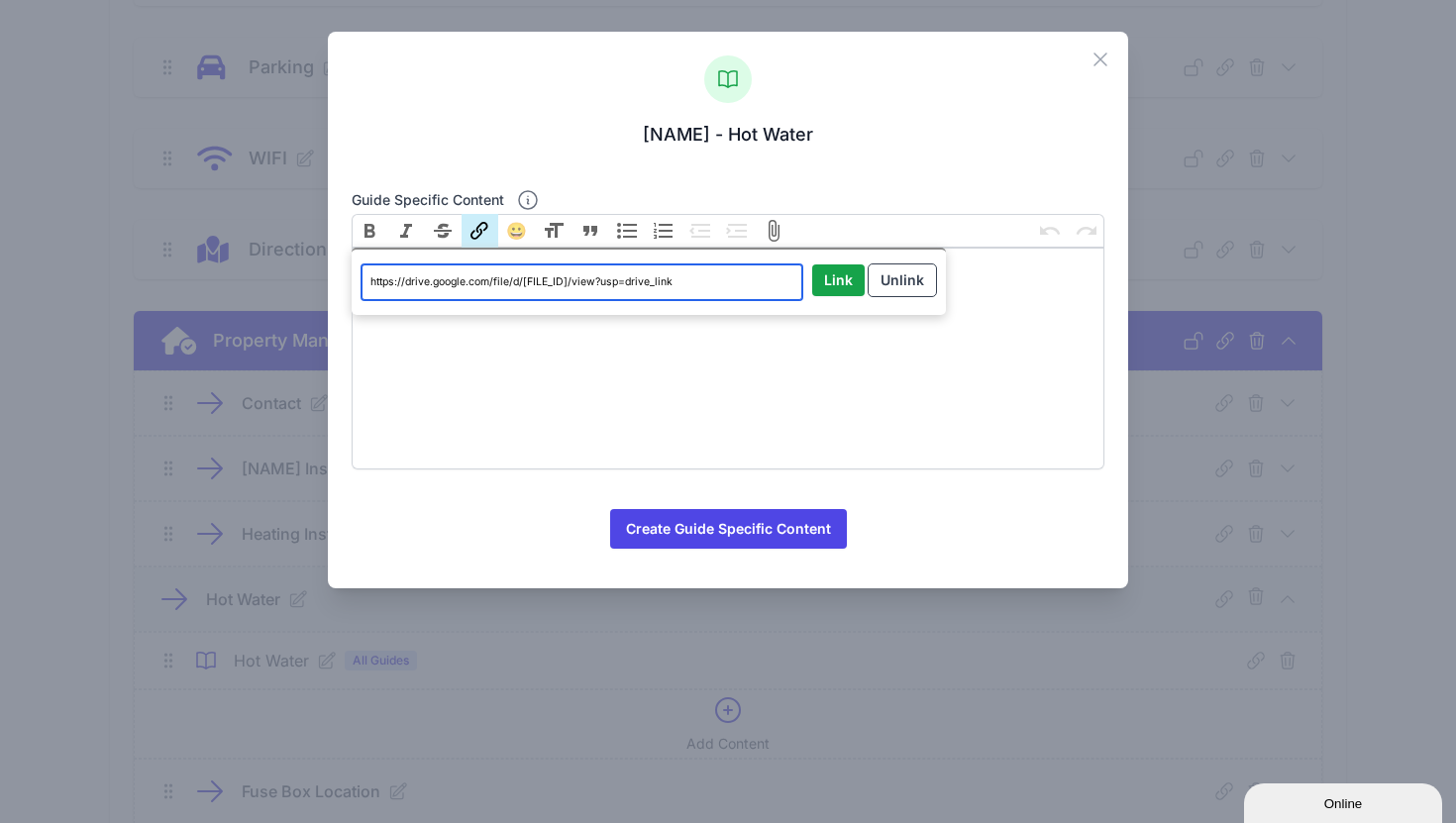 drag, startPoint x: 790, startPoint y: 287, endPoint x: 289, endPoint y: 270, distance: 501.2883 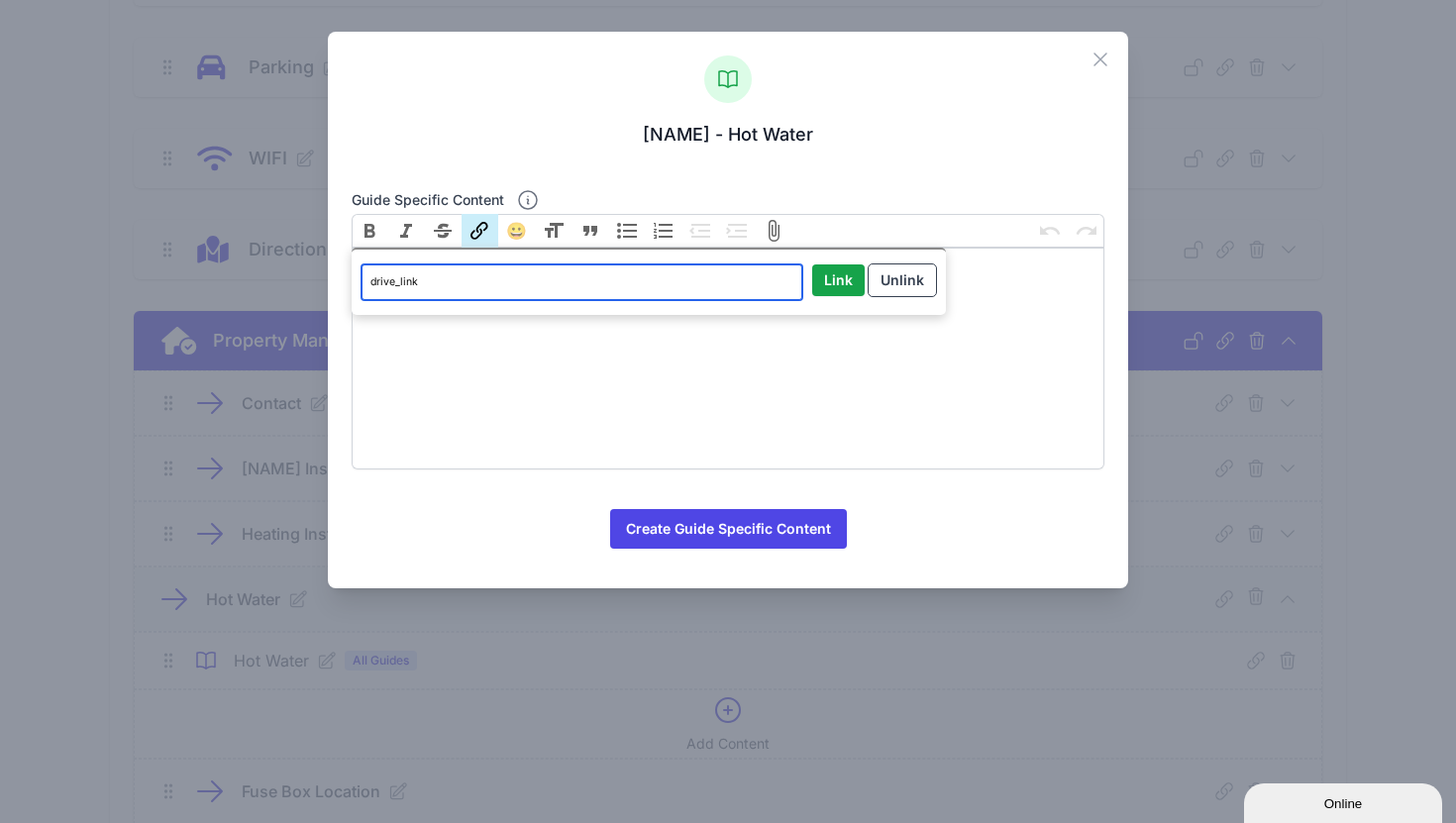drag, startPoint x: 484, startPoint y: 282, endPoint x: 303, endPoint y: 283, distance: 181.00276 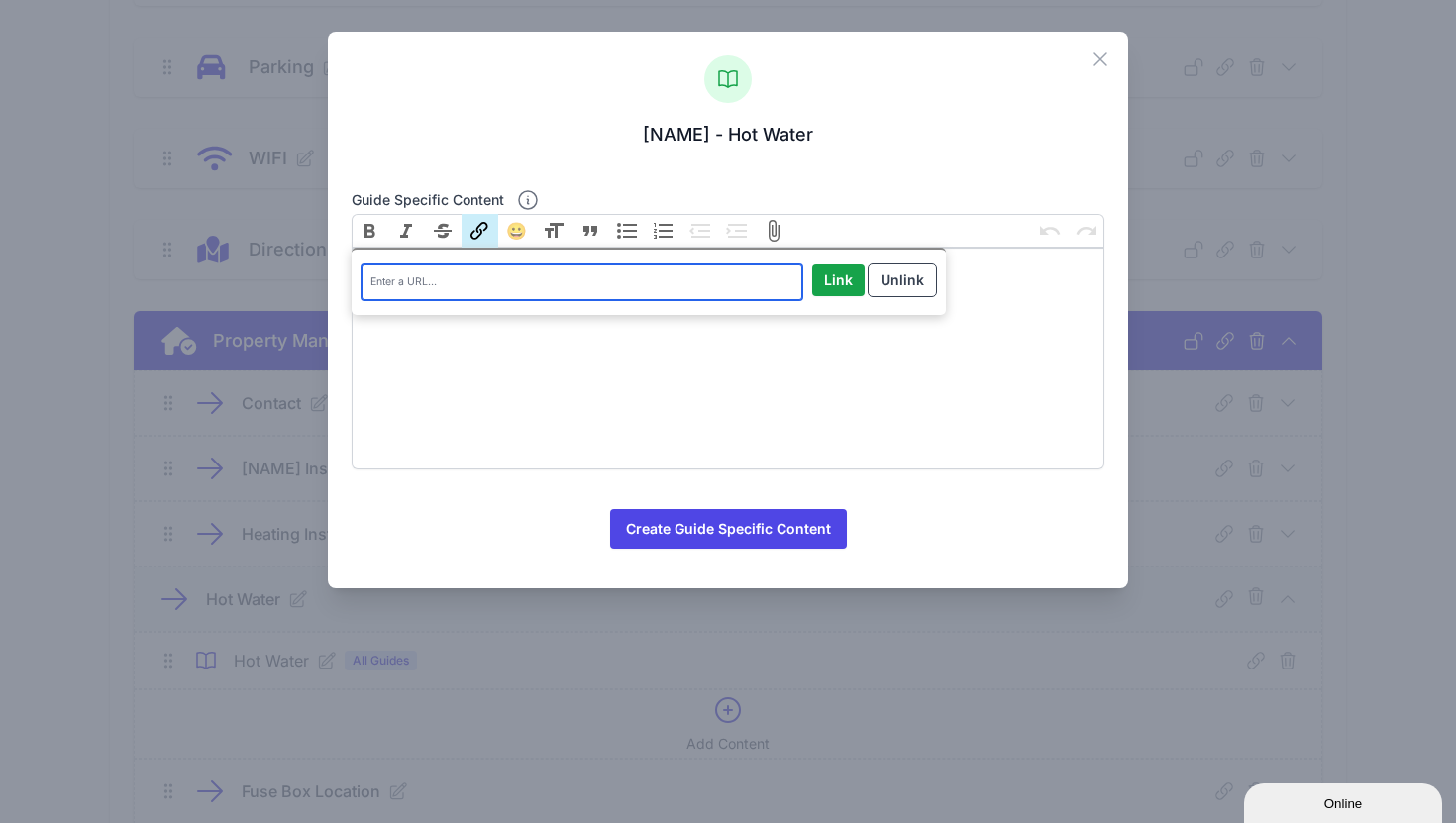 paste on "https://drive.google.com/file/d/1DkvozXsWtRdZ_1hzKXEhU16H5JSeea8L/view?usp=drive_link" 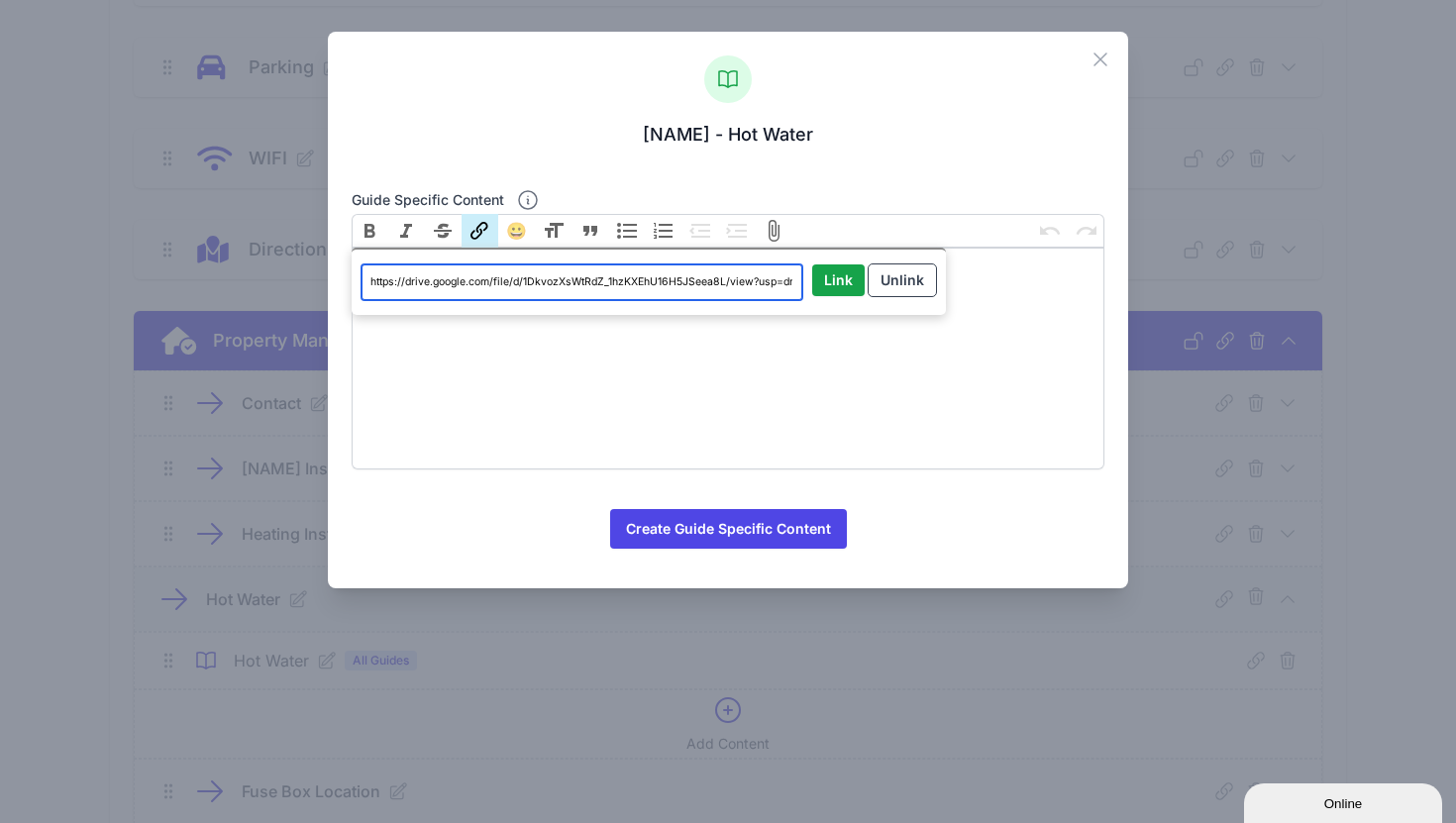 scroll, scrollTop: 0, scrollLeft: 34, axis: horizontal 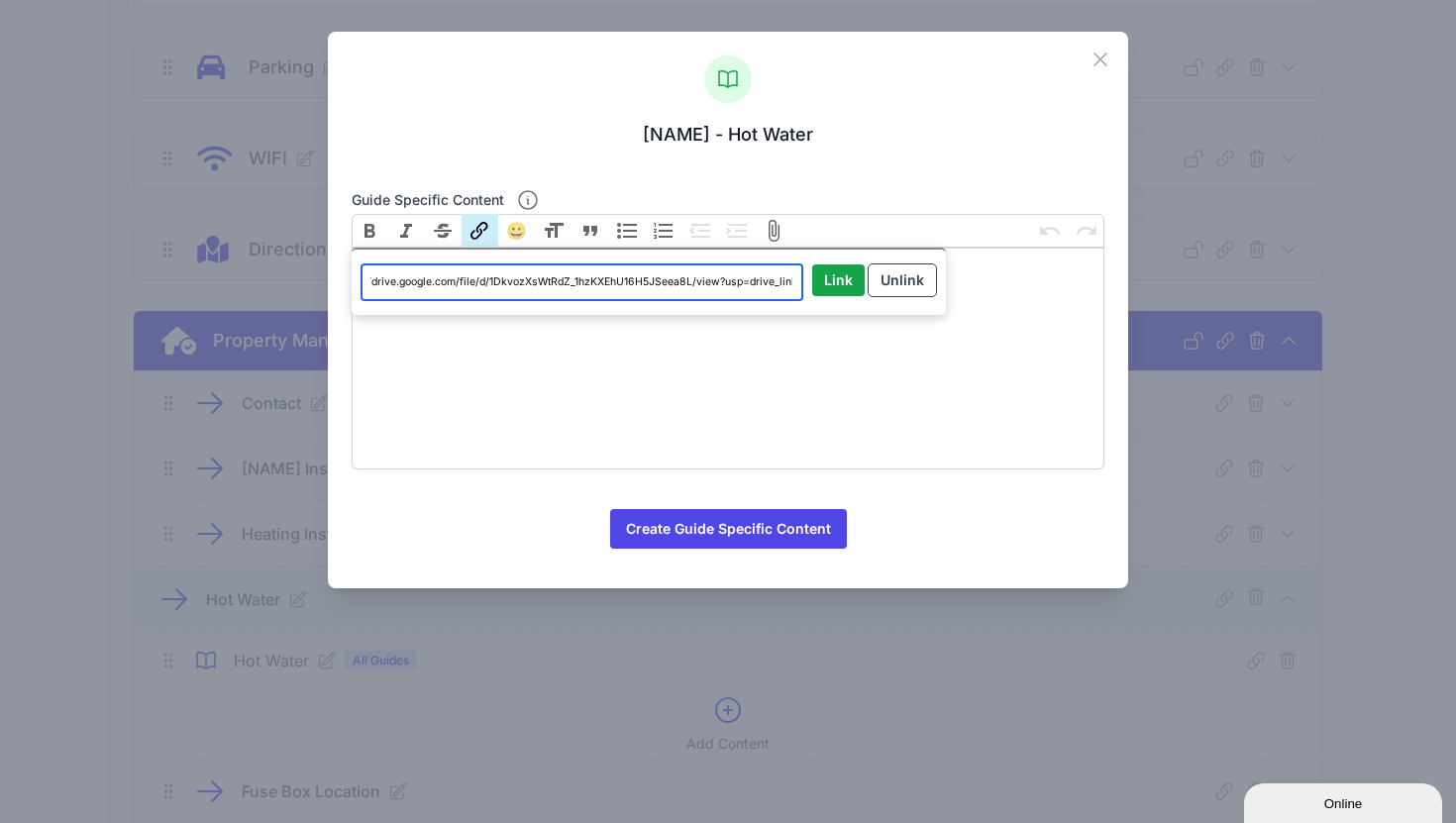 click on "https://drive.google.com/file/d/1DkvozXsWtRdZ_1hzKXEhU16H5JSeea8L/view?usp=drive_link" at bounding box center (581, 282) 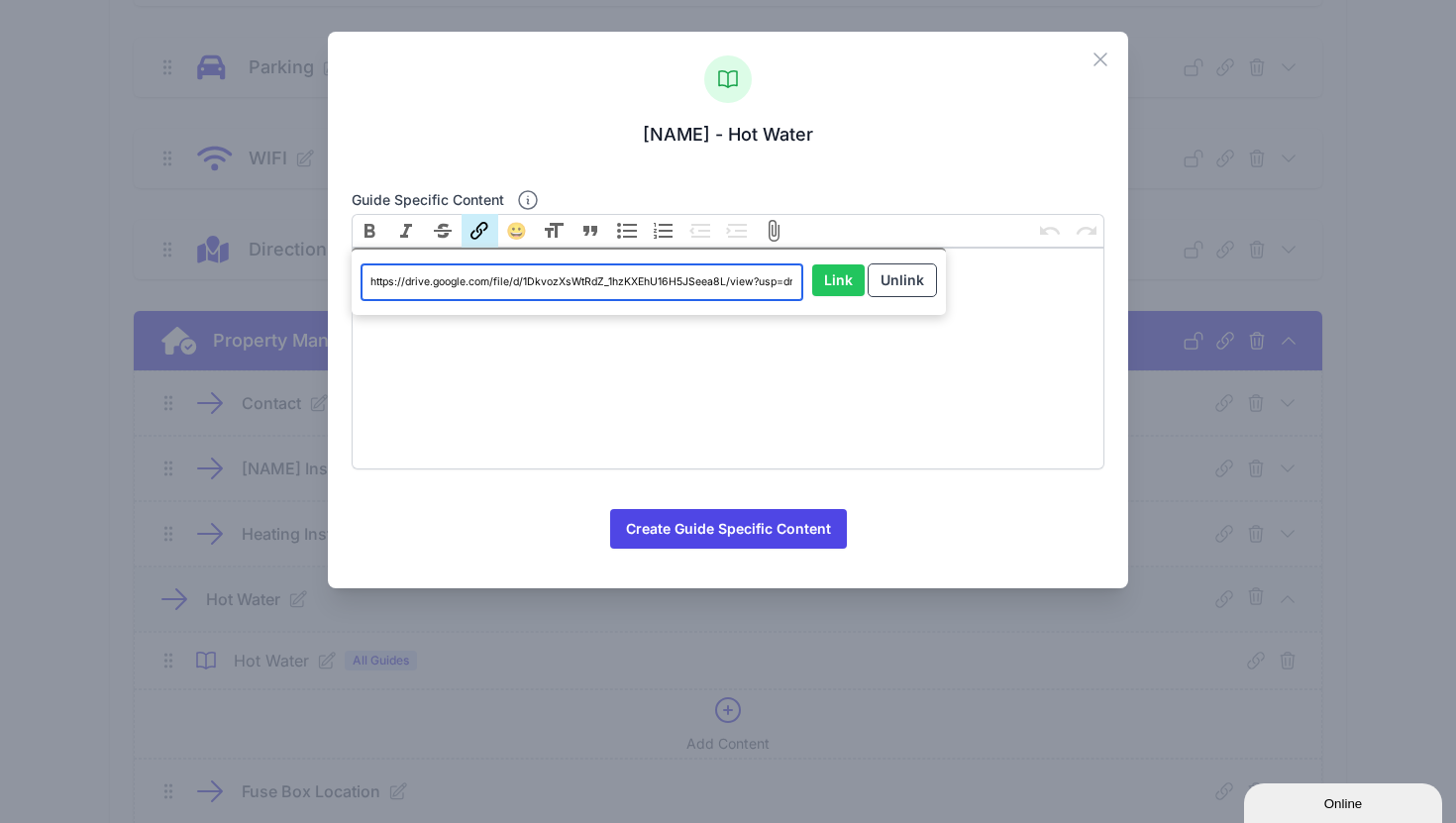type on "https://drive.google.com/file/d/1DkvozXsWtRdZ_1hzKXEhU16H5JSeea8L/view?usp=drive_link" 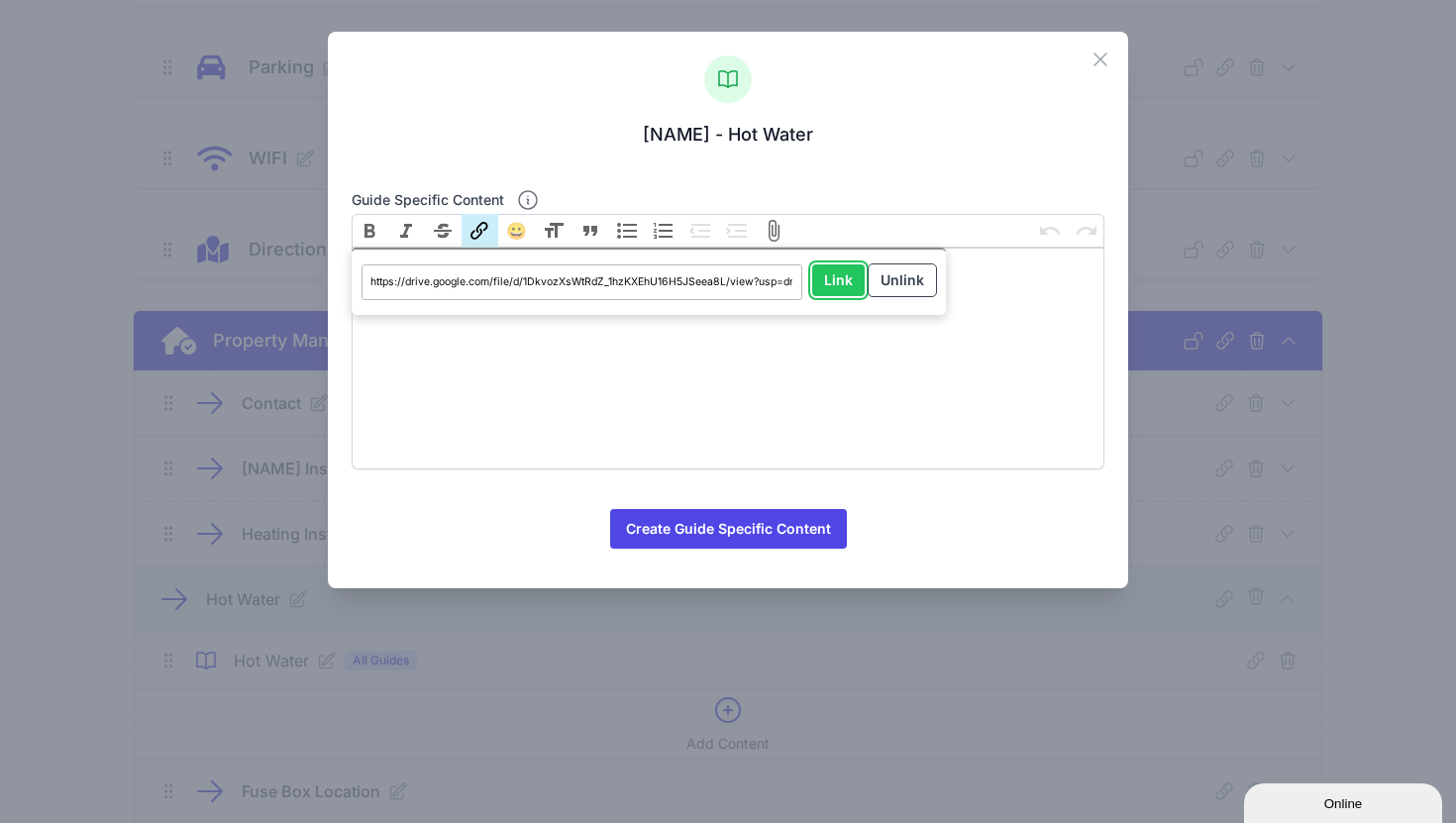 click on "Link" at bounding box center [838, 280] 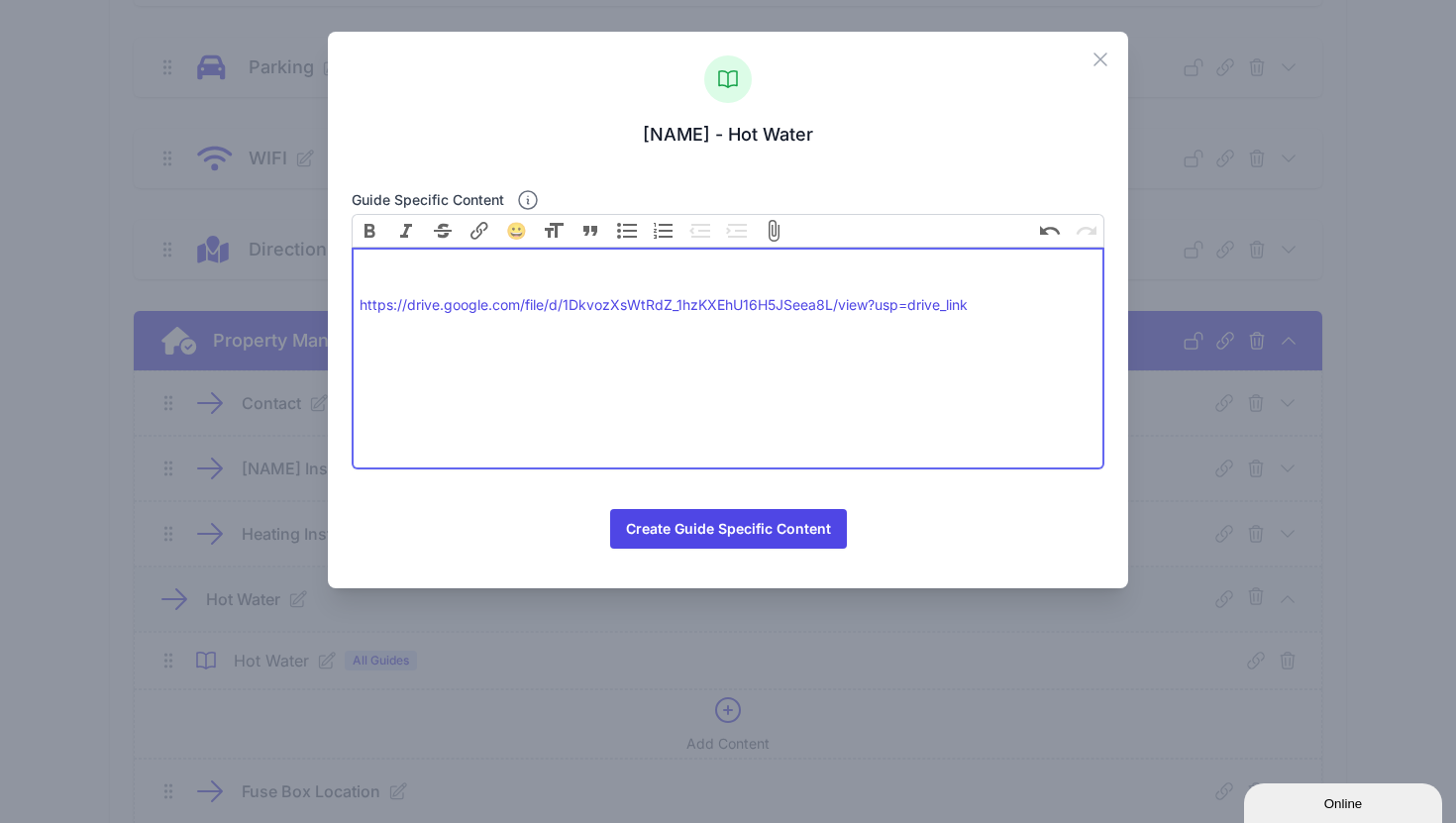 click on "https://drive.google.com/file/d/1DkvozXsWtRdZ_1hzKXEhU16H5JSeea8L/view?usp=drive_link" at bounding box center (728, 283) 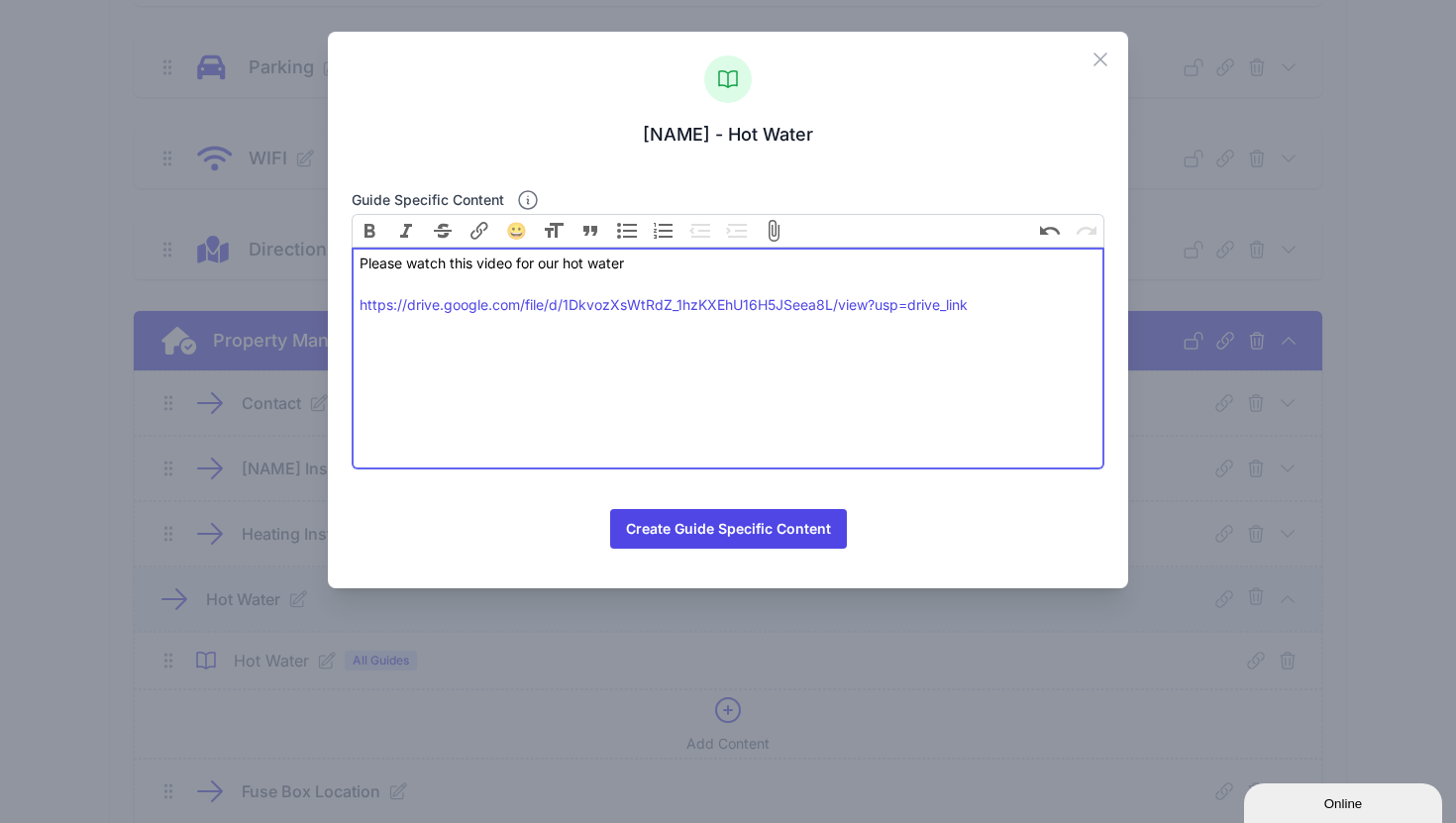 type on "<div>Please watch this video for our hot water<a href="https://drive.google.com/file/d/1DkvozXsWtRdZ_1hzKXEhU16H5JSeea8L/view?usp=drive_link"><br><br>https://drive.google.com/file/d/1DkvozXsWtRdZ_1hzKXEhU16H5JSeea8L/view?usp=drive_link</a></div>" 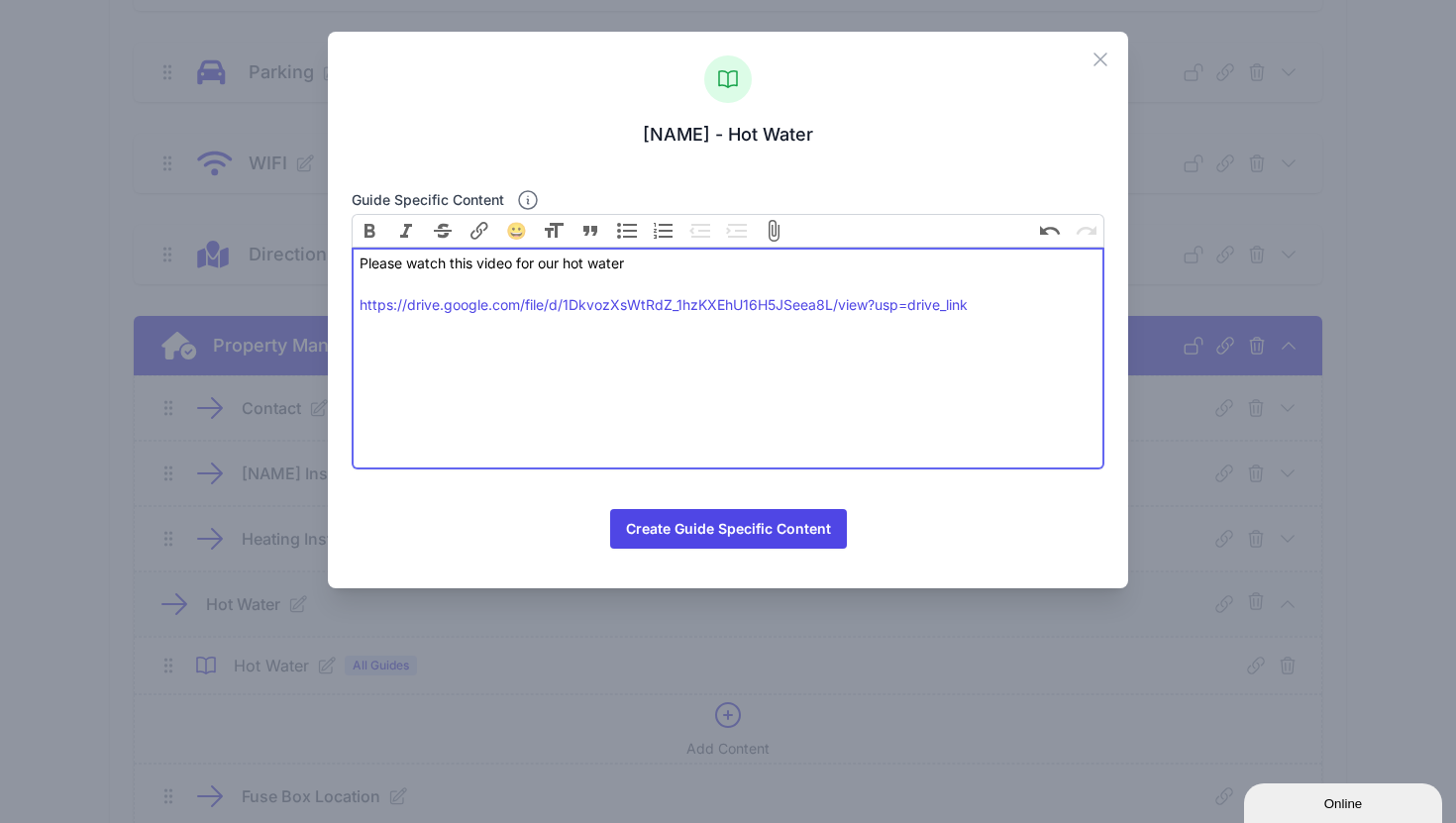 scroll, scrollTop: 449, scrollLeft: 0, axis: vertical 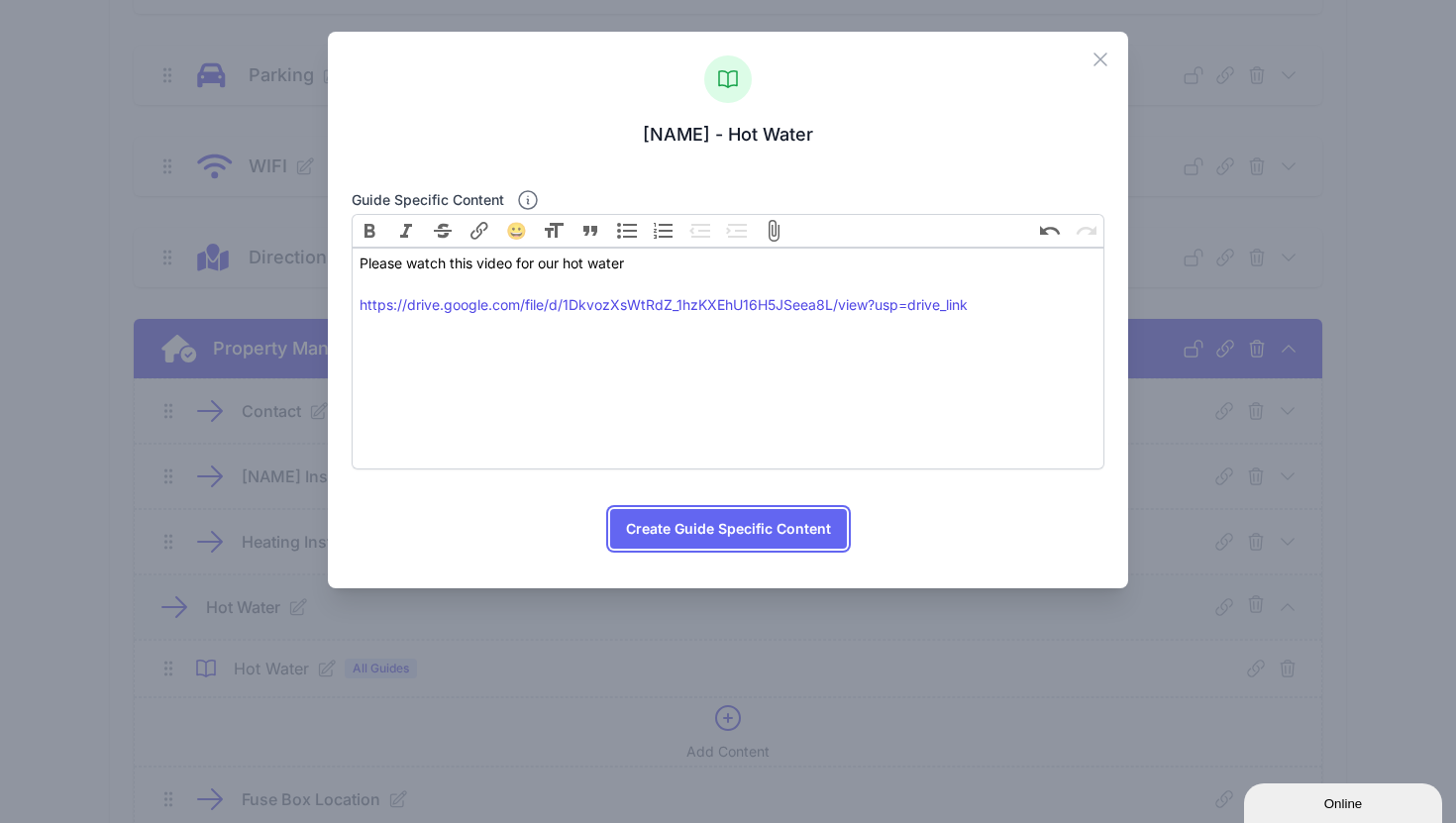 click on "Create Guide Specific Content" at bounding box center (728, 529) 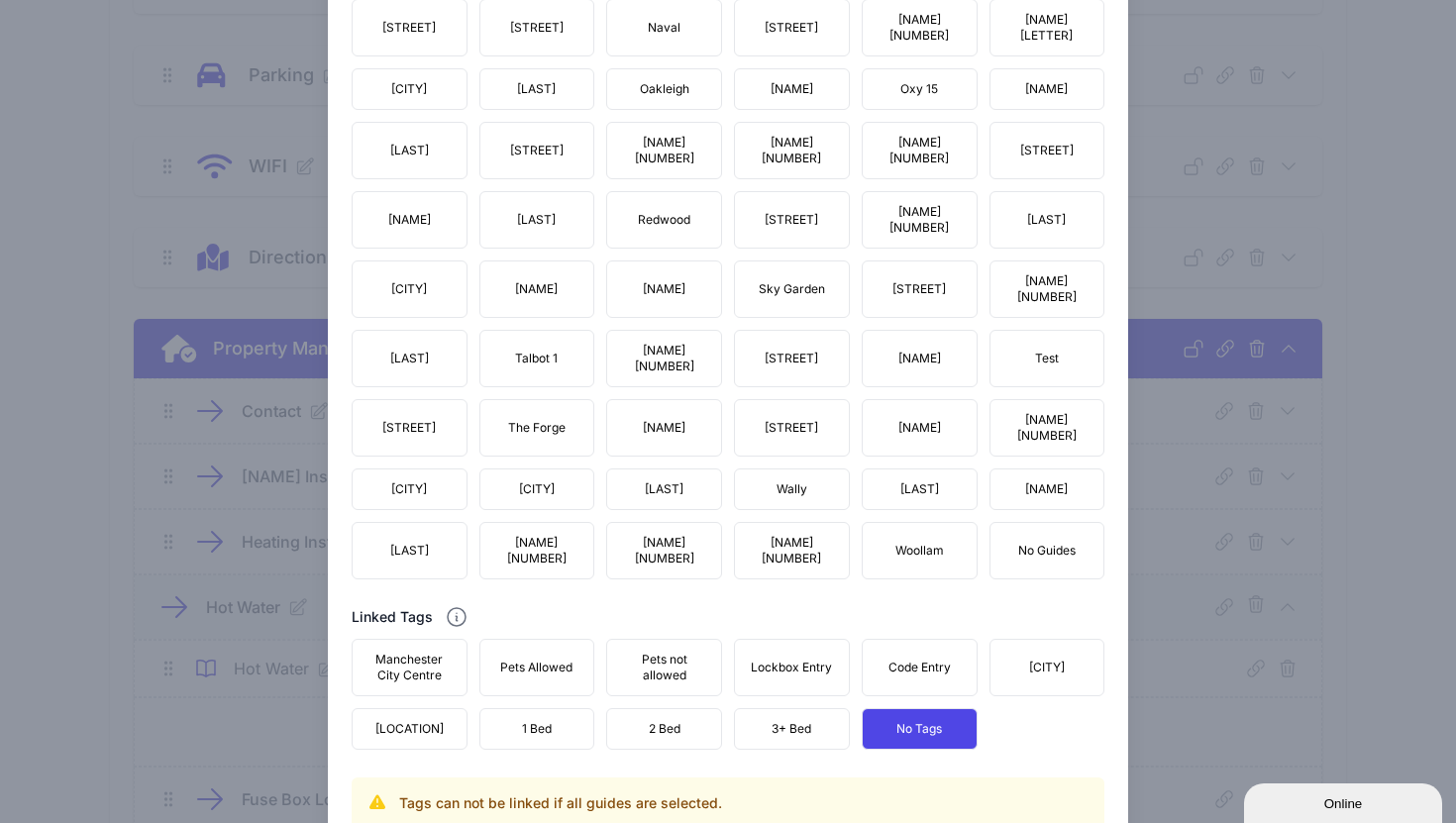 scroll, scrollTop: 1901, scrollLeft: 0, axis: vertical 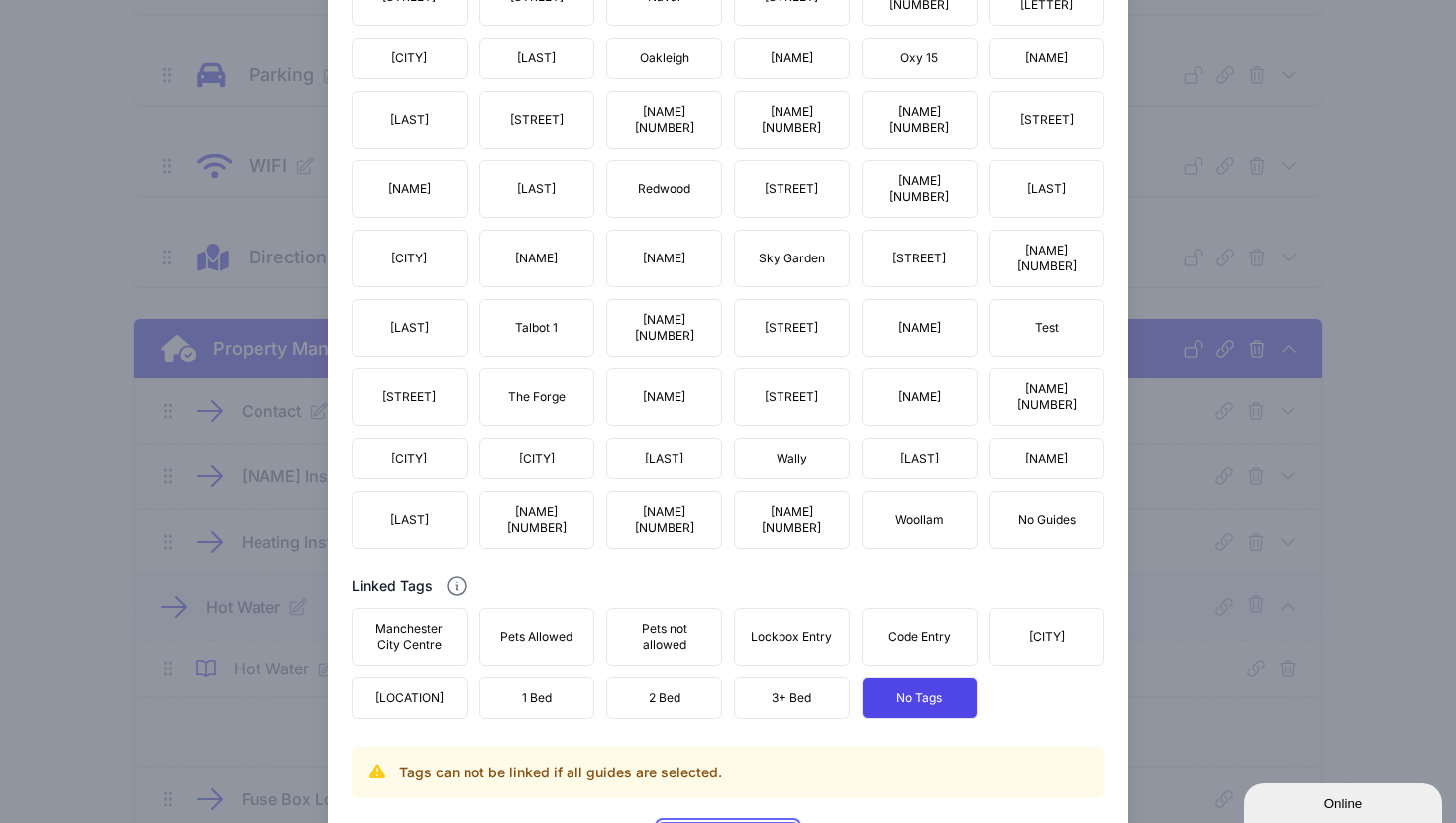 click on "Update Content" at bounding box center (728, 842) 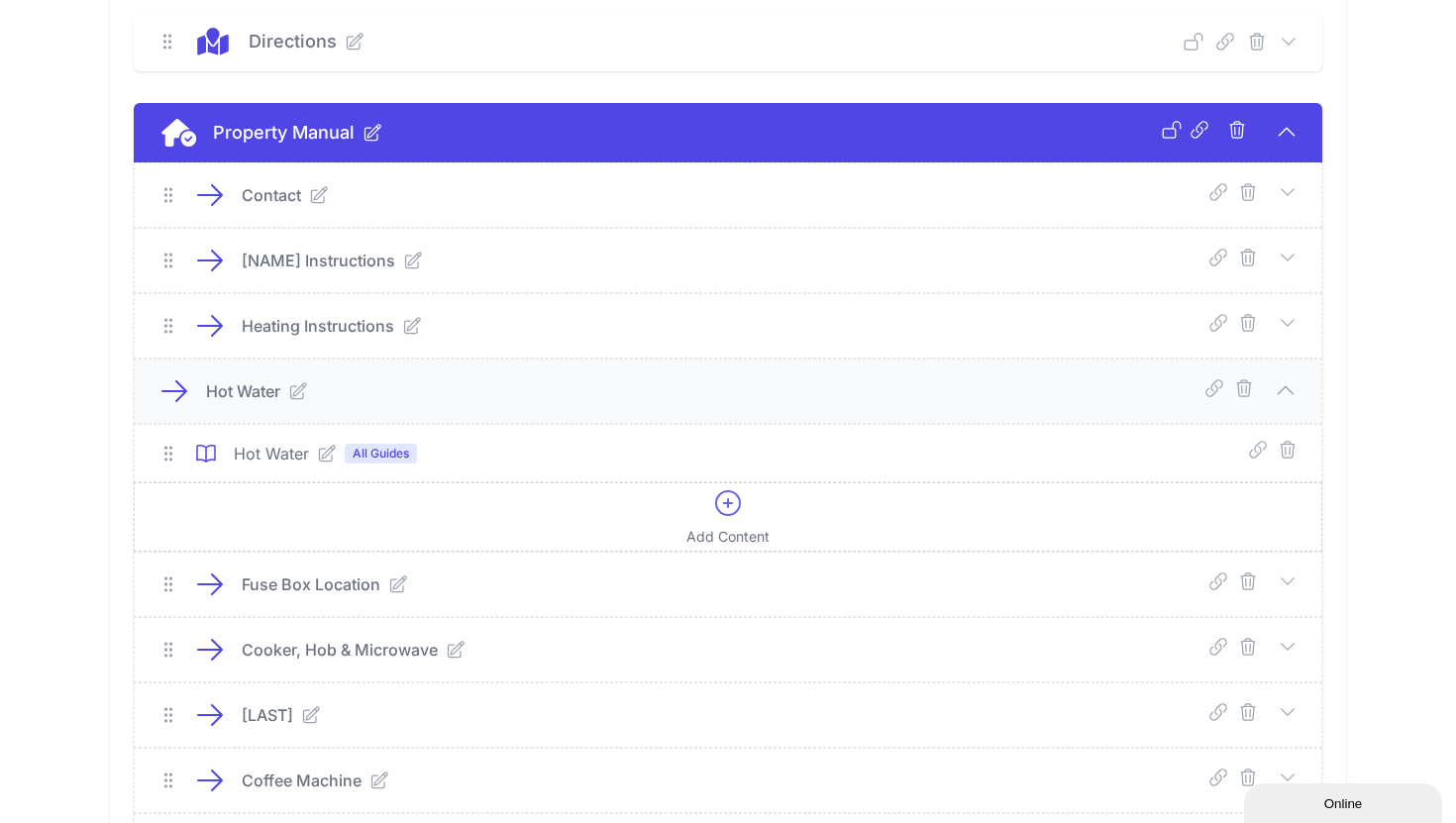 scroll, scrollTop: 676, scrollLeft: 0, axis: vertical 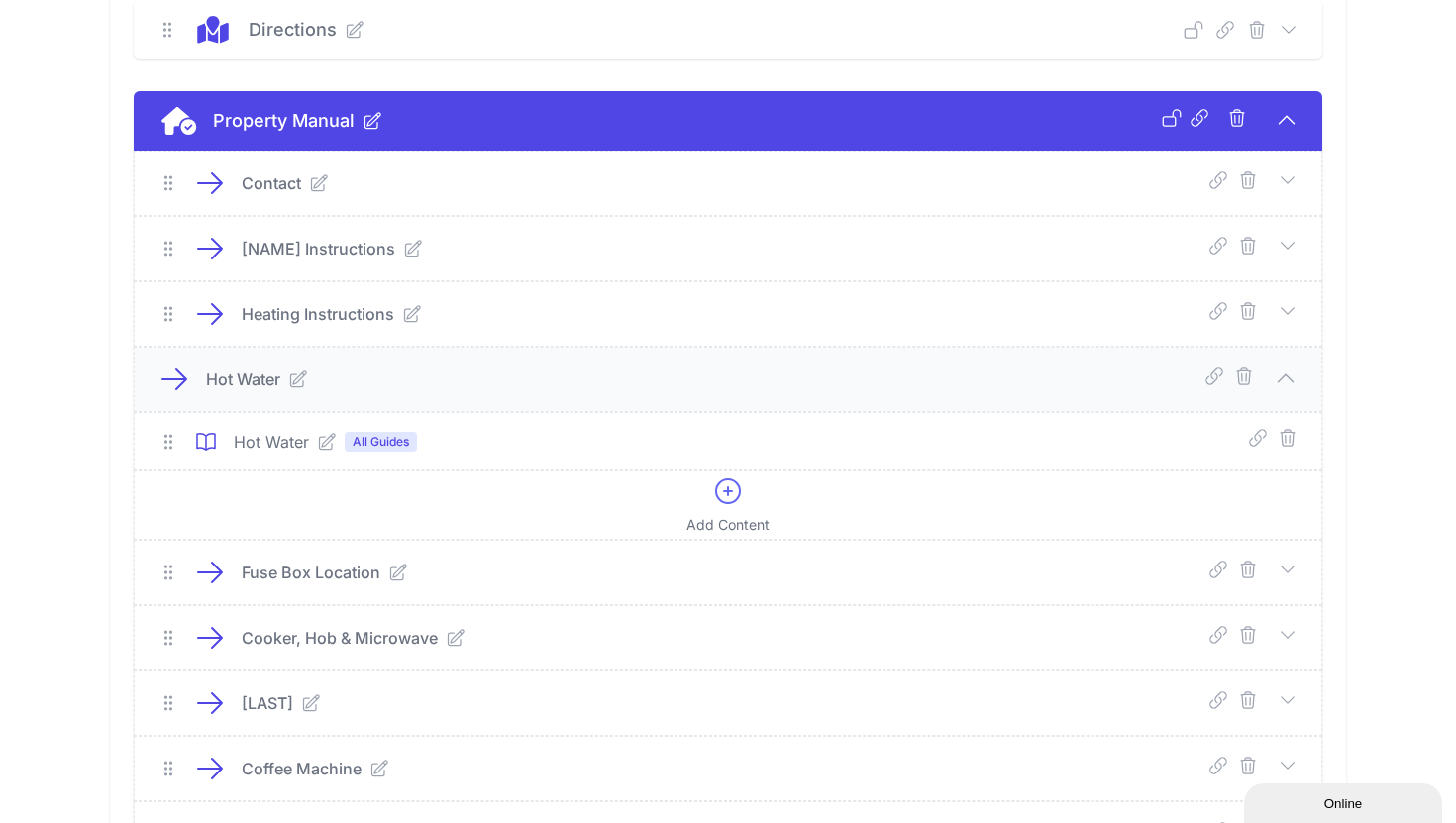 click 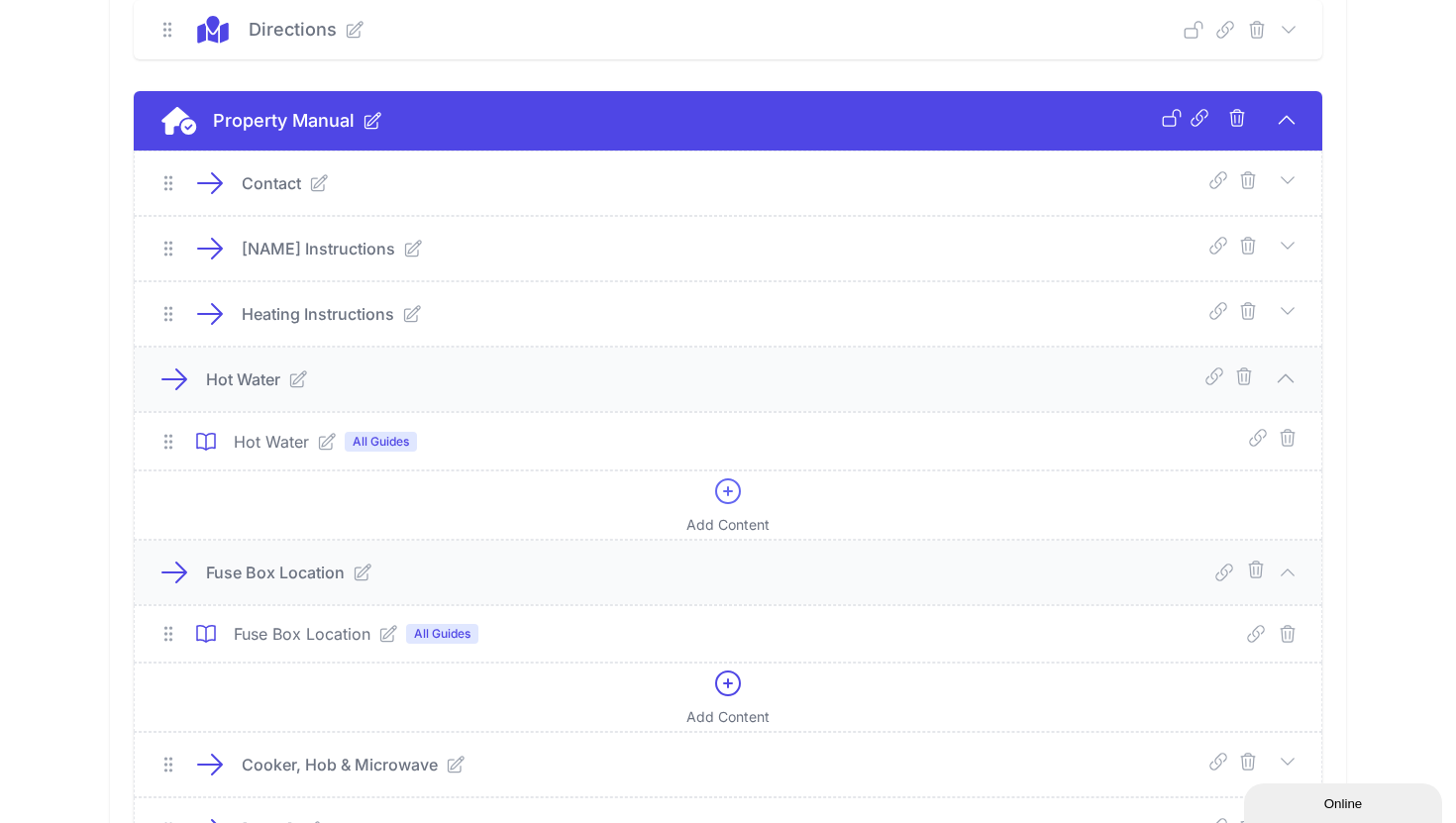 click 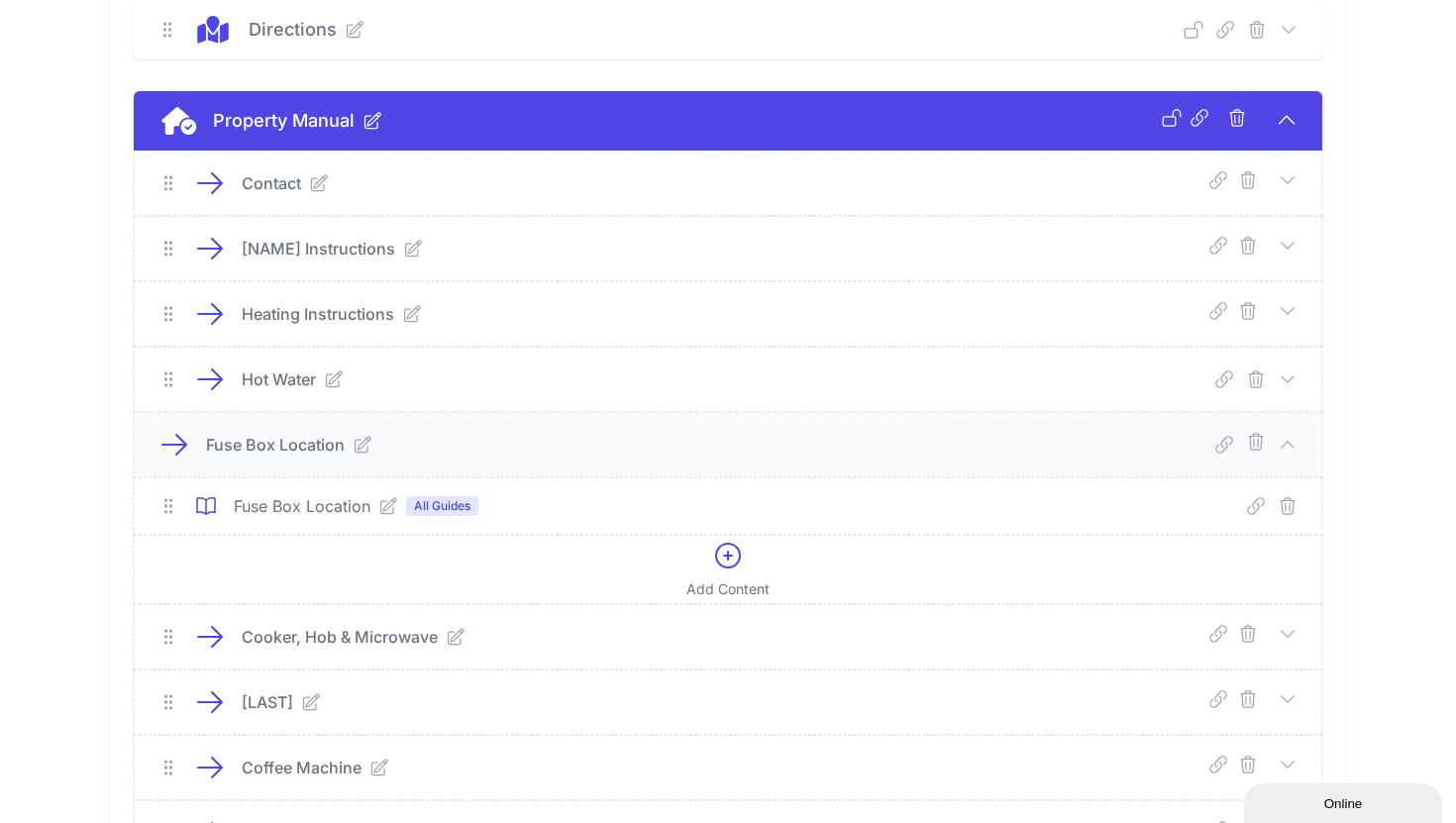 click 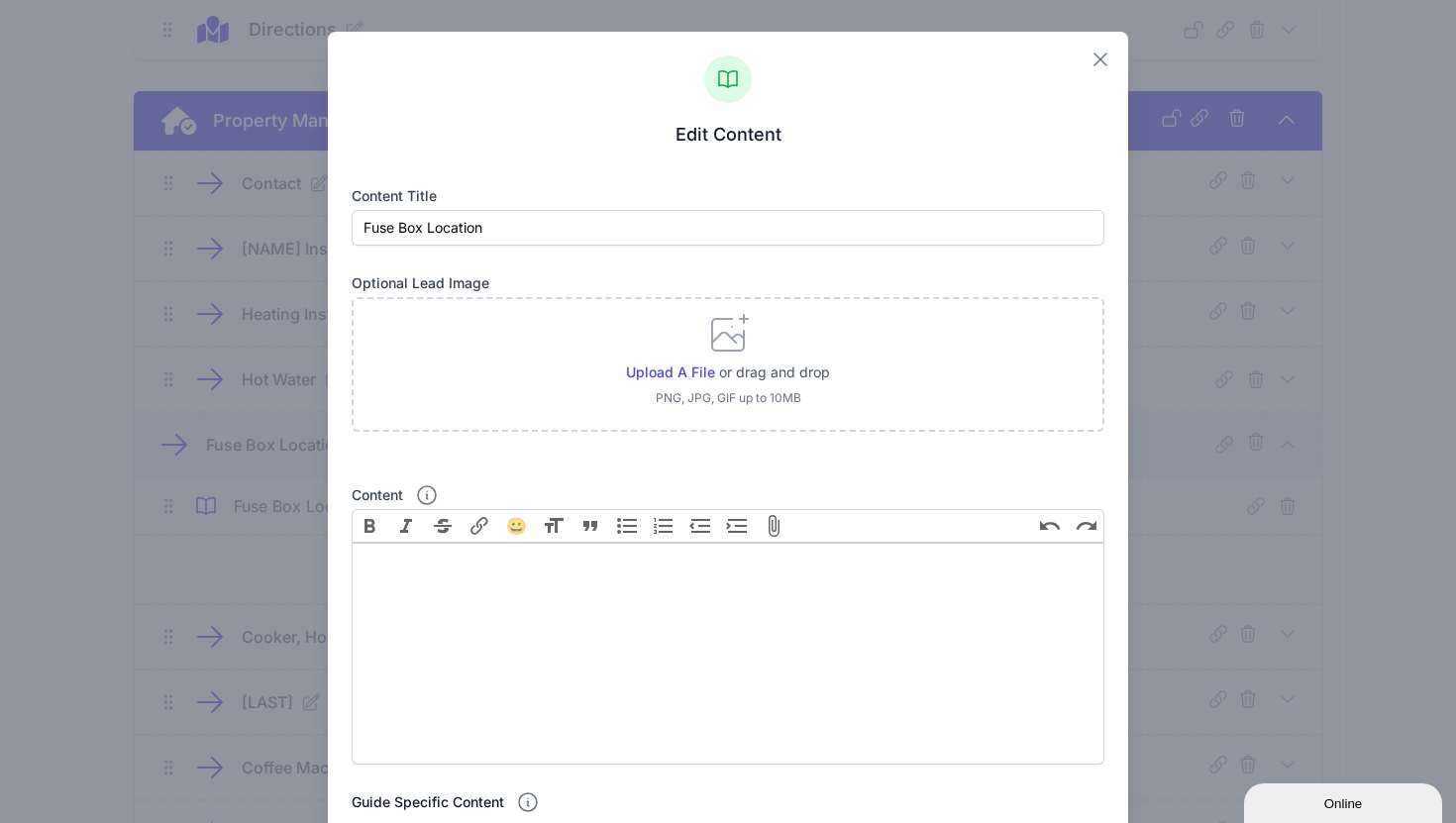 click 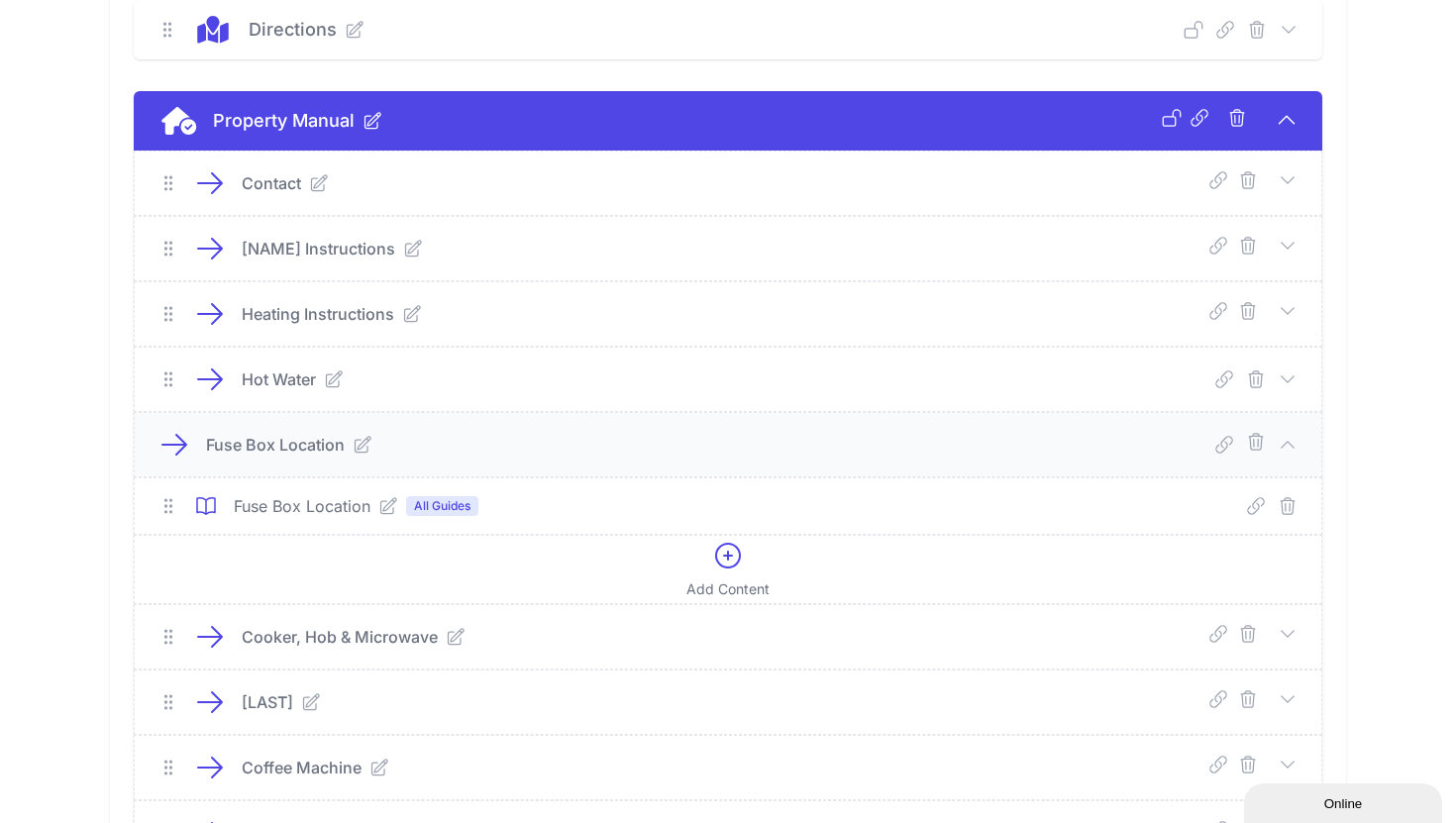 click 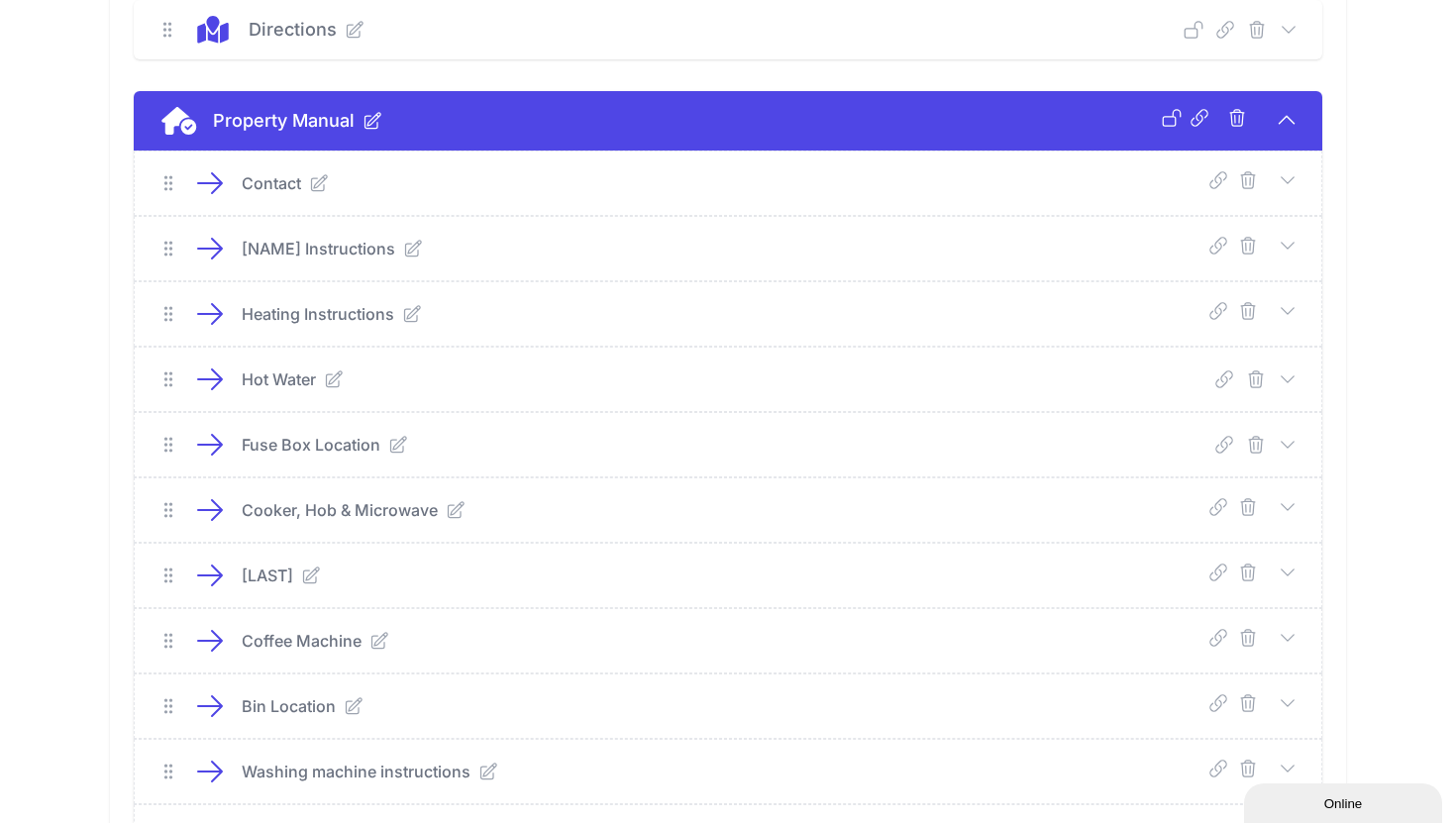 click 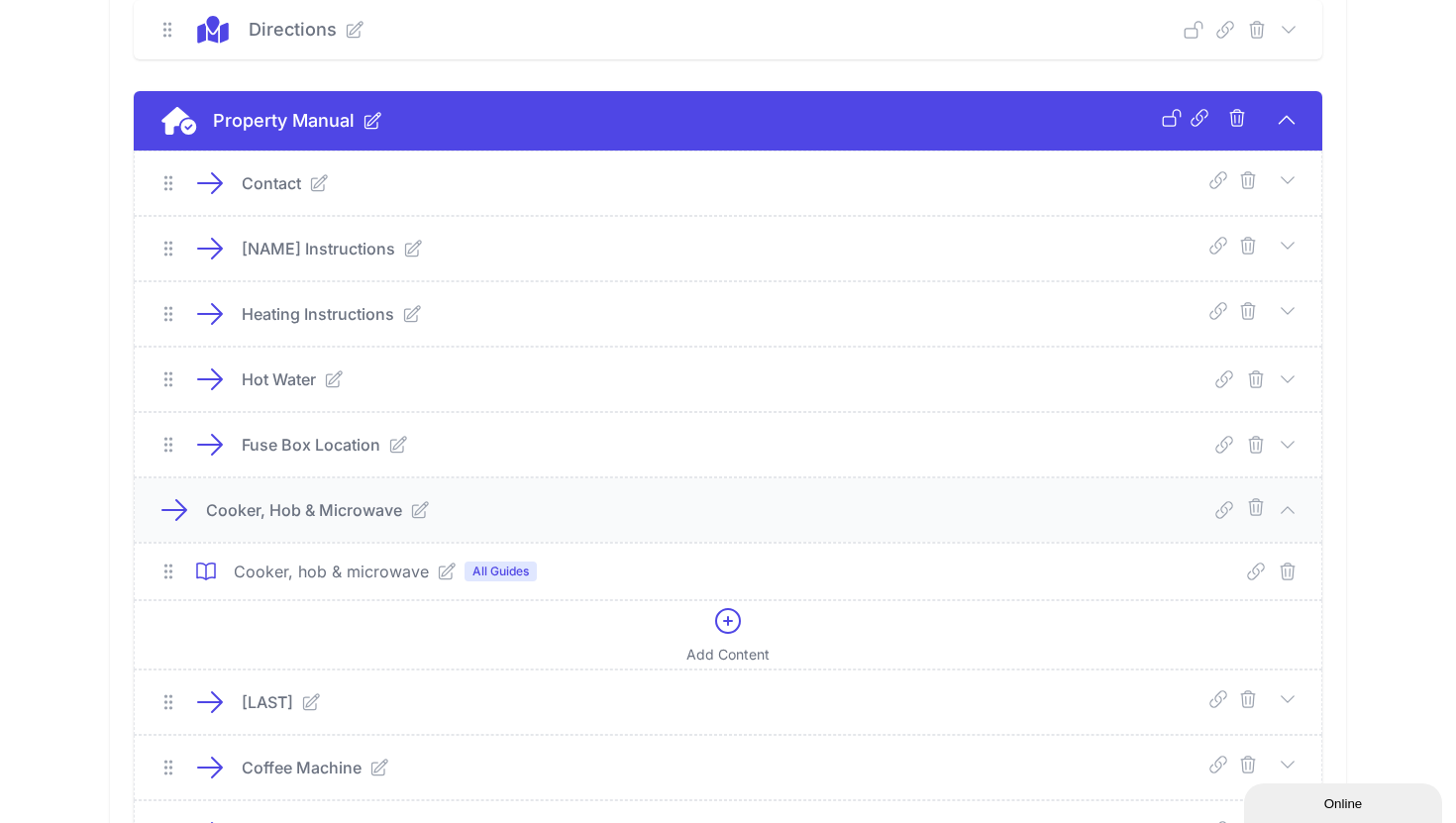 click 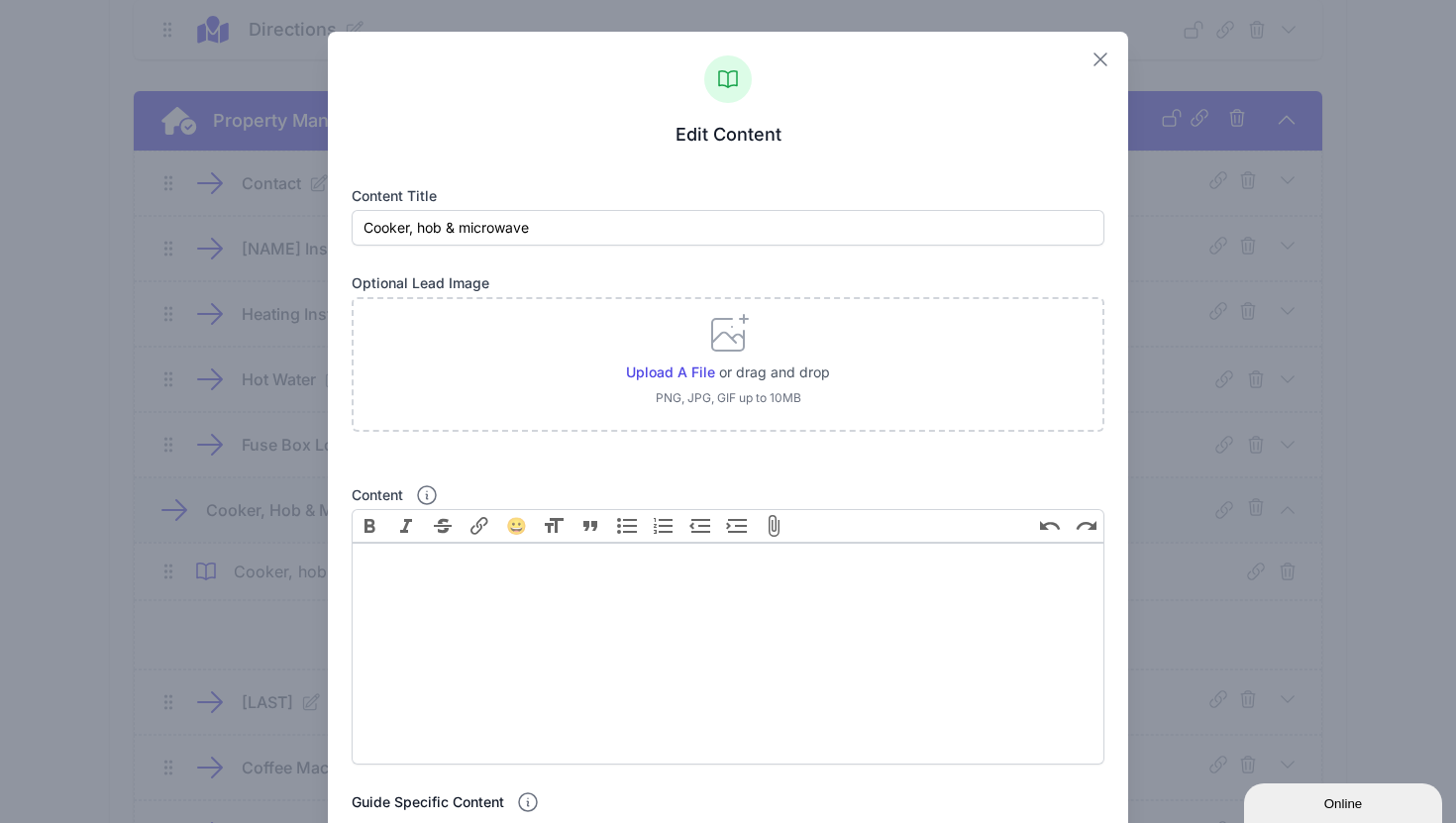 click 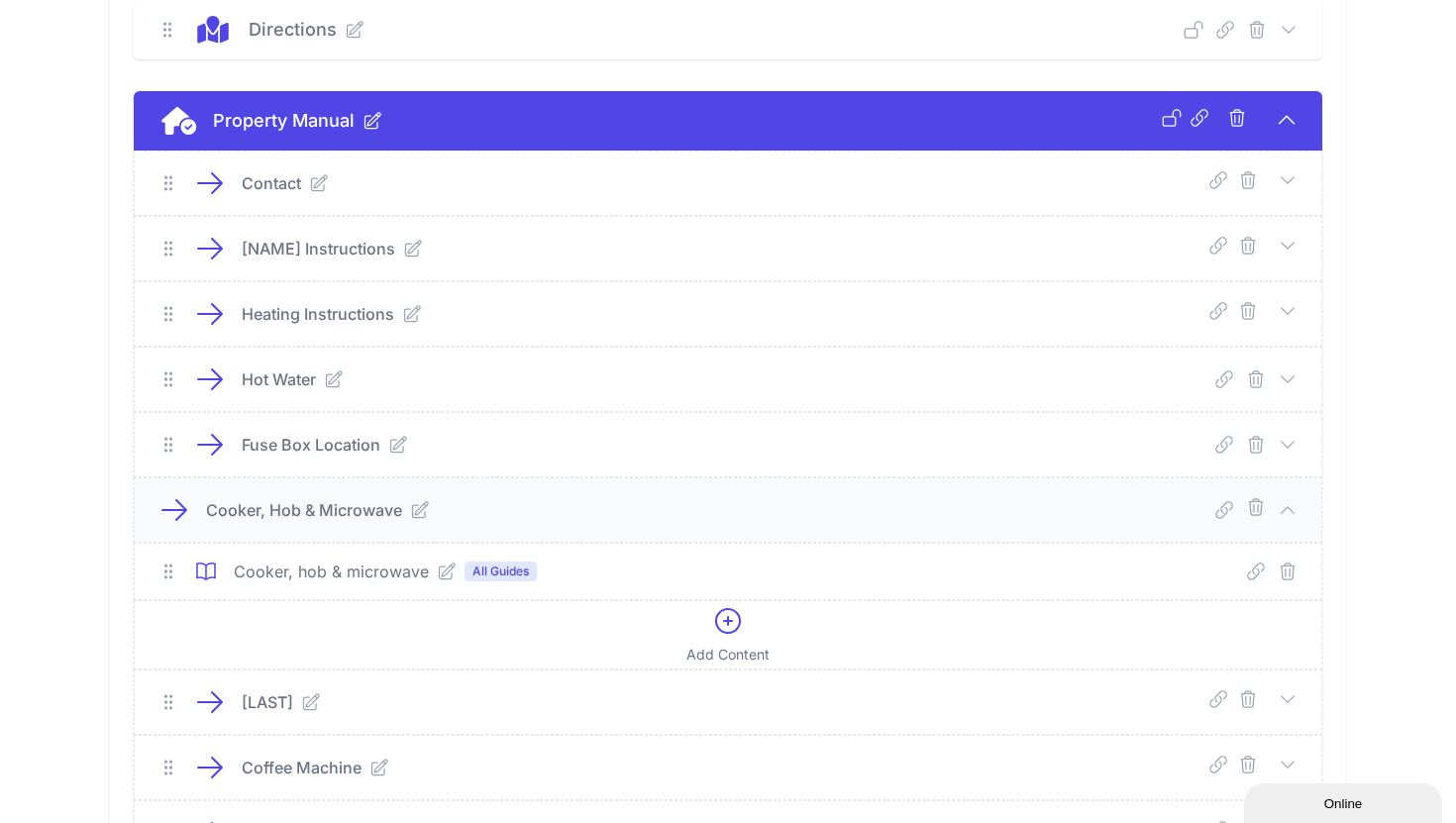click 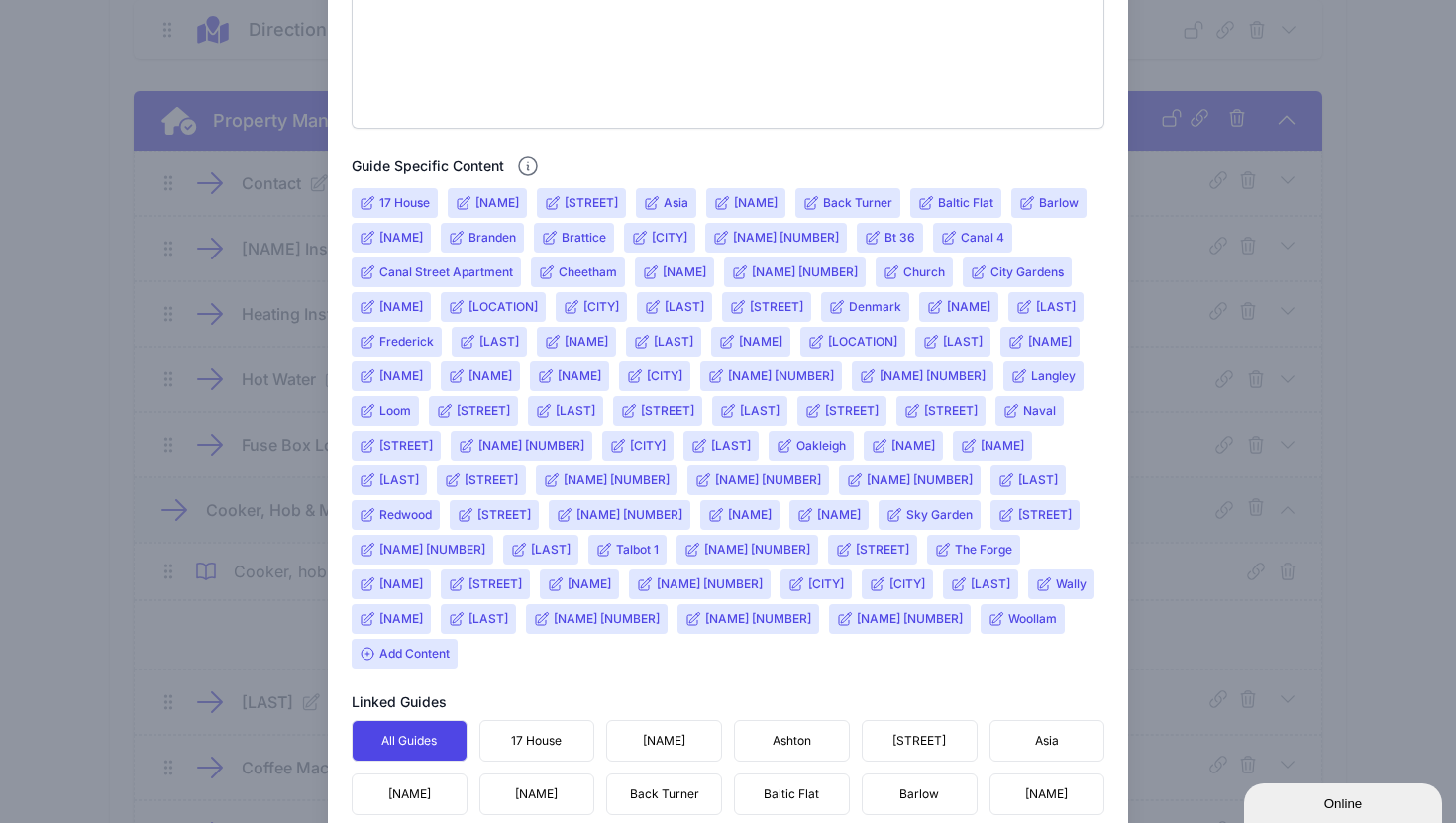 scroll, scrollTop: 637, scrollLeft: 0, axis: vertical 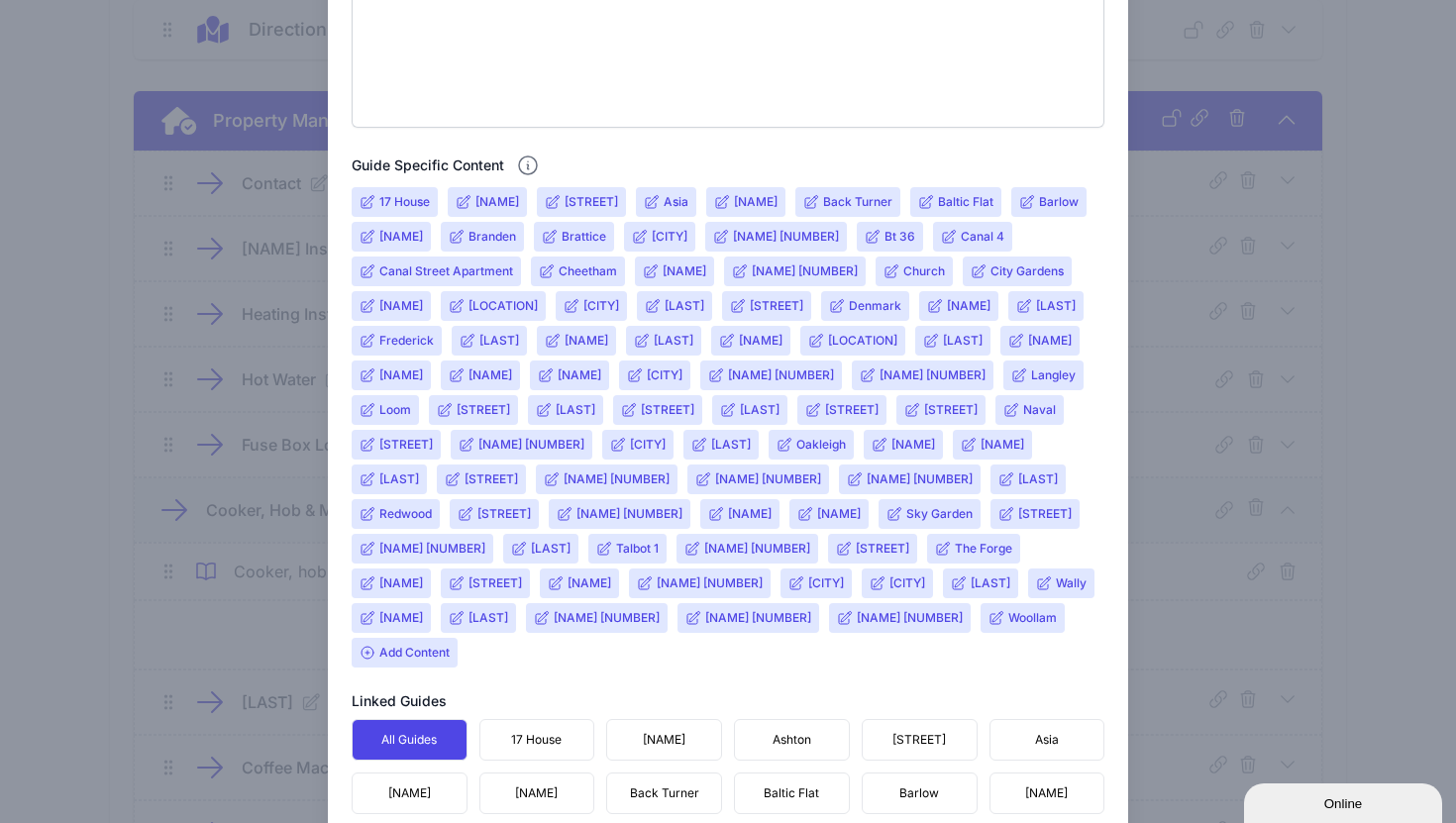 click on "Add Content" at bounding box center (404, 653) 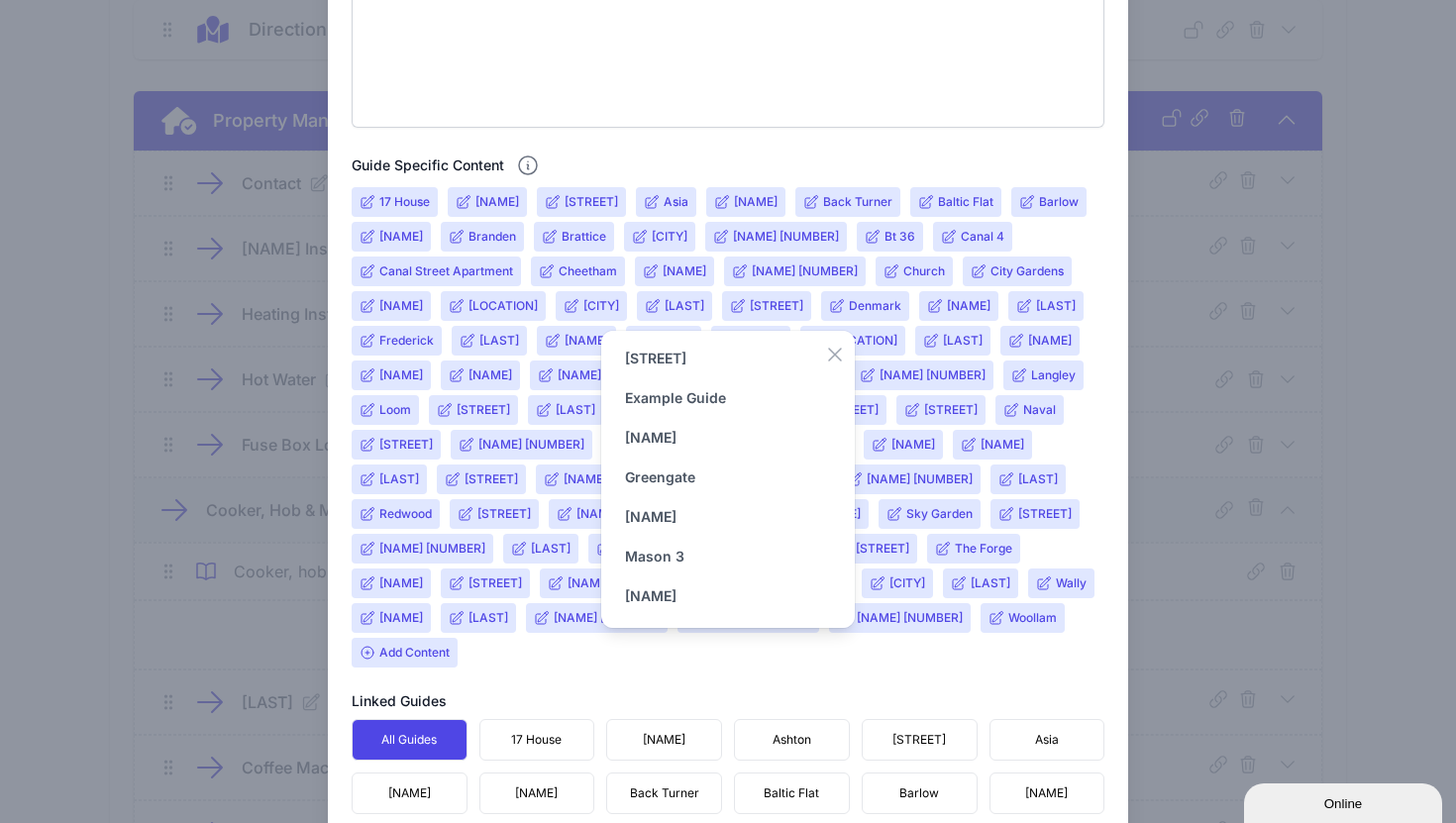 scroll, scrollTop: 173, scrollLeft: 0, axis: vertical 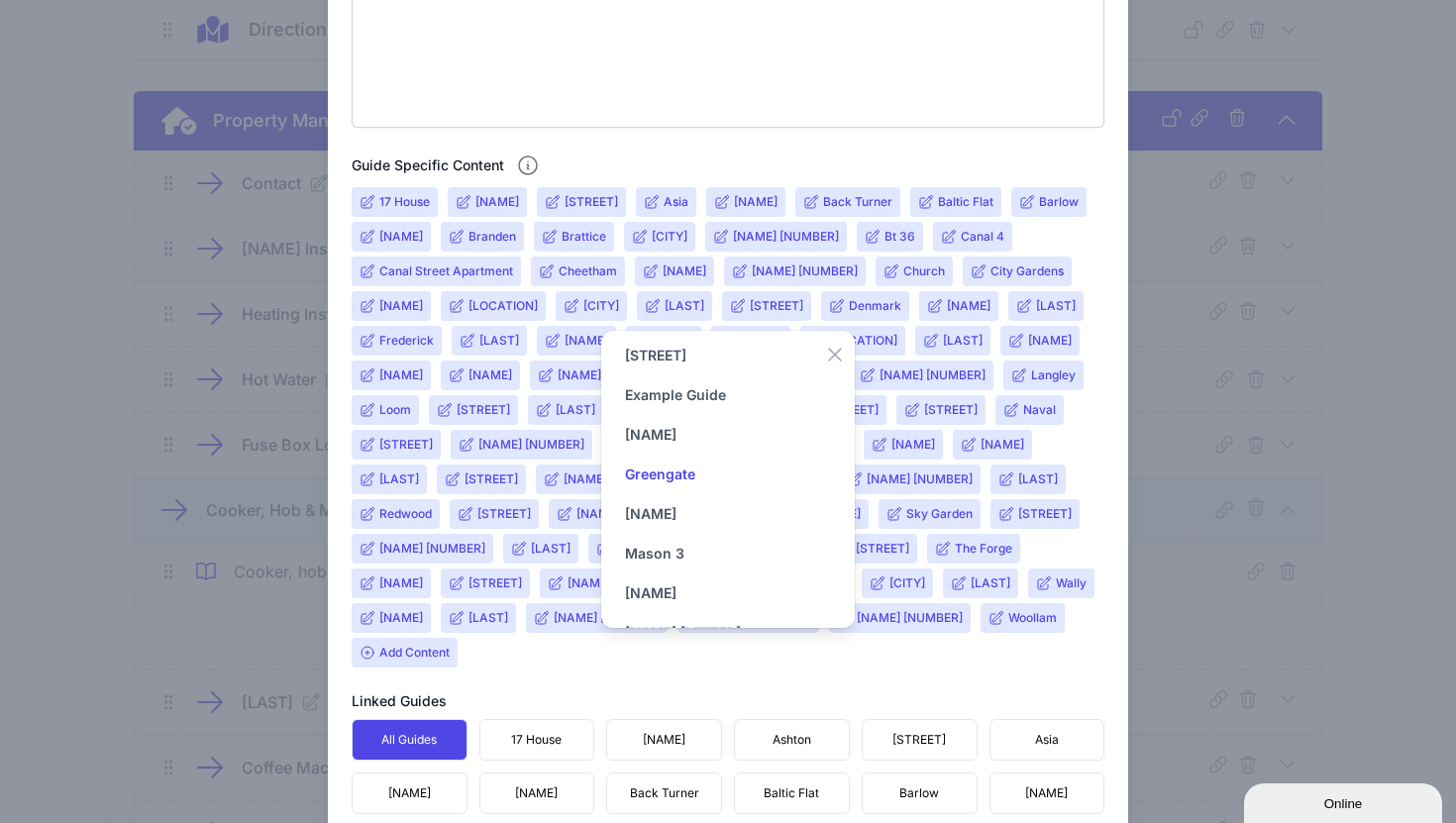 click on "Greengate" at bounding box center [660, 474] 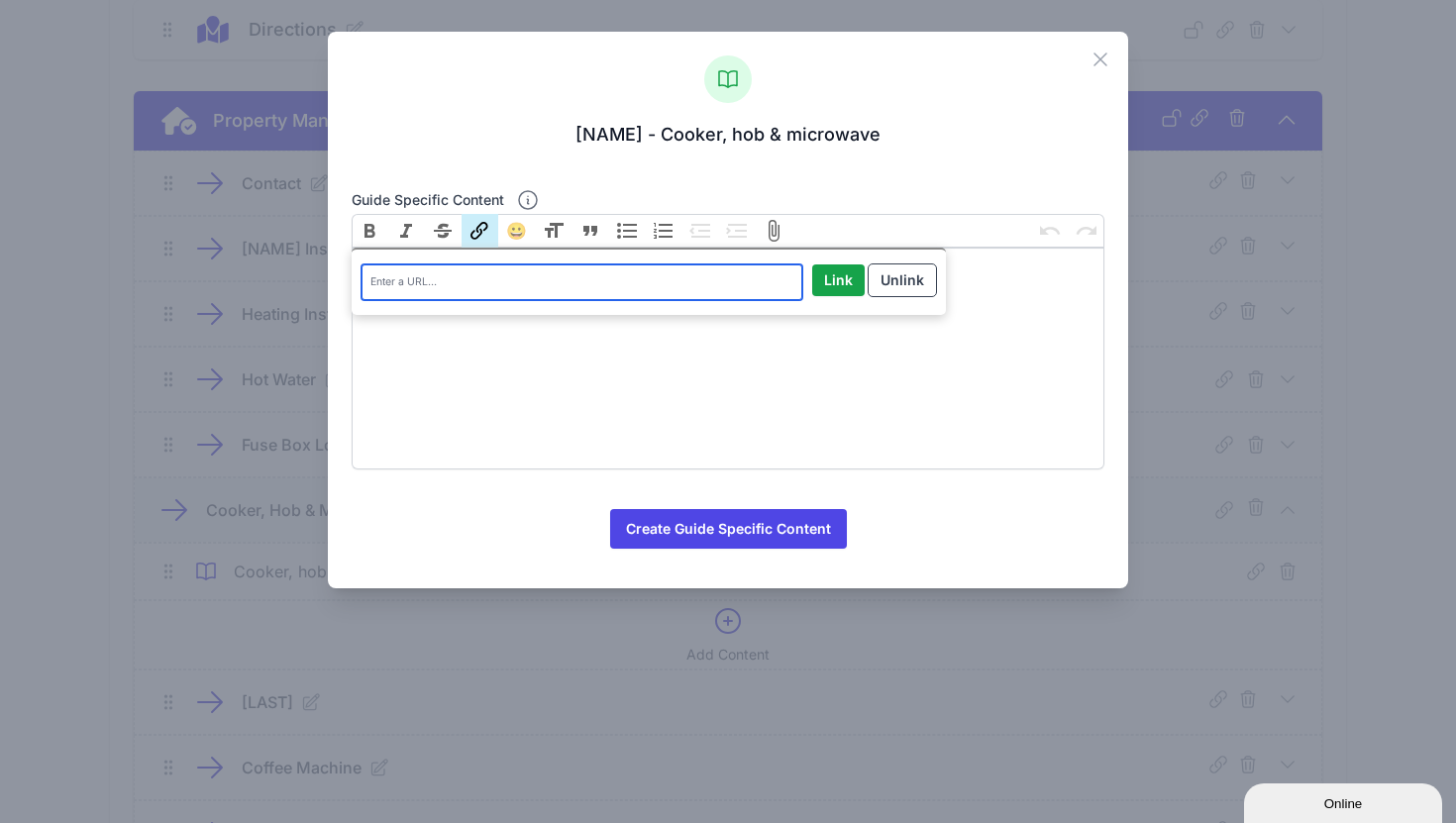 click on "Link" at bounding box center (479, 231) 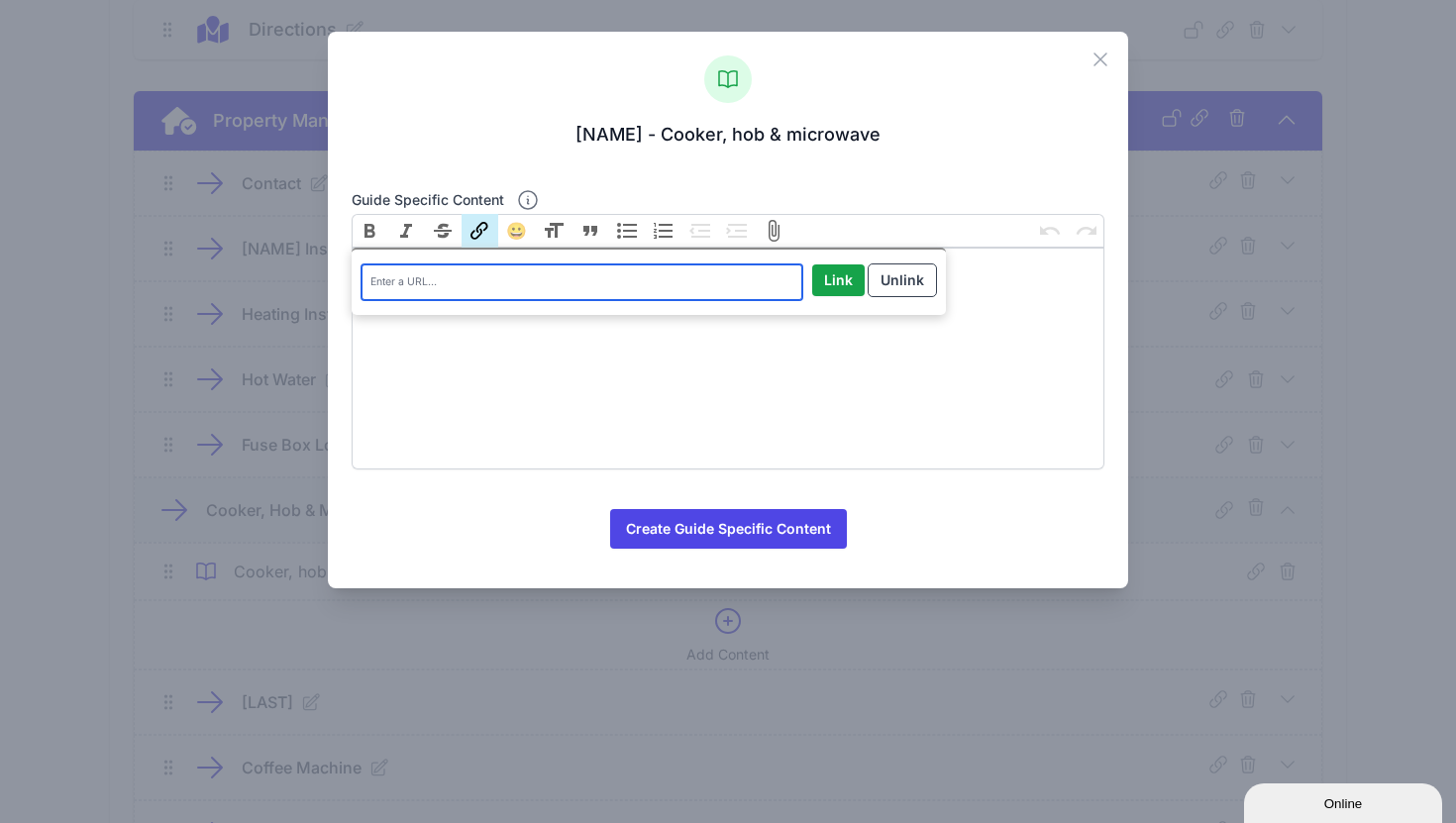 paste on "https://drive.google.com/file/d/1ABgdM9bDzKd6xz2pcTT-uAIRSk37J4qr/view?usp=drive_link" 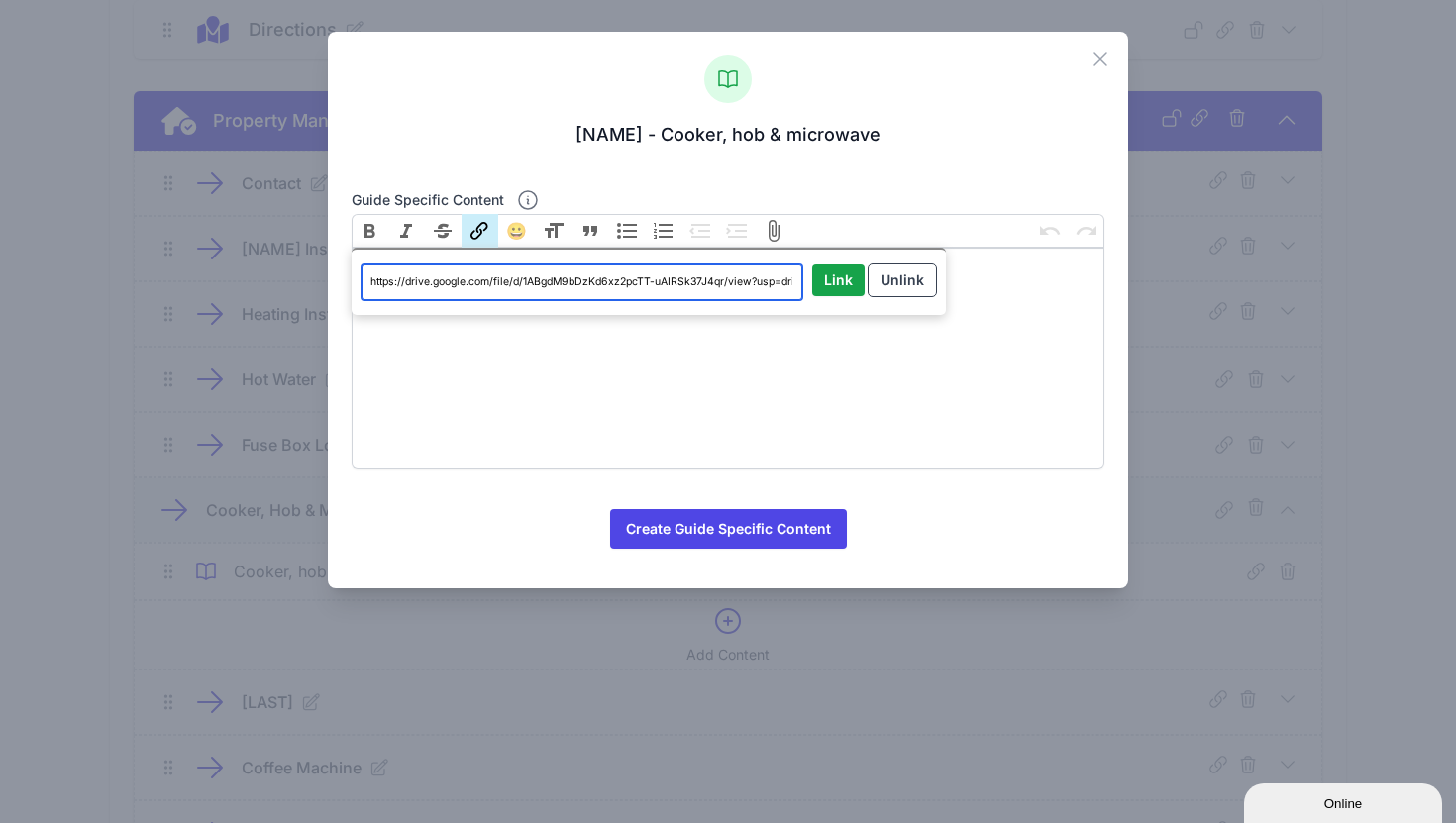 scroll, scrollTop: 0, scrollLeft: 34, axis: horizontal 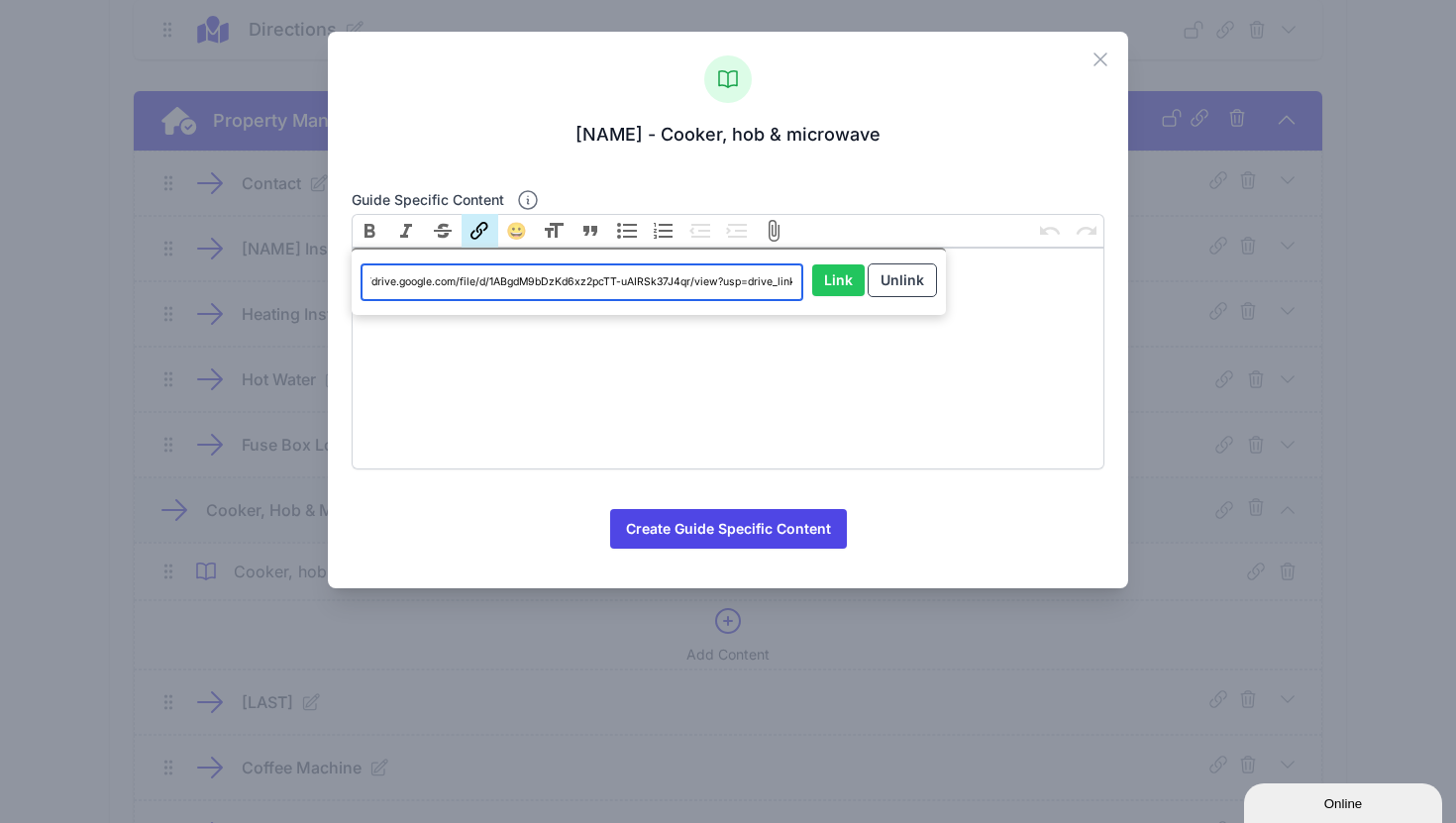 type on "https://drive.google.com/file/d/1ABgdM9bDzKd6xz2pcTT-uAIRSk37J4qr/view?usp=drive_link" 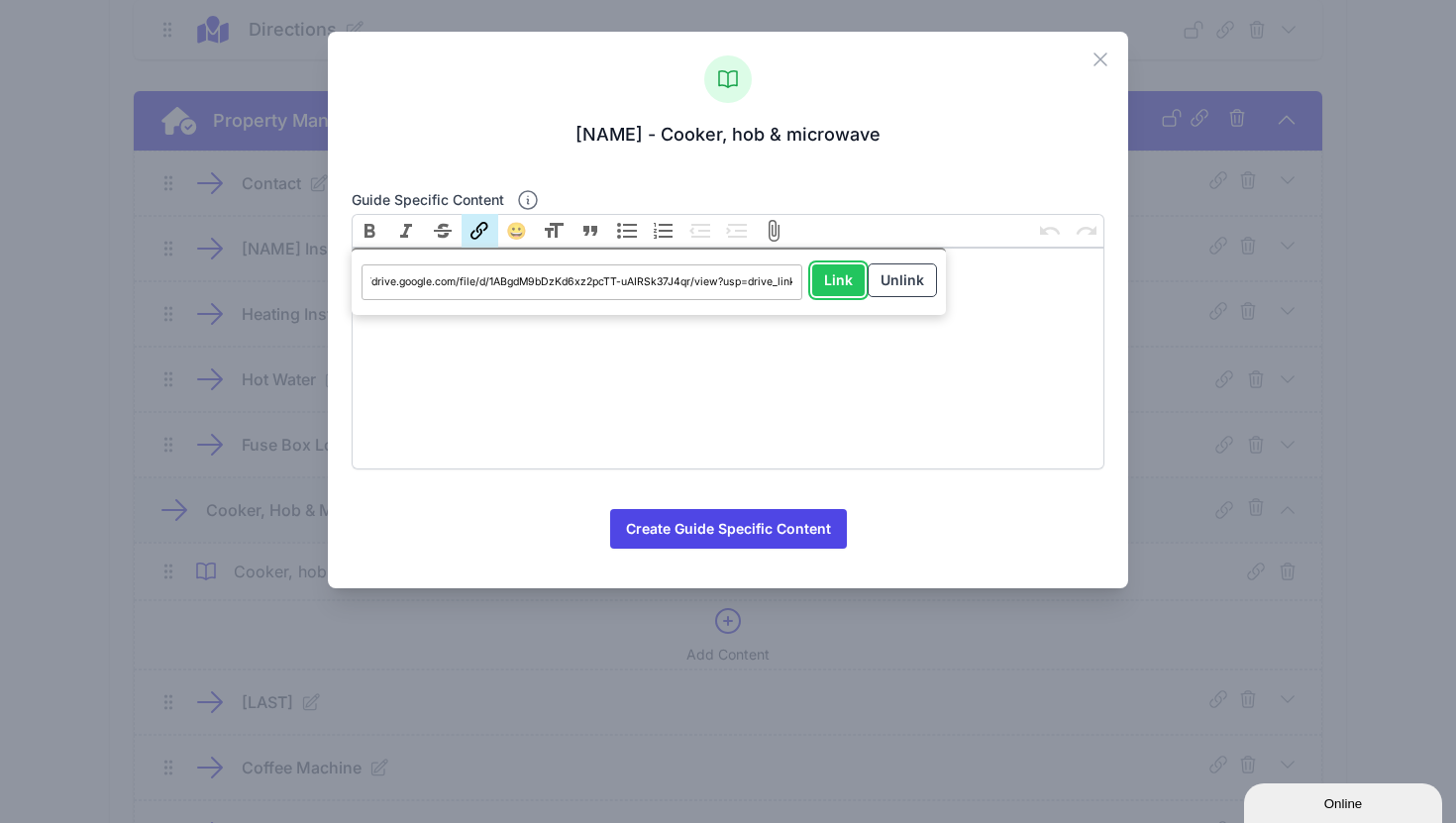 click on "Link" at bounding box center (838, 280) 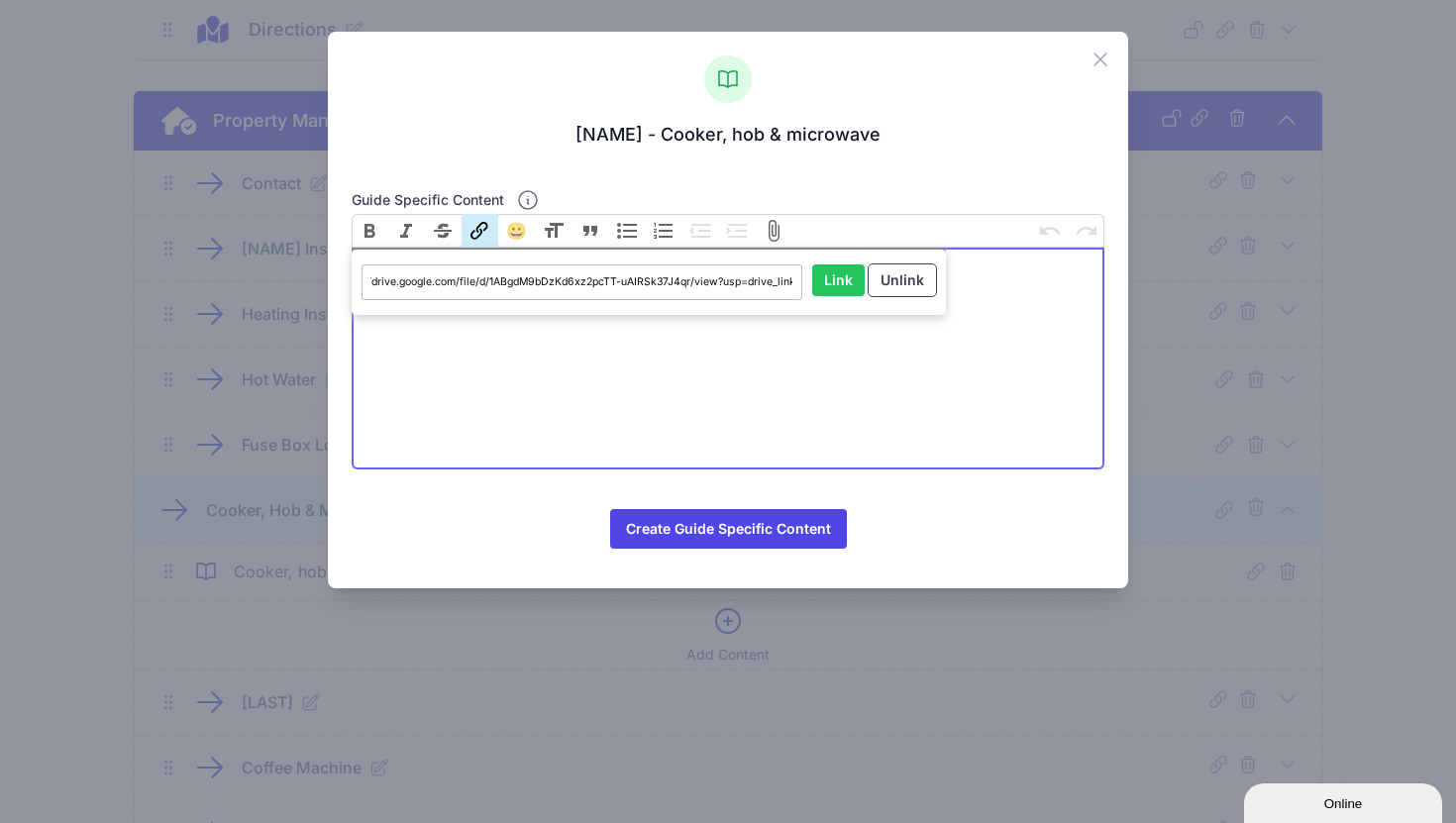 scroll, scrollTop: 0, scrollLeft: 0, axis: both 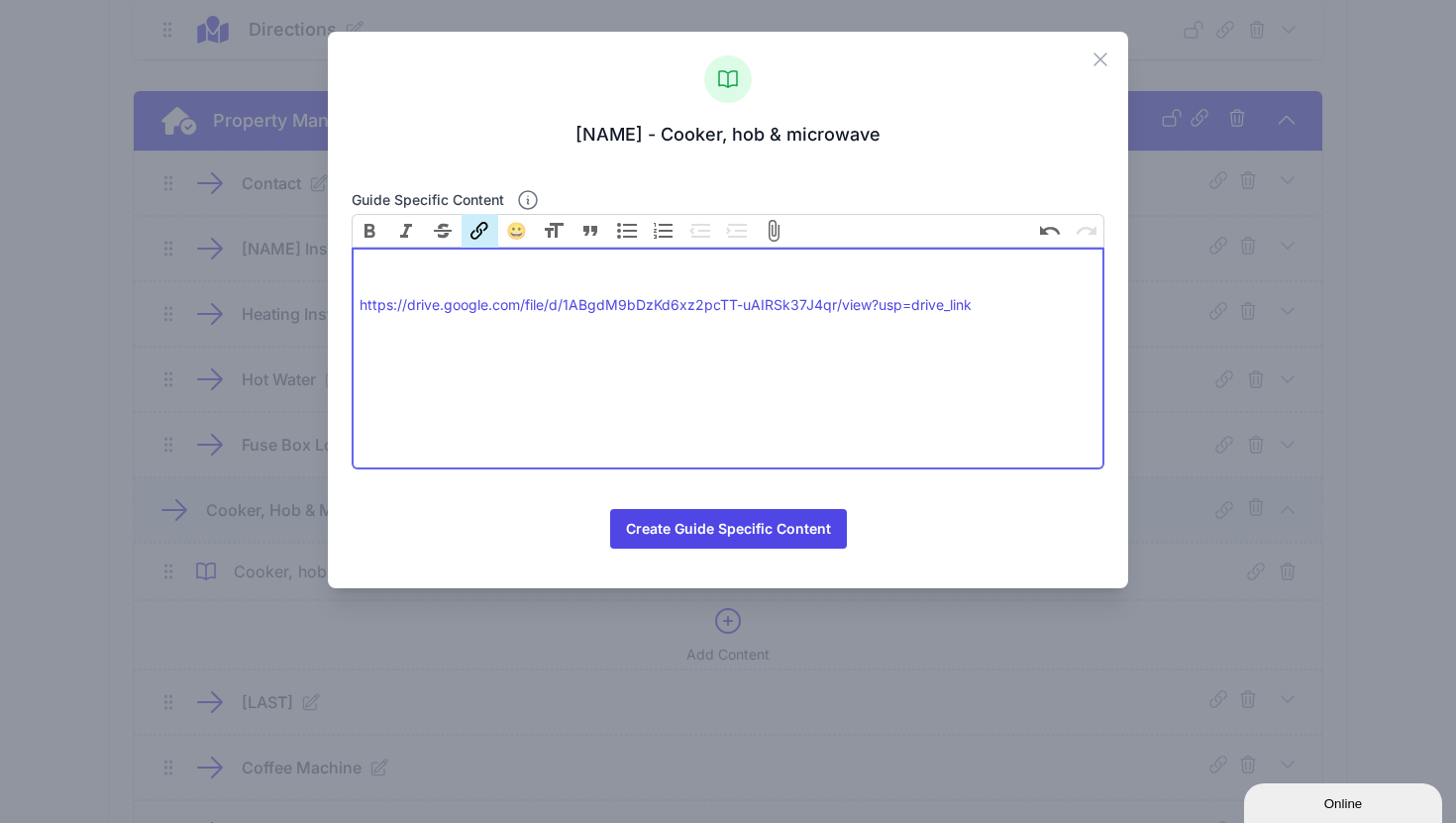 click on "https://drive.google.com/file/d/1ABgdM9bDzKd6xz2pcTT-uAIRSk37J4qr/view?usp=drive_link" at bounding box center (728, 283) 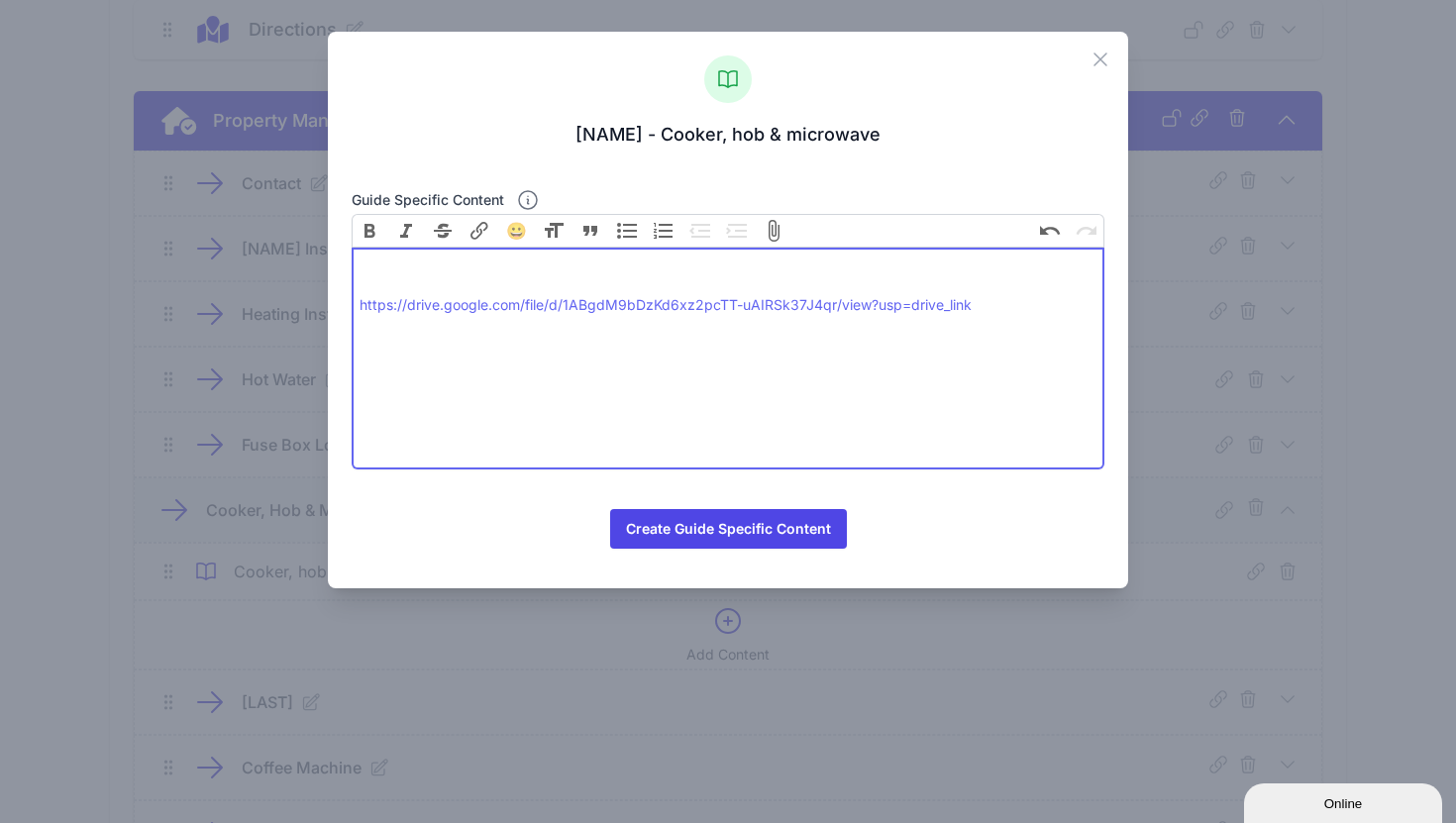 click on "https://drive.google.com/file/d/1ABgdM9bDzKd6xz2pcTT-uAIRSk37J4qr/view?usp=drive_link" at bounding box center (666, 304) 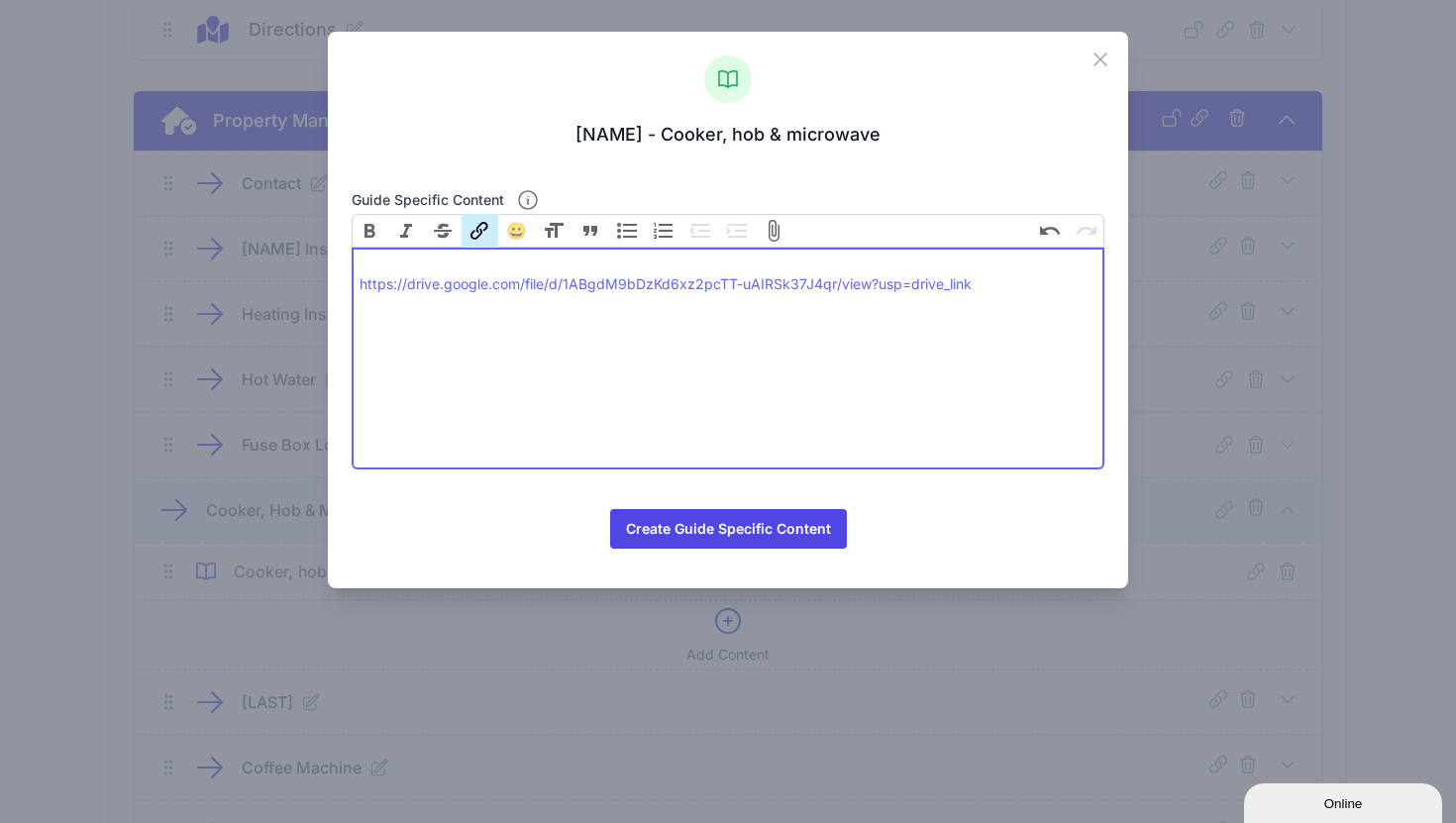type on "<div><a href="https://drive.google.com/file/d/1ABgdM9bDzKd6xz2pcTT-uAIRSk37J4qr/view?usp=drive_link">https://drive.google.com/file/d/1ABgdM9bDzKd6xz2pcTT-uAIRSk37J4qr/view?usp=drive_link</a></div>" 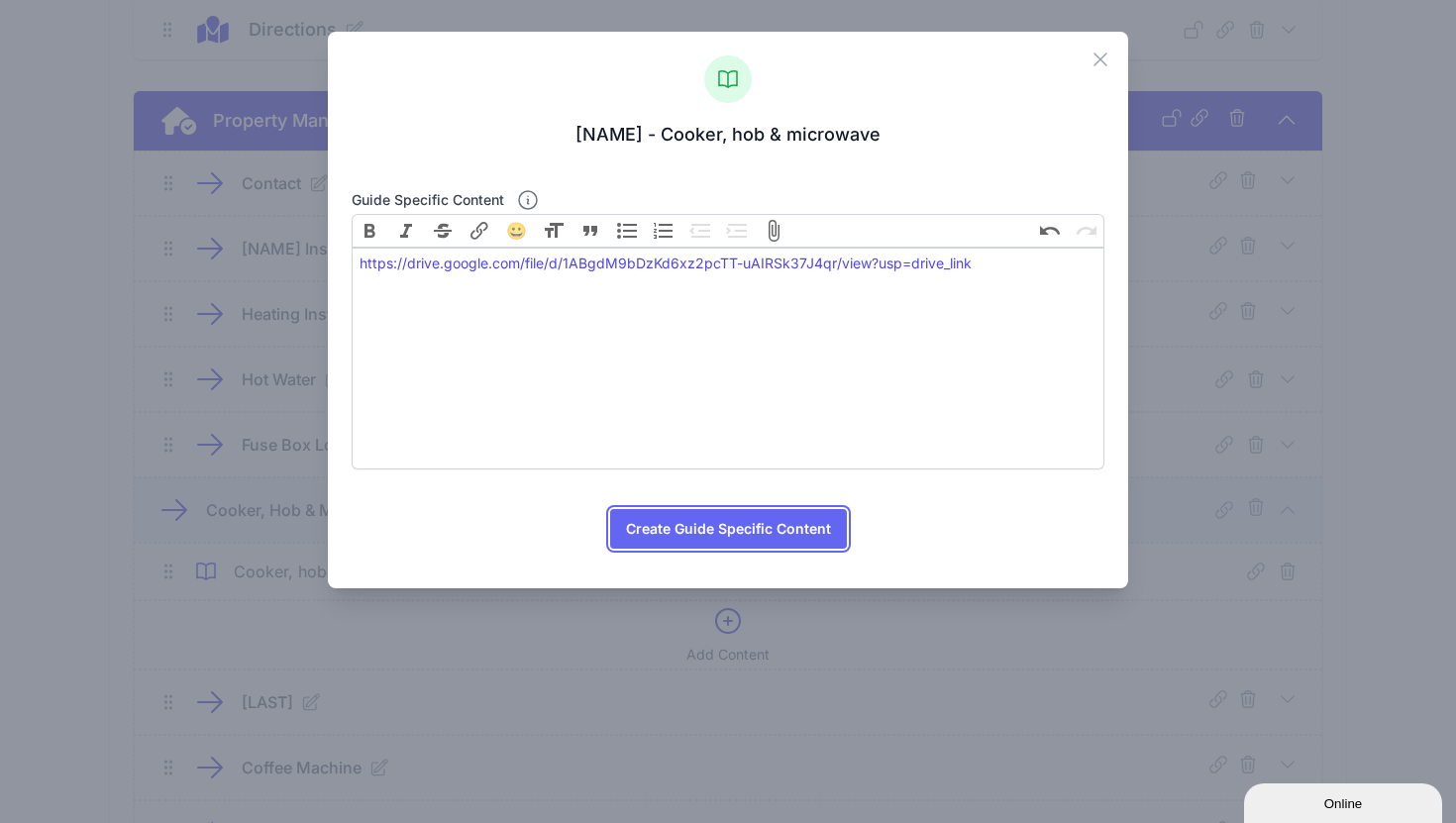 click on "Create Guide Specific Content" at bounding box center [728, 529] 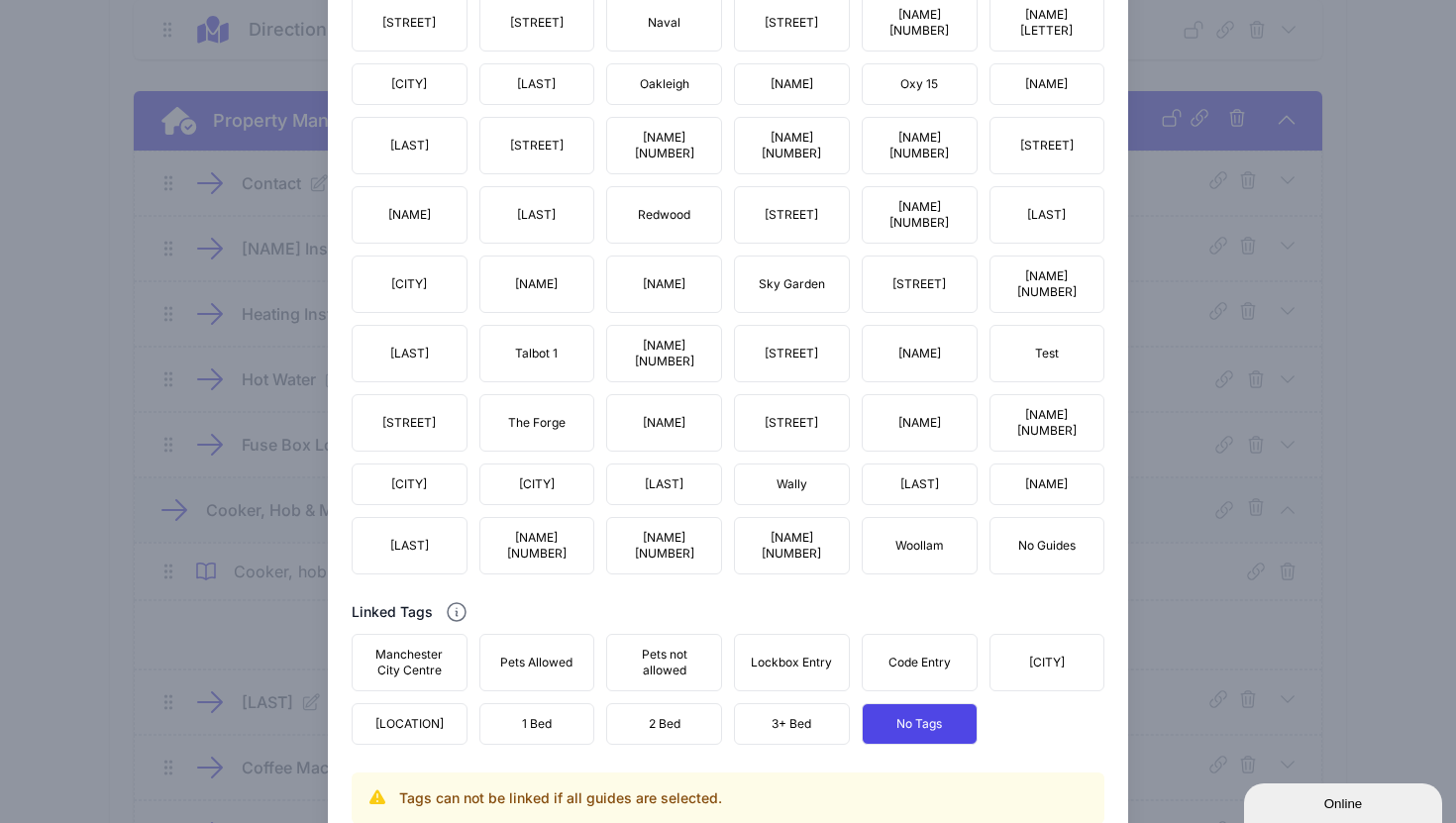 scroll, scrollTop: 2000, scrollLeft: 0, axis: vertical 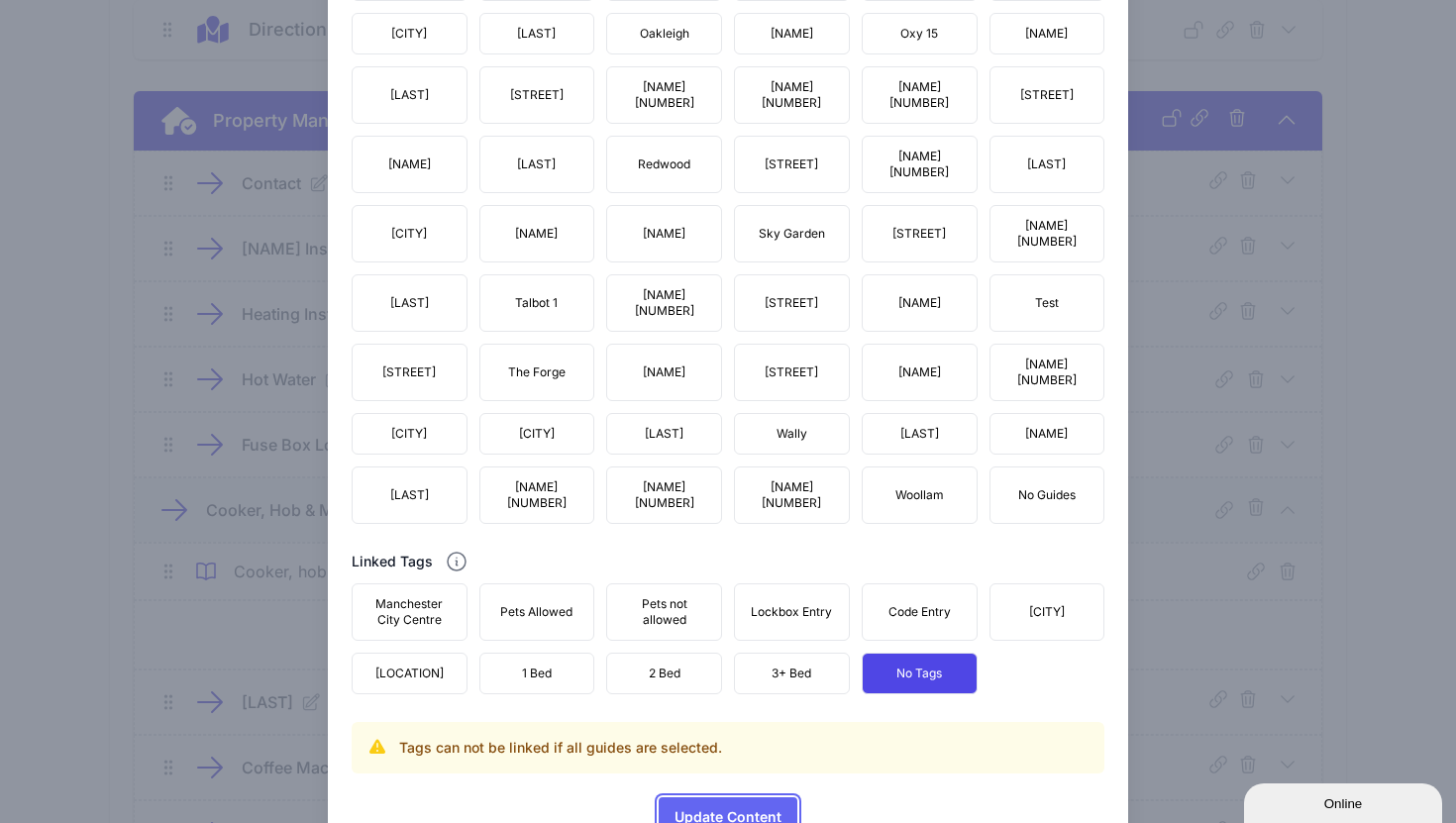click on "Update Content" at bounding box center [728, 817] 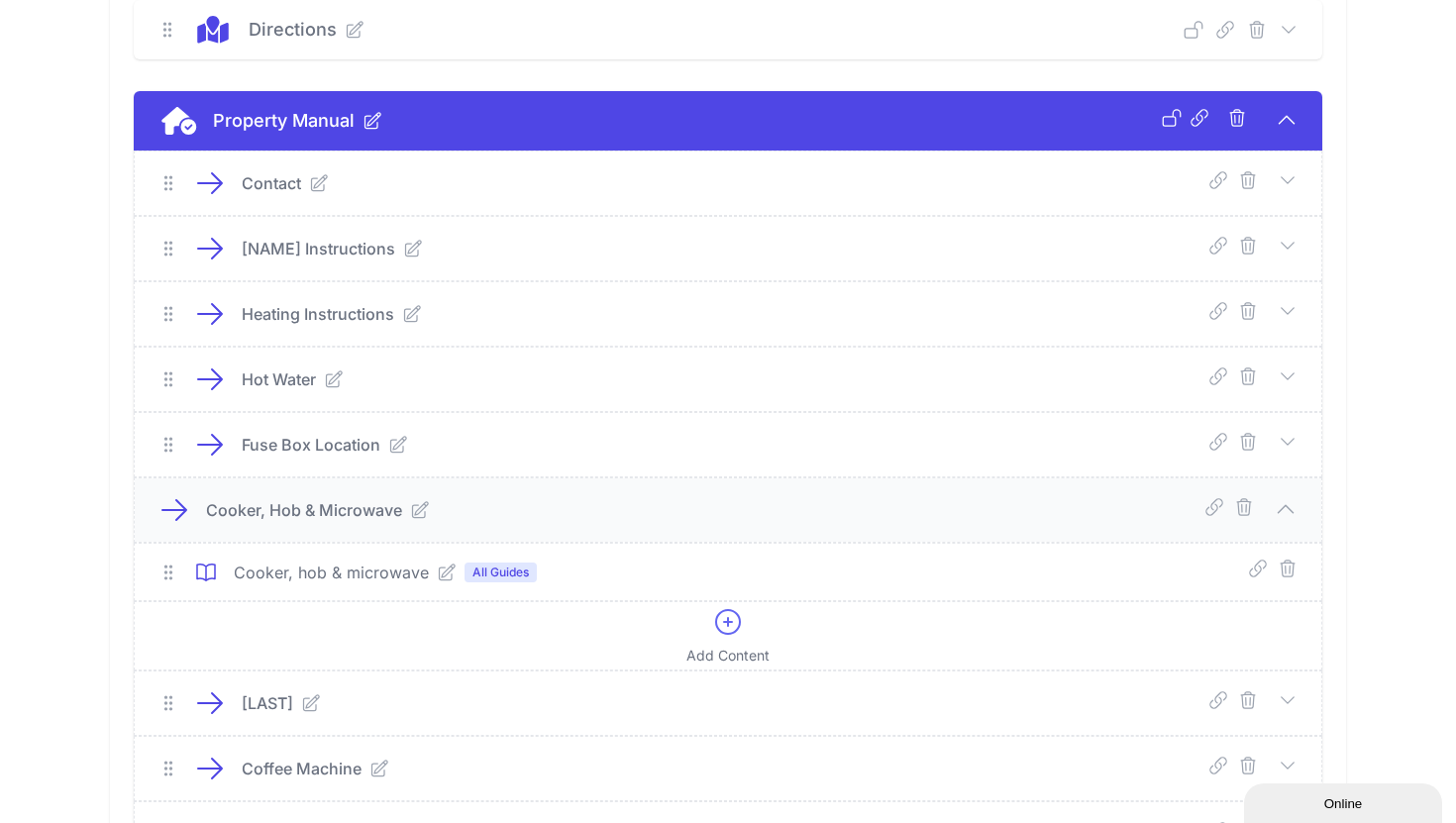 click 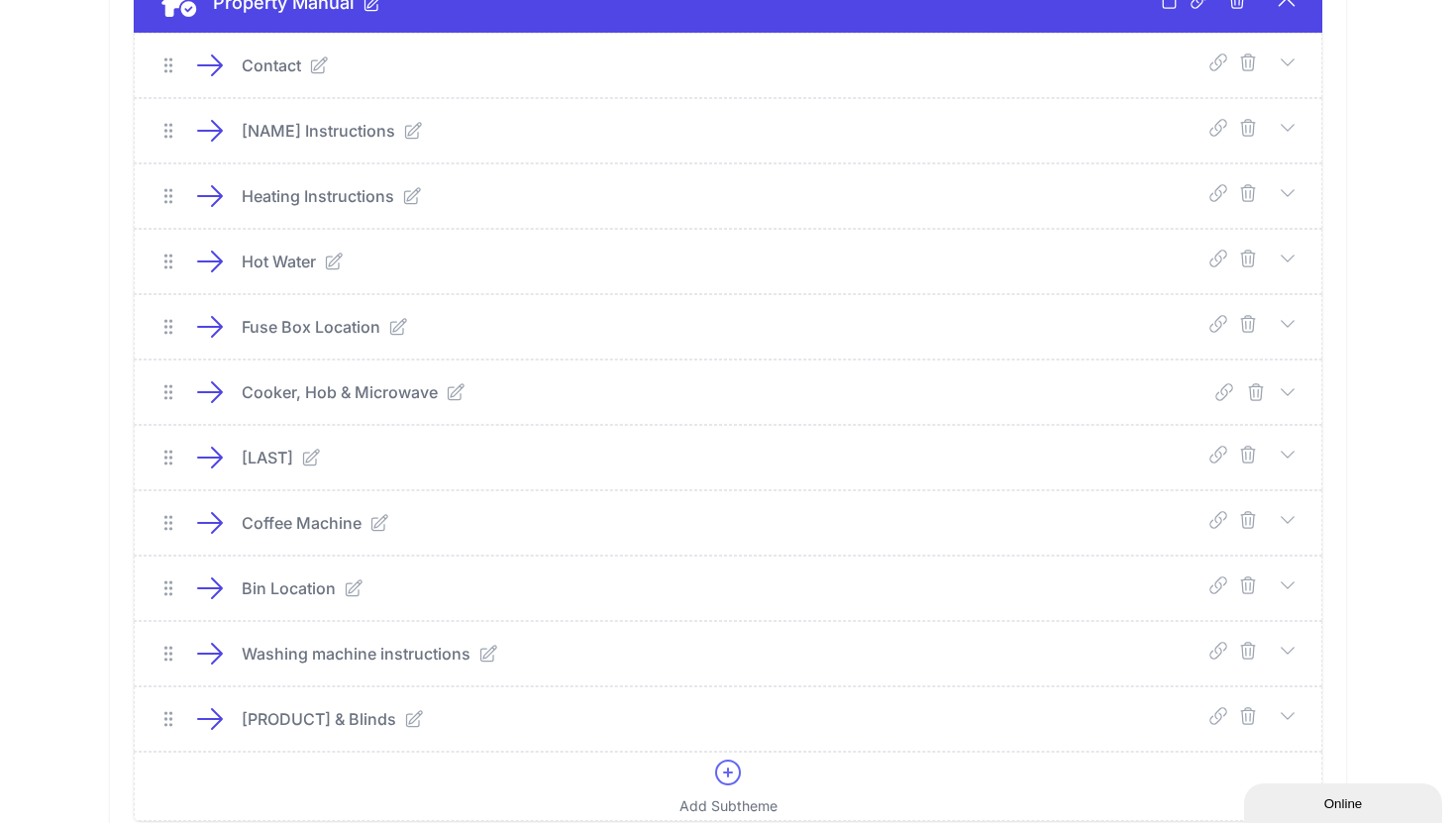 scroll, scrollTop: 800, scrollLeft: 0, axis: vertical 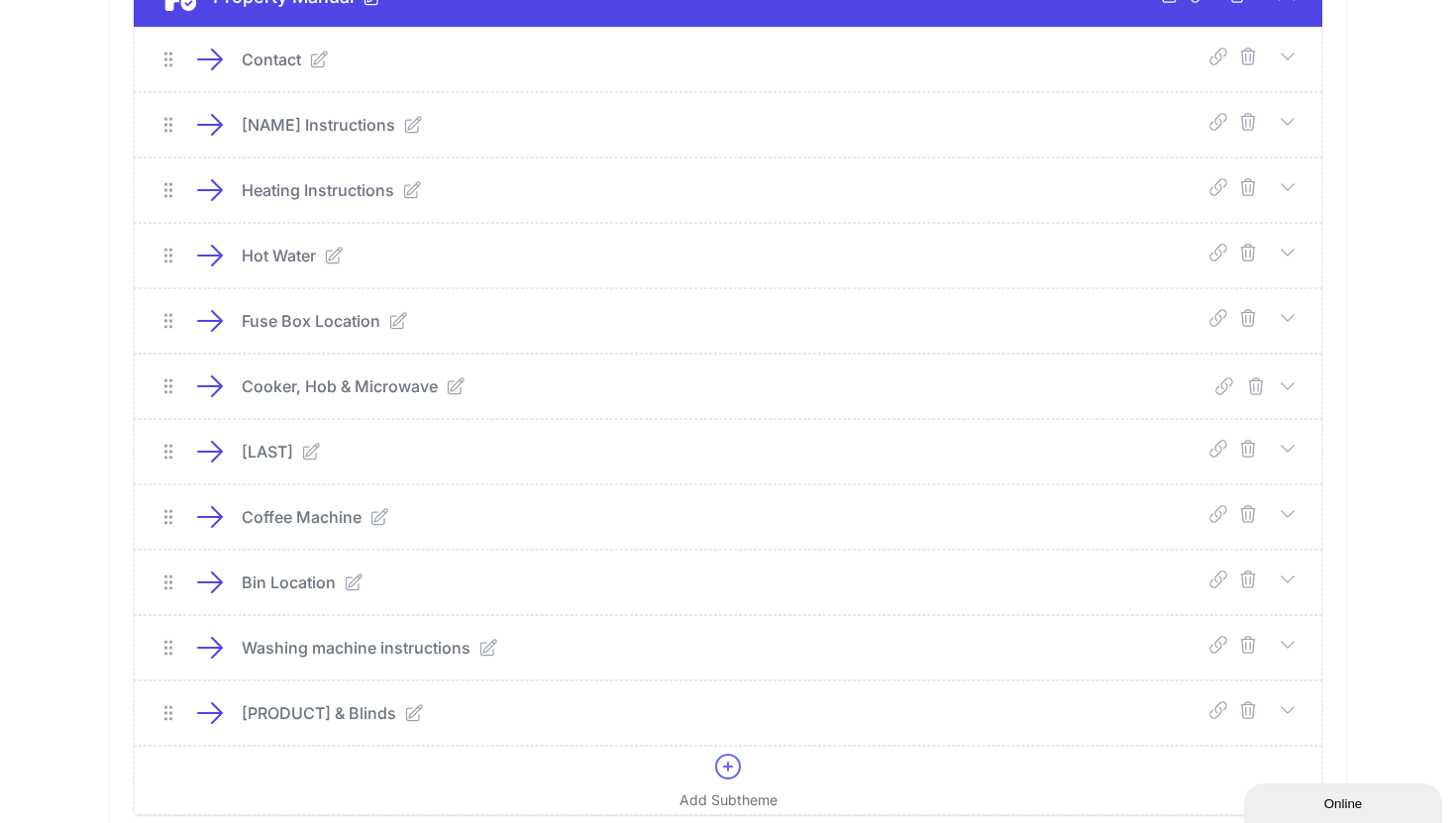 click 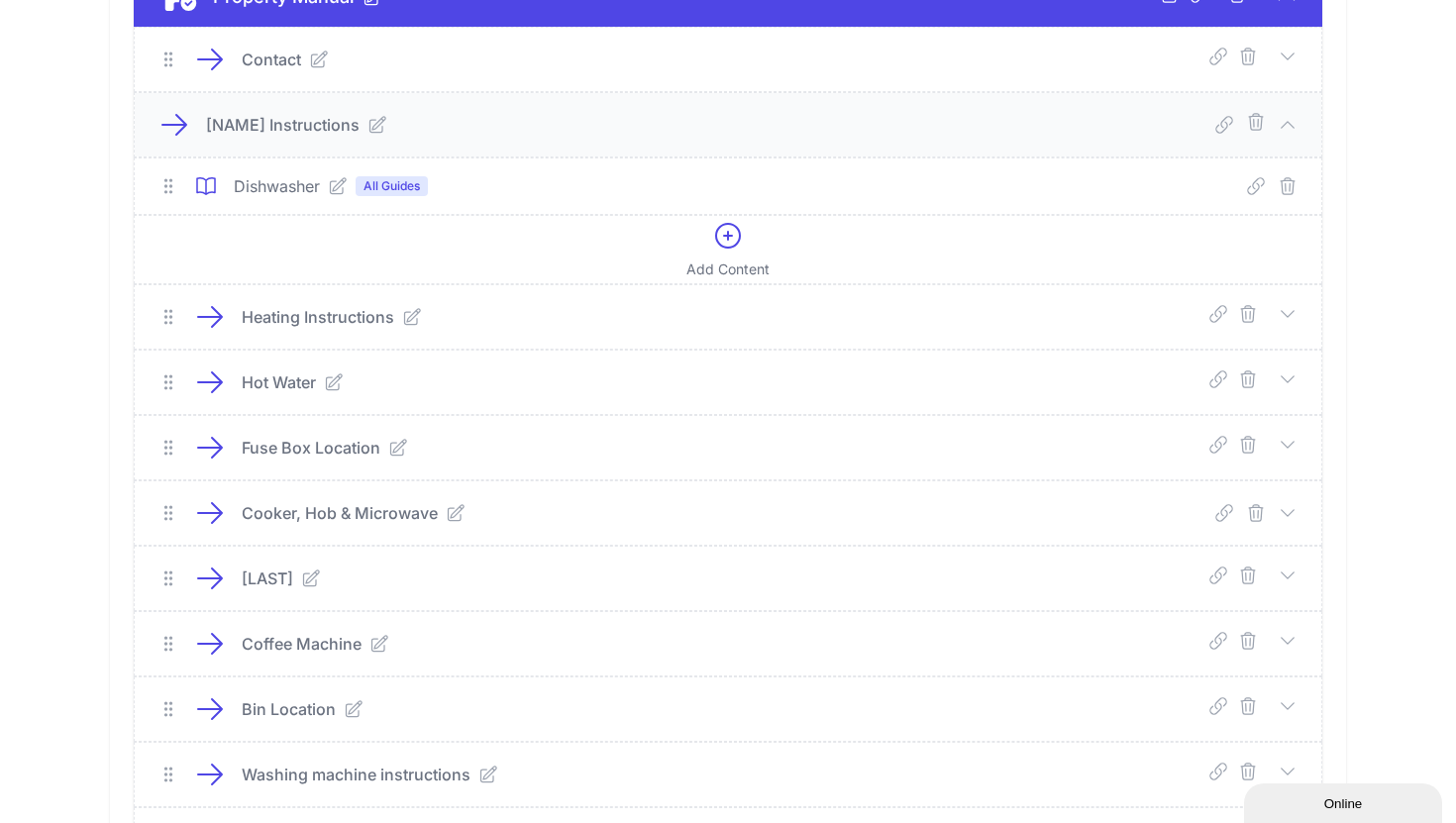 click 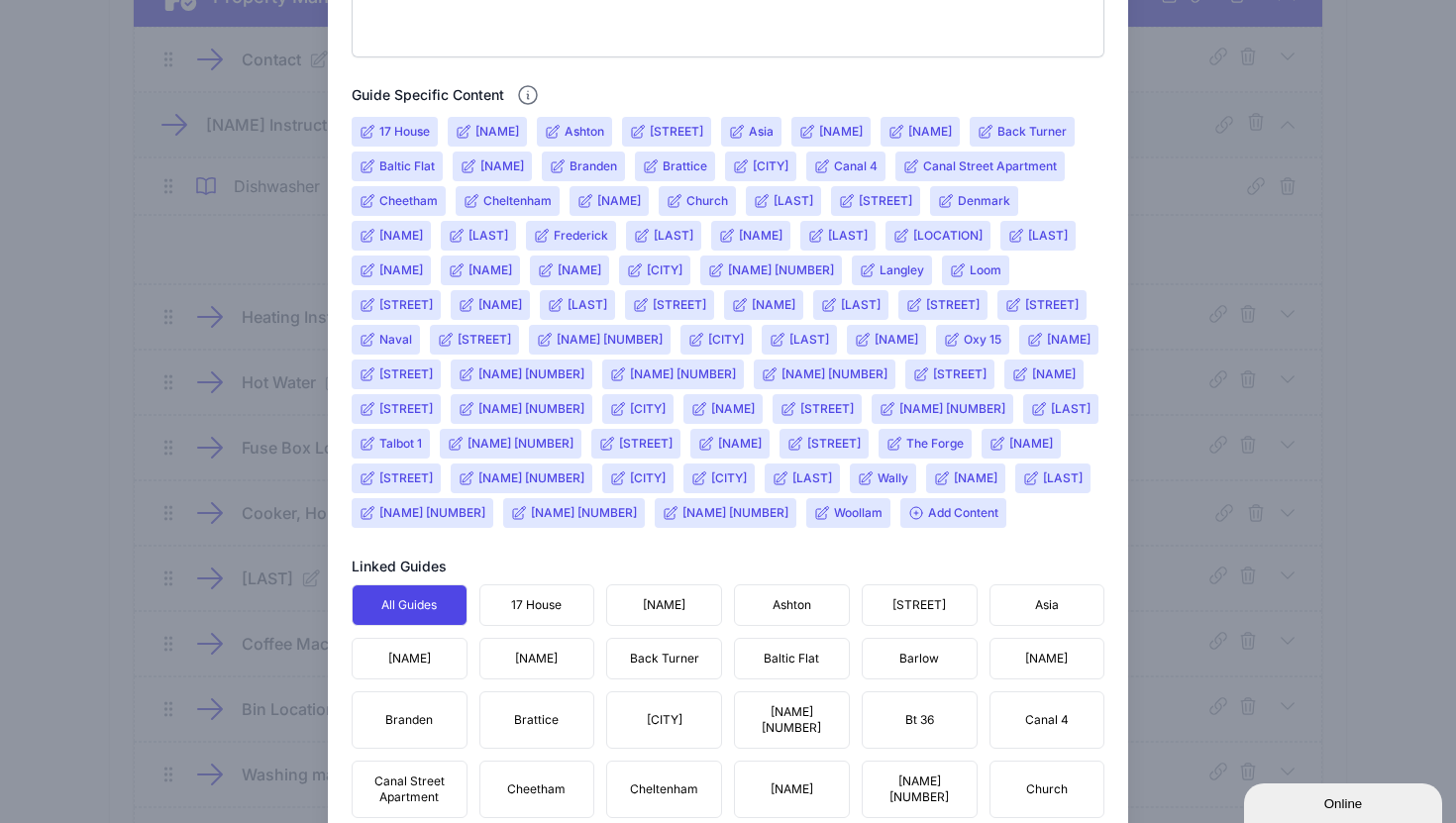 scroll, scrollTop: 700, scrollLeft: 0, axis: vertical 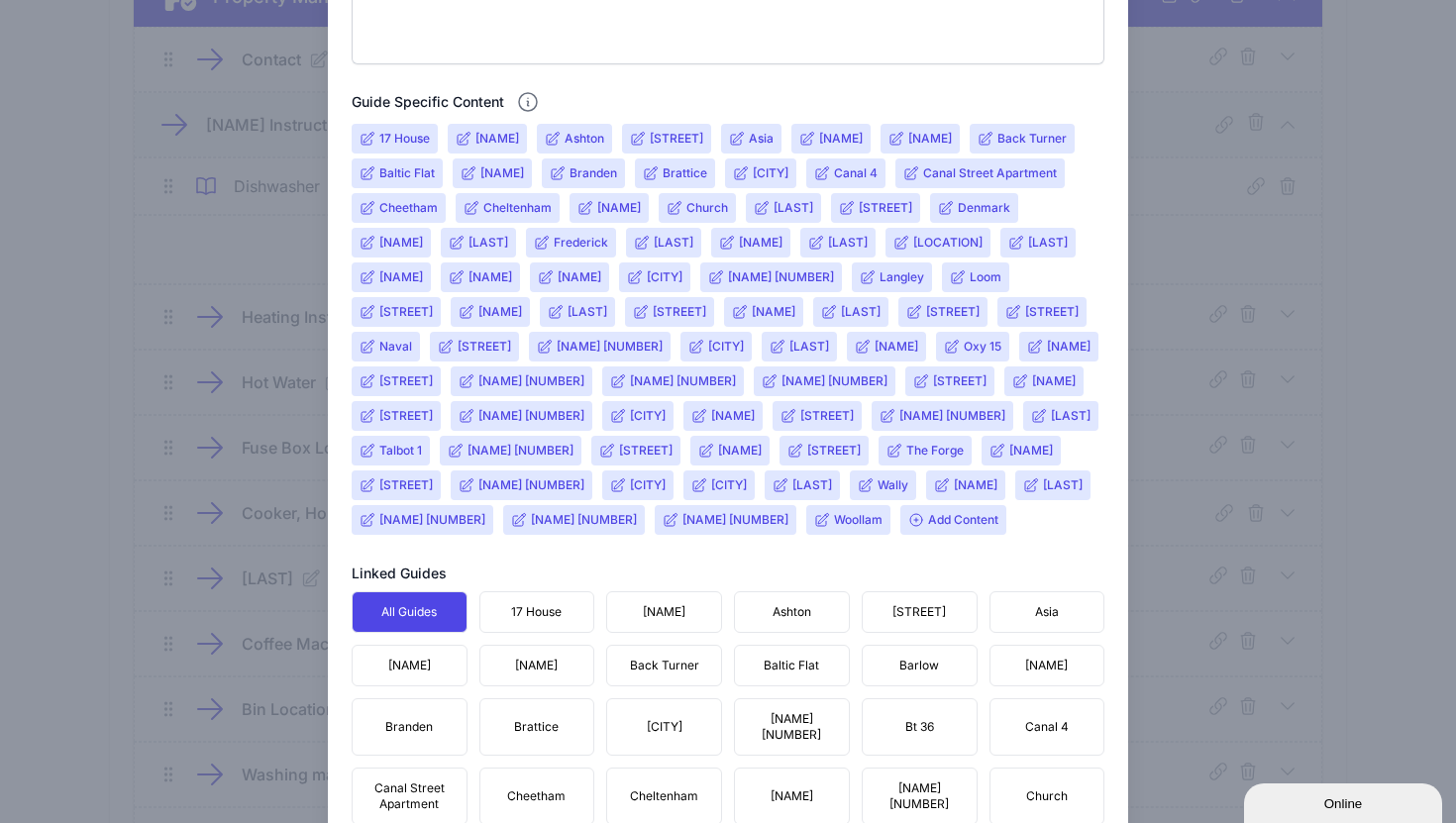 click on "Add Content" at bounding box center (953, 520) 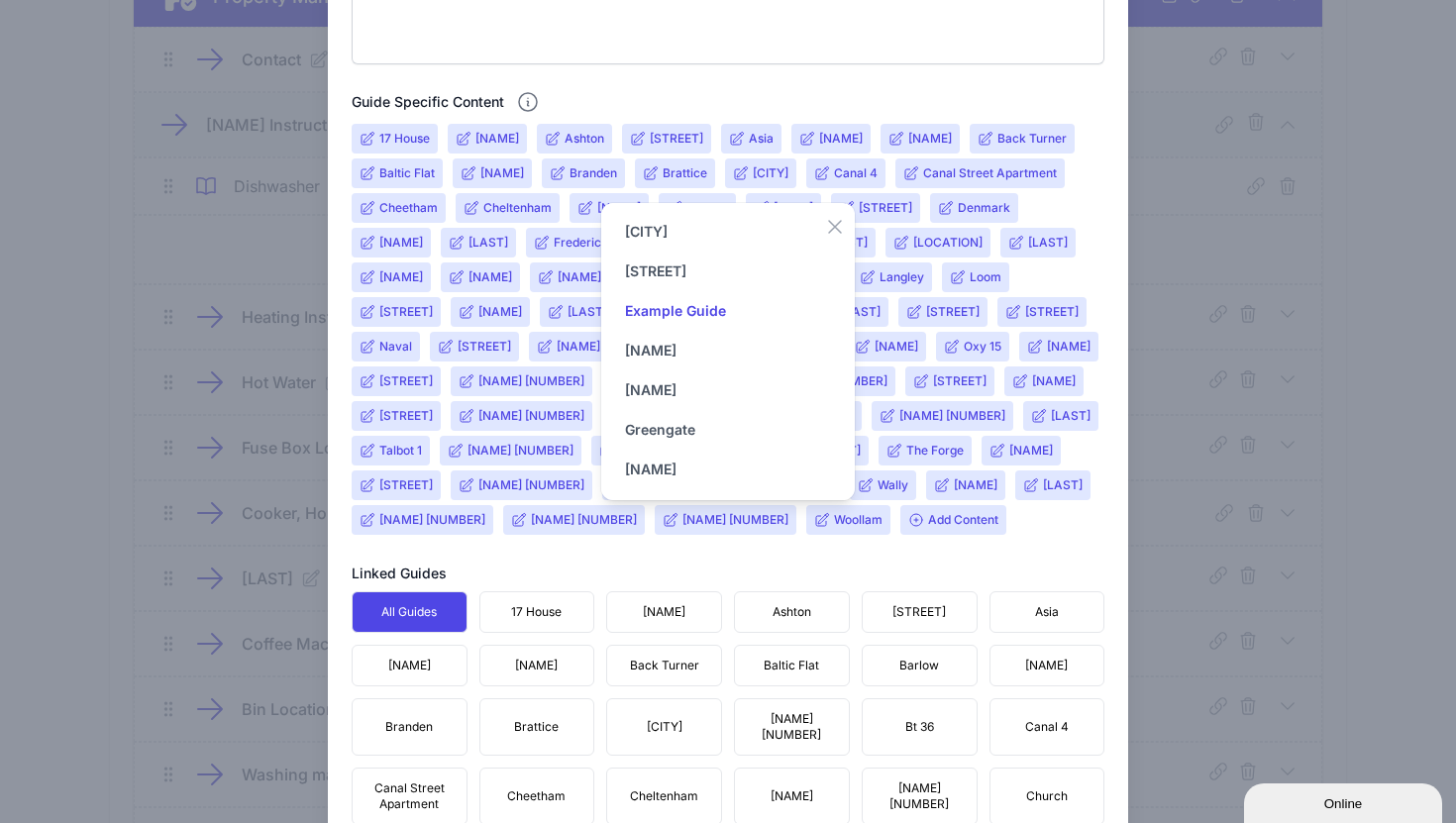 scroll, scrollTop: 329, scrollLeft: 0, axis: vertical 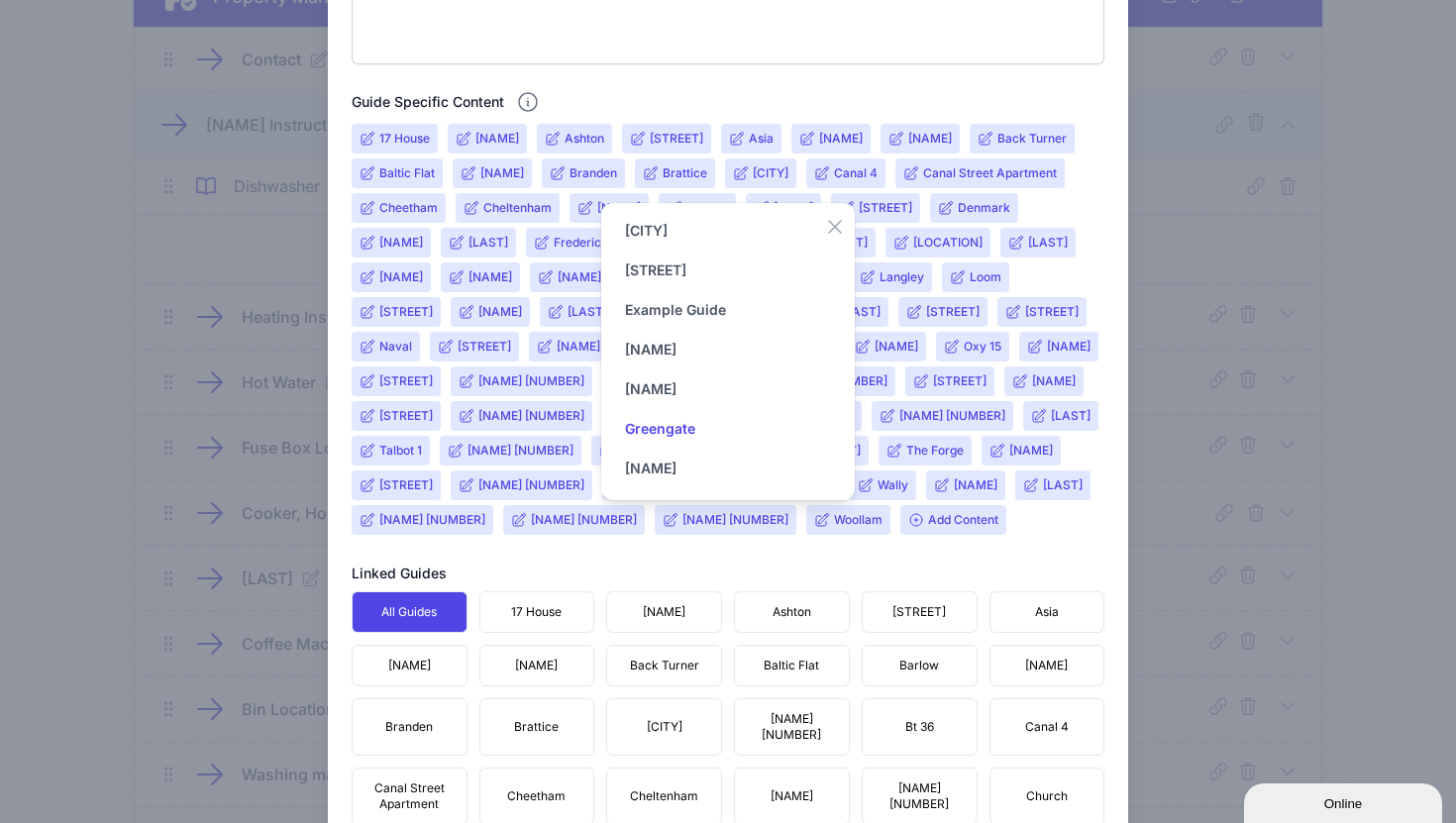 click on "Greengate" at bounding box center [660, 429] 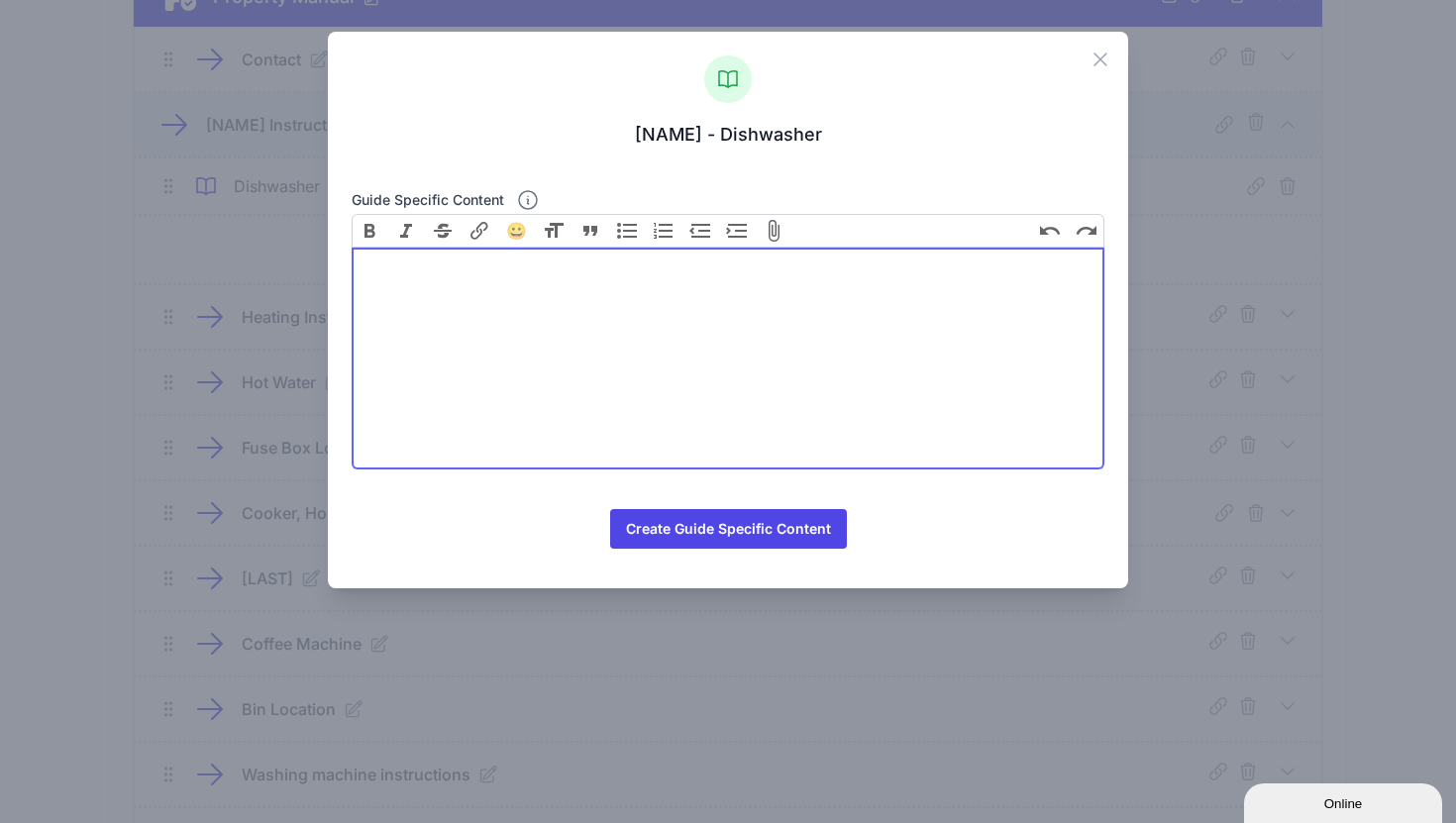click at bounding box center [728, 359] 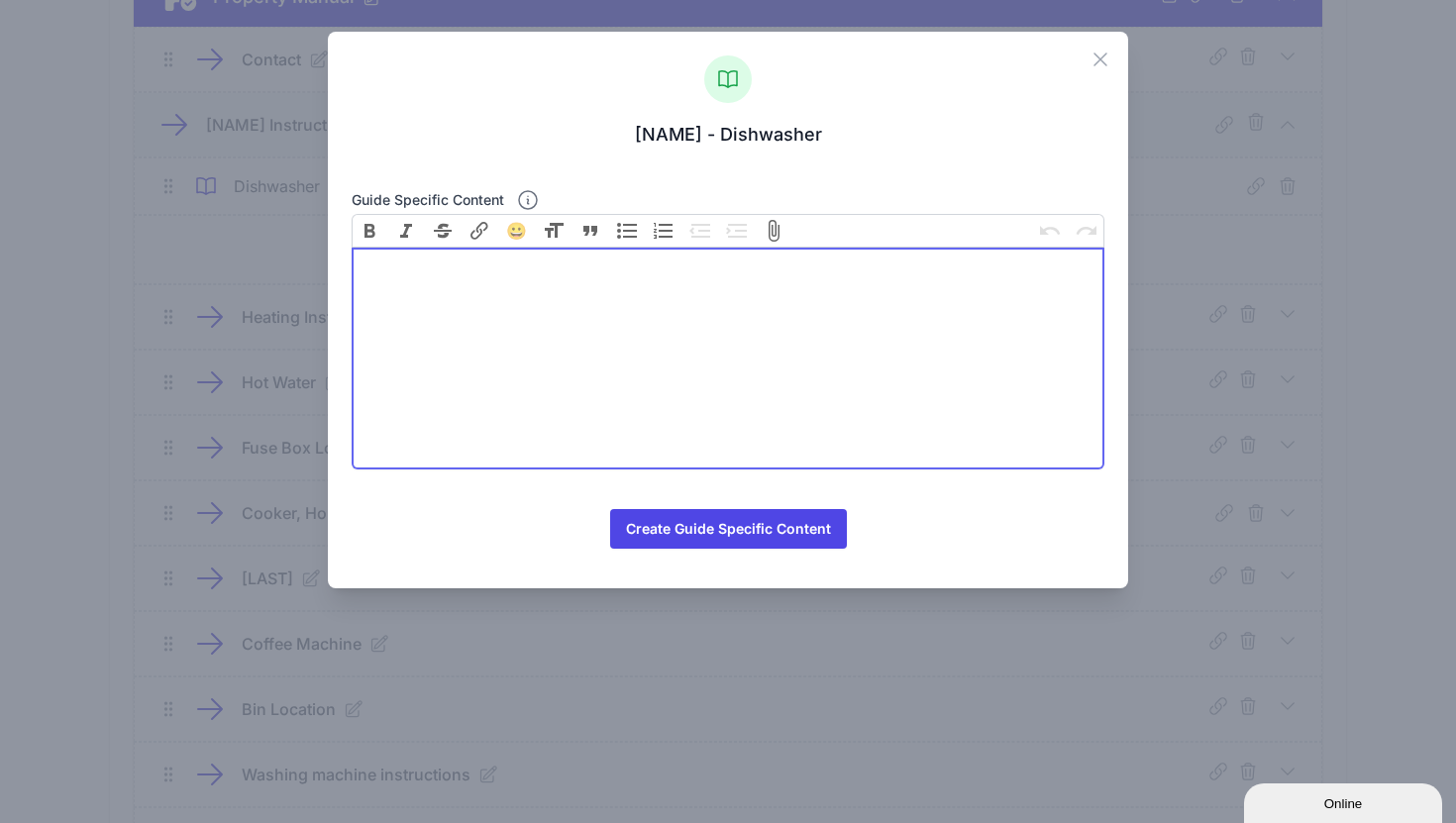 paste on "<div>https://drive.google.com/file/d/1Uecgsl8ZSzmVbCDOb-PXGmBxuPZoxTgw/view?usp=drive_link</div>" 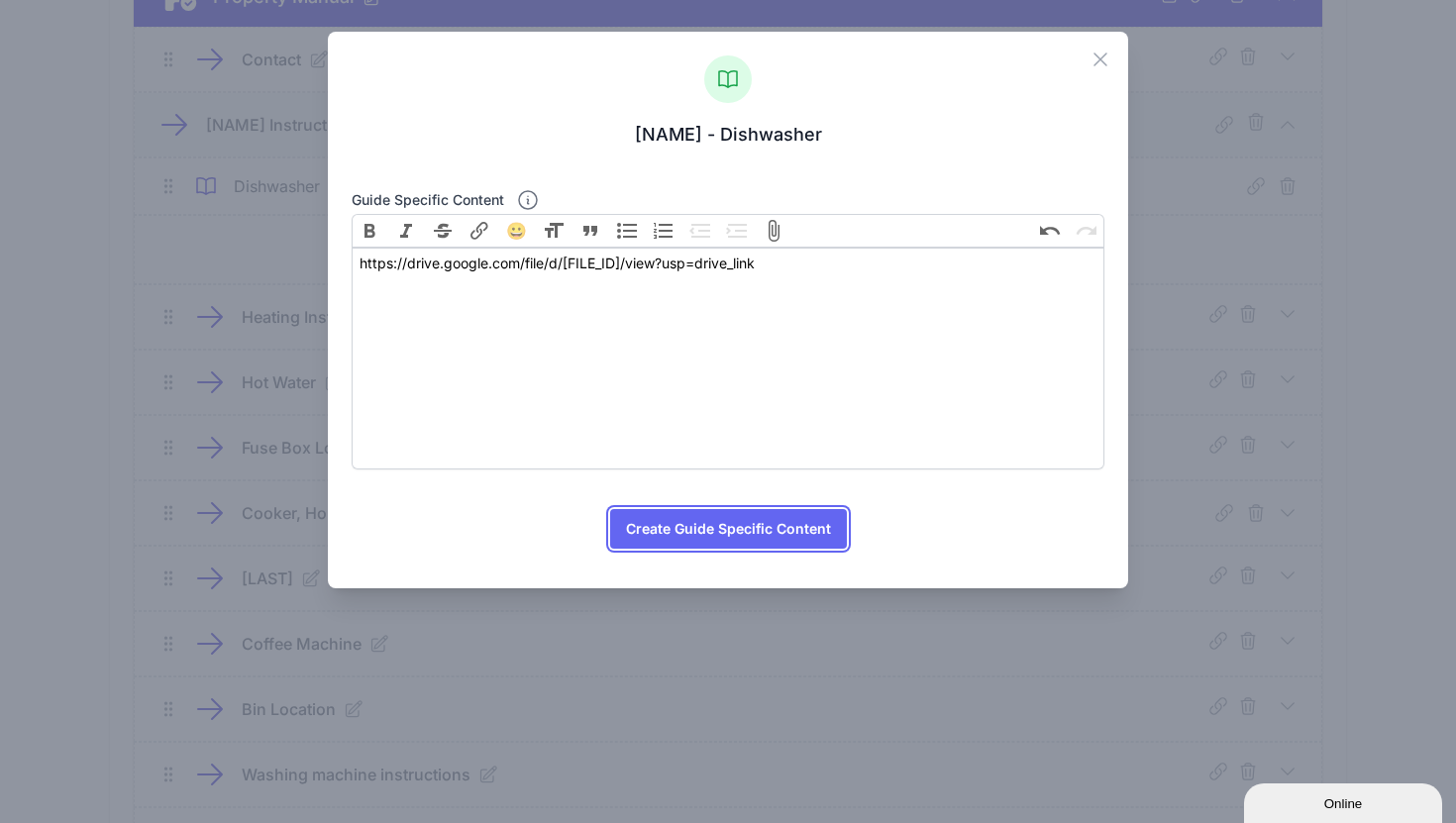 click on "Create Guide Specific Content" at bounding box center [728, 529] 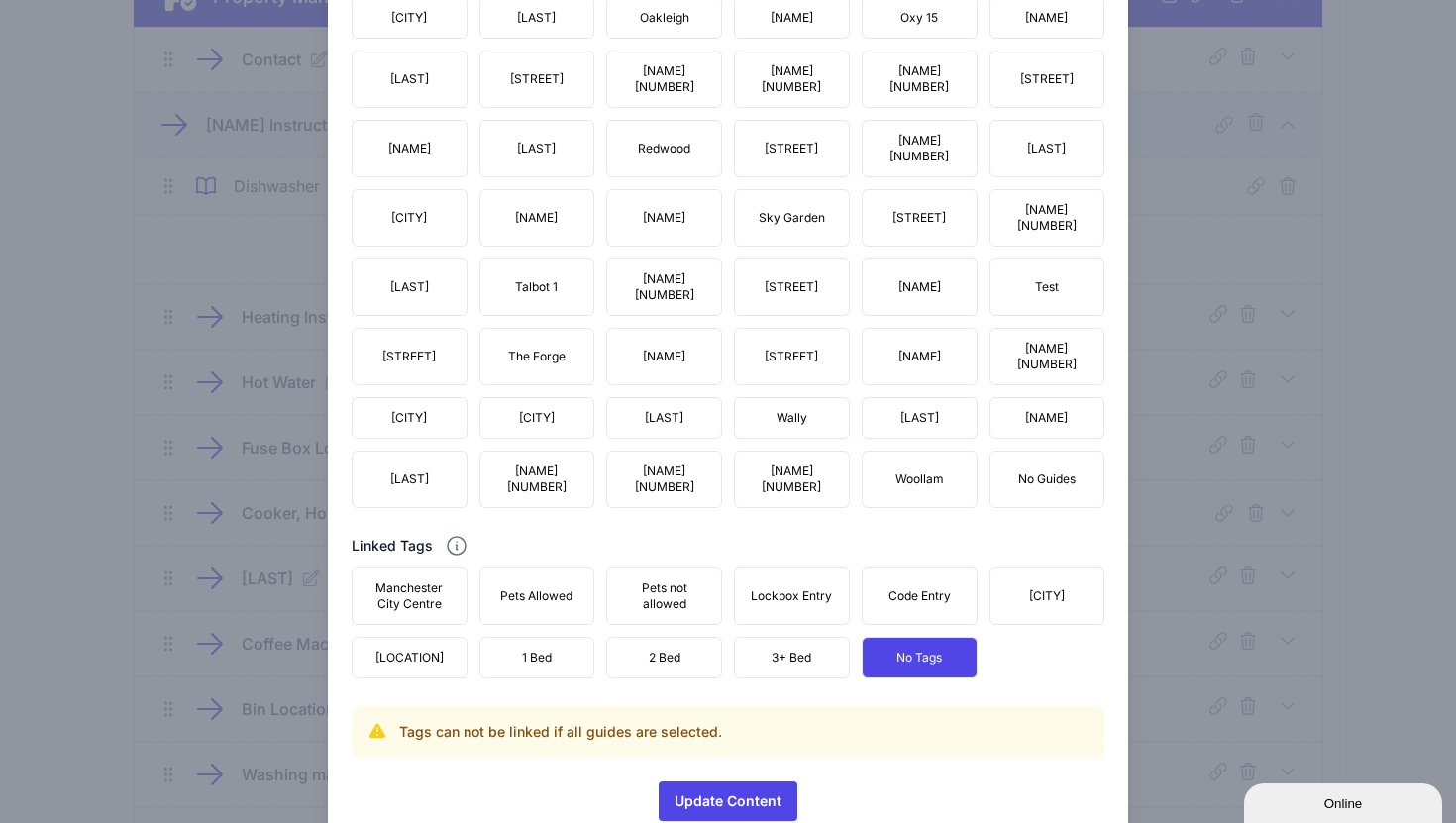 scroll, scrollTop: 1965, scrollLeft: 0, axis: vertical 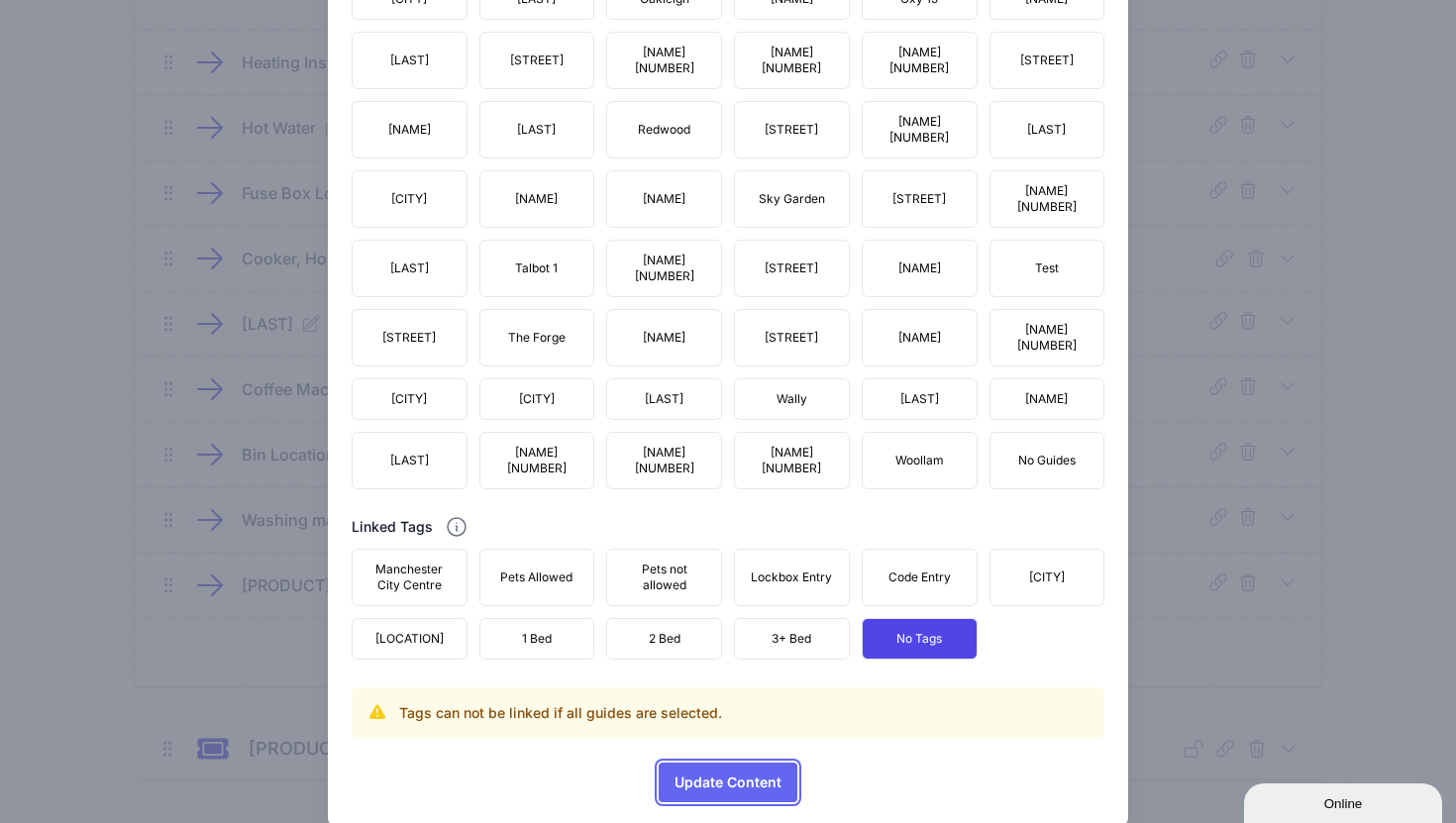 click on "Update Content" at bounding box center (728, 782) 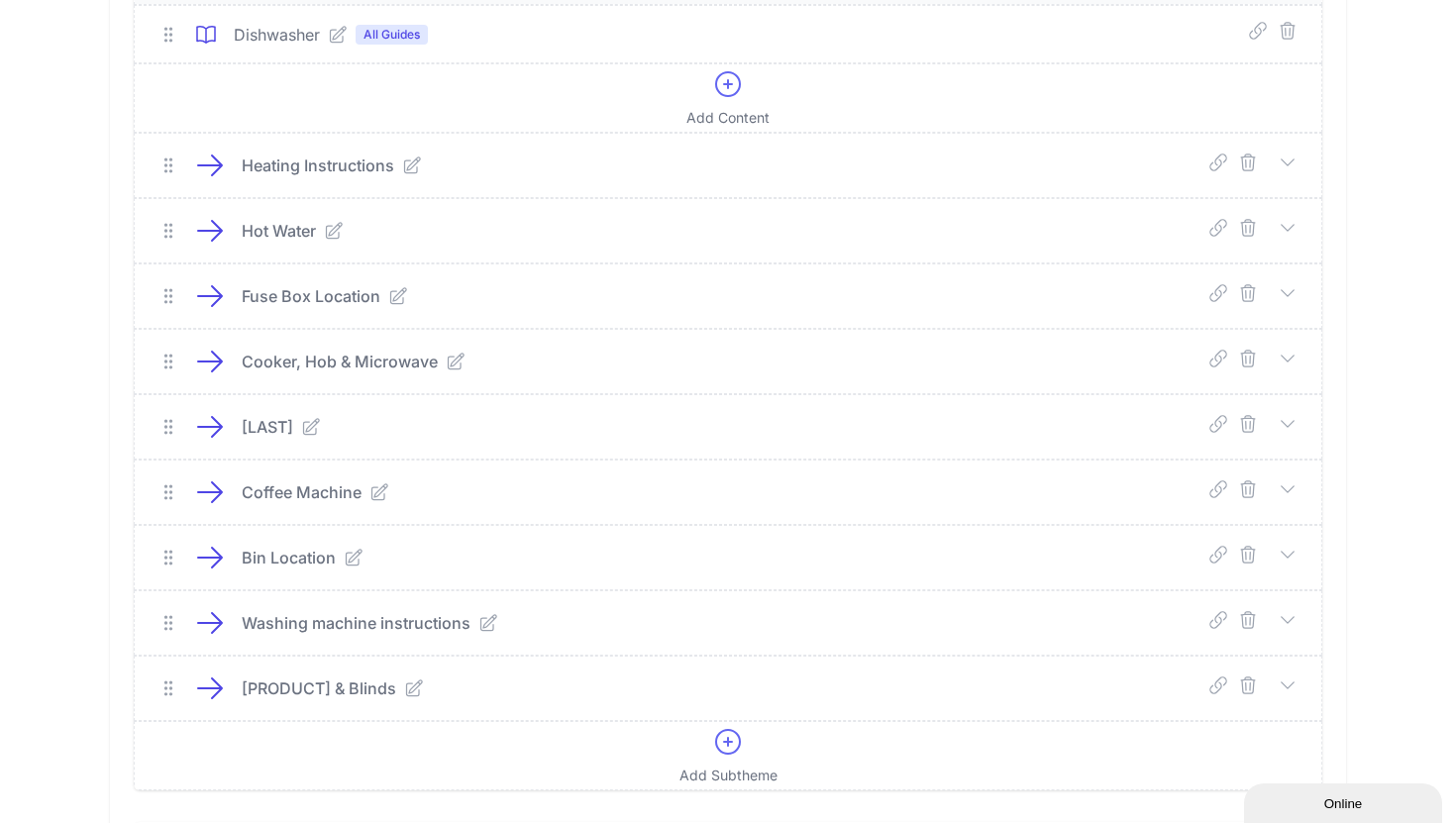 scroll, scrollTop: 952, scrollLeft: 0, axis: vertical 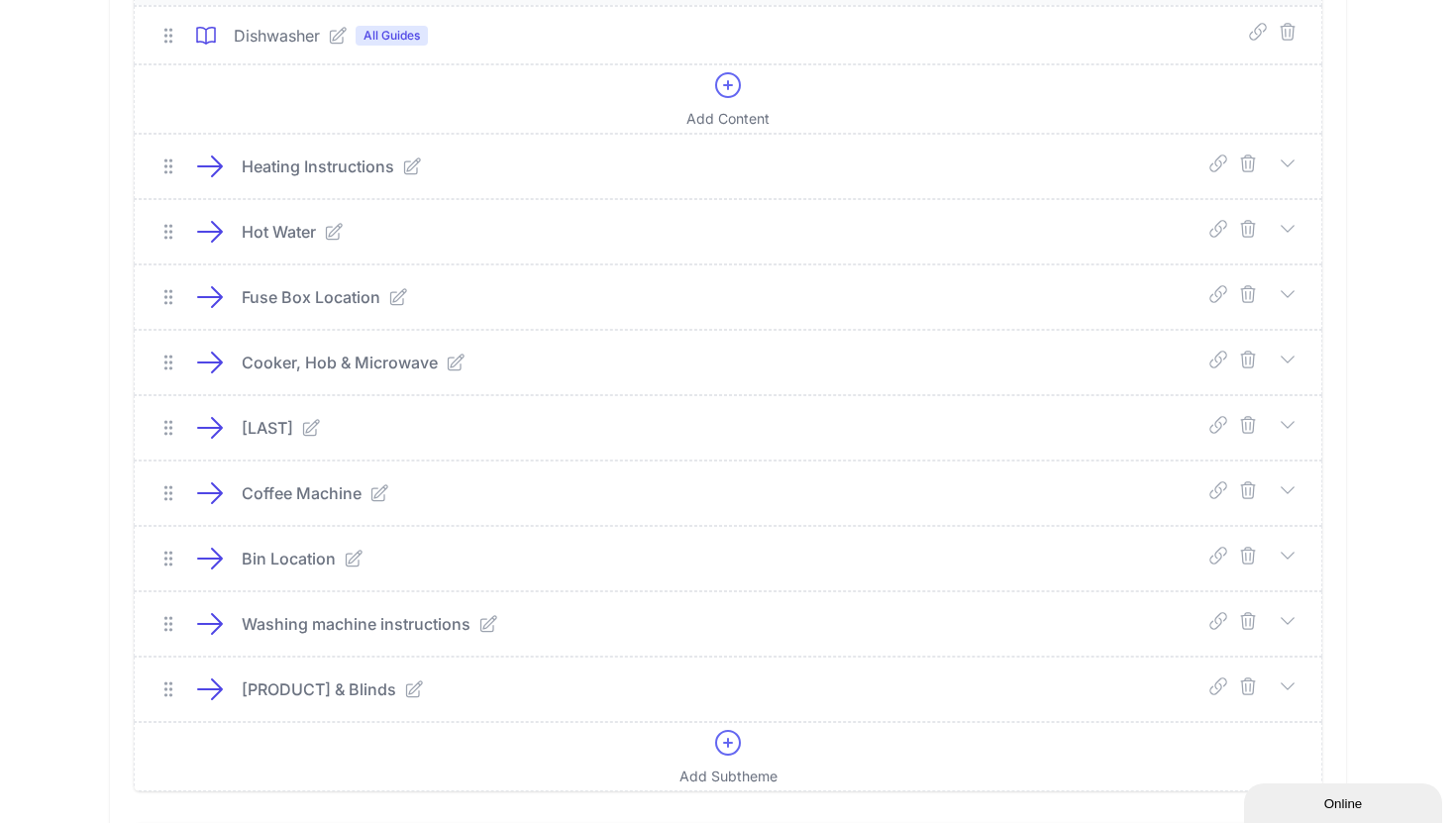 click 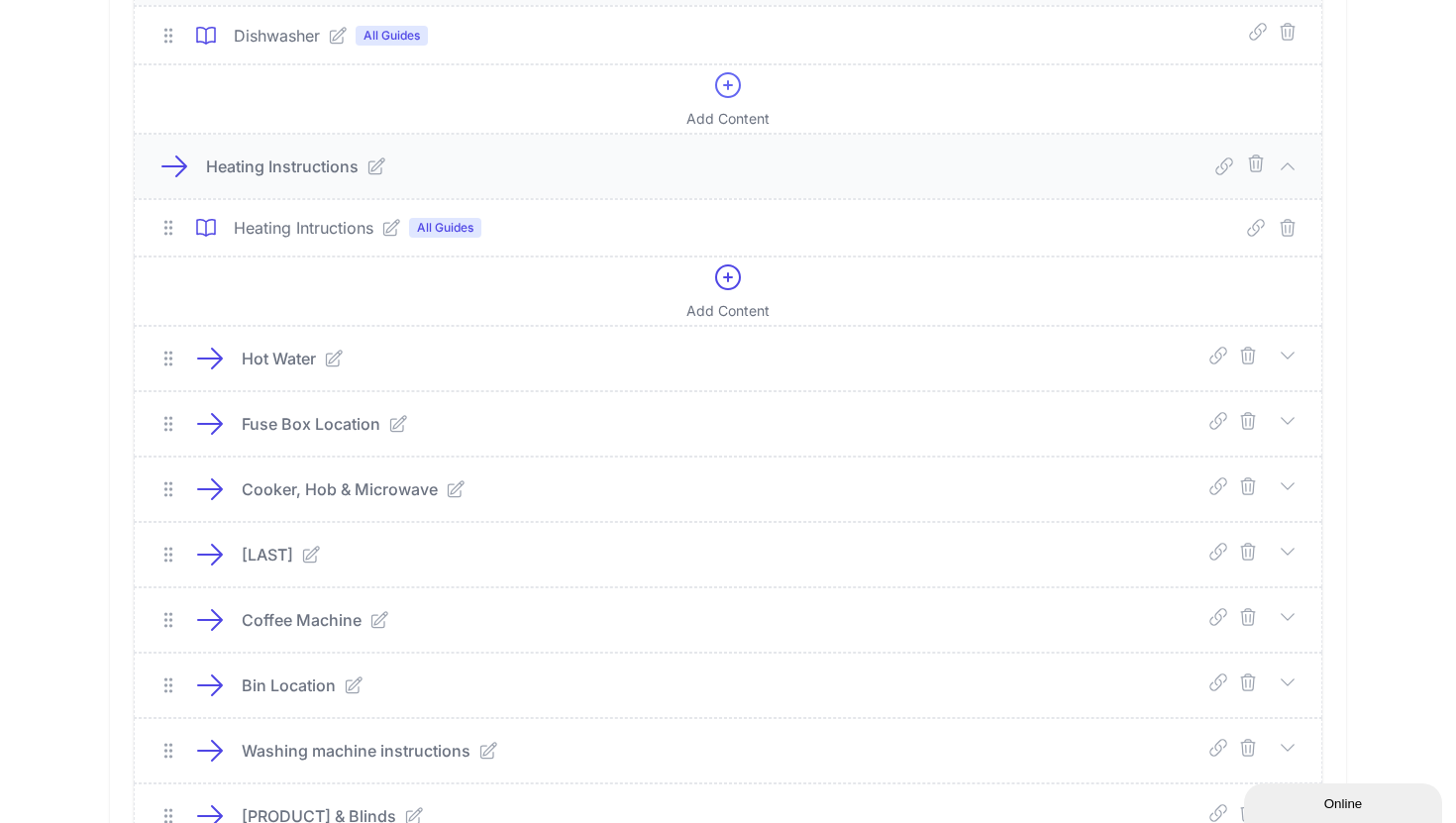 click 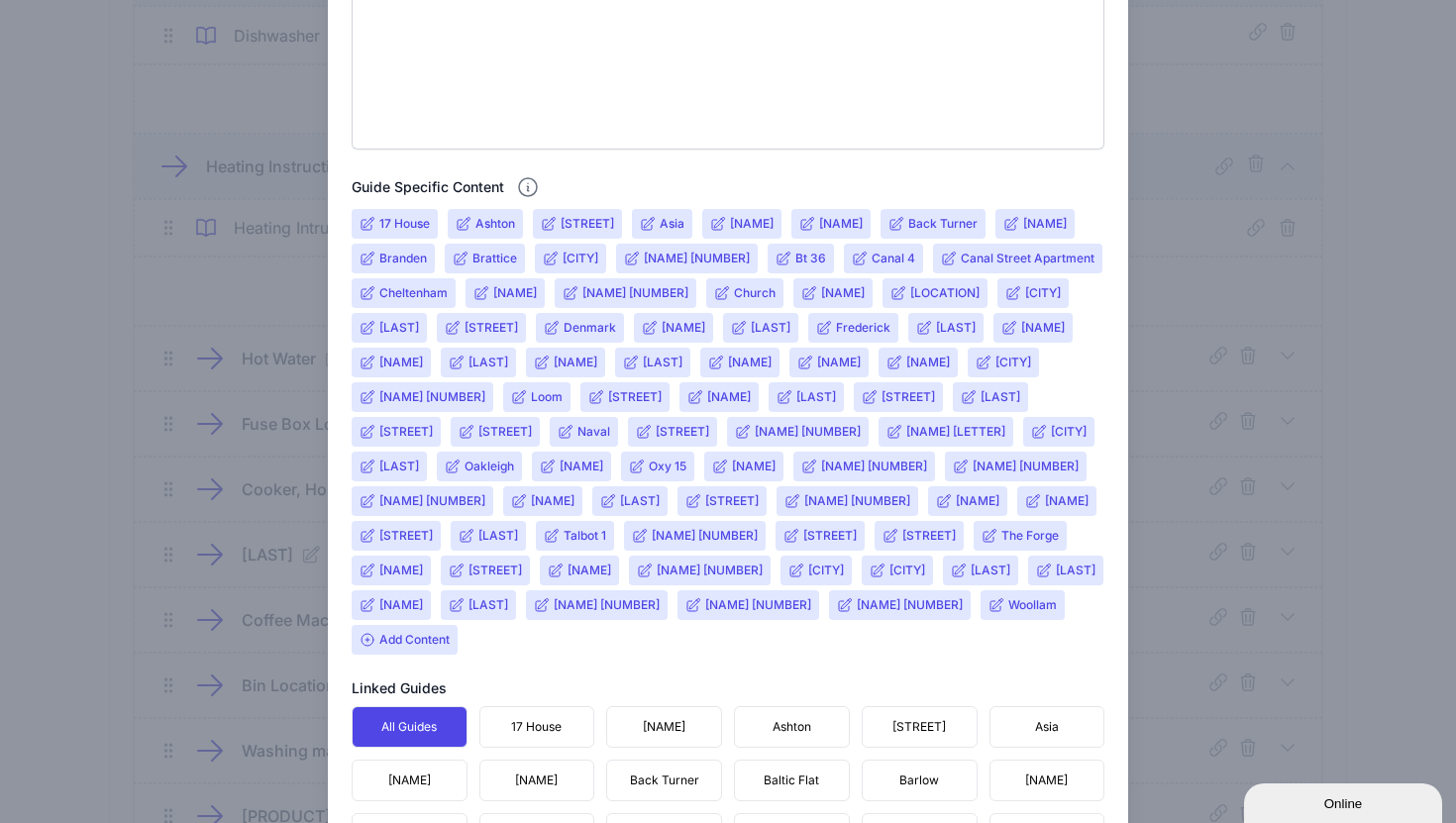 scroll, scrollTop: 669, scrollLeft: 0, axis: vertical 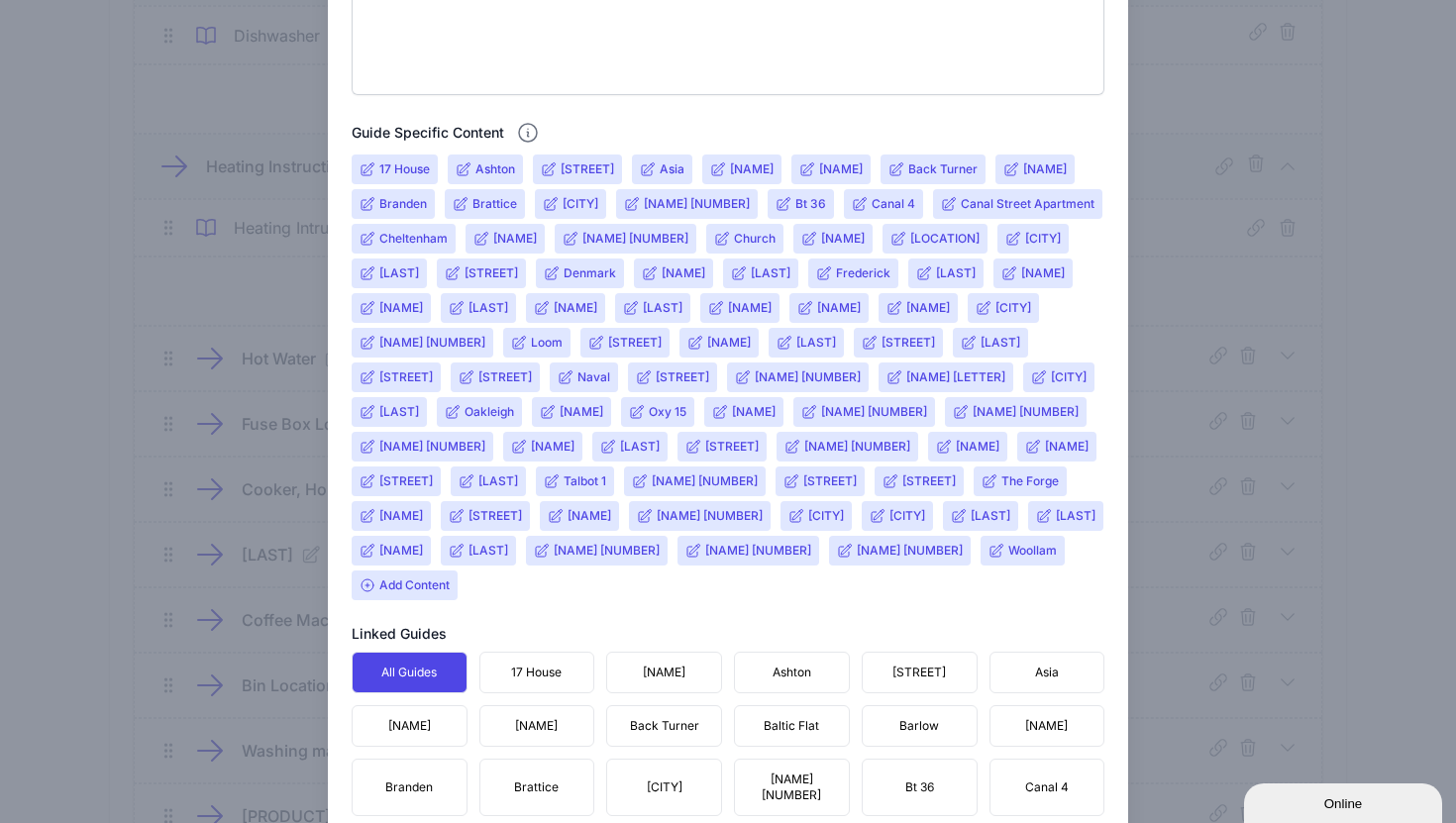 click on "Add Content" at bounding box center (404, 585) 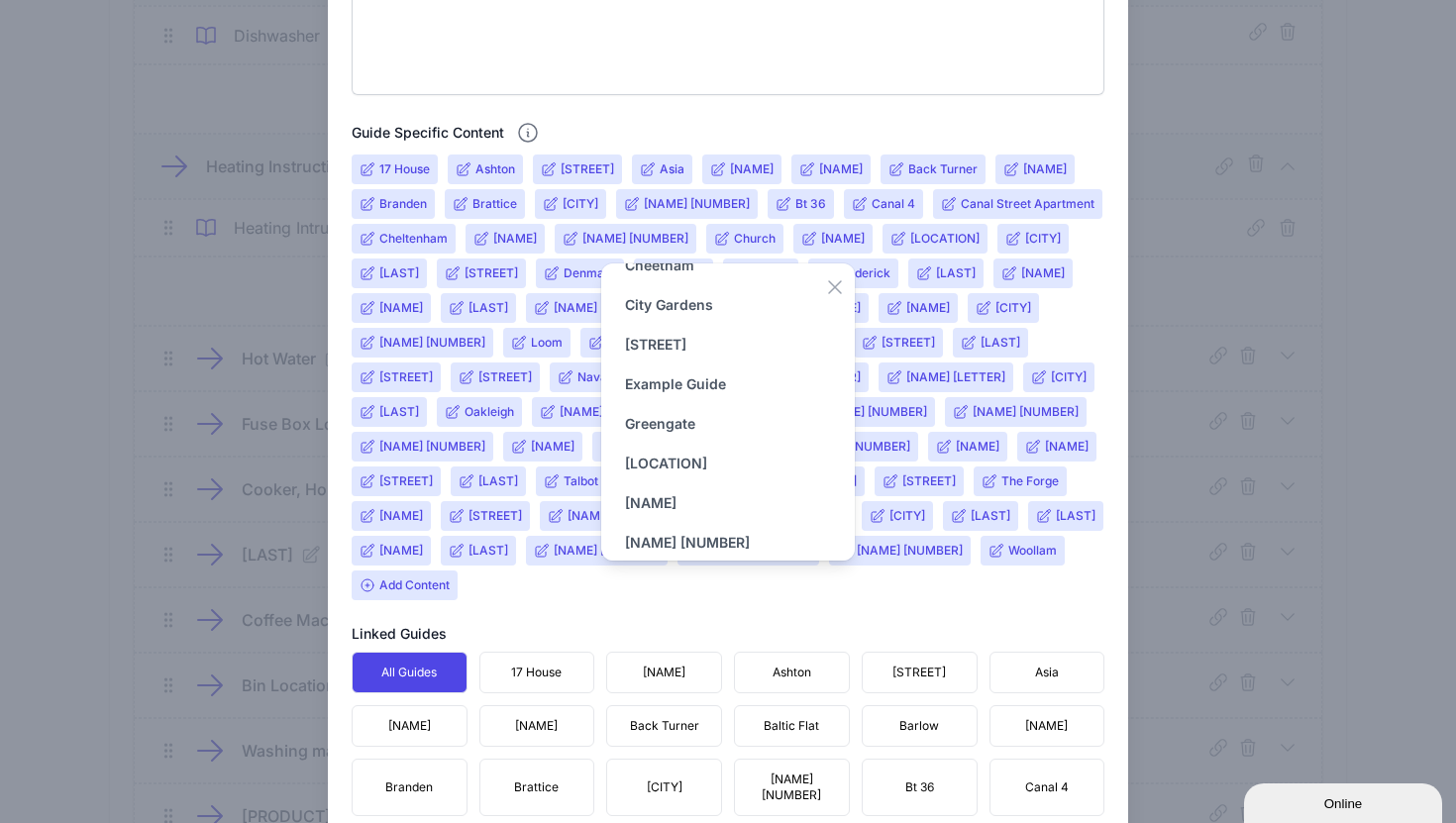 scroll, scrollTop: 199, scrollLeft: 0, axis: vertical 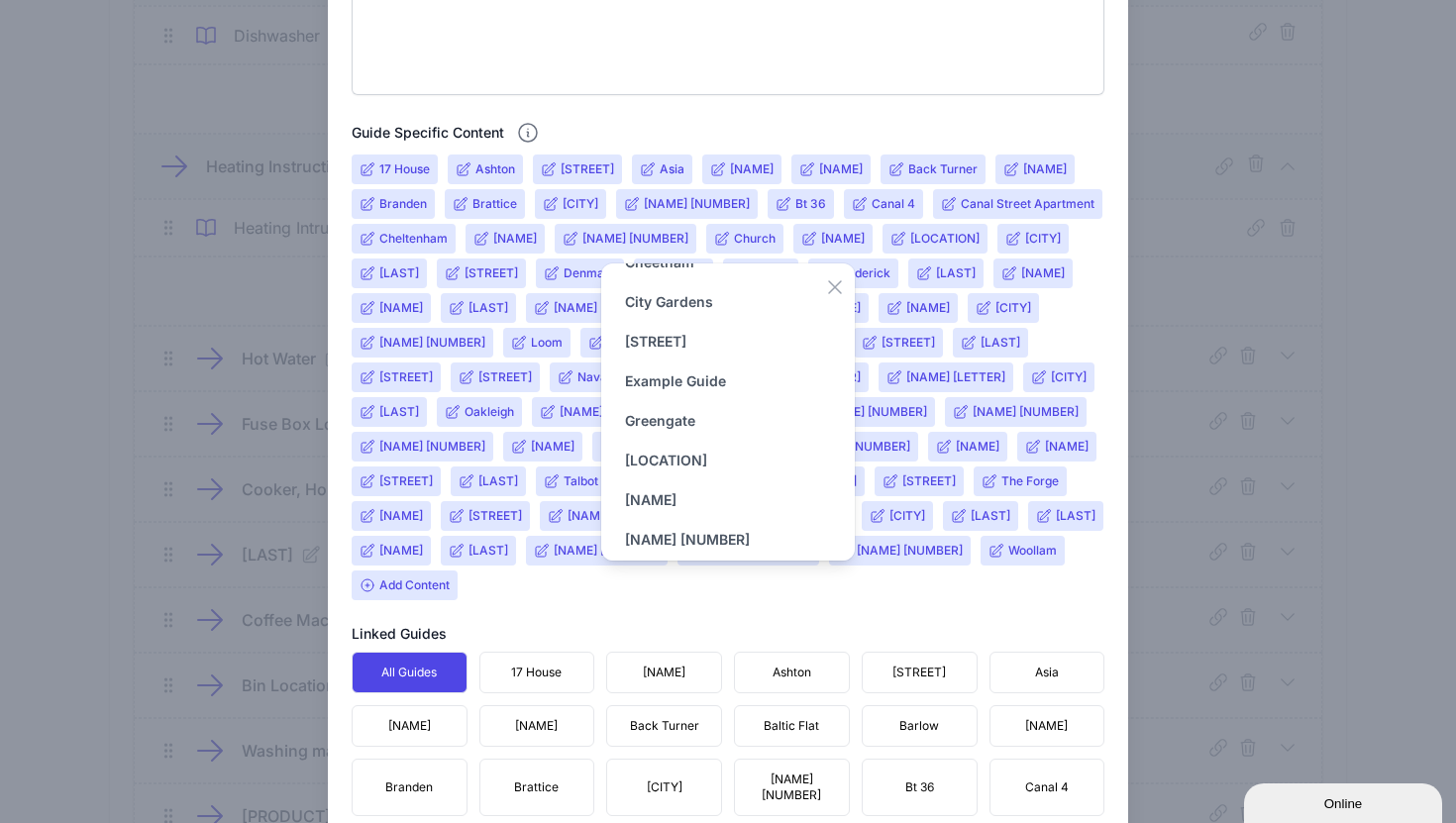click on "Select guide
Arlit House
Baltic Flat
Barlow
Cheetham
City Gardens
Dockside 33
Example Guide
Greengate
Grove
Jefferson
Kirkby 27
Langley
Mason 3
Middleton
Parkers
Piccadilly 24
Potato 607
Redwood
Roberts
Rochdale
Sky Garden
Swan 18
Tempus
Test
Wally" at bounding box center (728, 599) 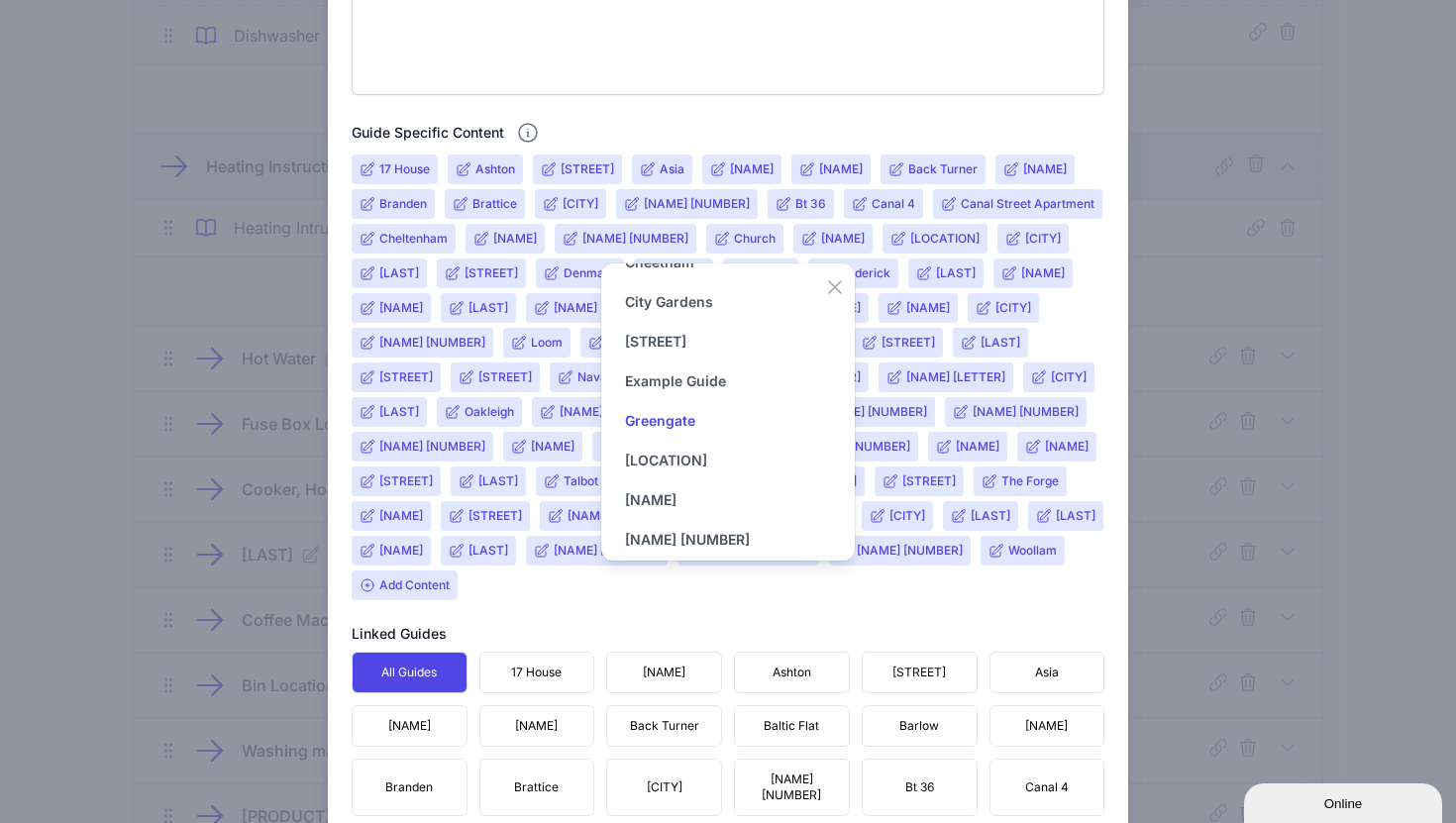 click on "Greengate" at bounding box center [660, 421] 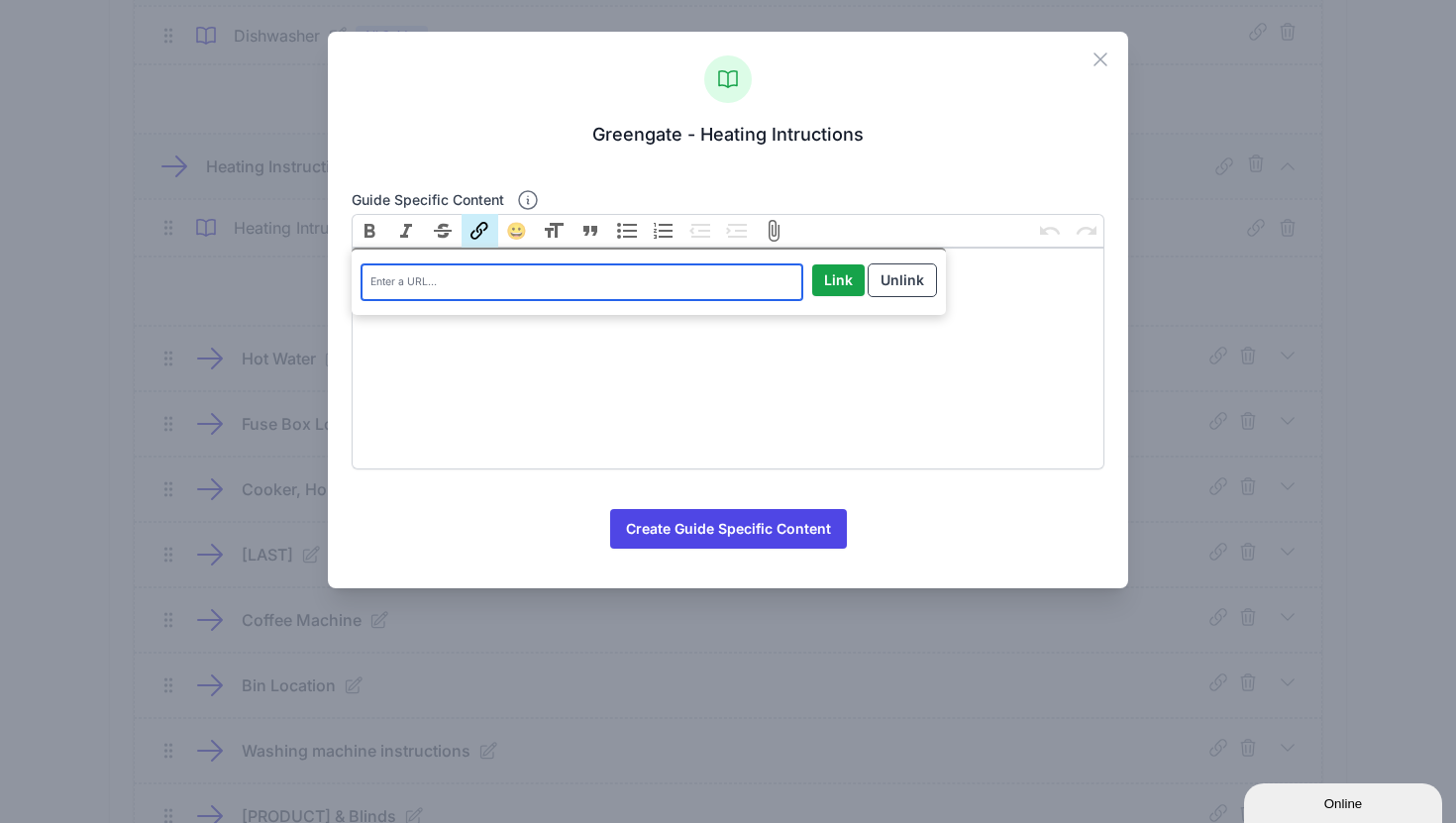 click on "Link" at bounding box center (479, 231) 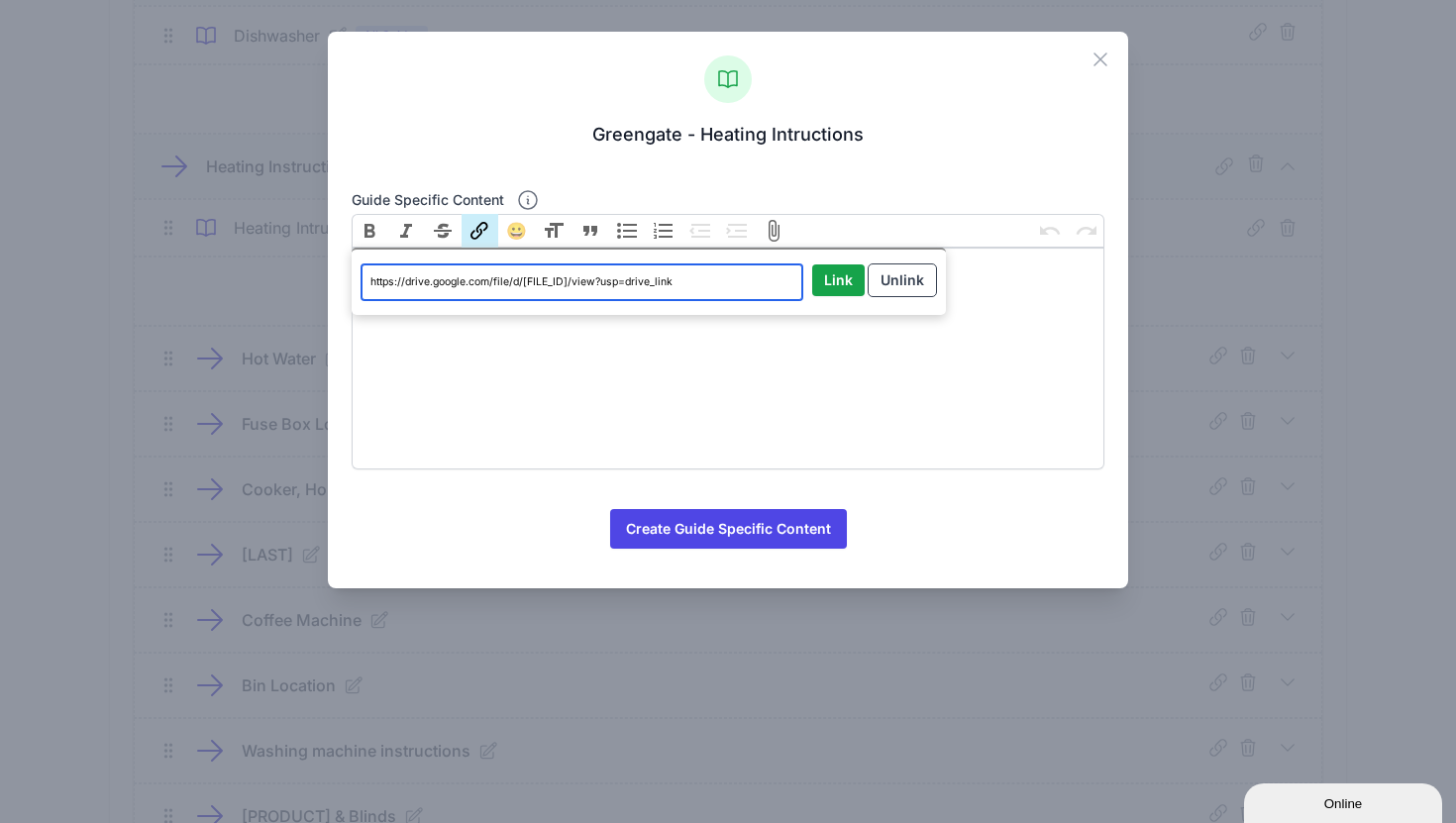 scroll, scrollTop: 0, scrollLeft: 45, axis: horizontal 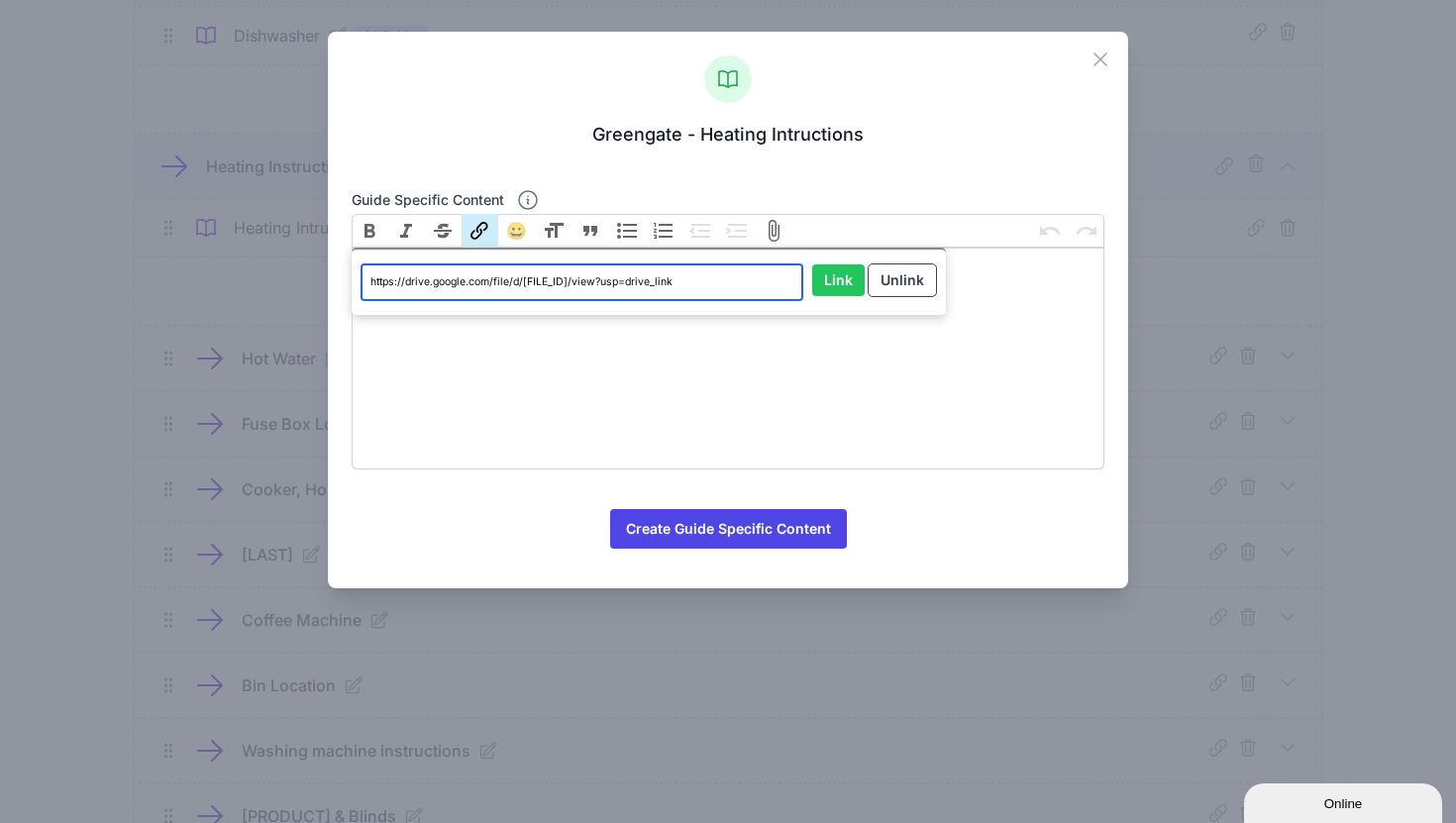 type on "https://drive.google.com/file/d/1MQo9vk5okMvcNMdaKKndiW2OaiB48ebf/view?usp=drive_link" 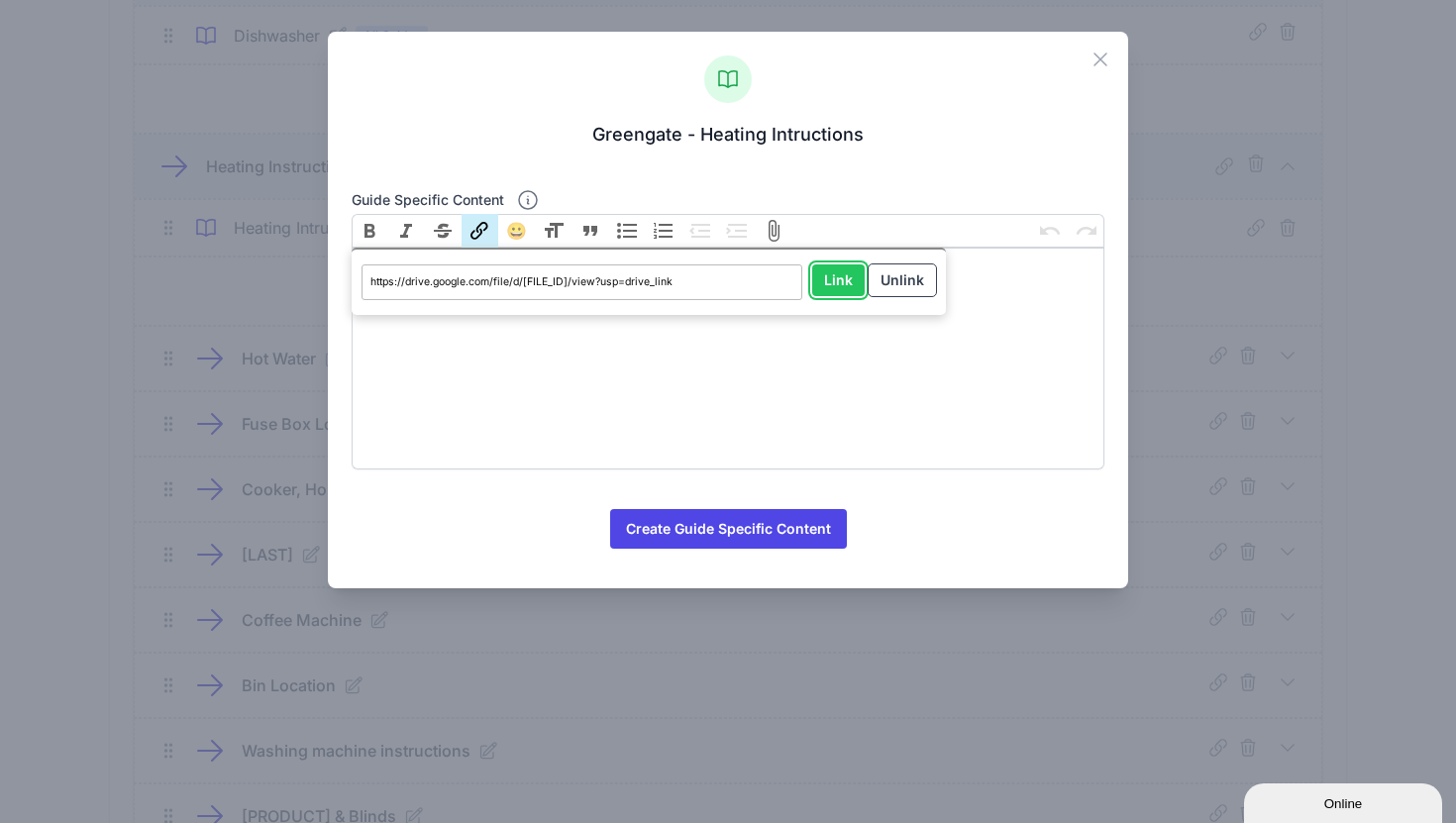 scroll, scrollTop: 0, scrollLeft: 0, axis: both 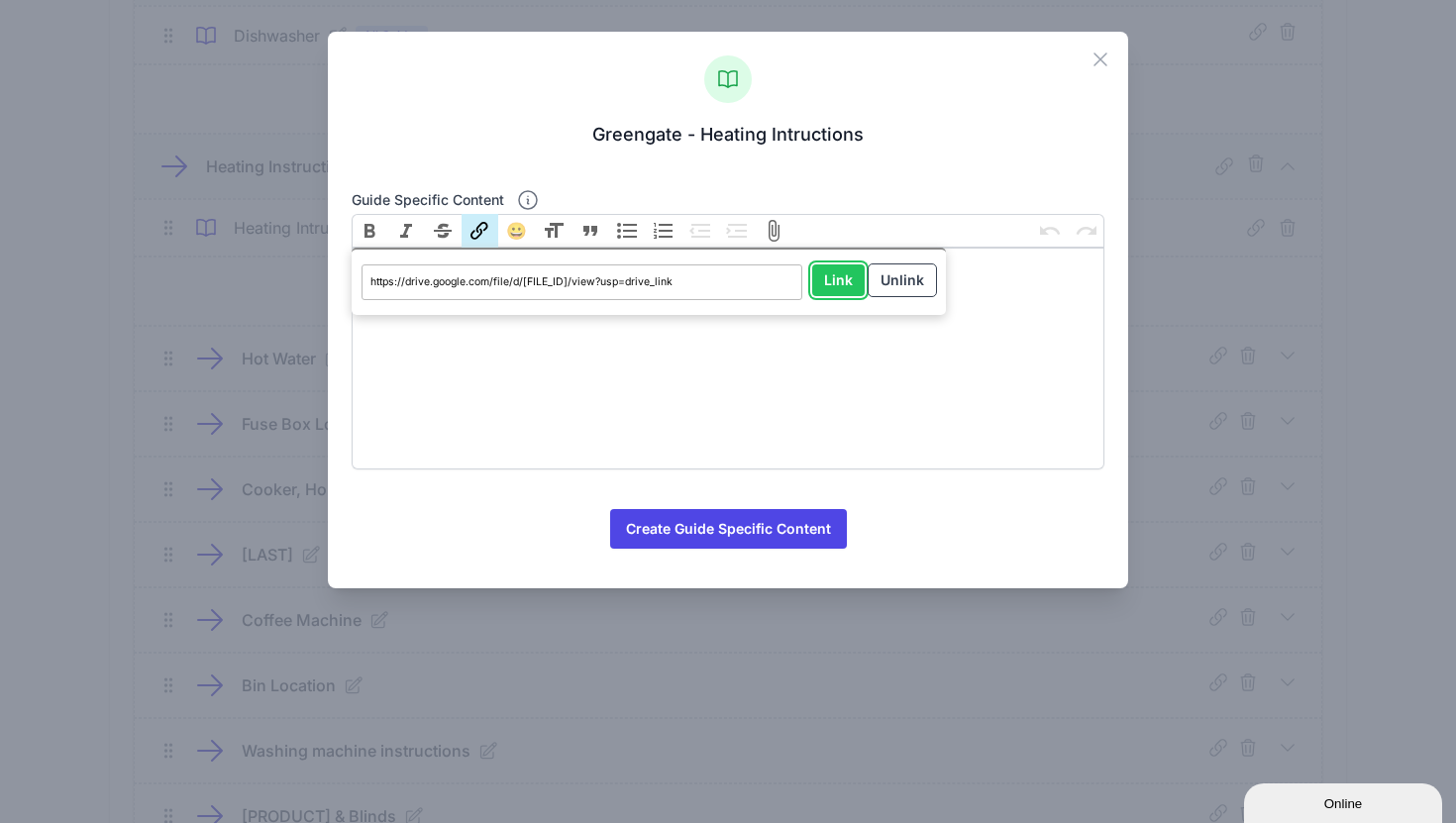 click on "Link" at bounding box center (838, 280) 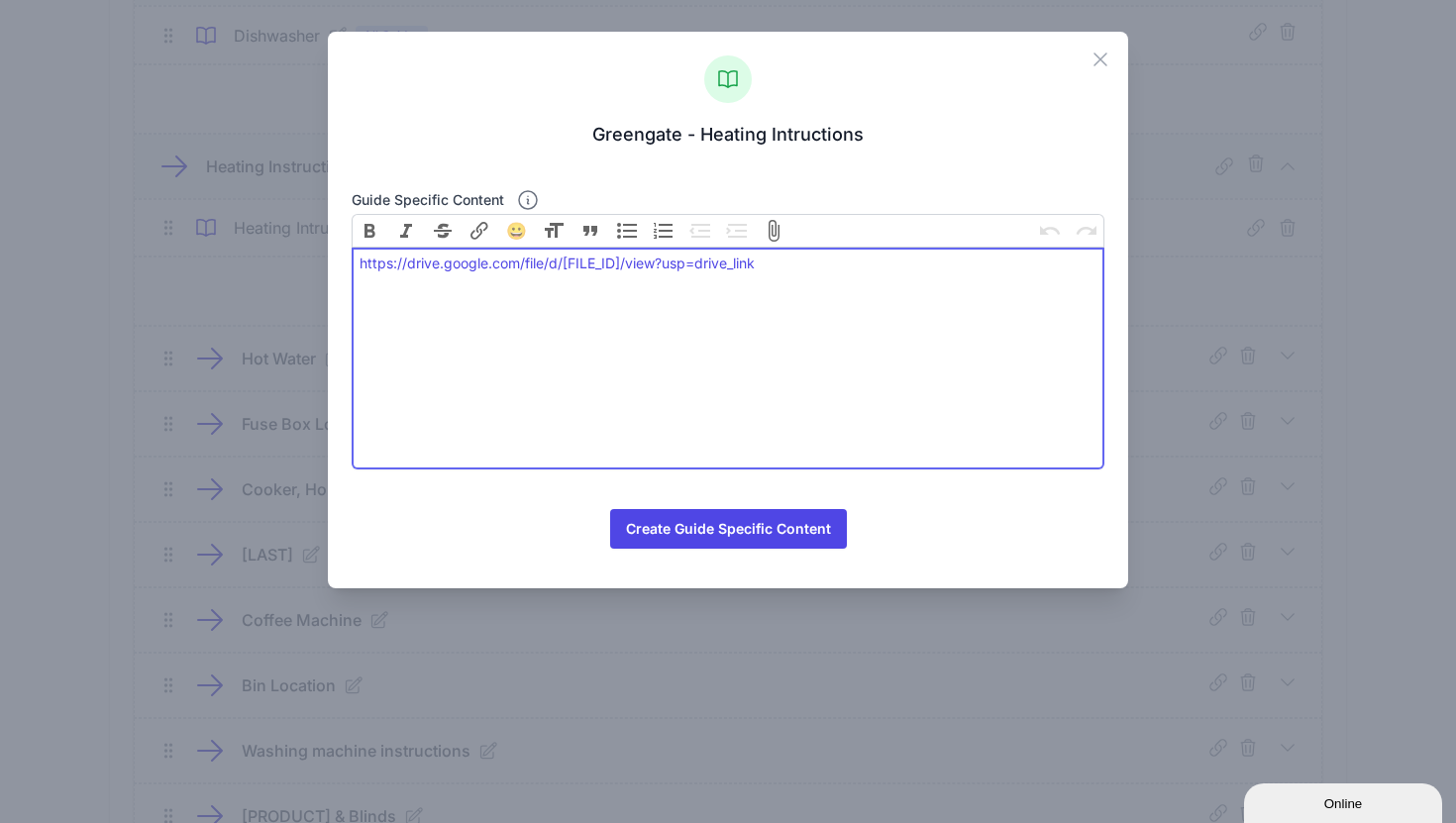 drag, startPoint x: 992, startPoint y: 271, endPoint x: 279, endPoint y: 276, distance: 713.01753 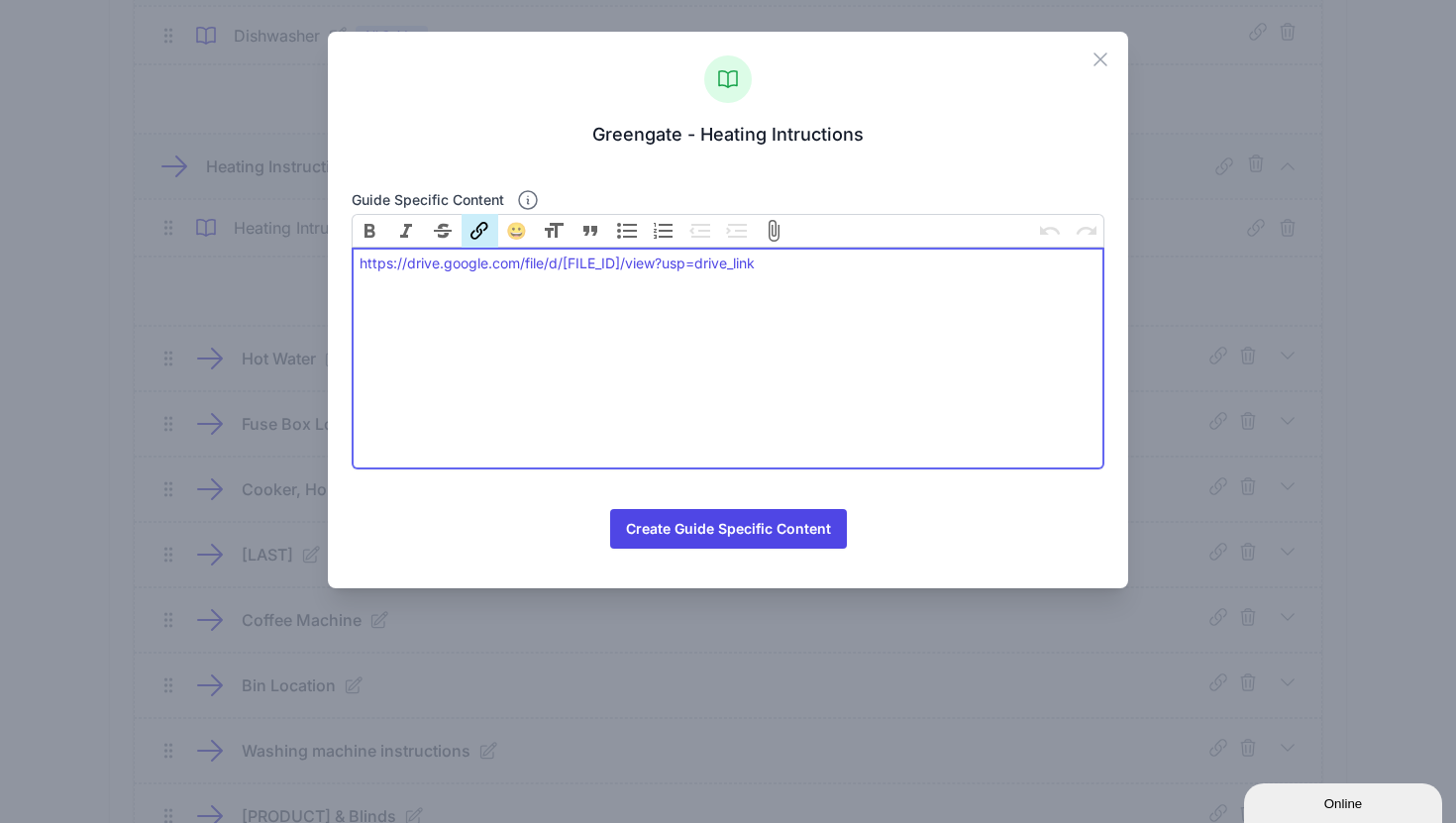 drag, startPoint x: 1016, startPoint y: 270, endPoint x: 357, endPoint y: 266, distance: 659.012 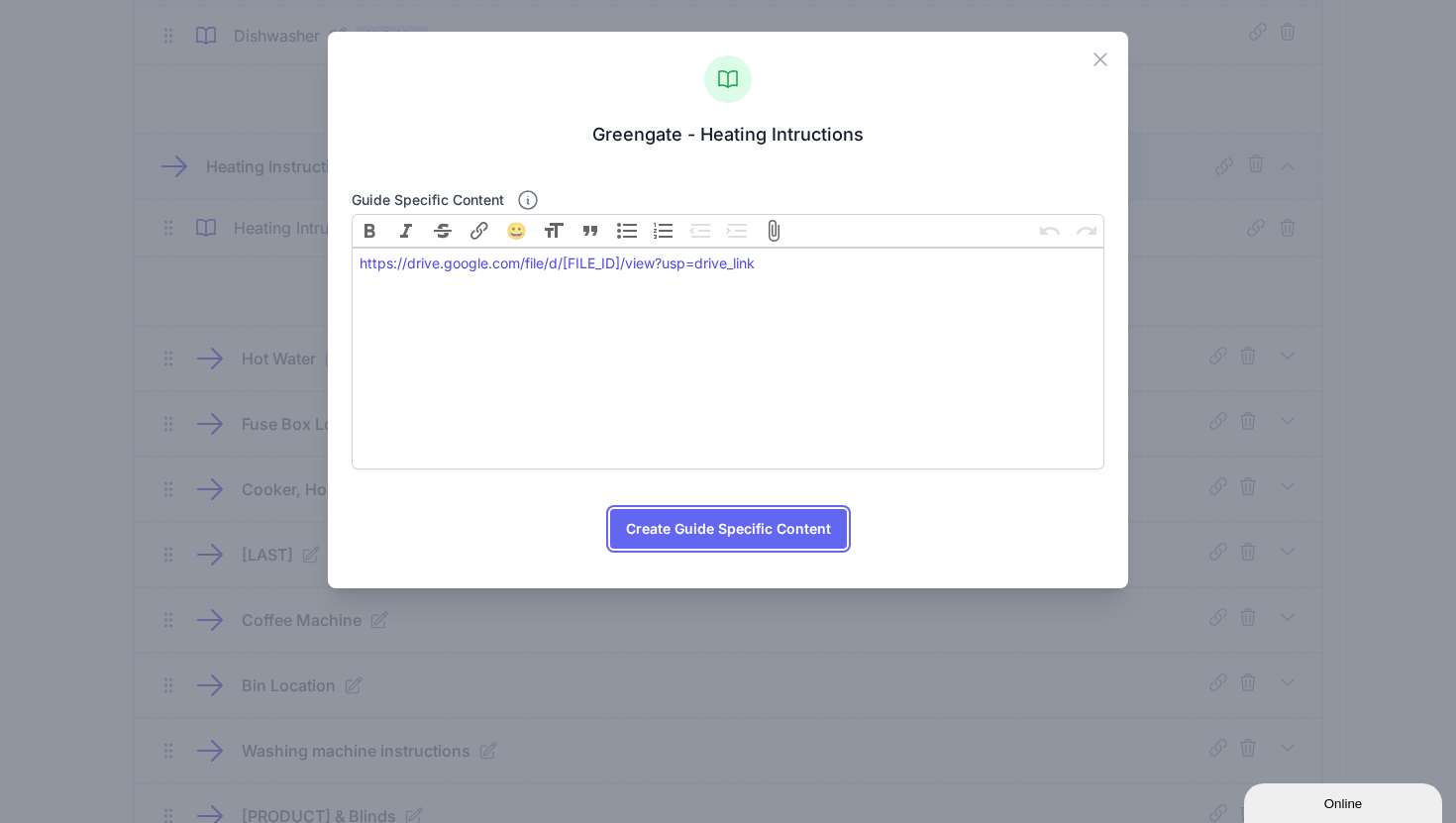 click on "Create Guide Specific Content" at bounding box center [728, 529] 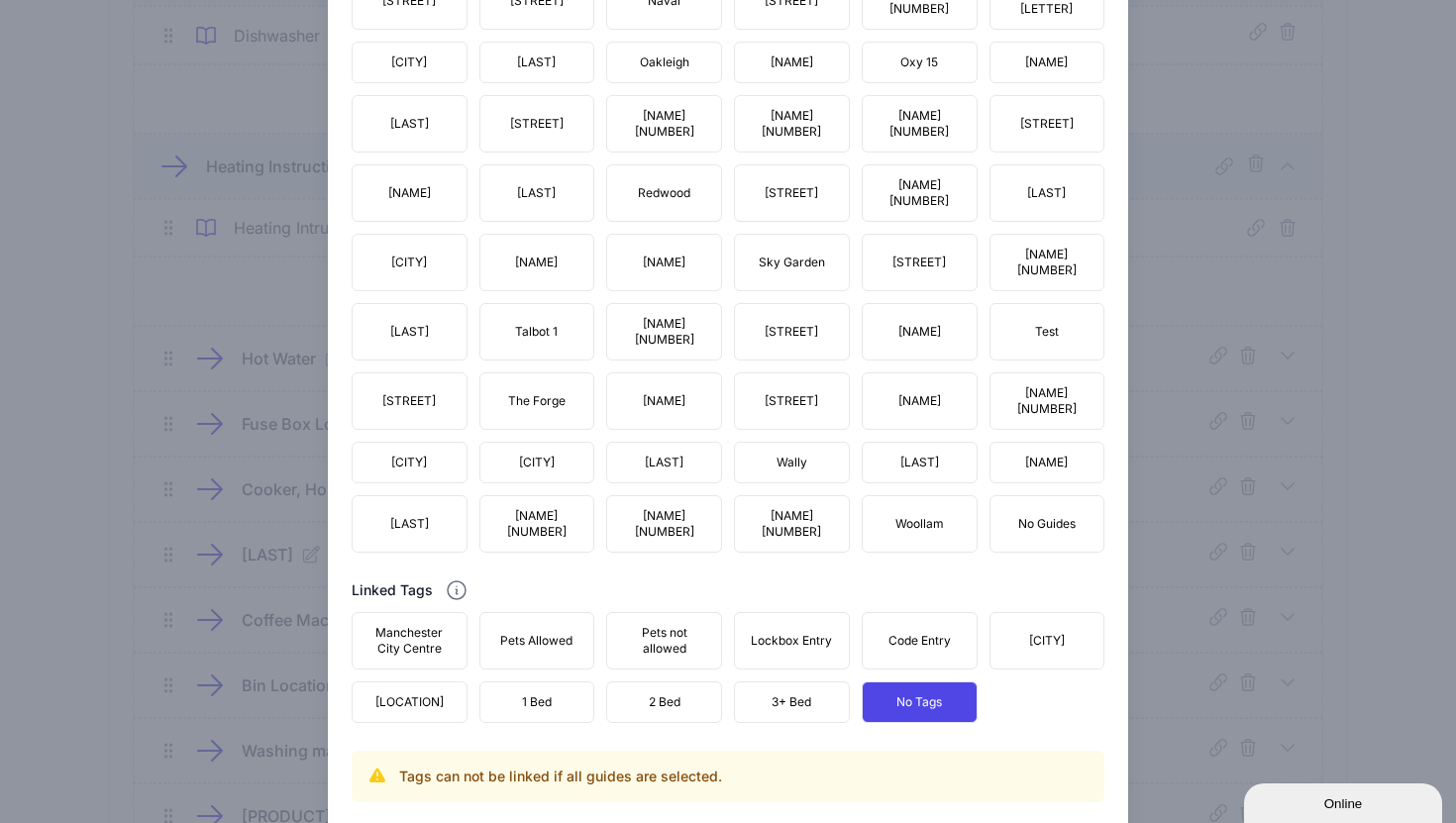 scroll, scrollTop: 1970, scrollLeft: 0, axis: vertical 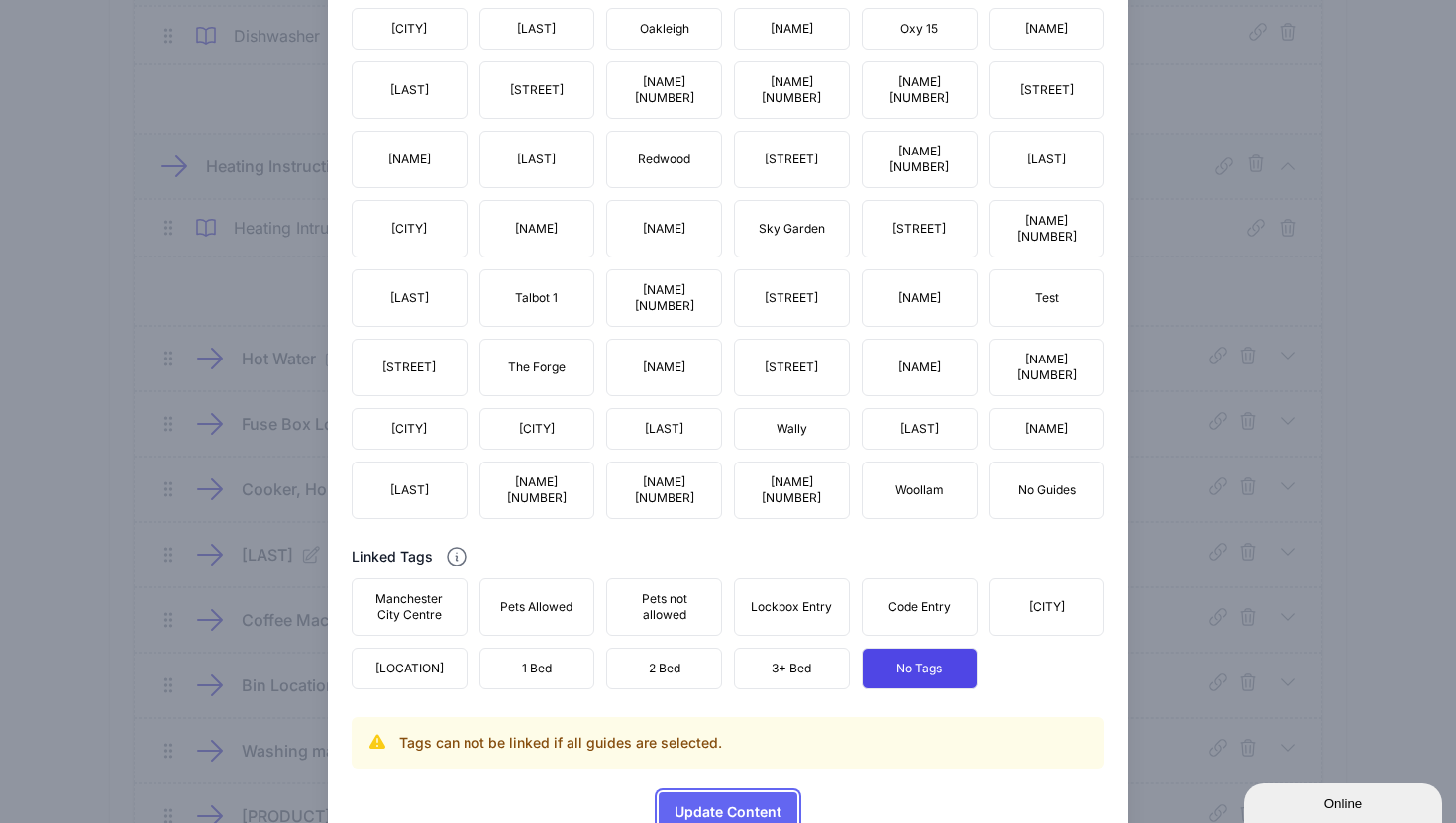 click on "Update Content" at bounding box center (728, 812) 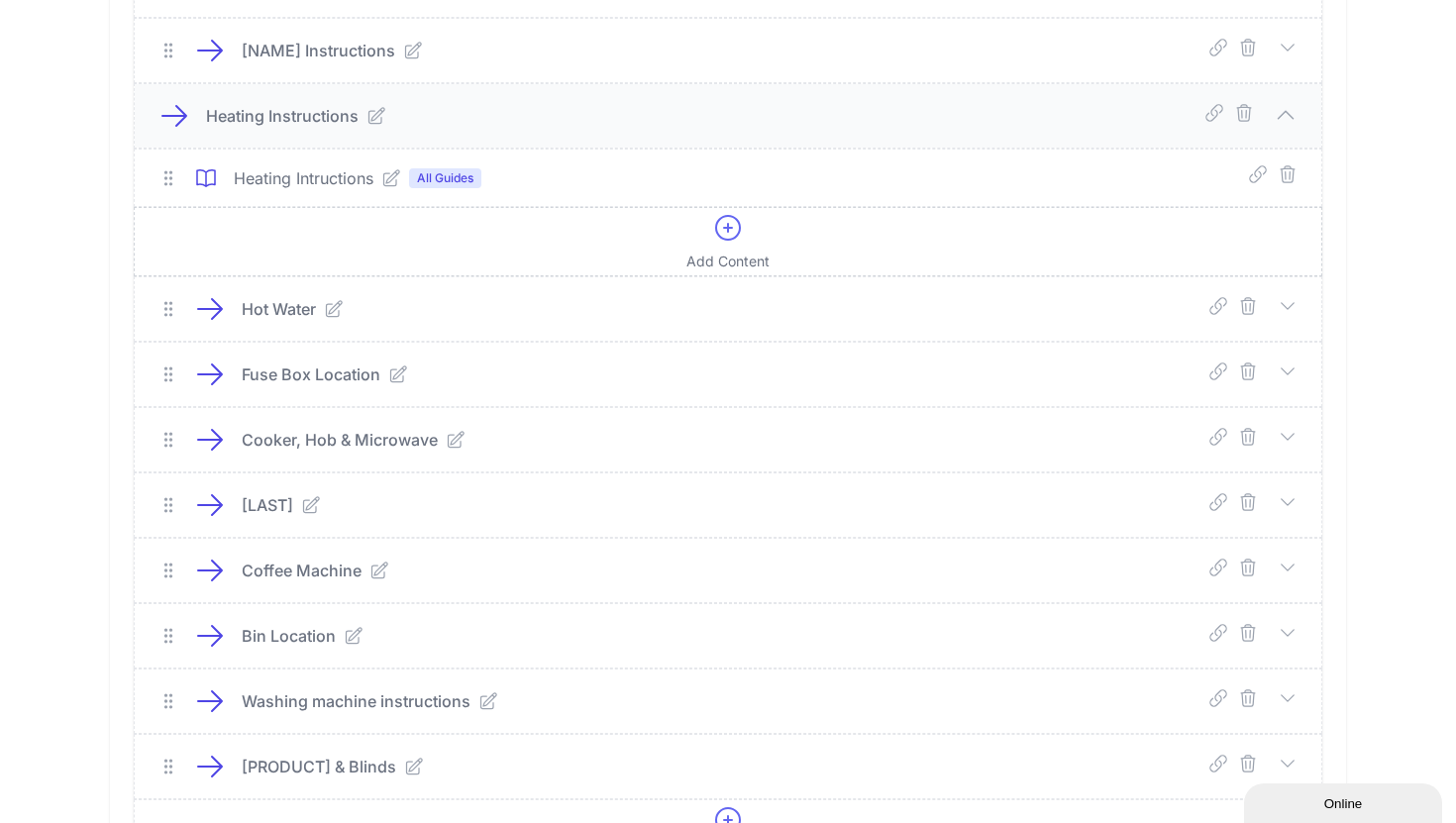 scroll, scrollTop: 923, scrollLeft: 0, axis: vertical 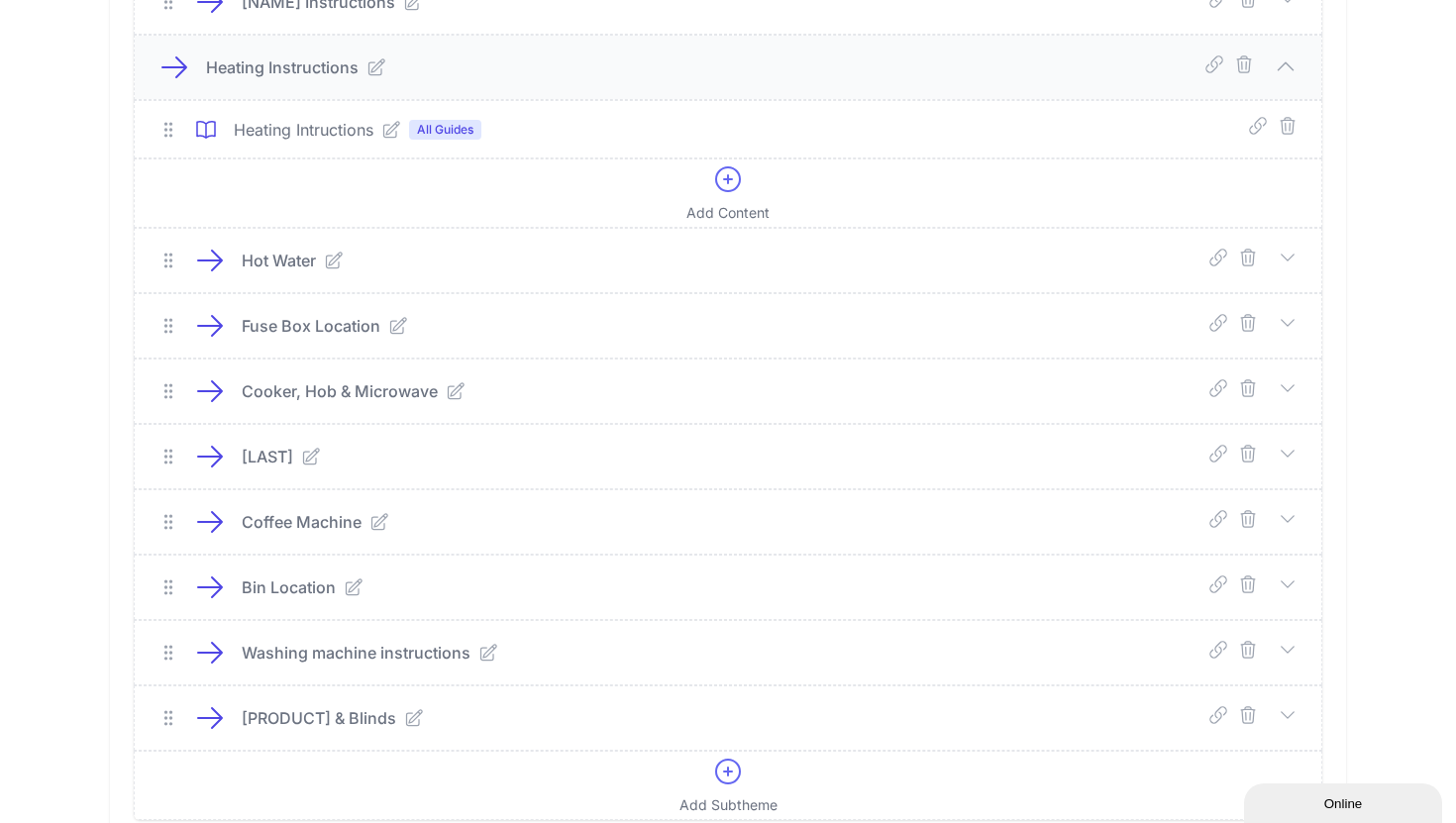 click 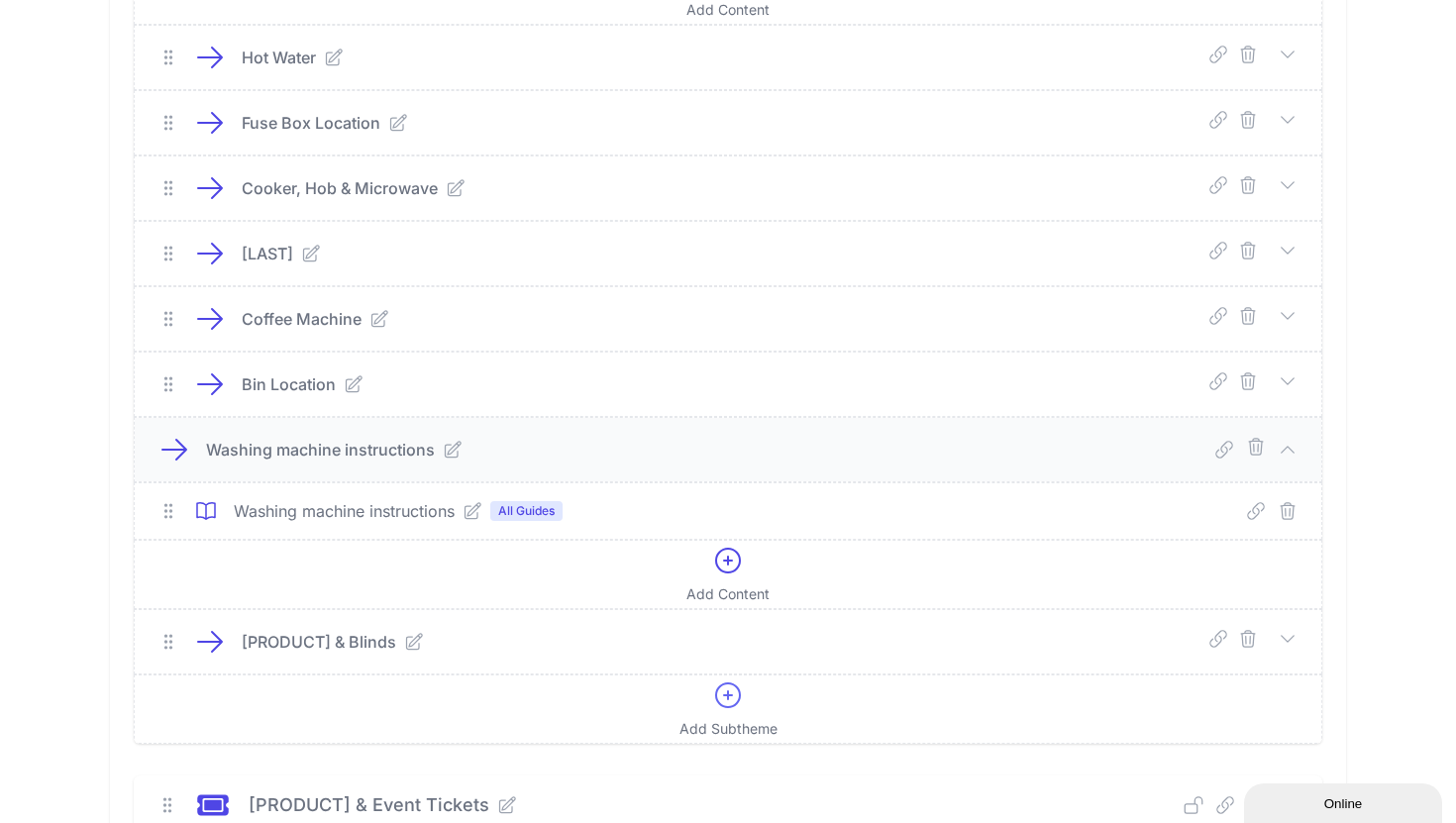 scroll, scrollTop: 1128, scrollLeft: 0, axis: vertical 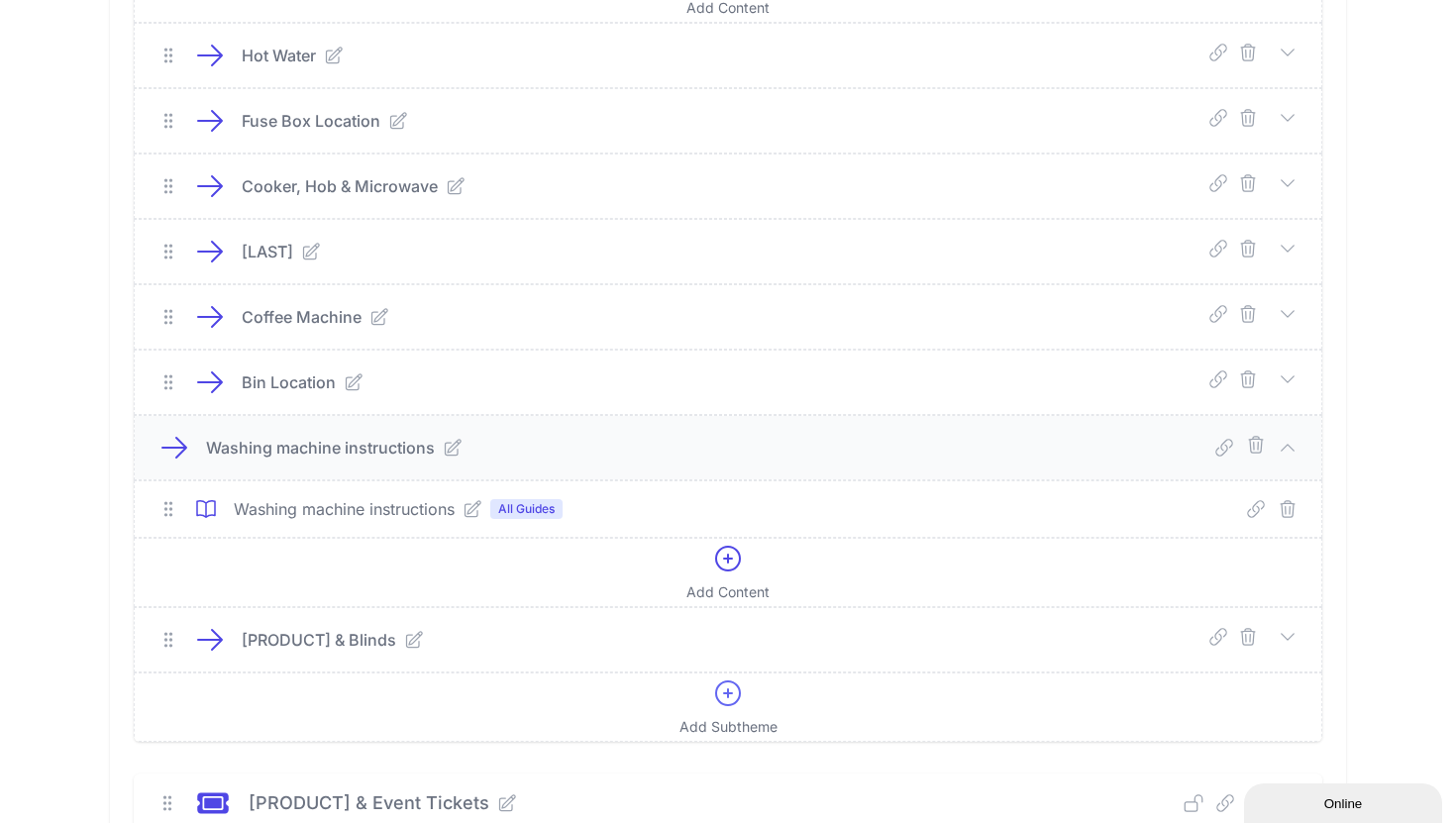 click 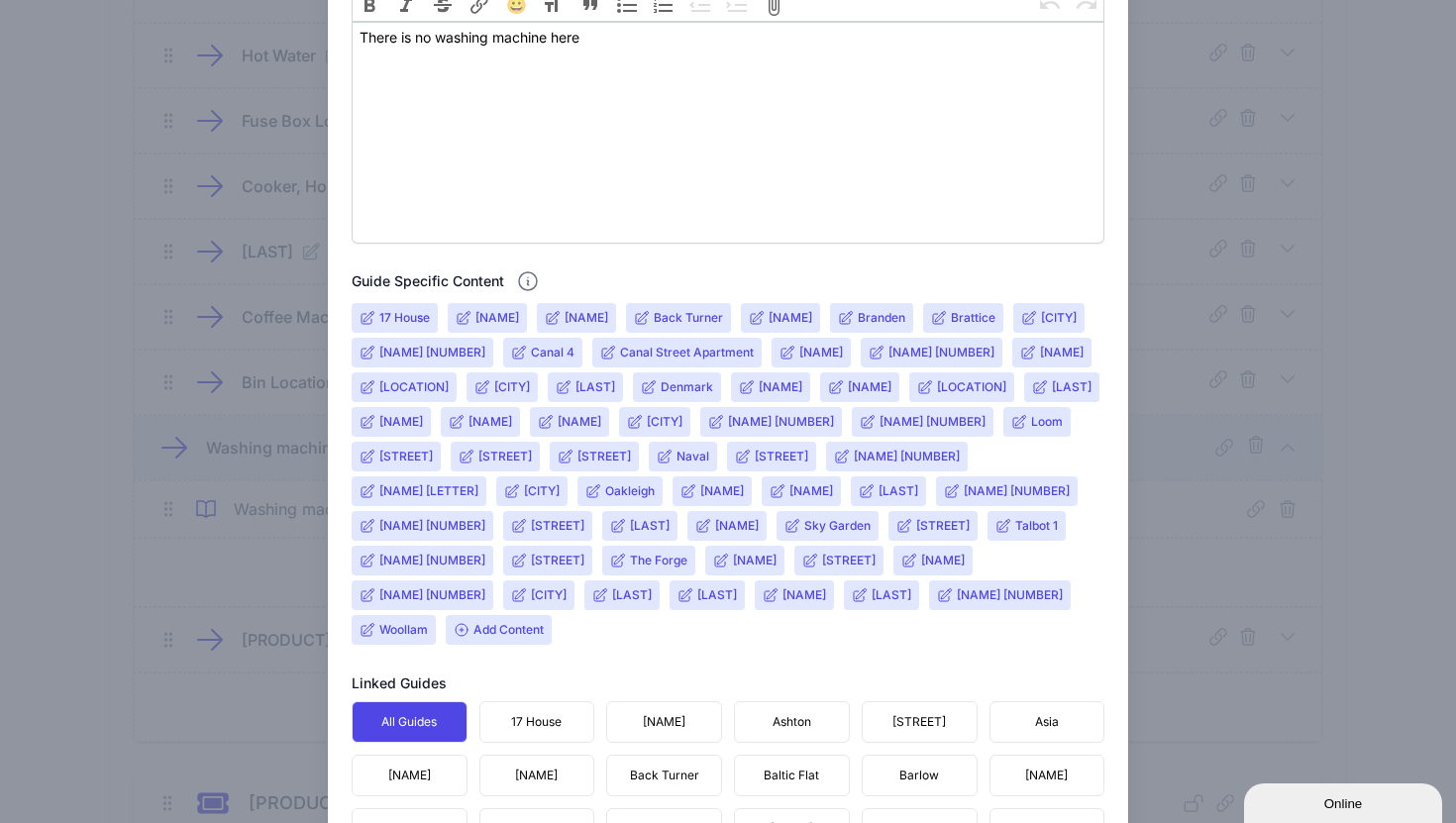 scroll, scrollTop: 511, scrollLeft: 0, axis: vertical 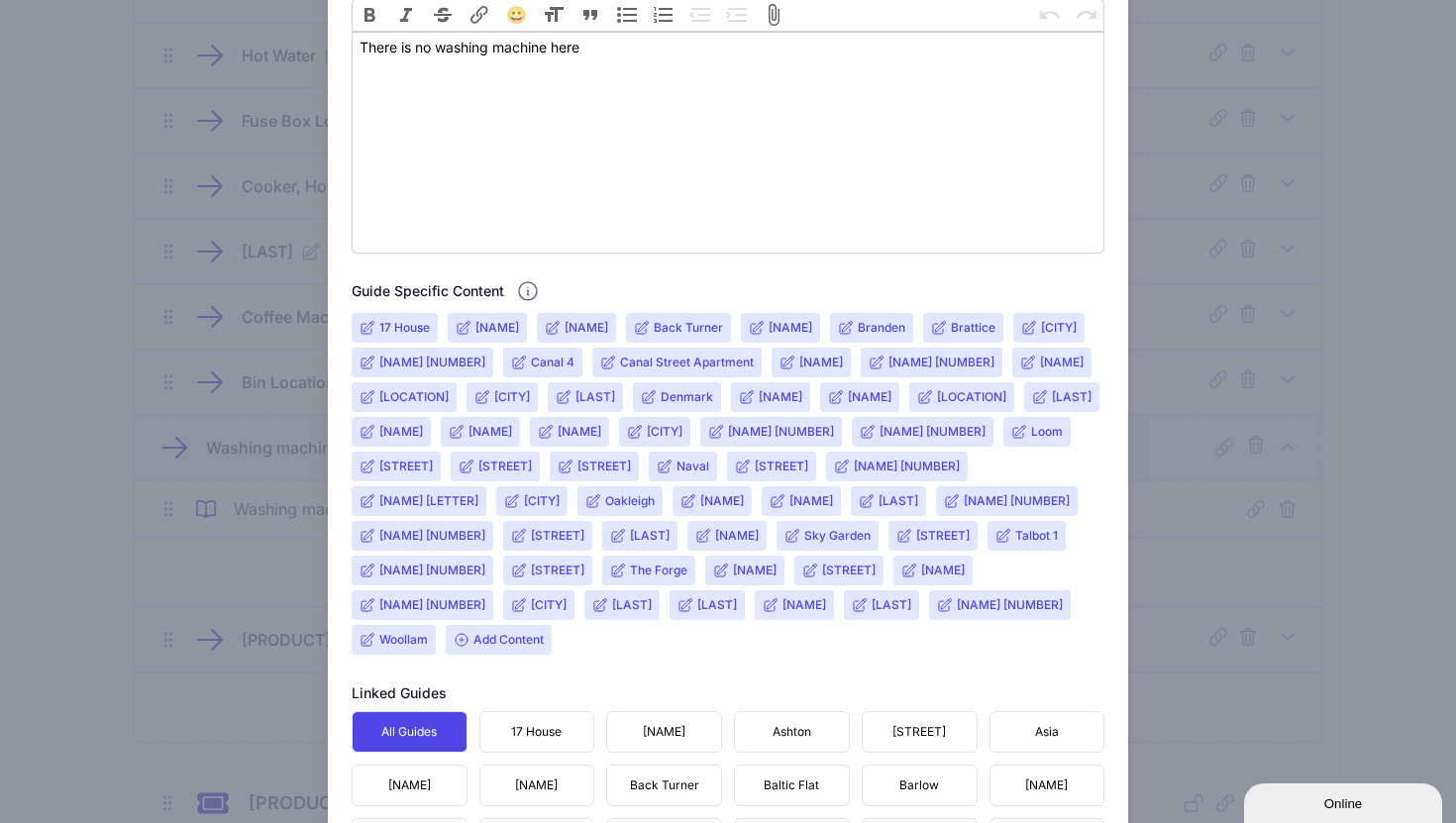 click on "Add Content" at bounding box center [498, 640] 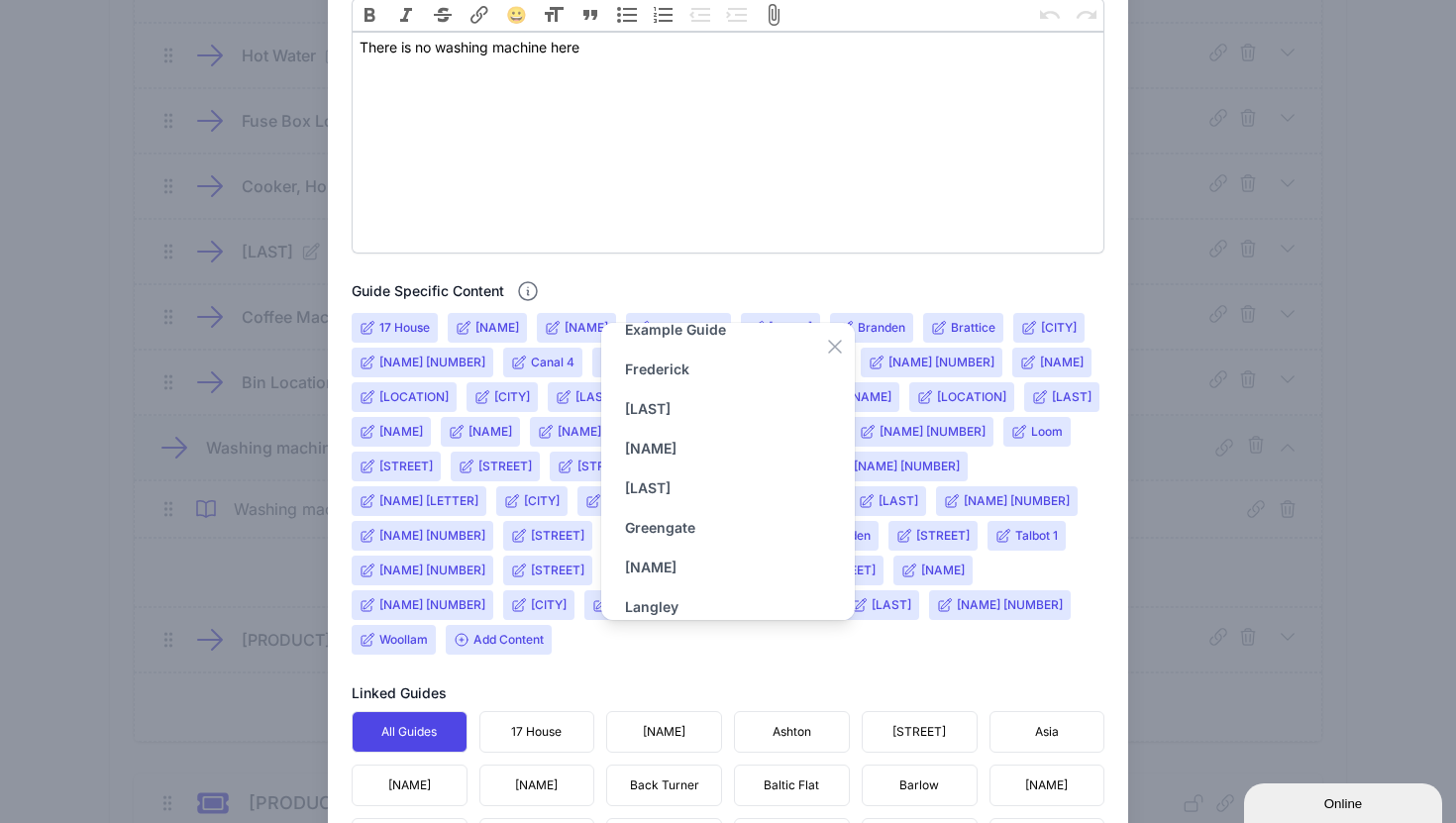 scroll, scrollTop: 669, scrollLeft: 0, axis: vertical 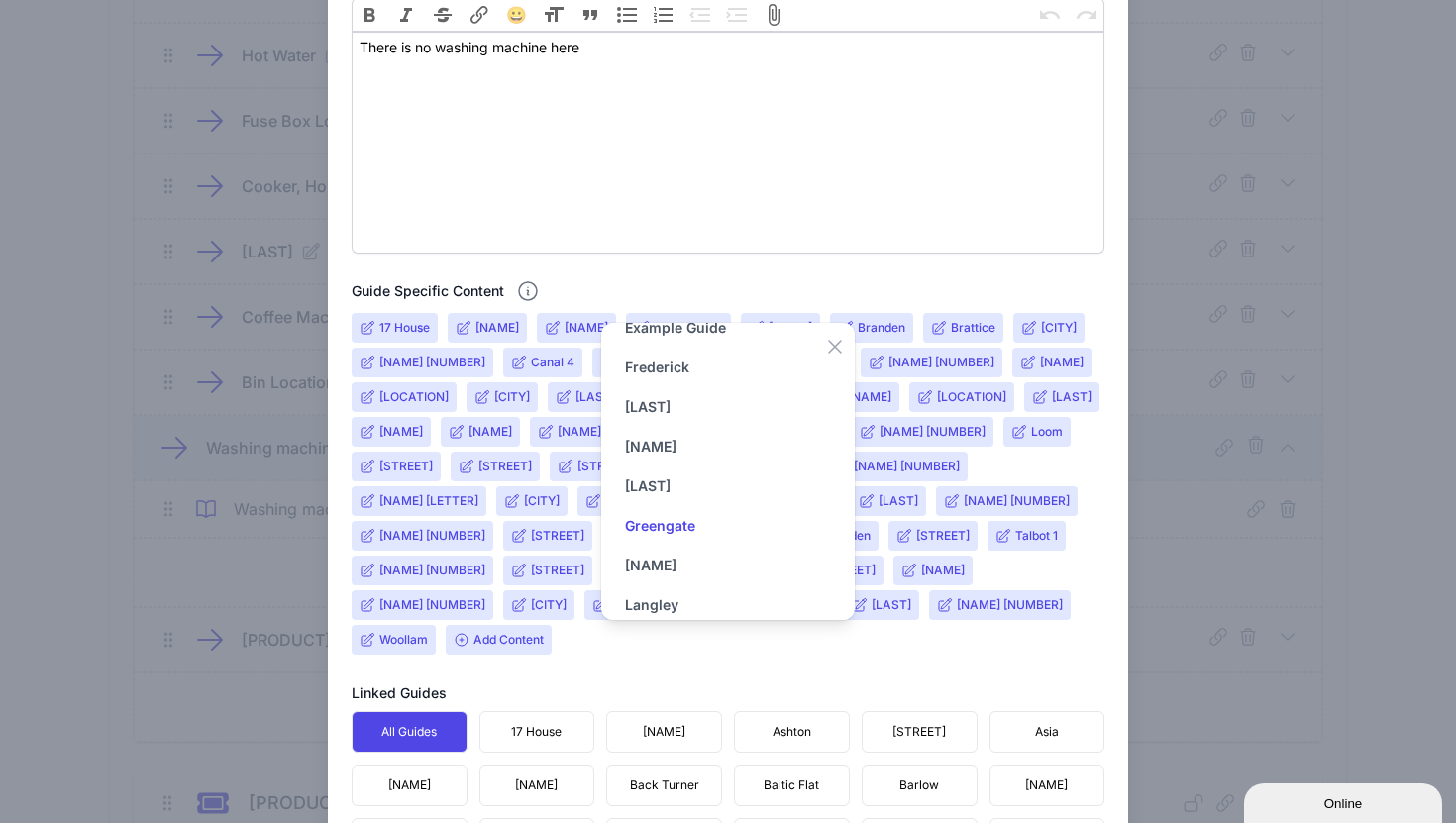 click on "Greengate" at bounding box center [660, 526] 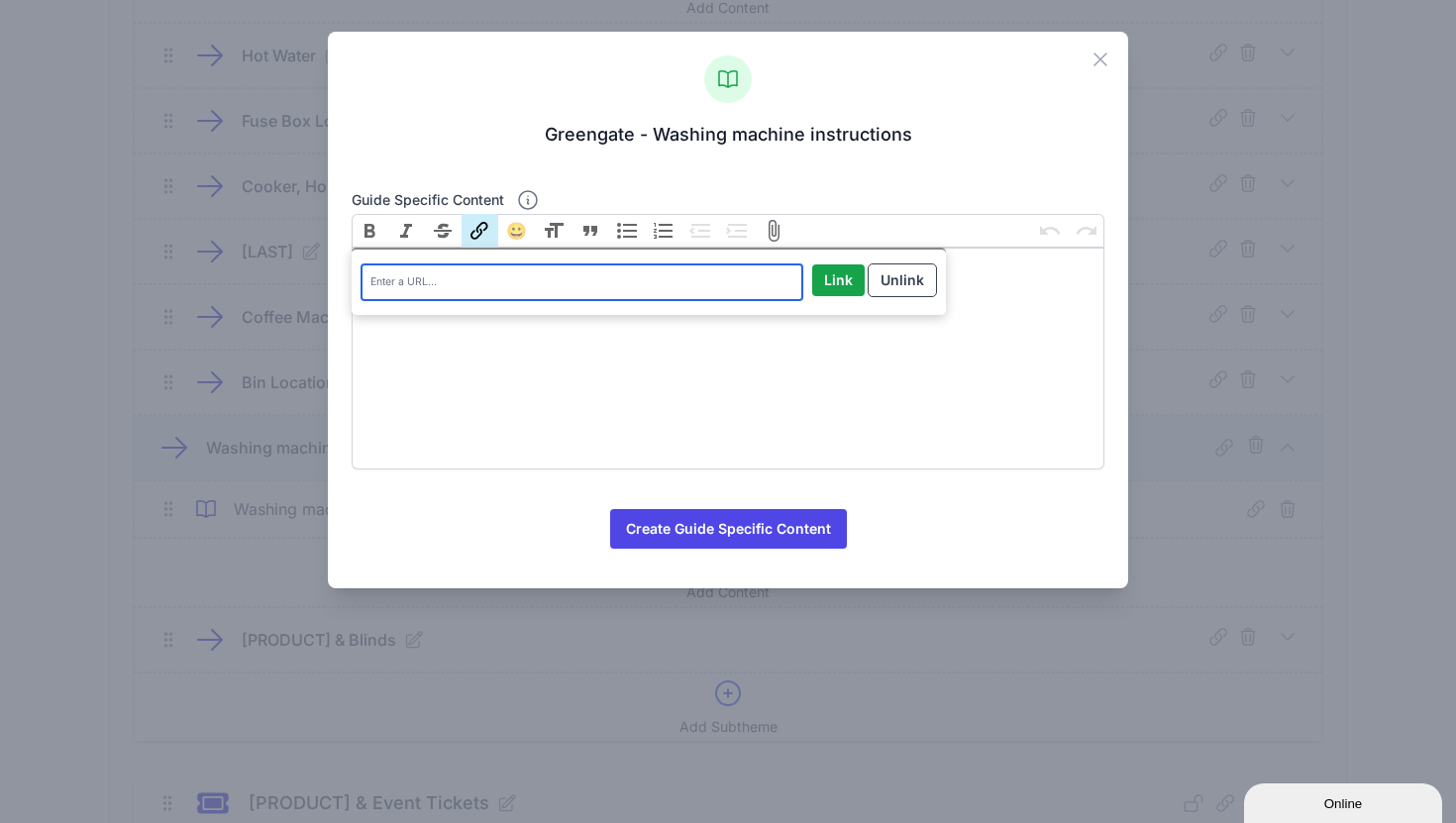 click on "Link" at bounding box center [479, 231] 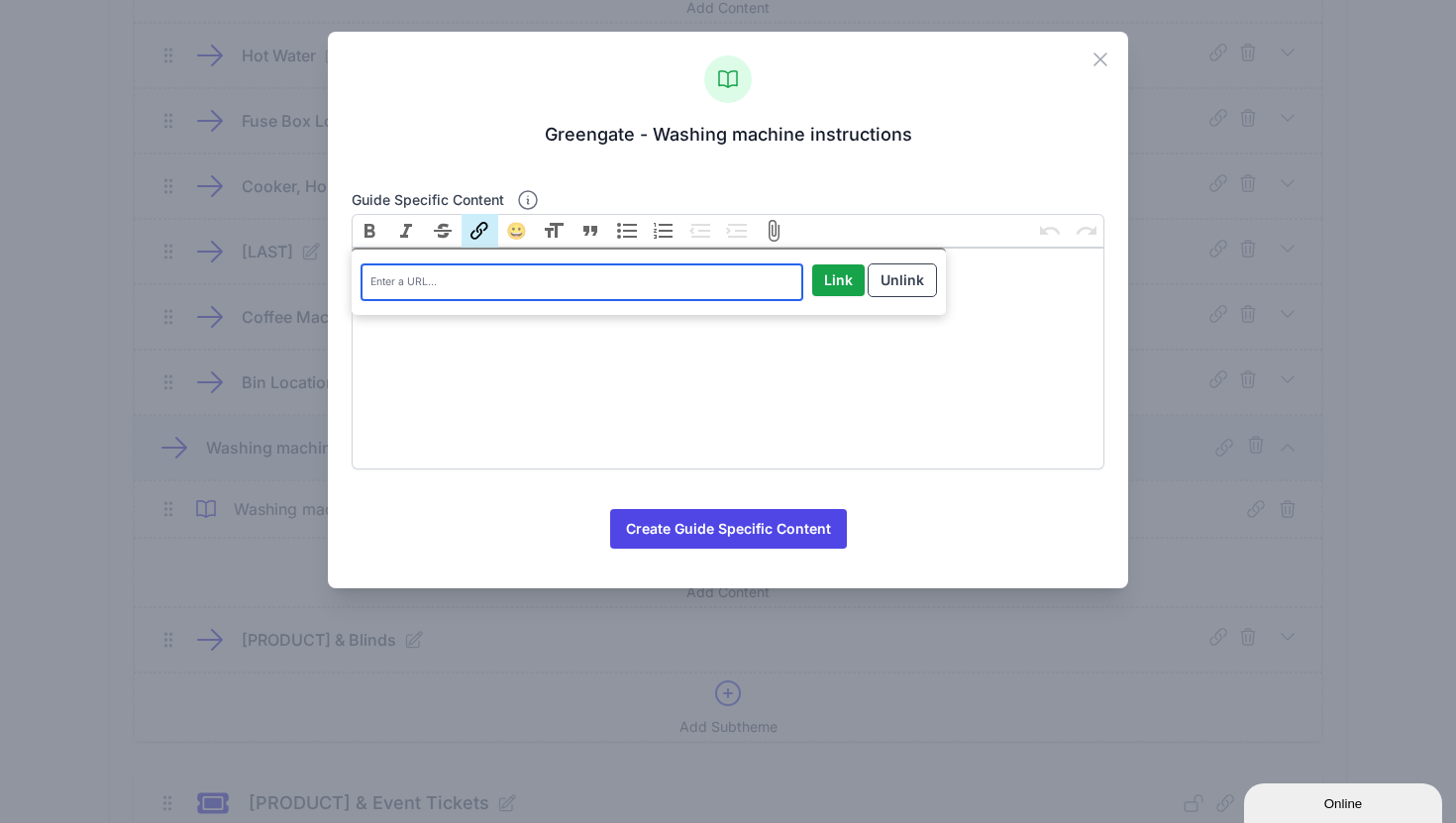 paste on "https://drive.google.com/file/d/1UWvesq1sUAqydSWW7ShVq7AYZhjNq5dn/view?usp=drive_link" 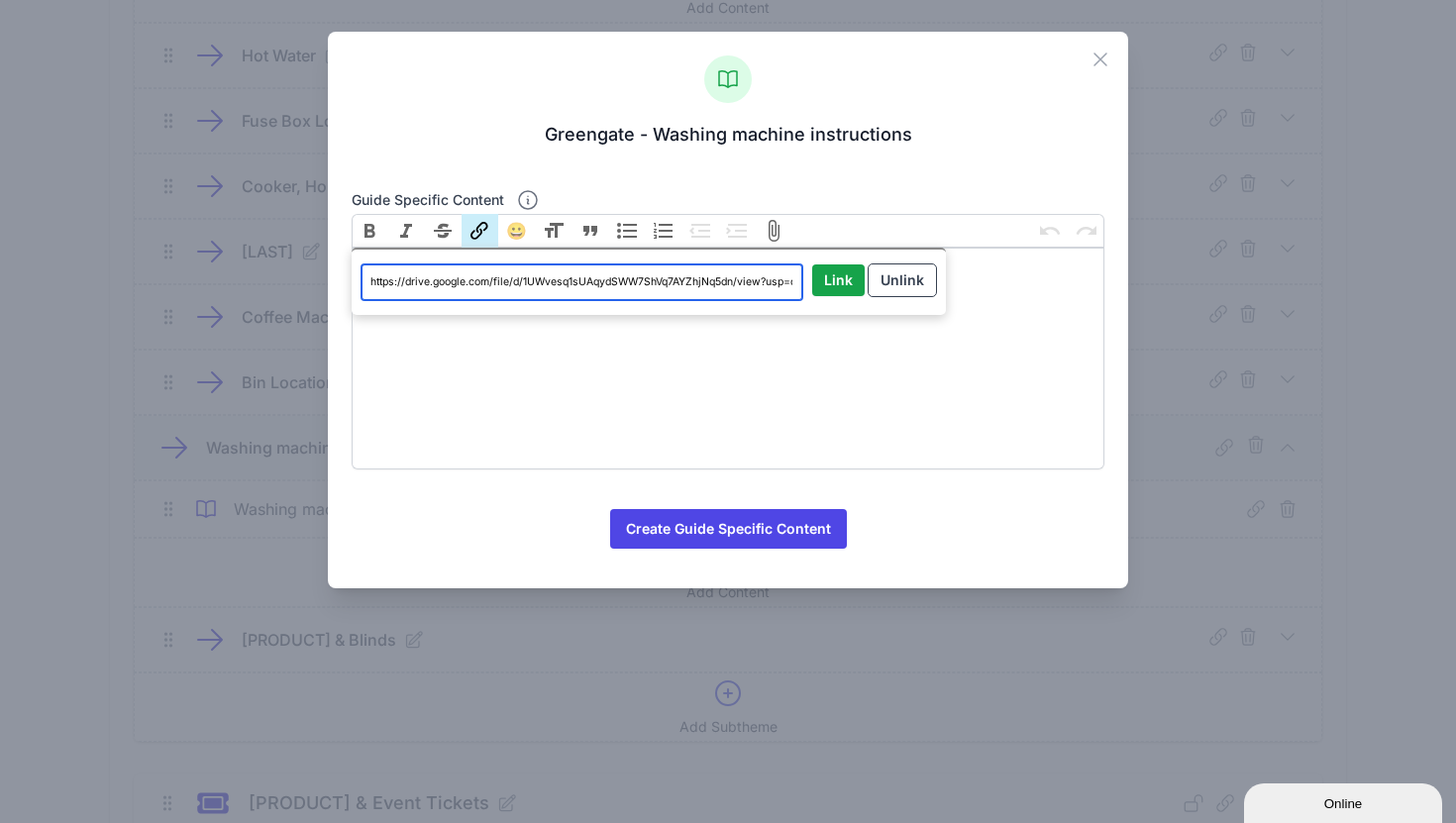 scroll, scrollTop: 0, scrollLeft: 46, axis: horizontal 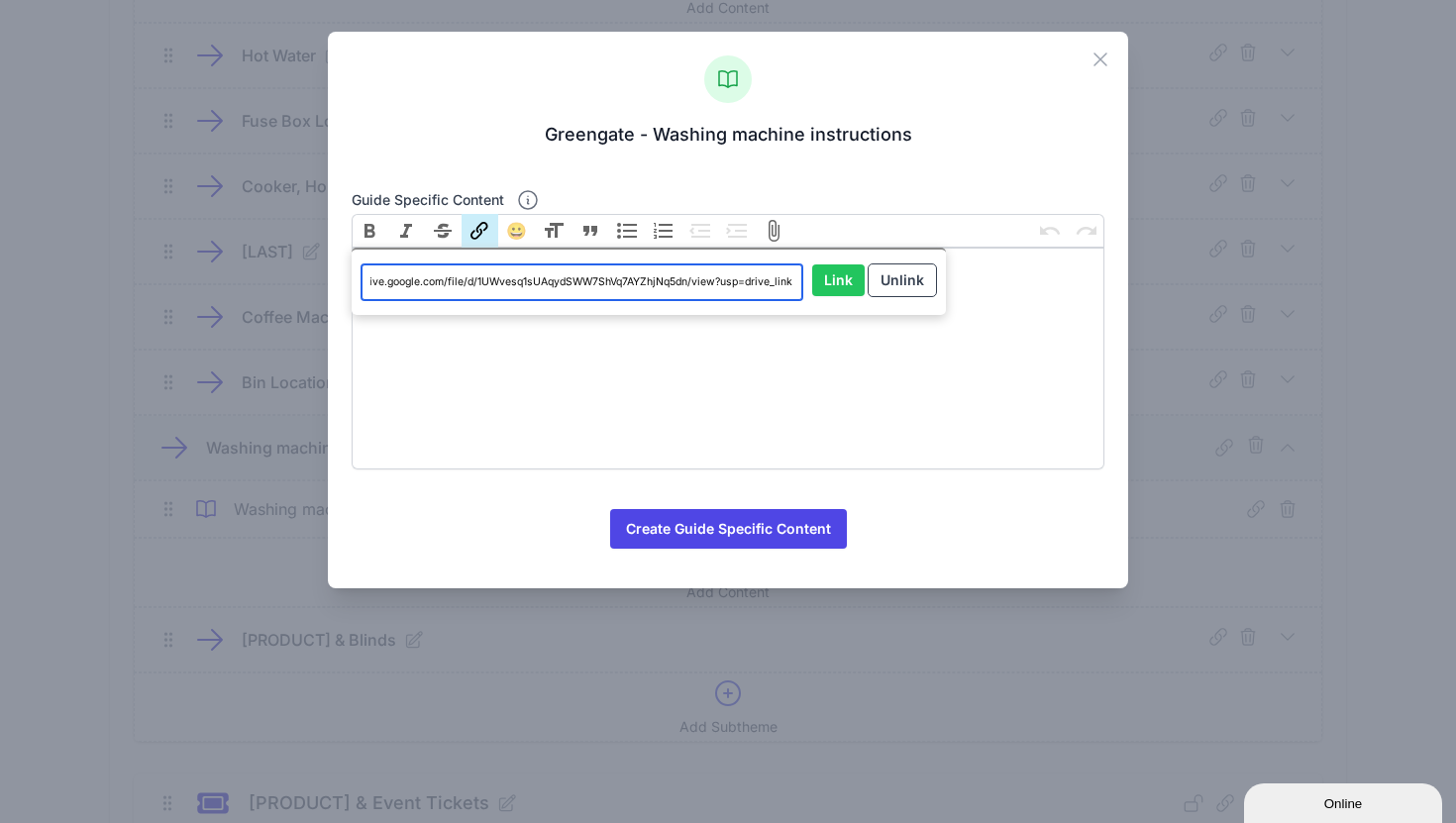 type on "https://drive.google.com/file/d/1UWvesq1sUAqydSWW7ShVq7AYZhjNq5dn/view?usp=drive_link" 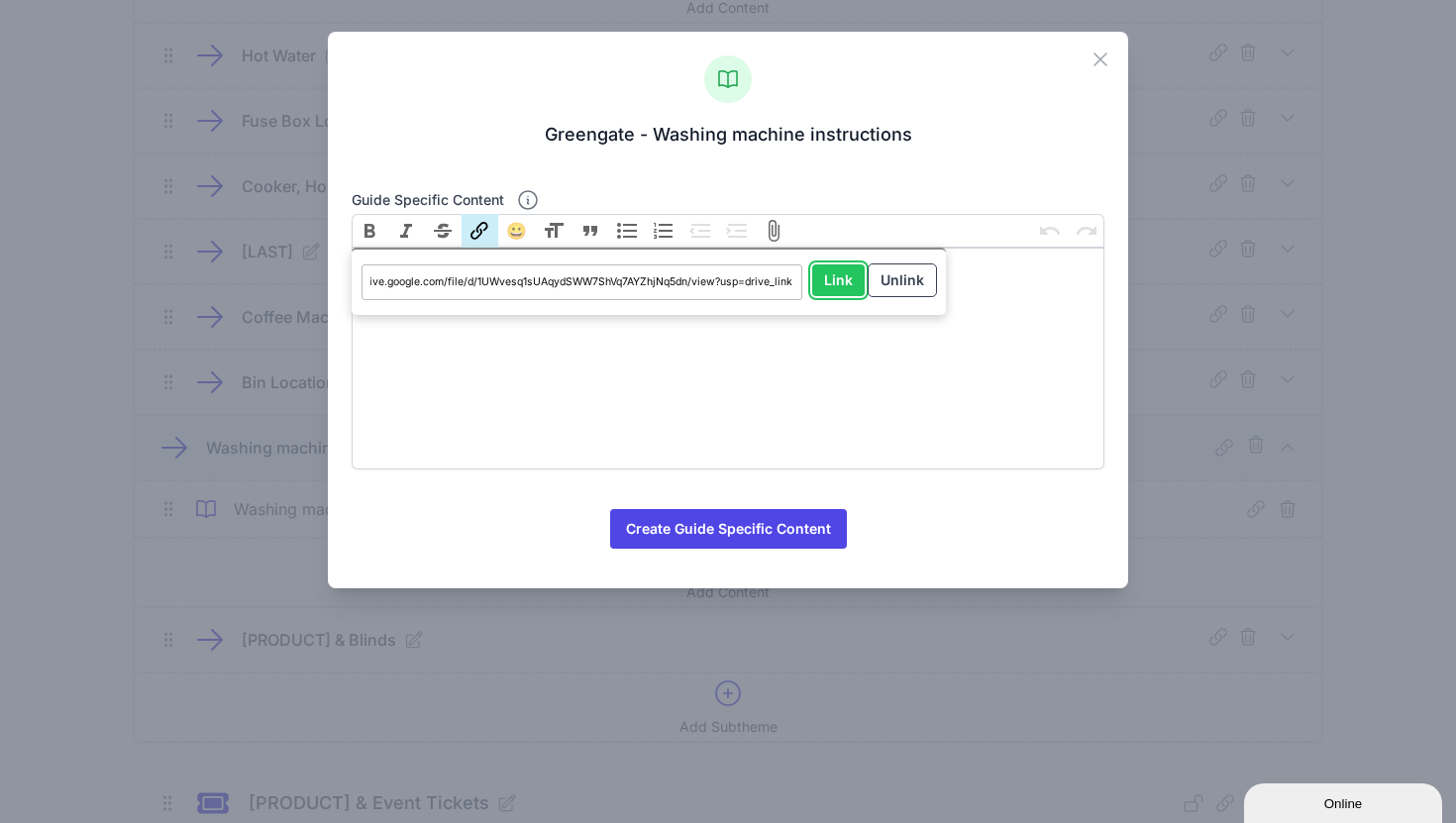 scroll, scrollTop: 0, scrollLeft: 0, axis: both 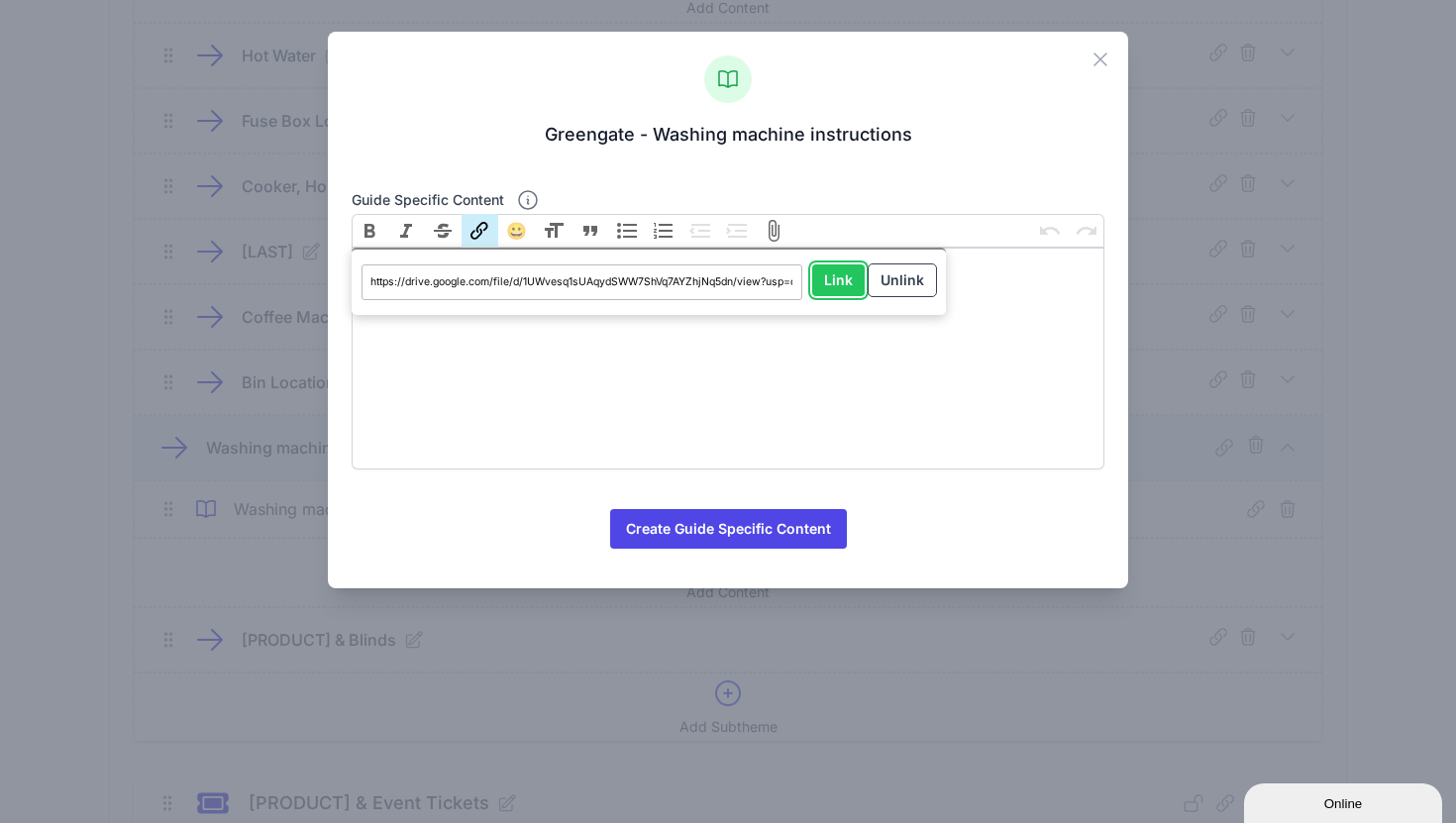 click on "Link" at bounding box center (838, 280) 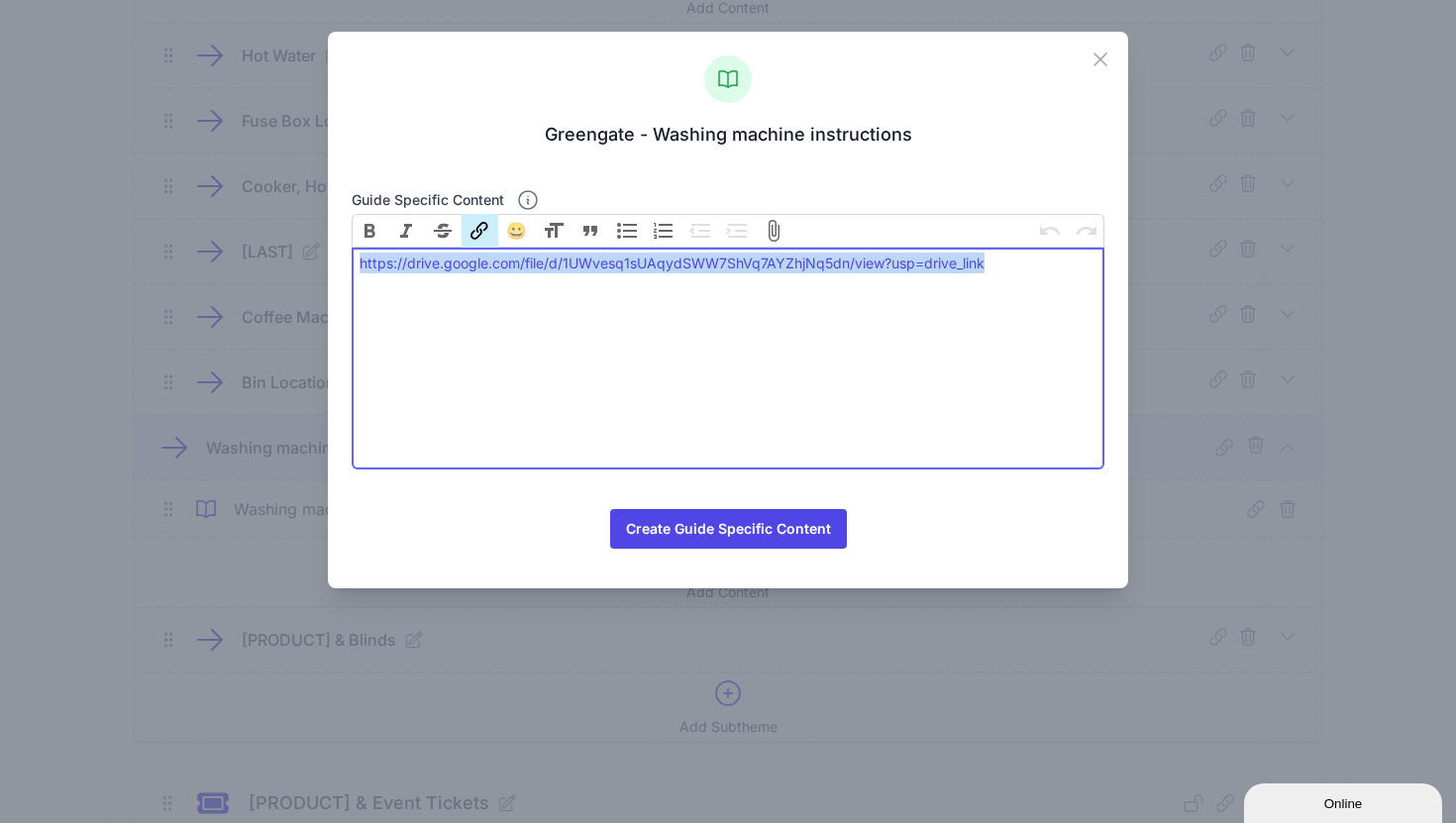 drag, startPoint x: 977, startPoint y: 264, endPoint x: 347, endPoint y: 267, distance: 630.0071 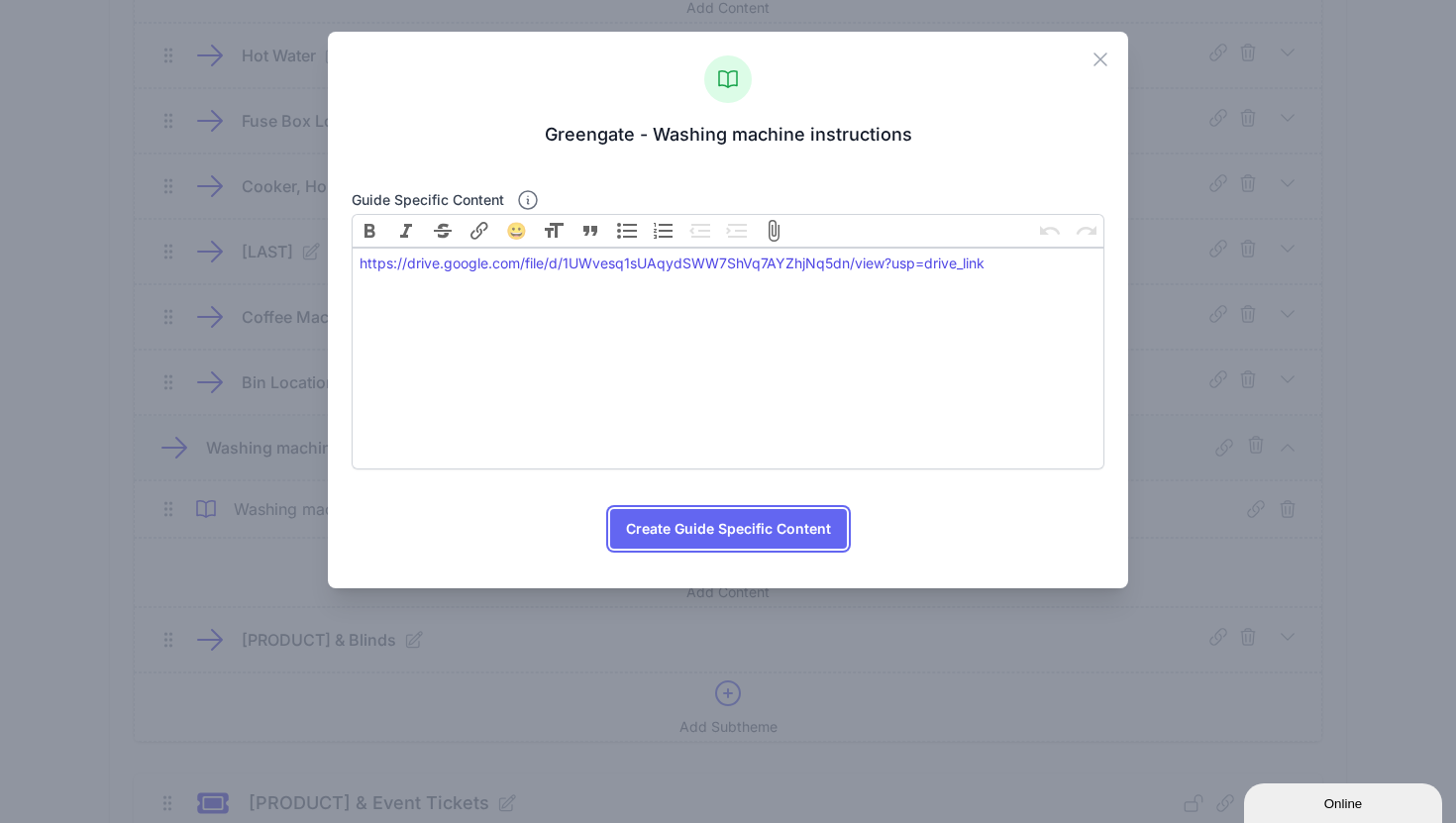 click on "Create Guide Specific Content" at bounding box center (728, 529) 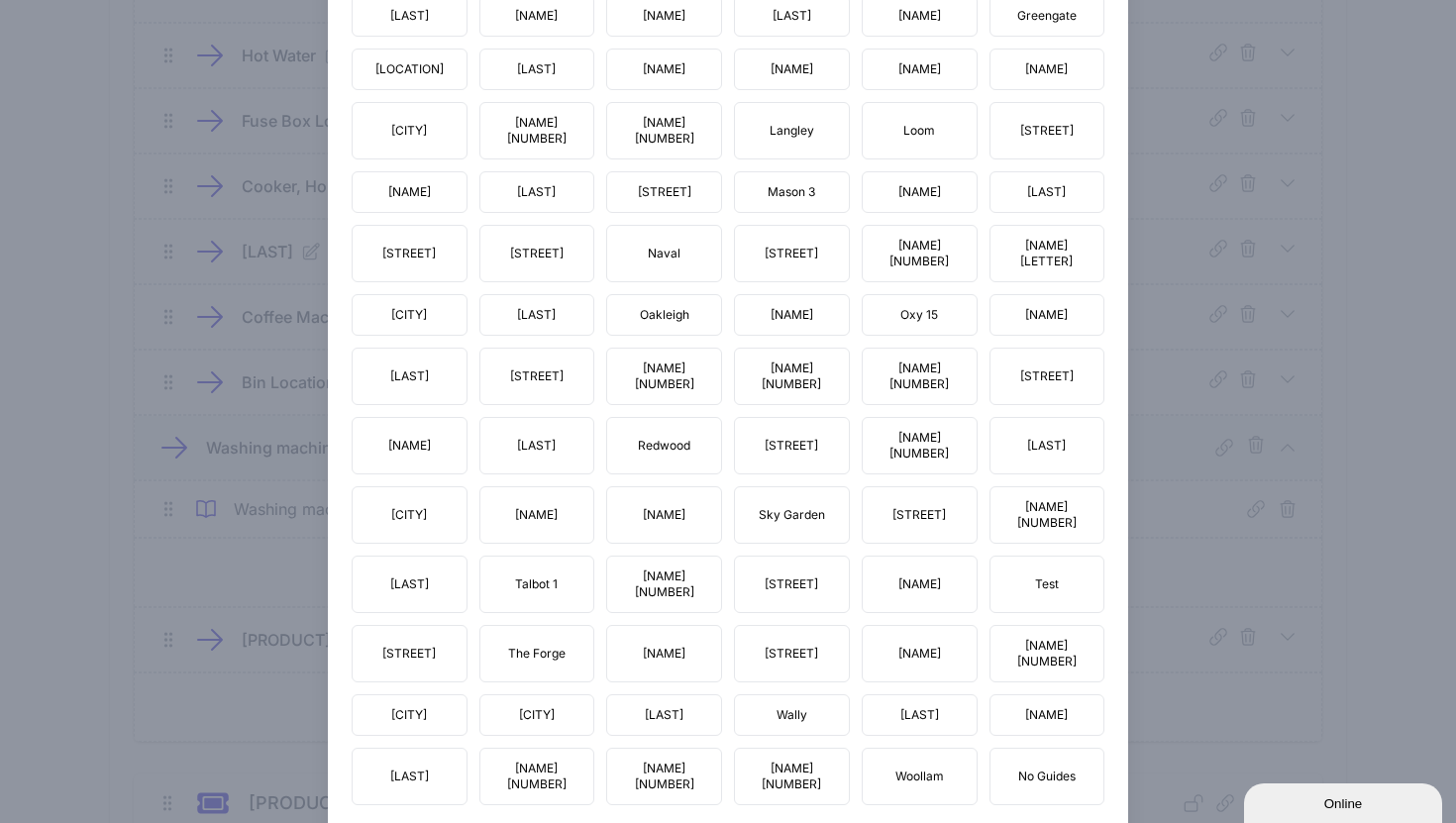 scroll, scrollTop: 1866, scrollLeft: 0, axis: vertical 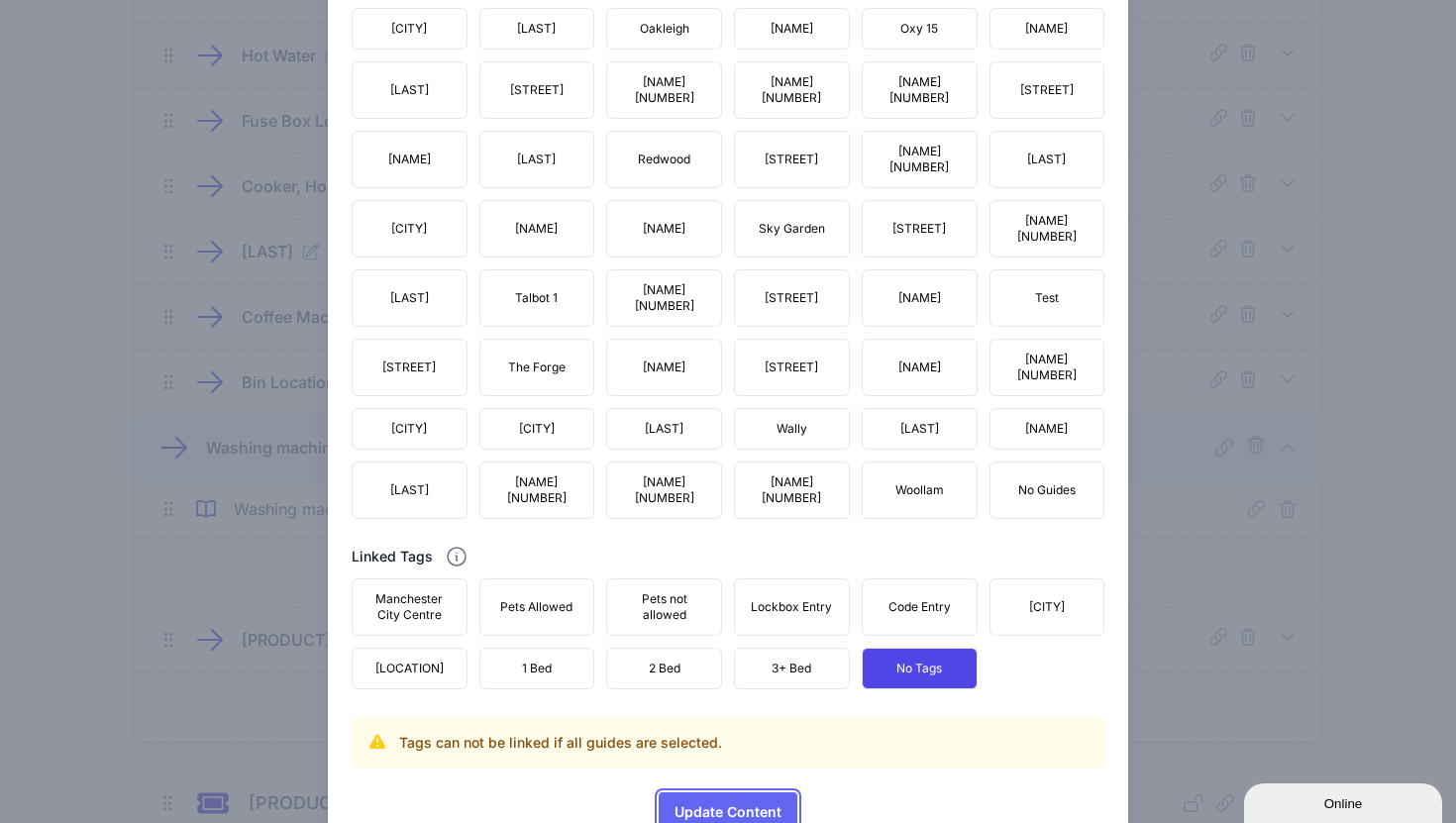 click on "Update Content" at bounding box center [728, 812] 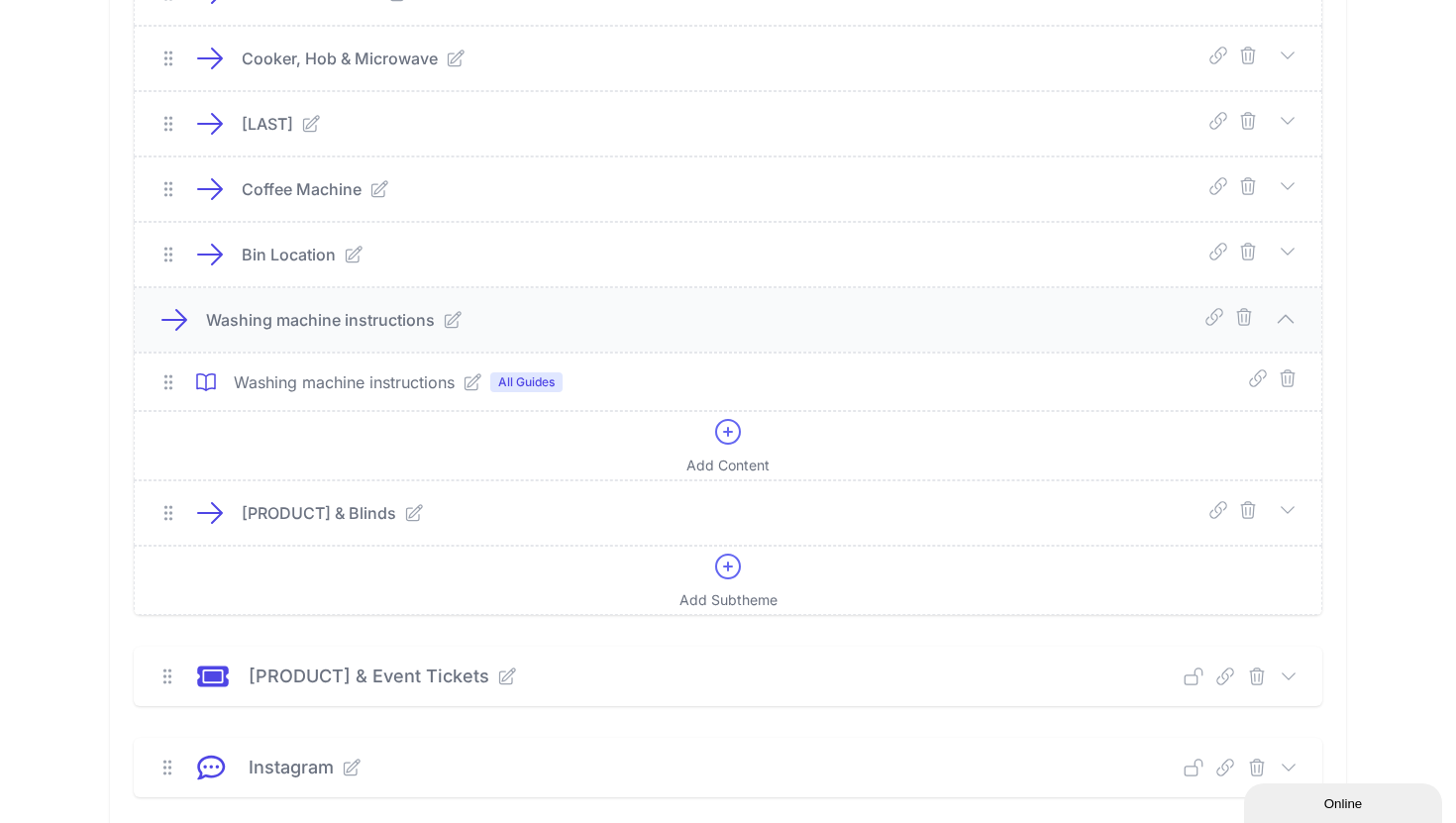 click 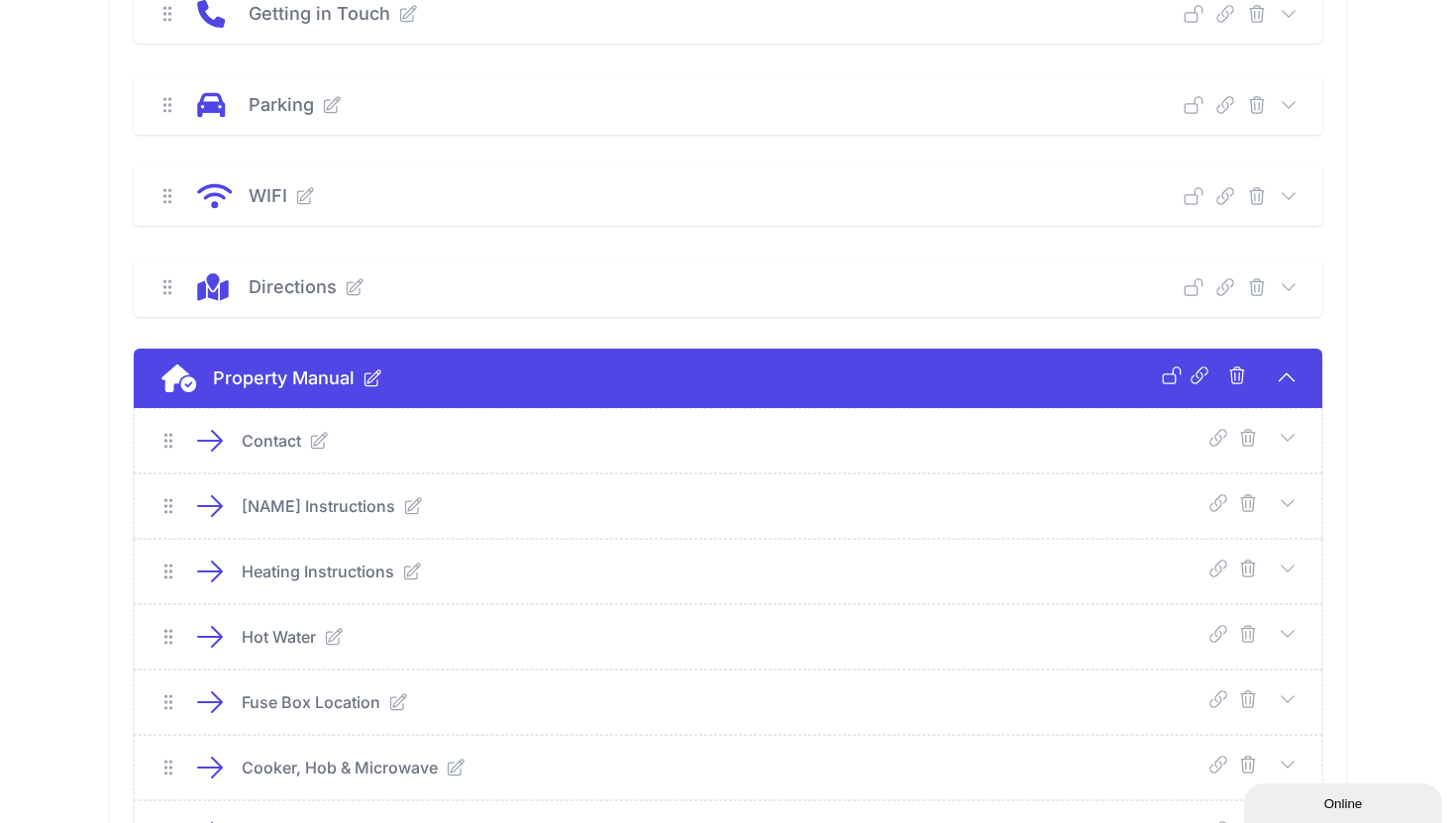 scroll, scrollTop: 423, scrollLeft: 0, axis: vertical 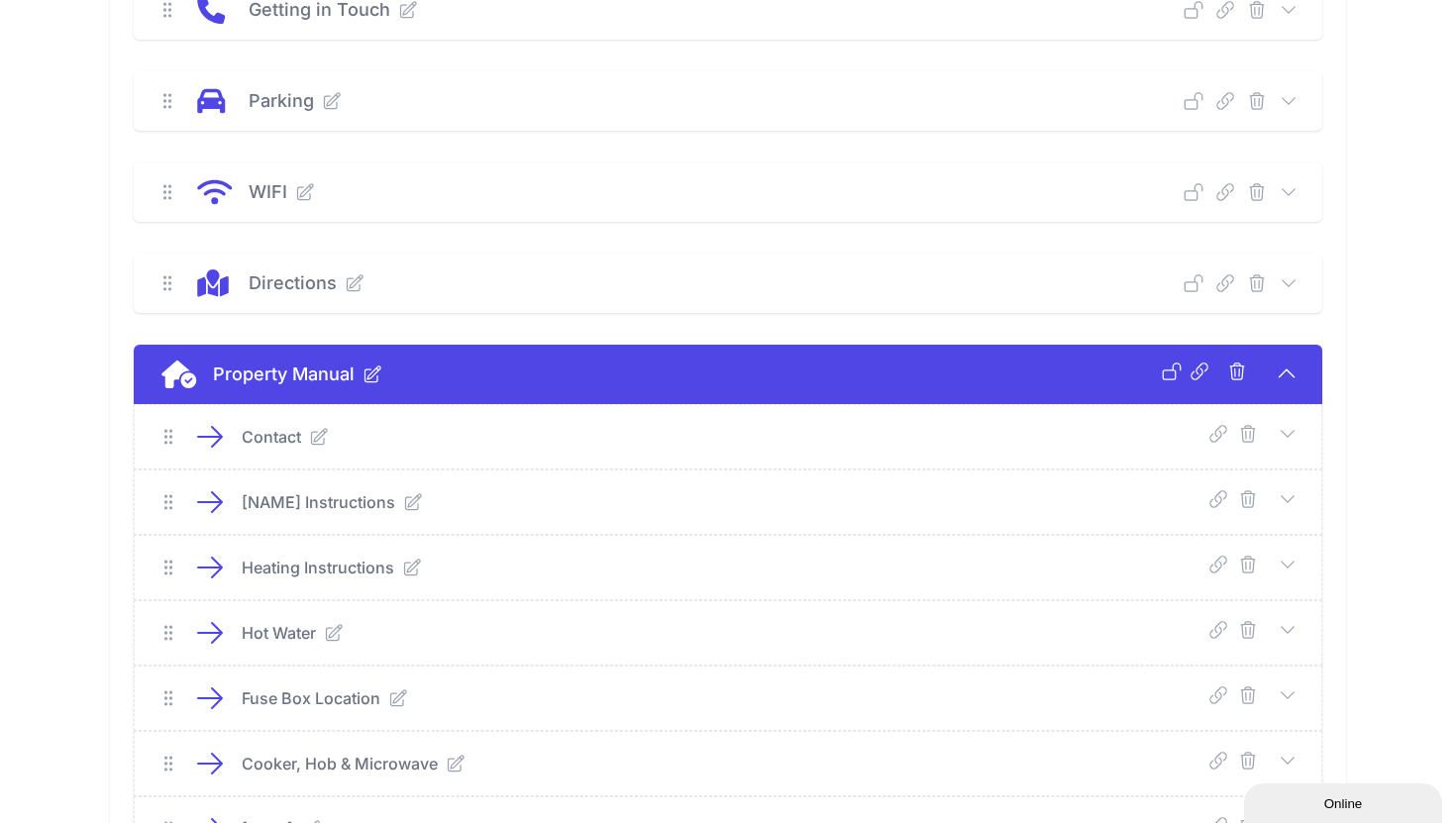 click 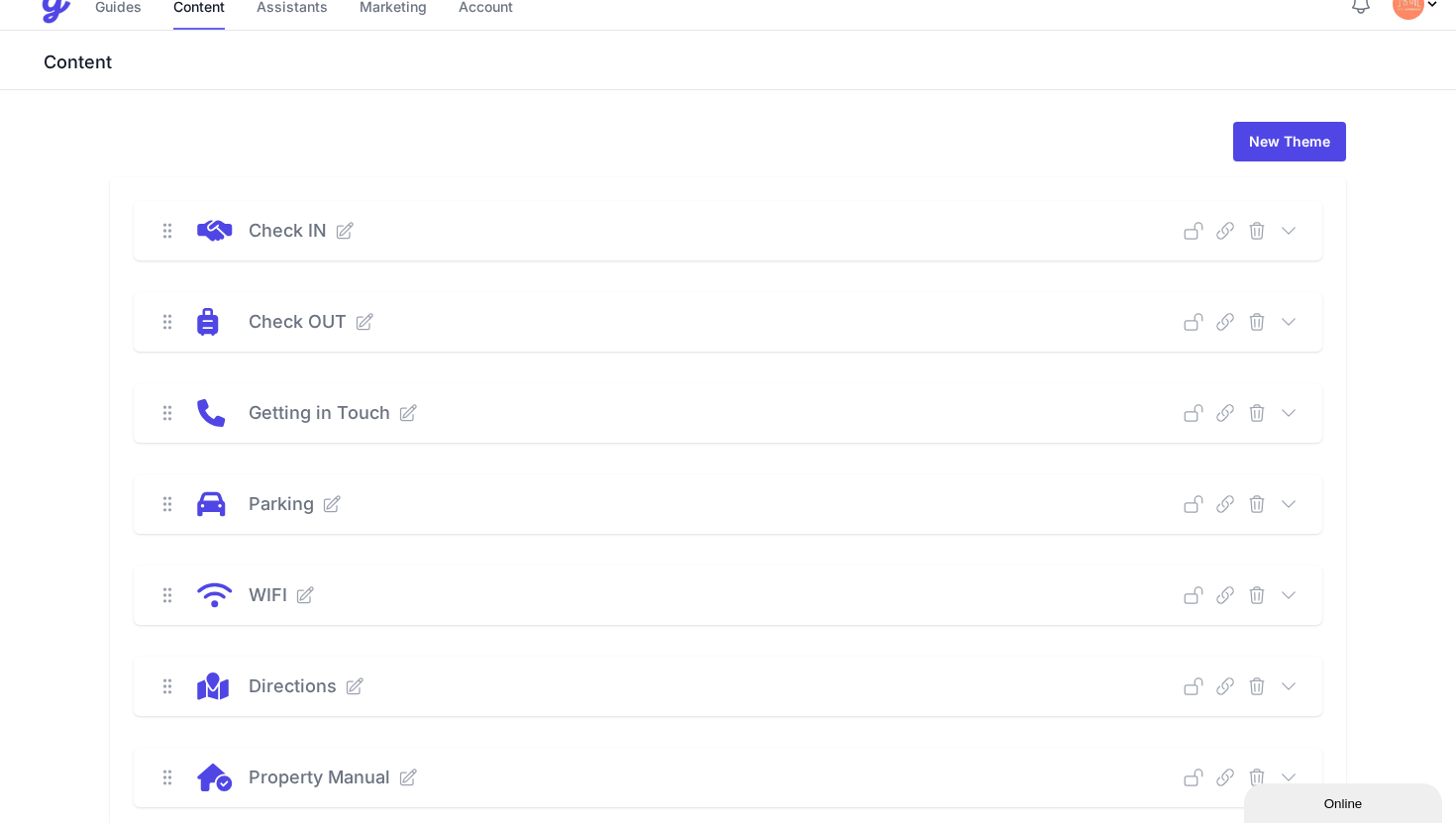scroll, scrollTop: 12, scrollLeft: 0, axis: vertical 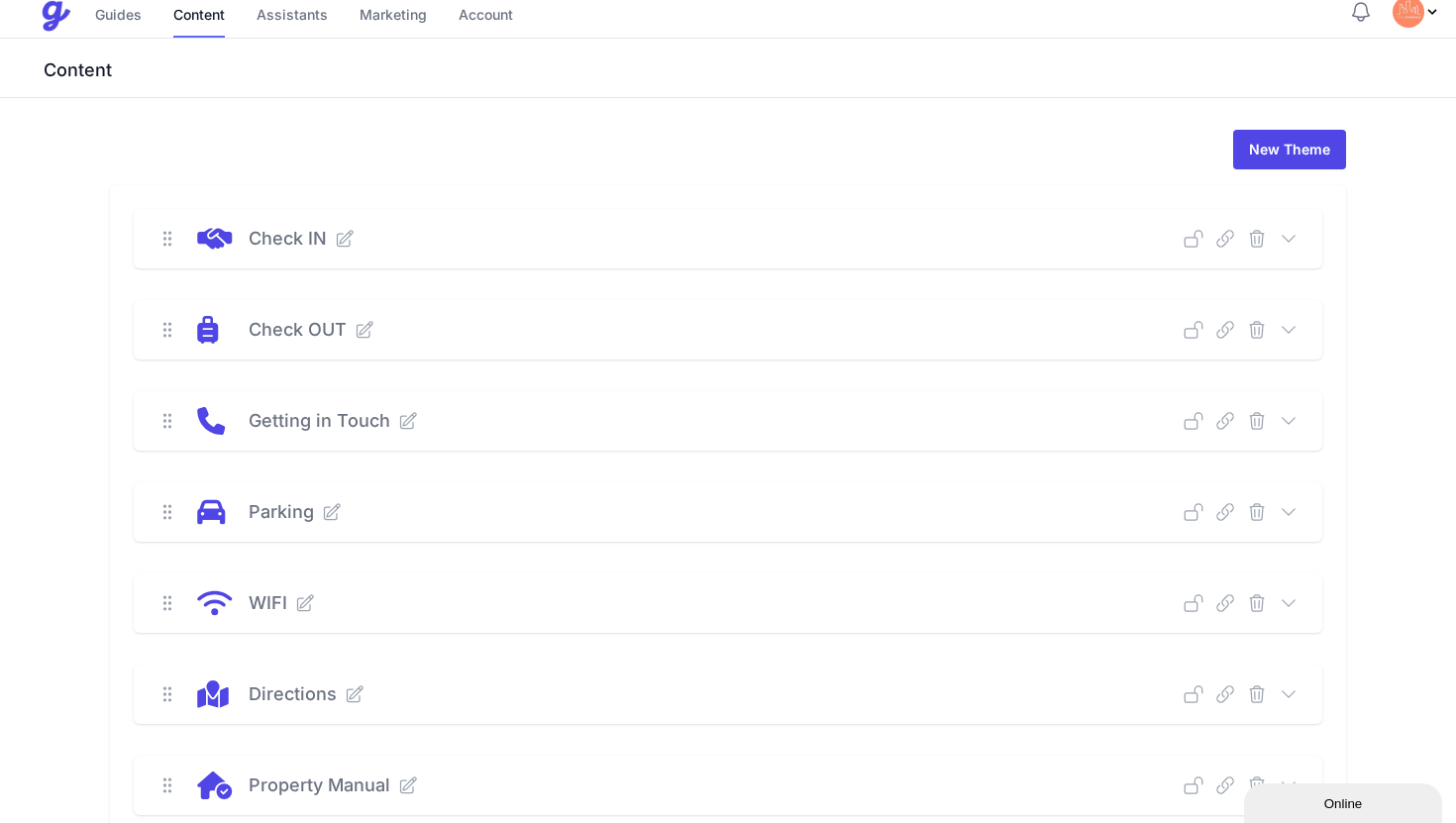 click 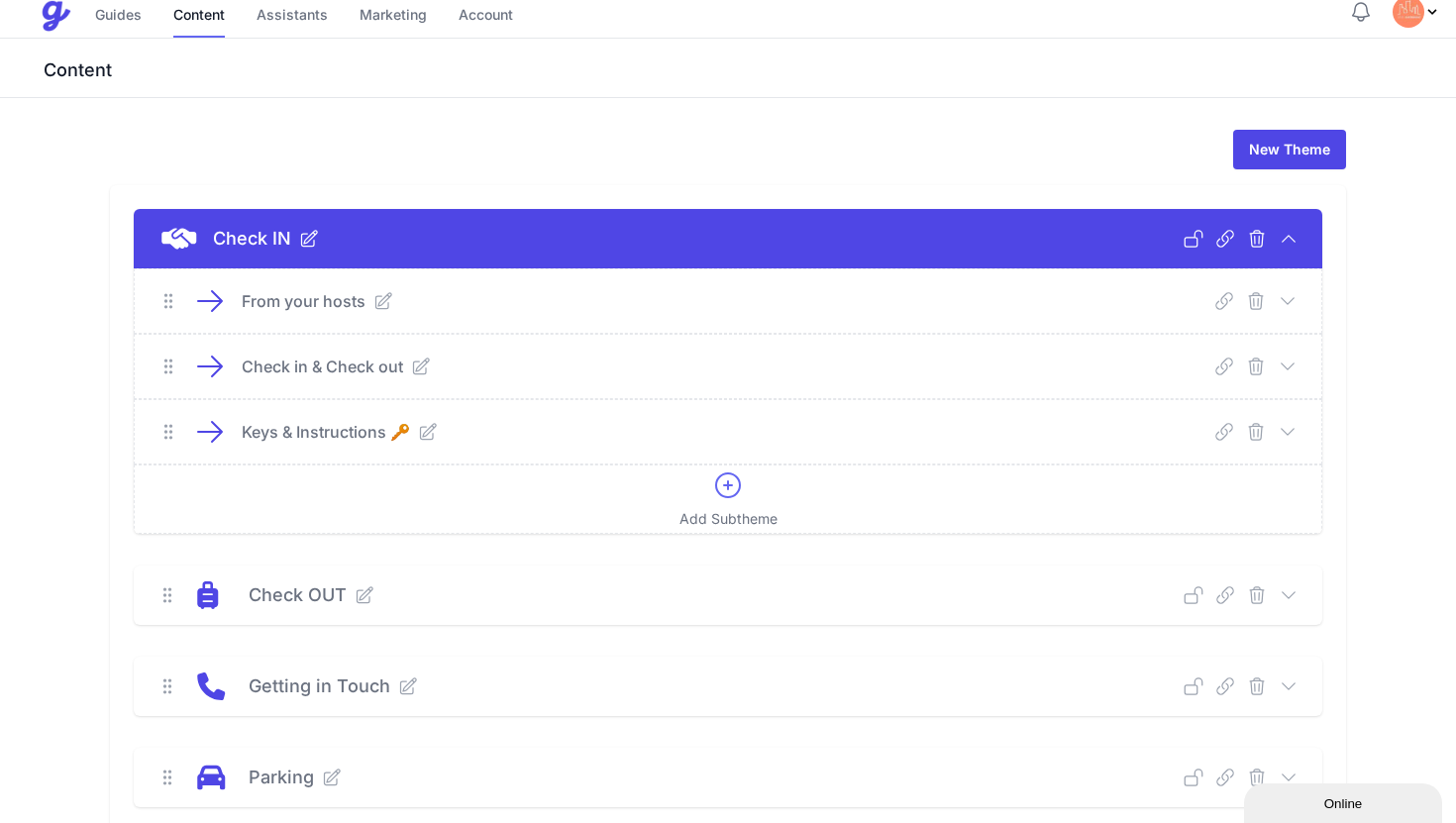 click 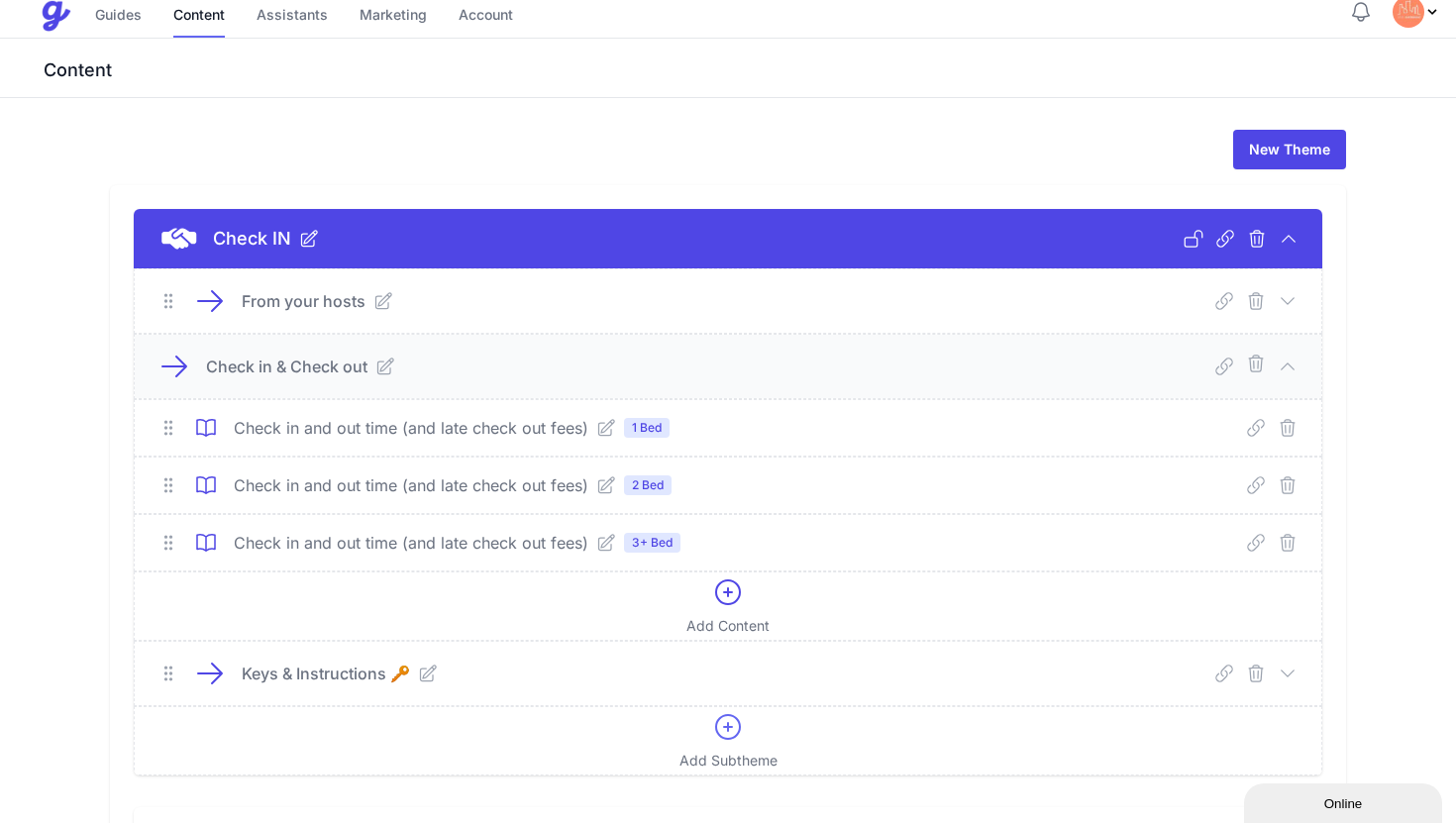 click 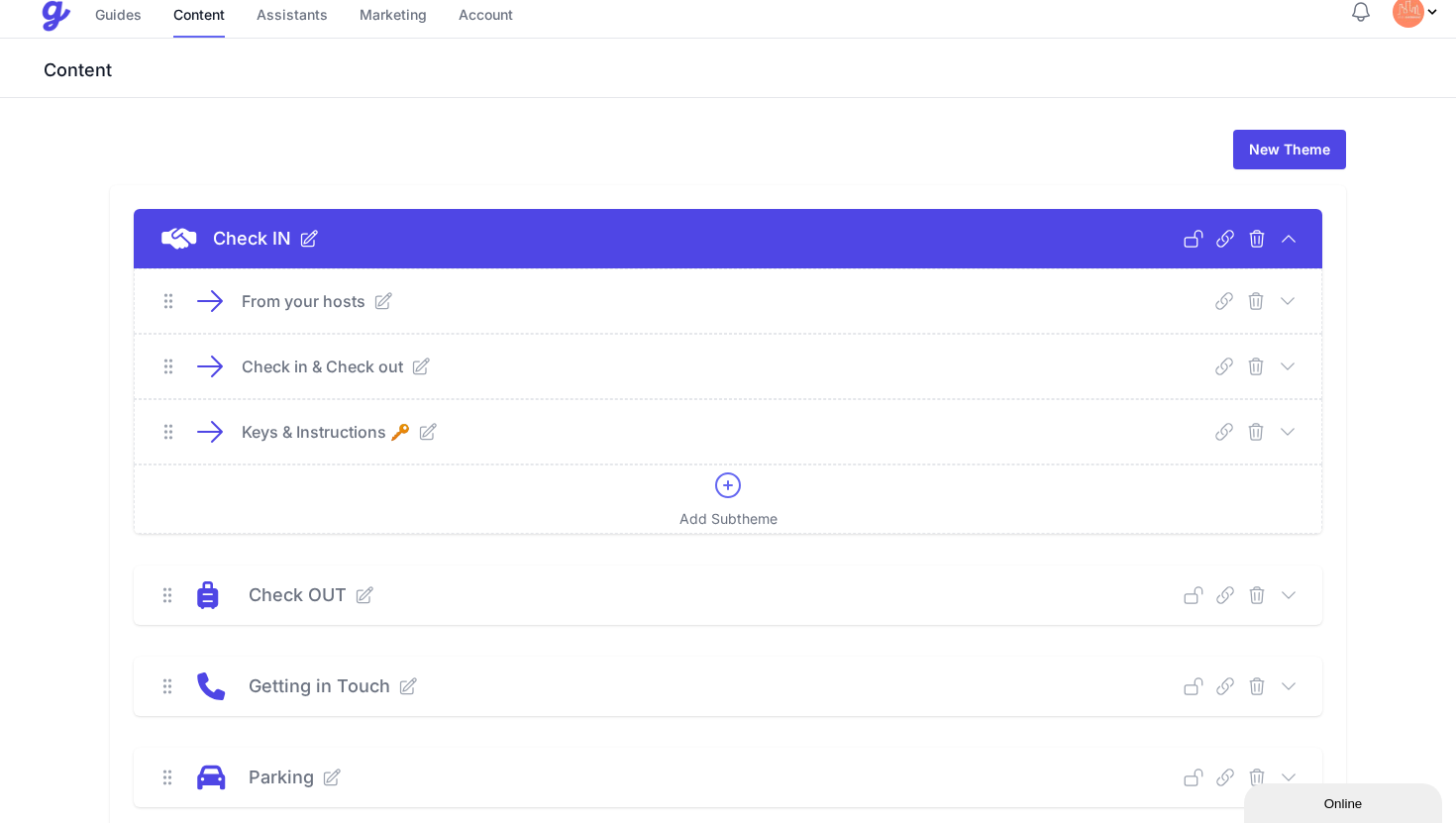 click 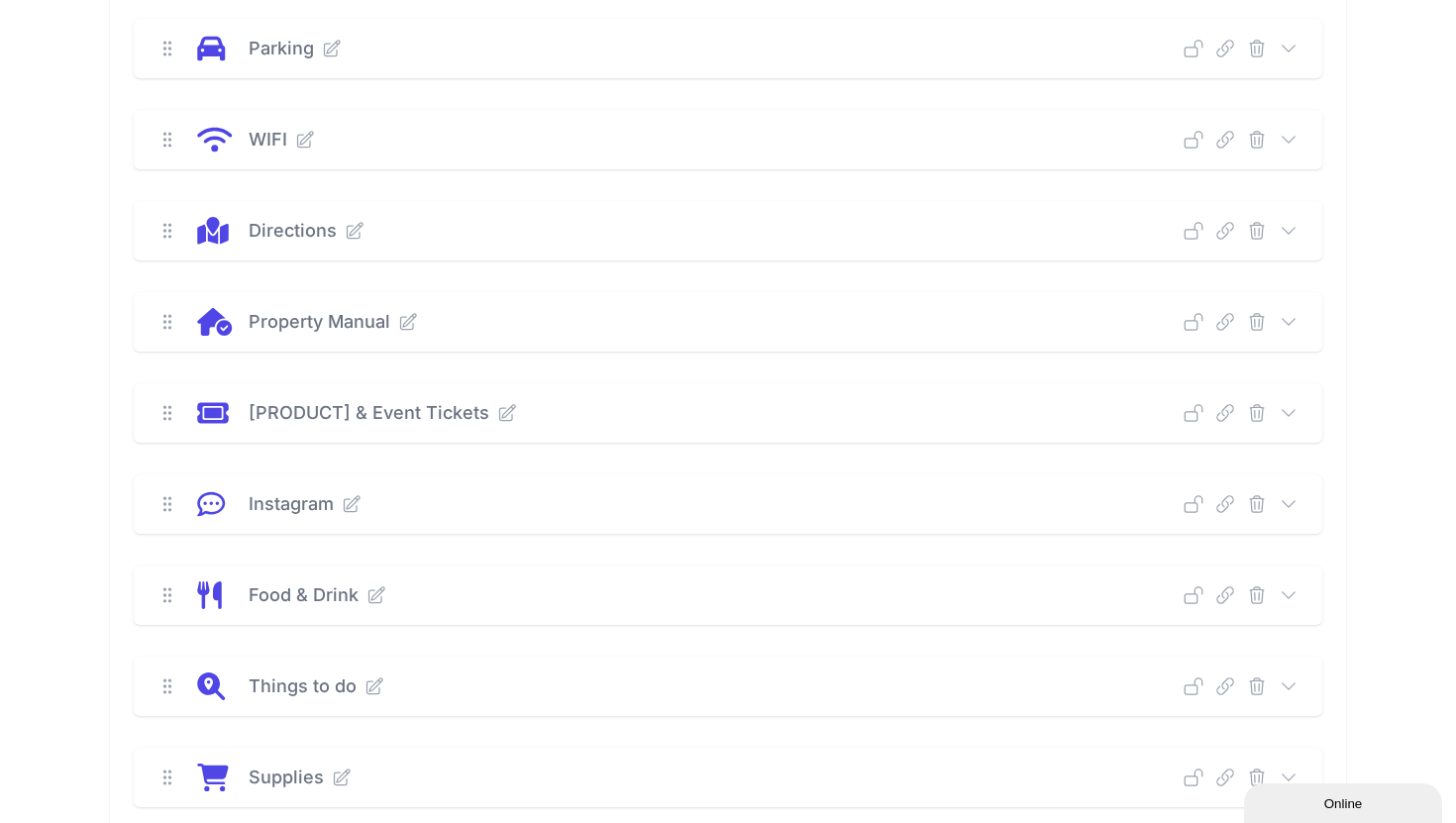 scroll, scrollTop: 477, scrollLeft: 0, axis: vertical 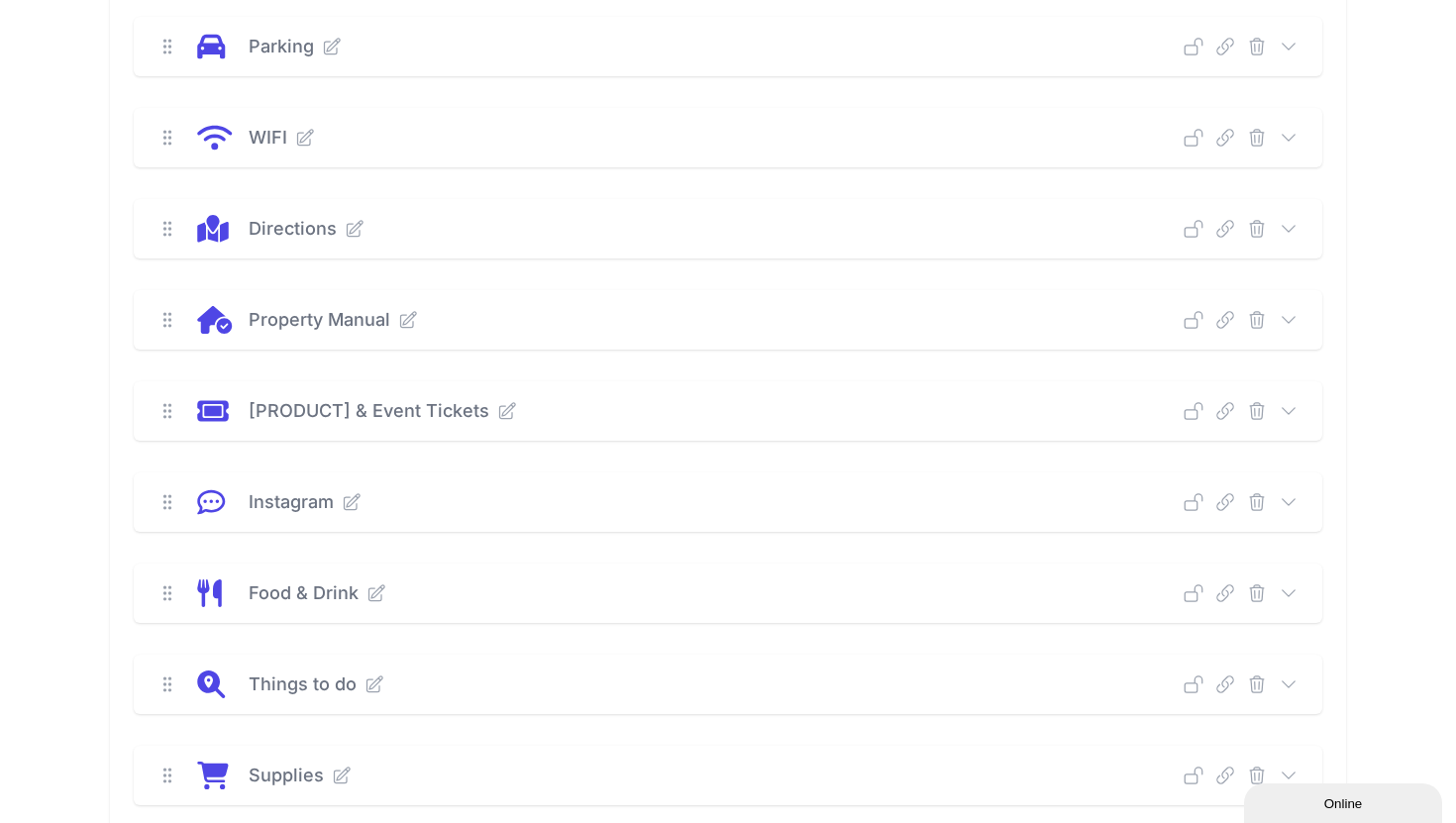 click 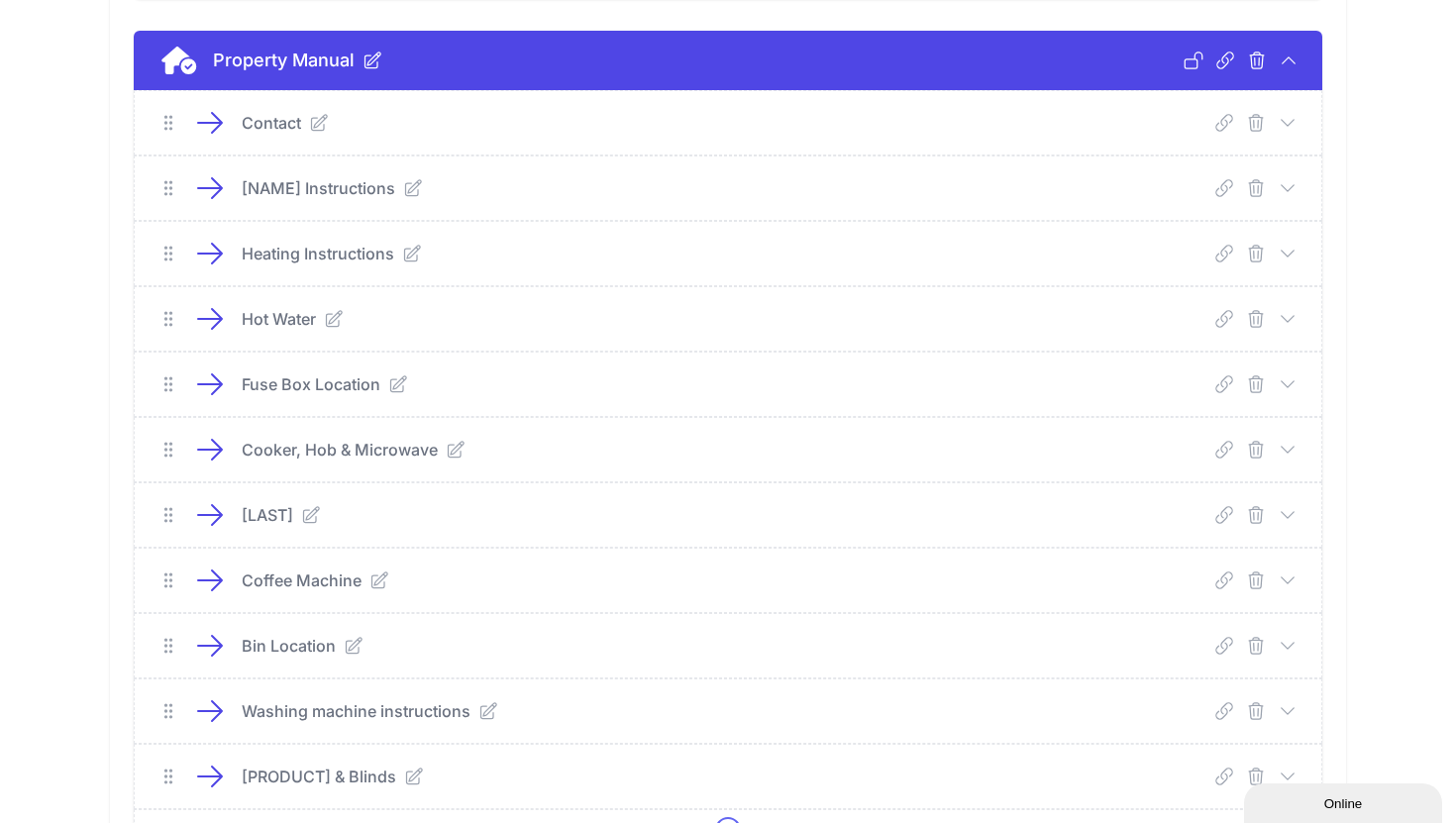 scroll, scrollTop: 728, scrollLeft: 0, axis: vertical 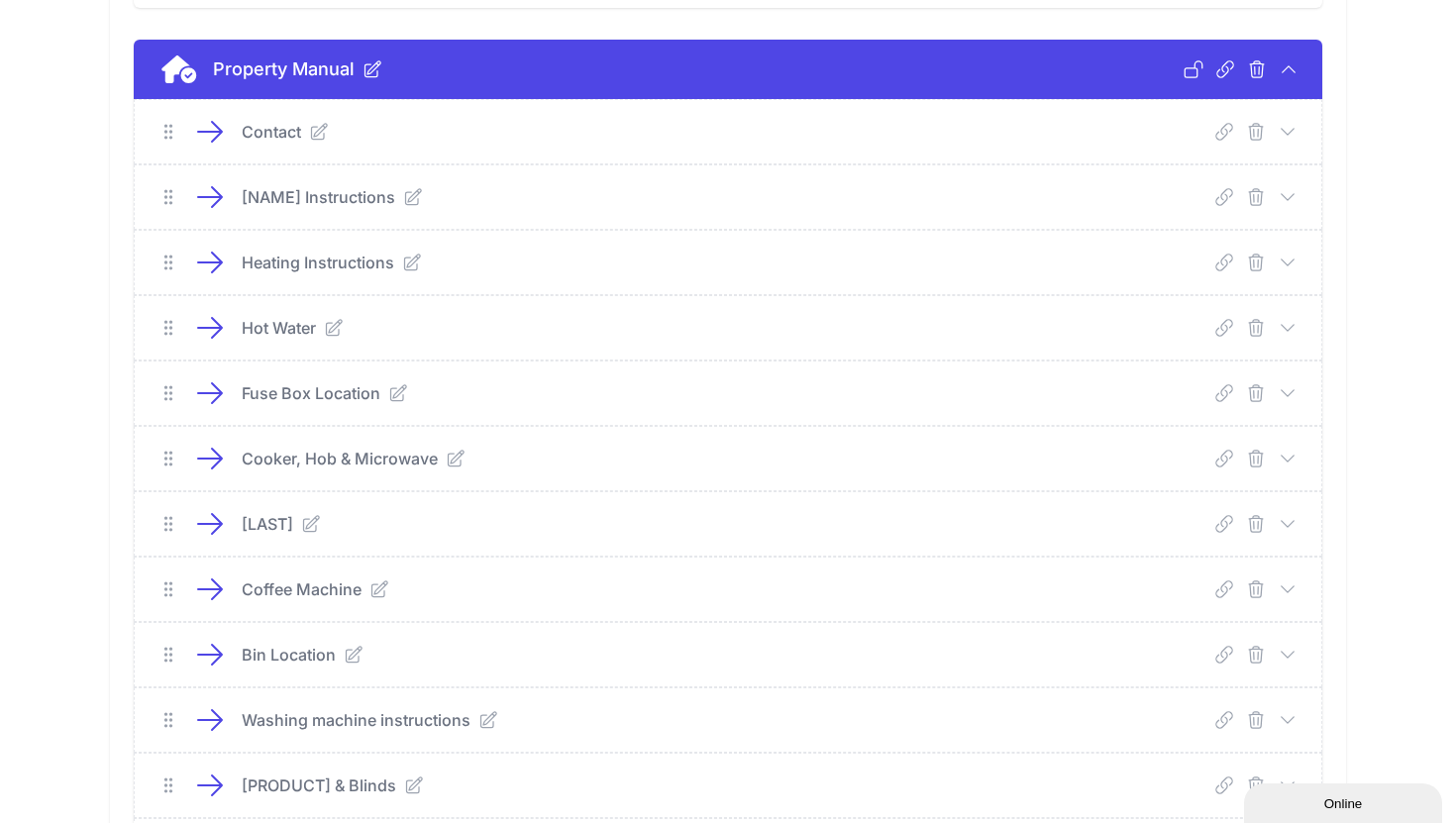 click 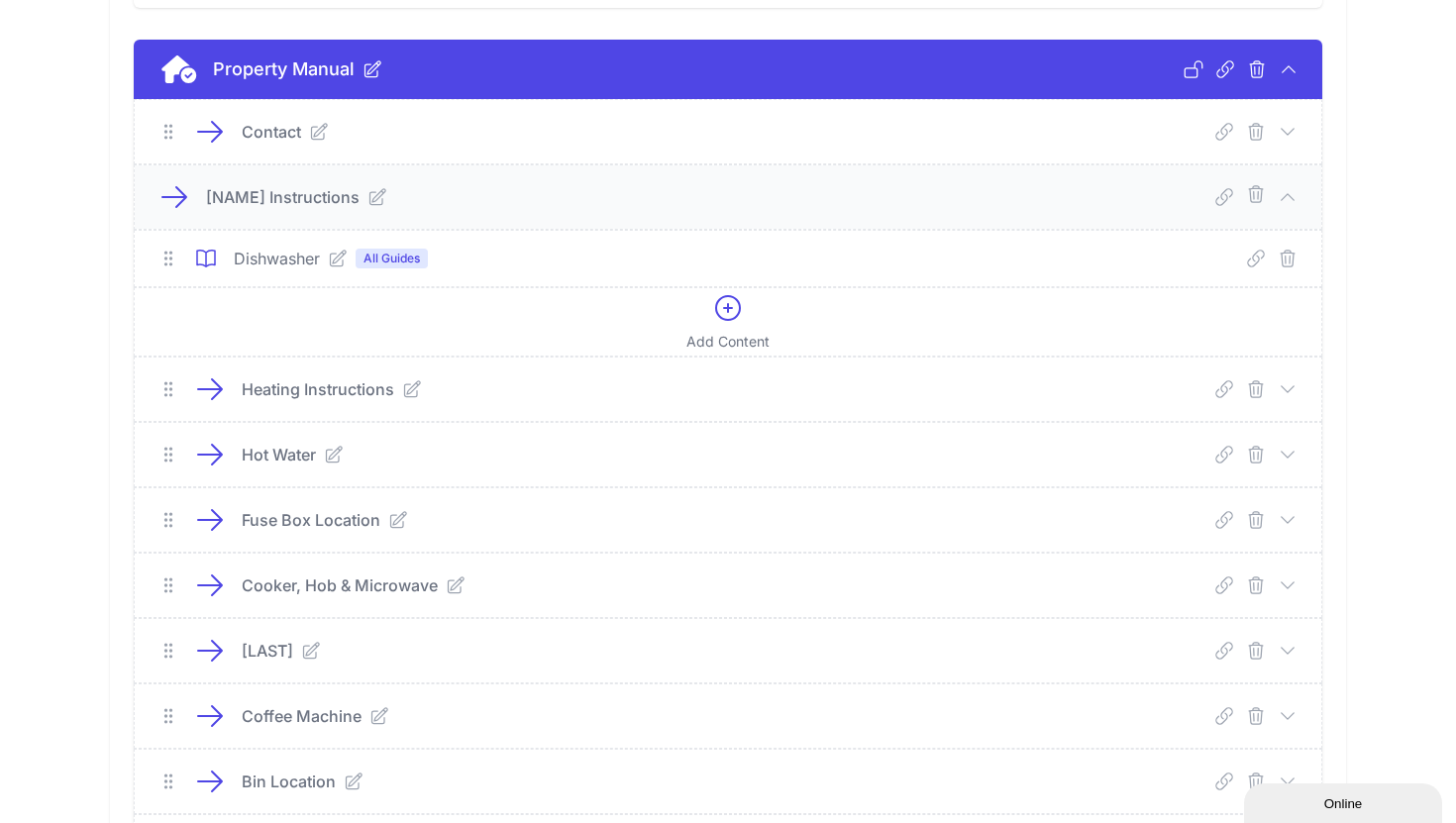 click 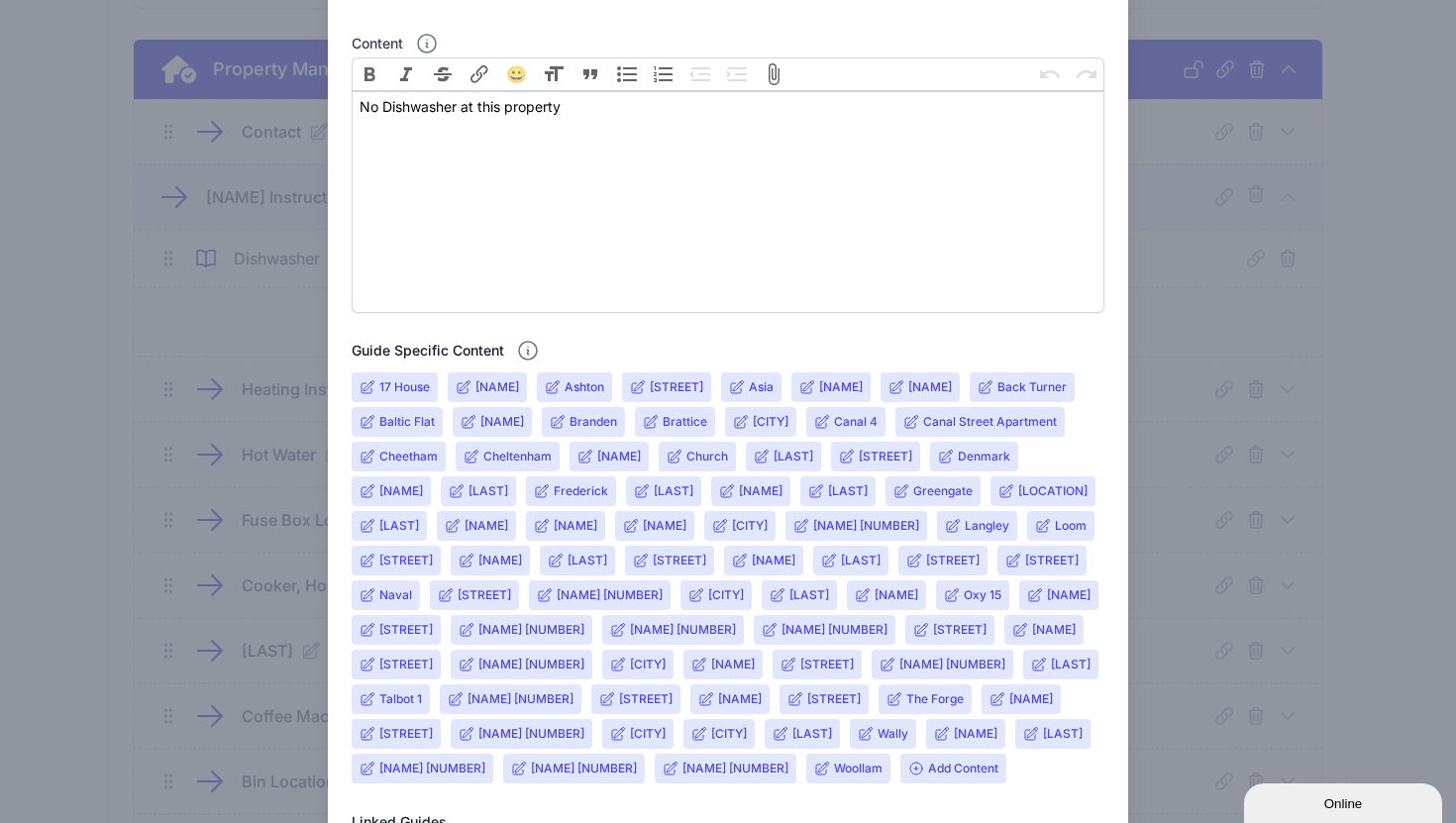 scroll, scrollTop: 454, scrollLeft: 0, axis: vertical 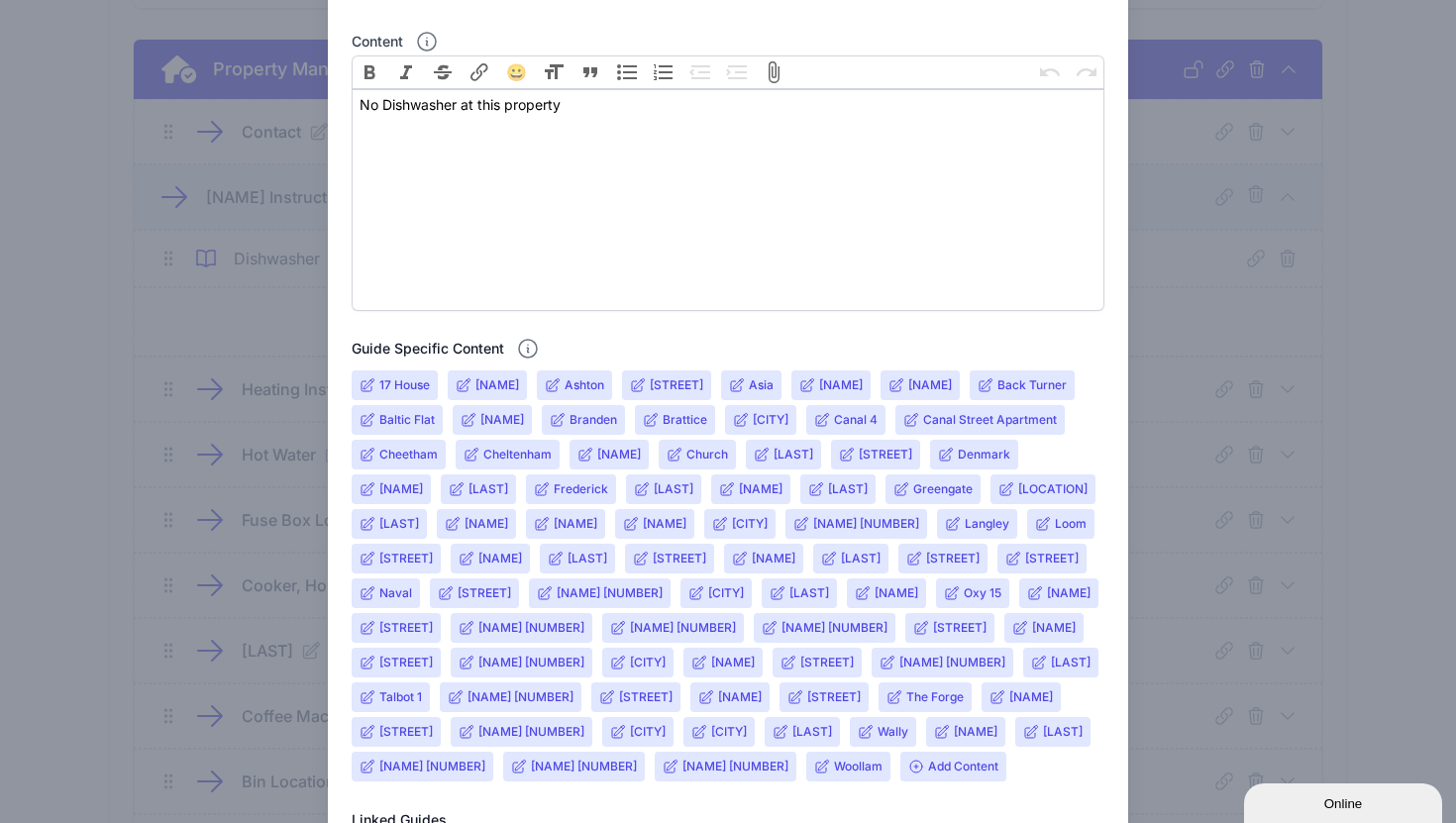 click on "Greengate" at bounding box center (943, 489) 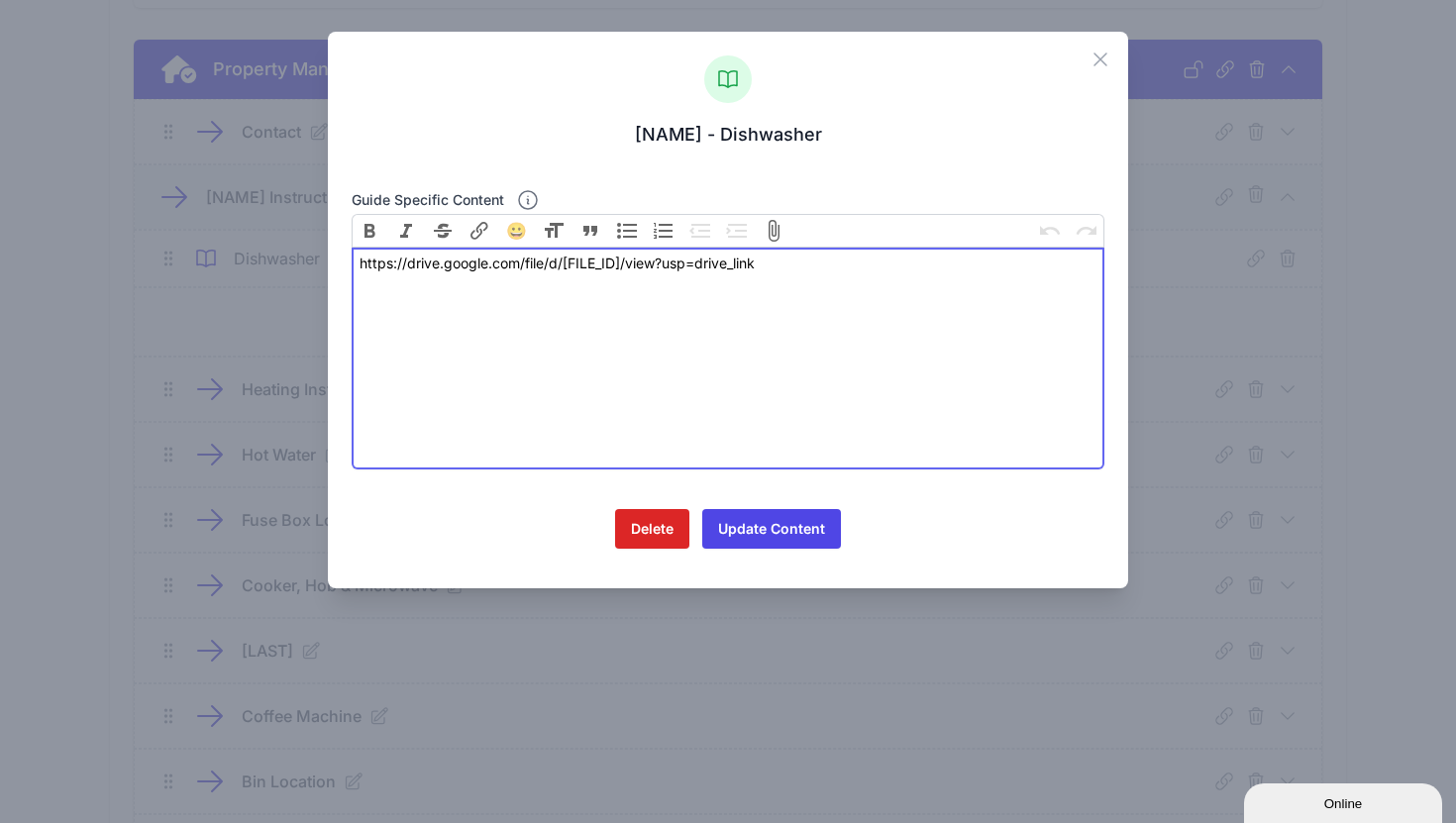drag, startPoint x: 1001, startPoint y: 266, endPoint x: 263, endPoint y: 272, distance: 738.0244 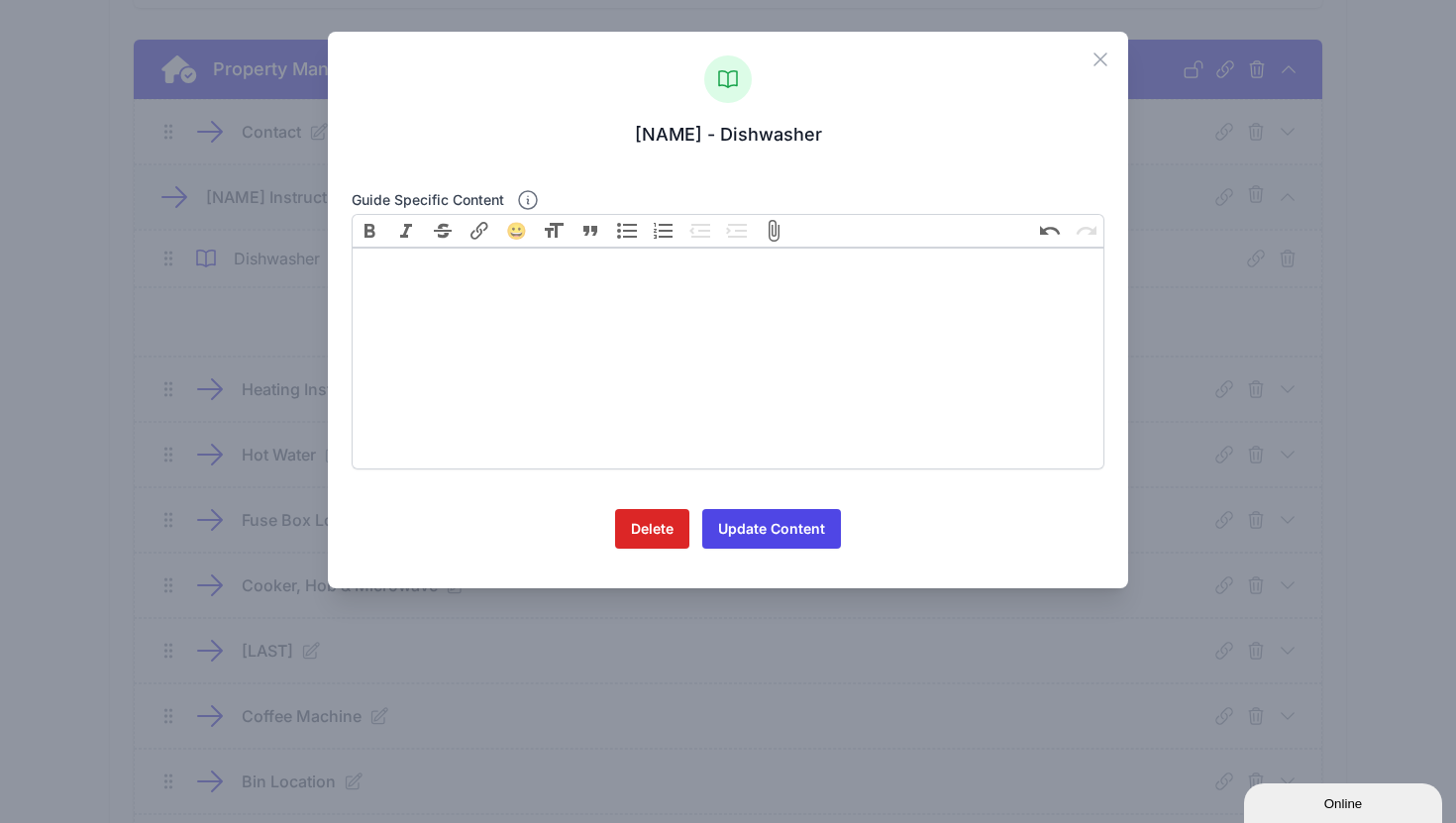 click on "Link" at bounding box center (479, 231) 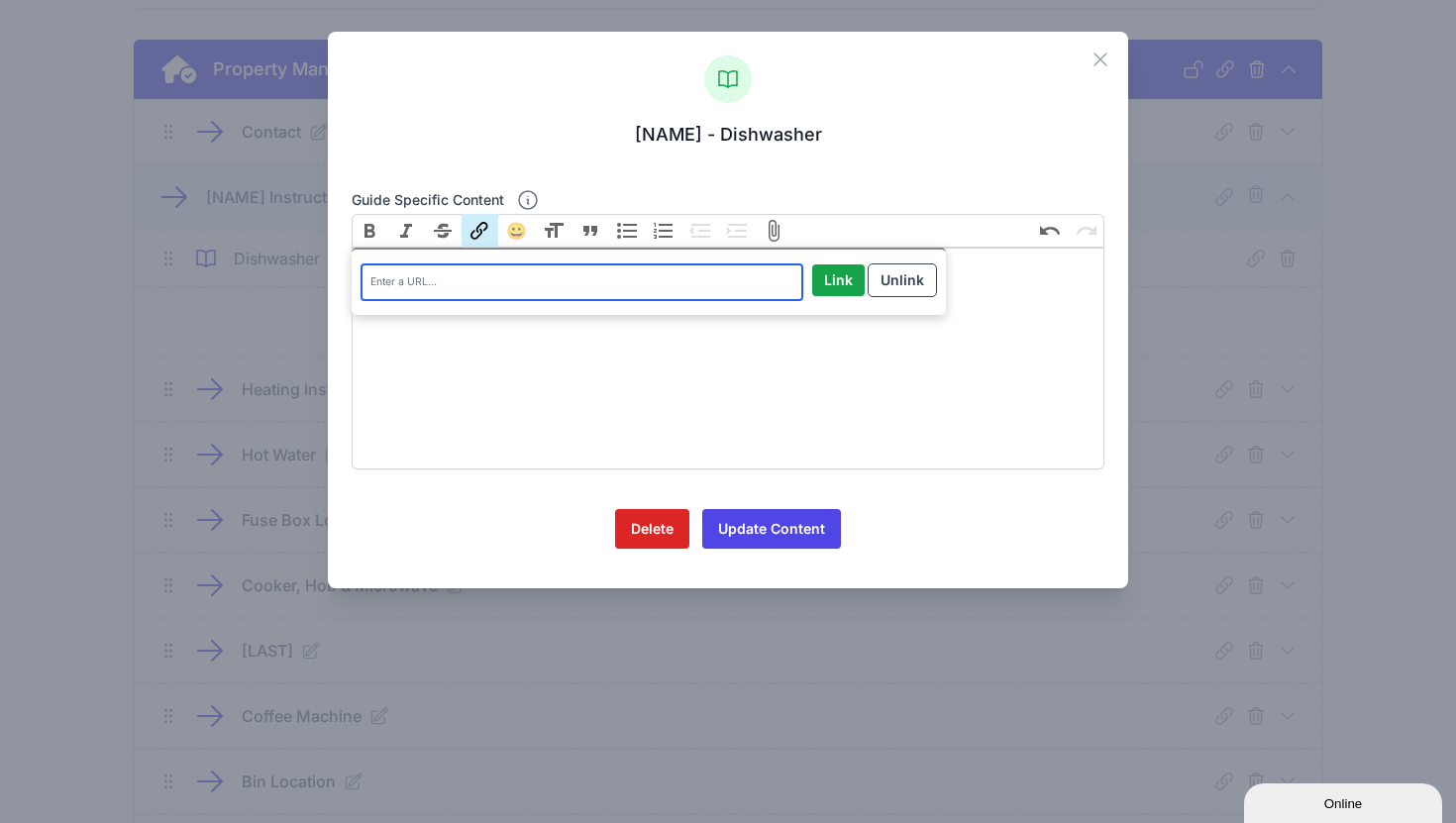 click at bounding box center (581, 282) 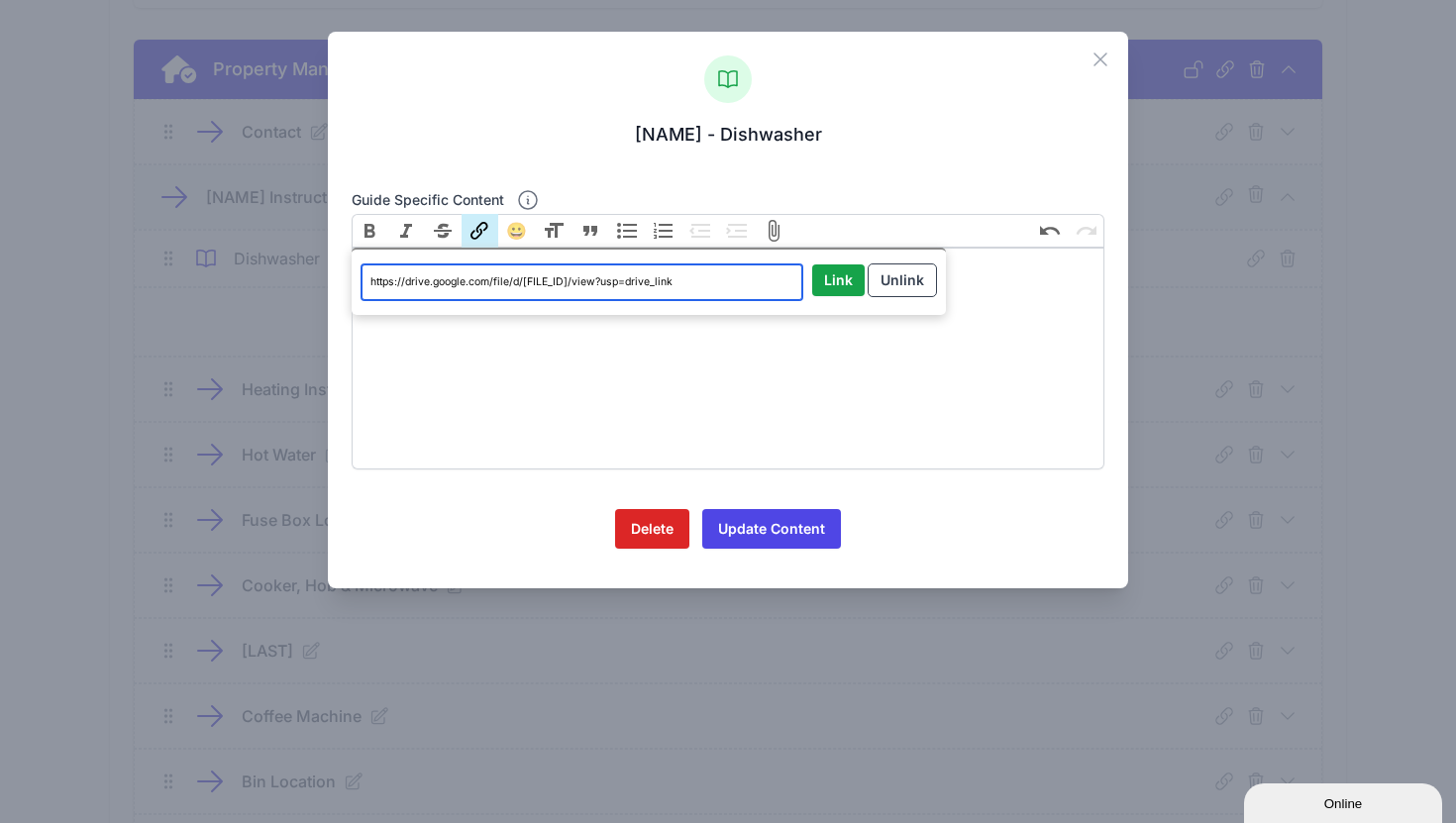 scroll, scrollTop: 0, scrollLeft: 47, axis: horizontal 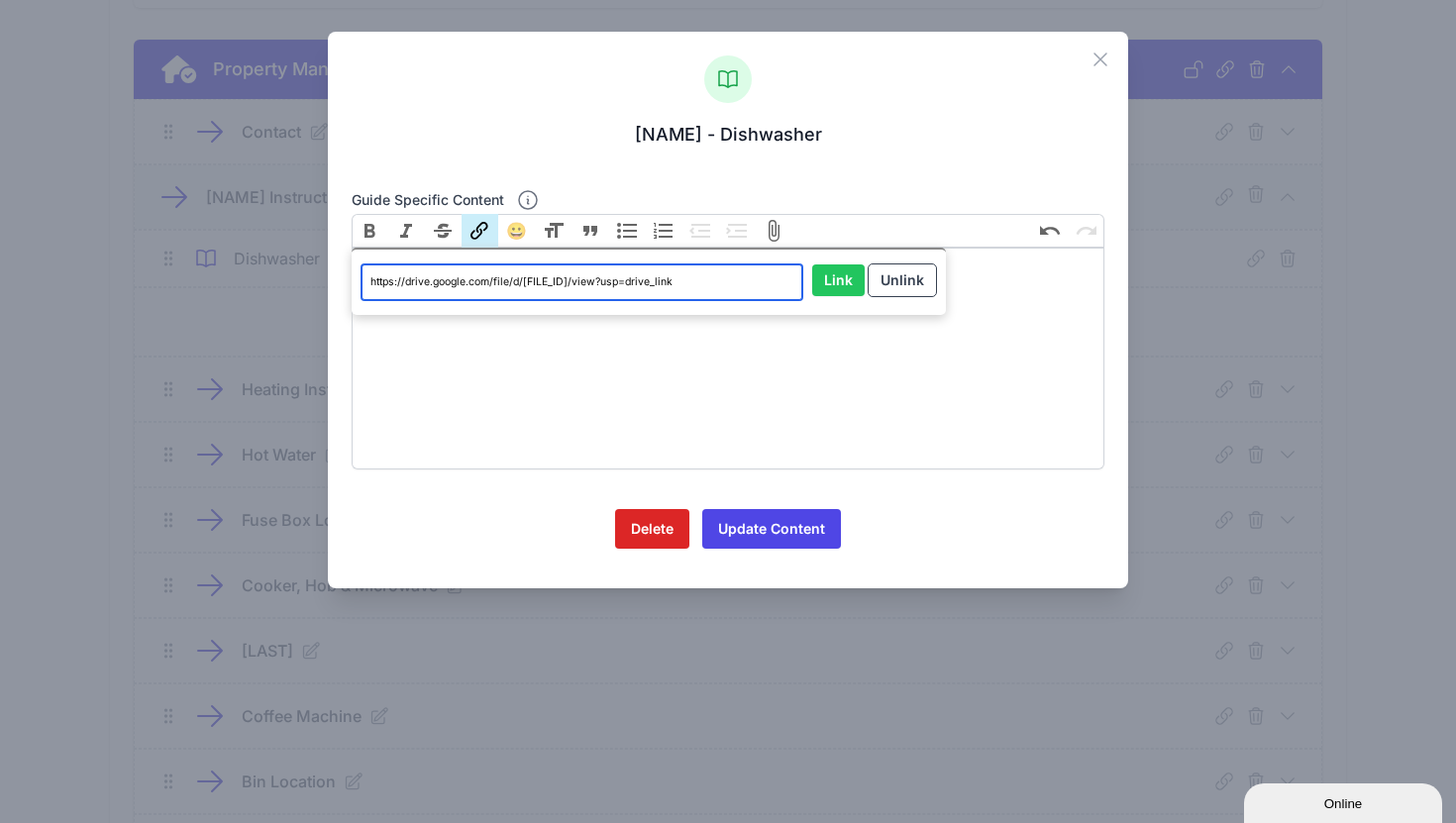 type on "https://drive.google.com/file/d/1Uecgsl8ZSzmVbCDOb-PXGmBxuPZoxTgw/view?usp=drive_link" 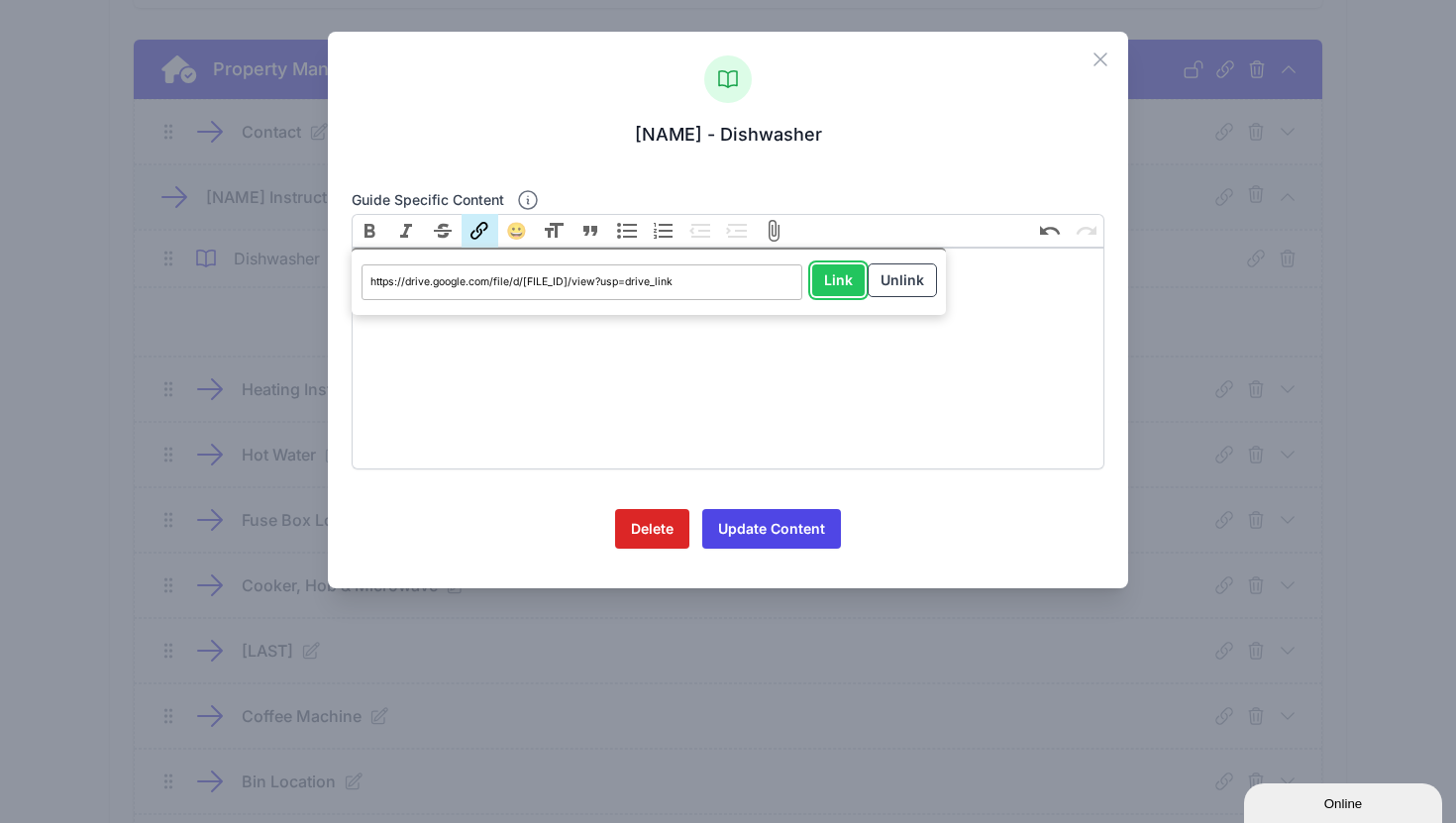 scroll, scrollTop: 0, scrollLeft: 0, axis: both 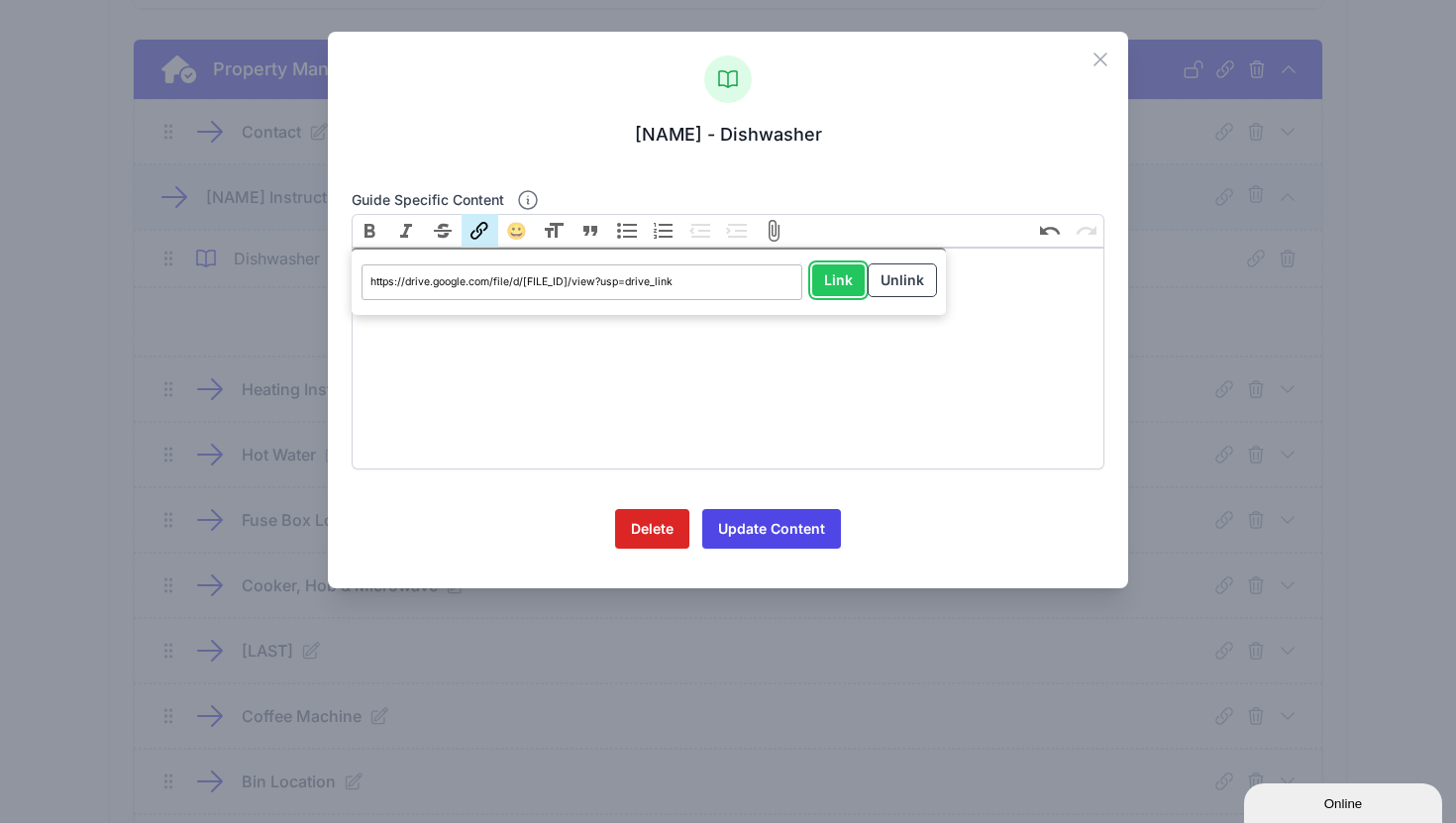 click on "Link" at bounding box center [838, 280] 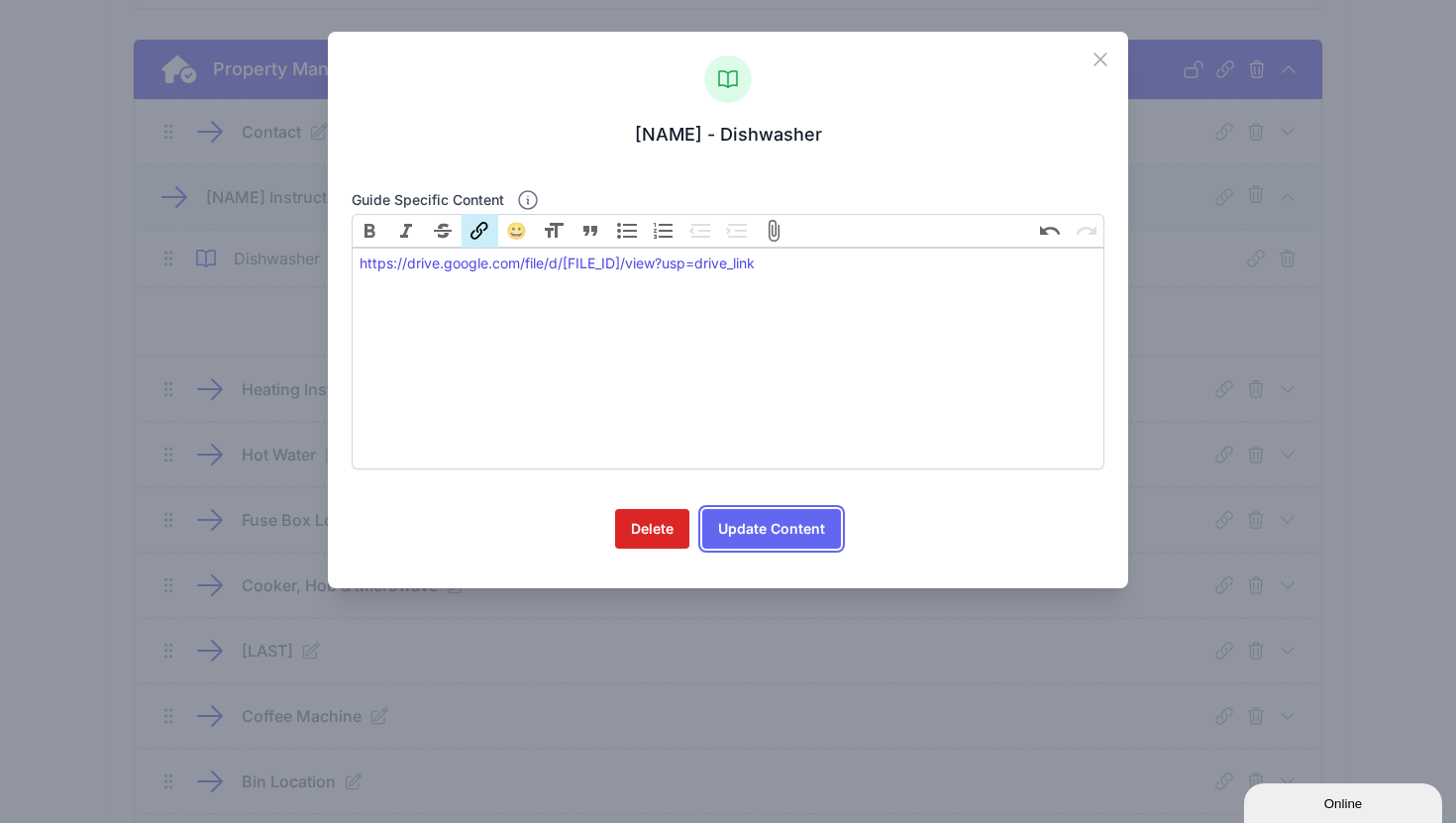 click on "Update Content" at bounding box center [772, 529] 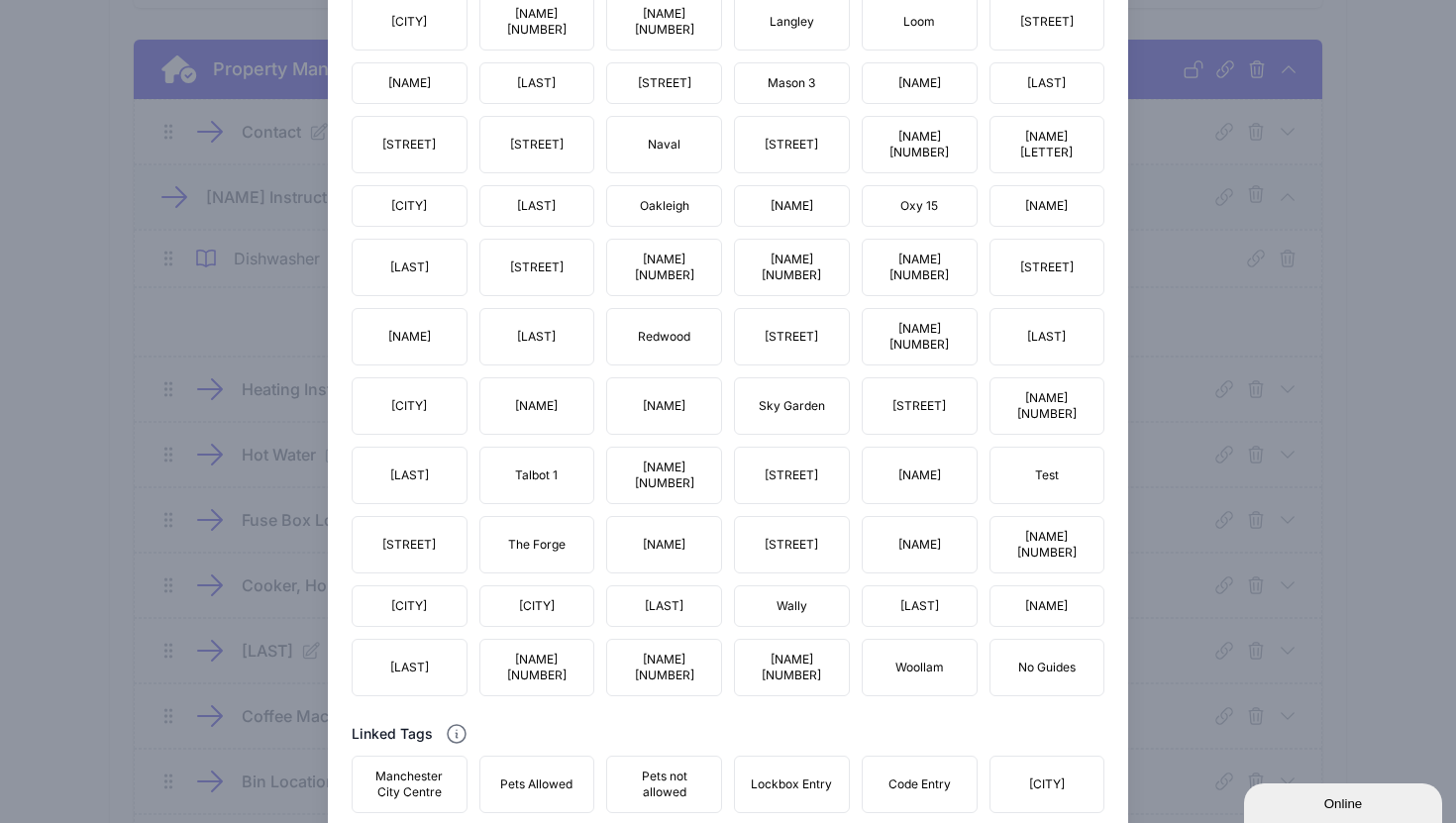 scroll, scrollTop: 1965, scrollLeft: 0, axis: vertical 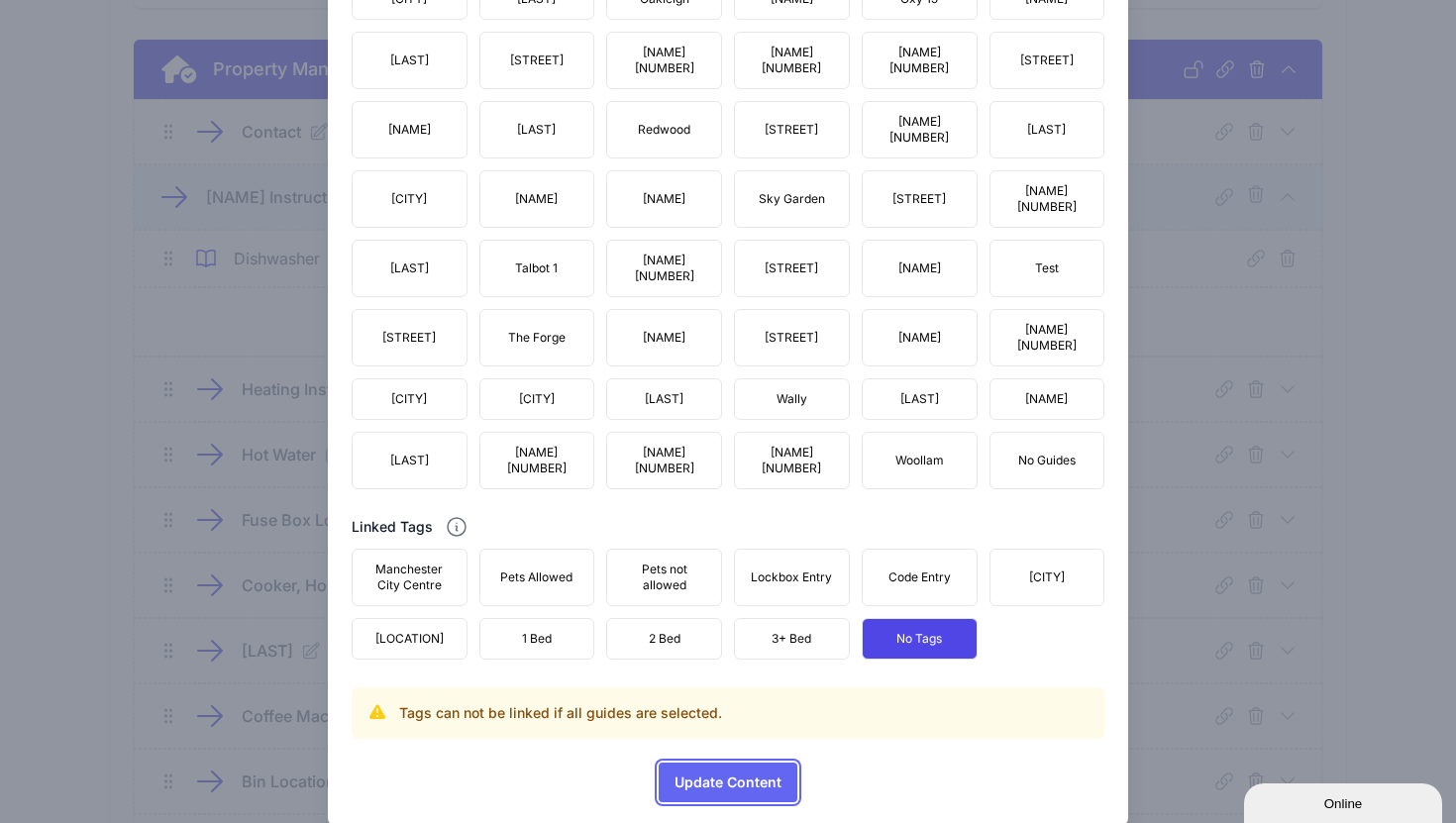 click on "Update Content" at bounding box center [728, 782] 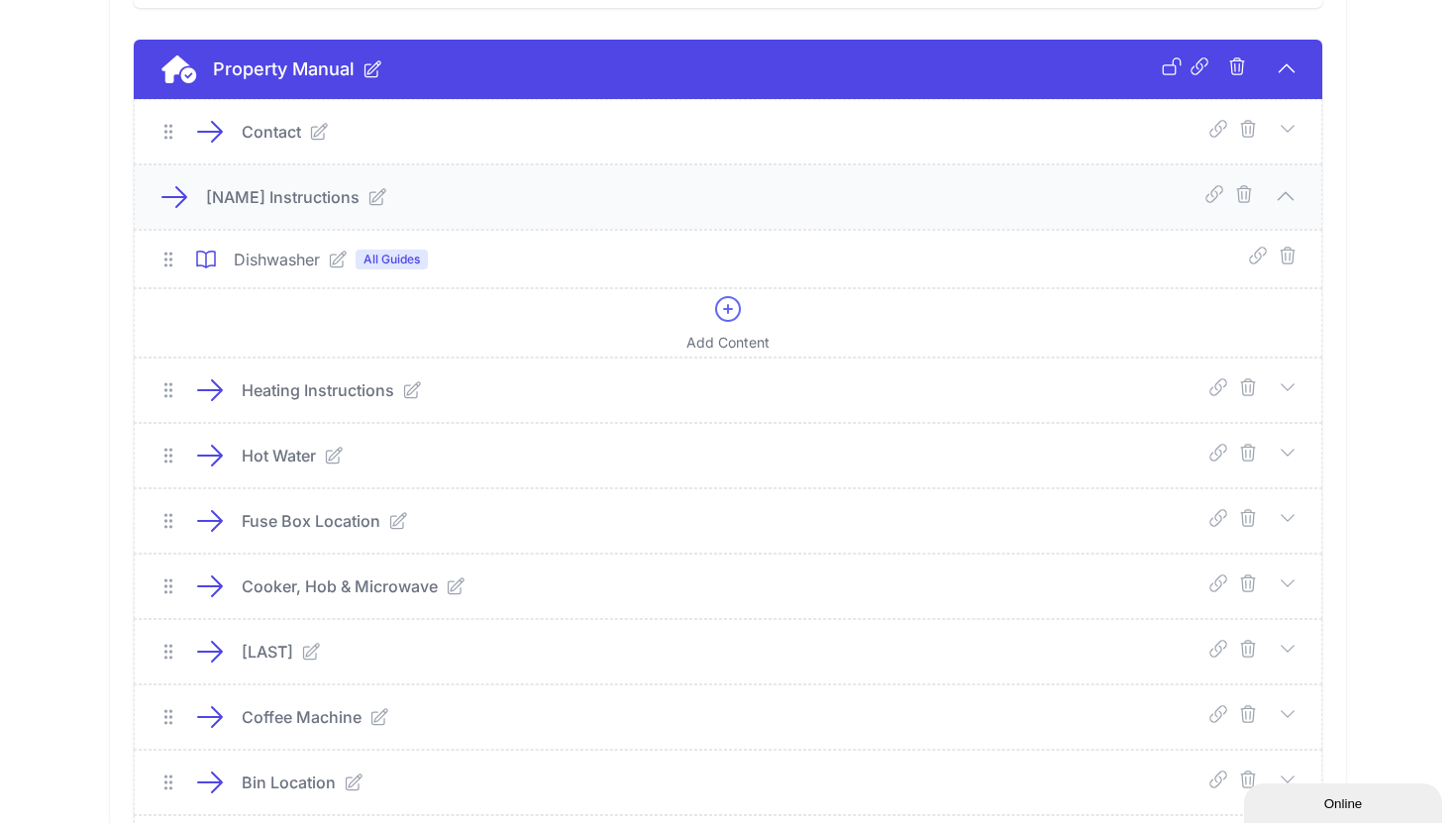 click 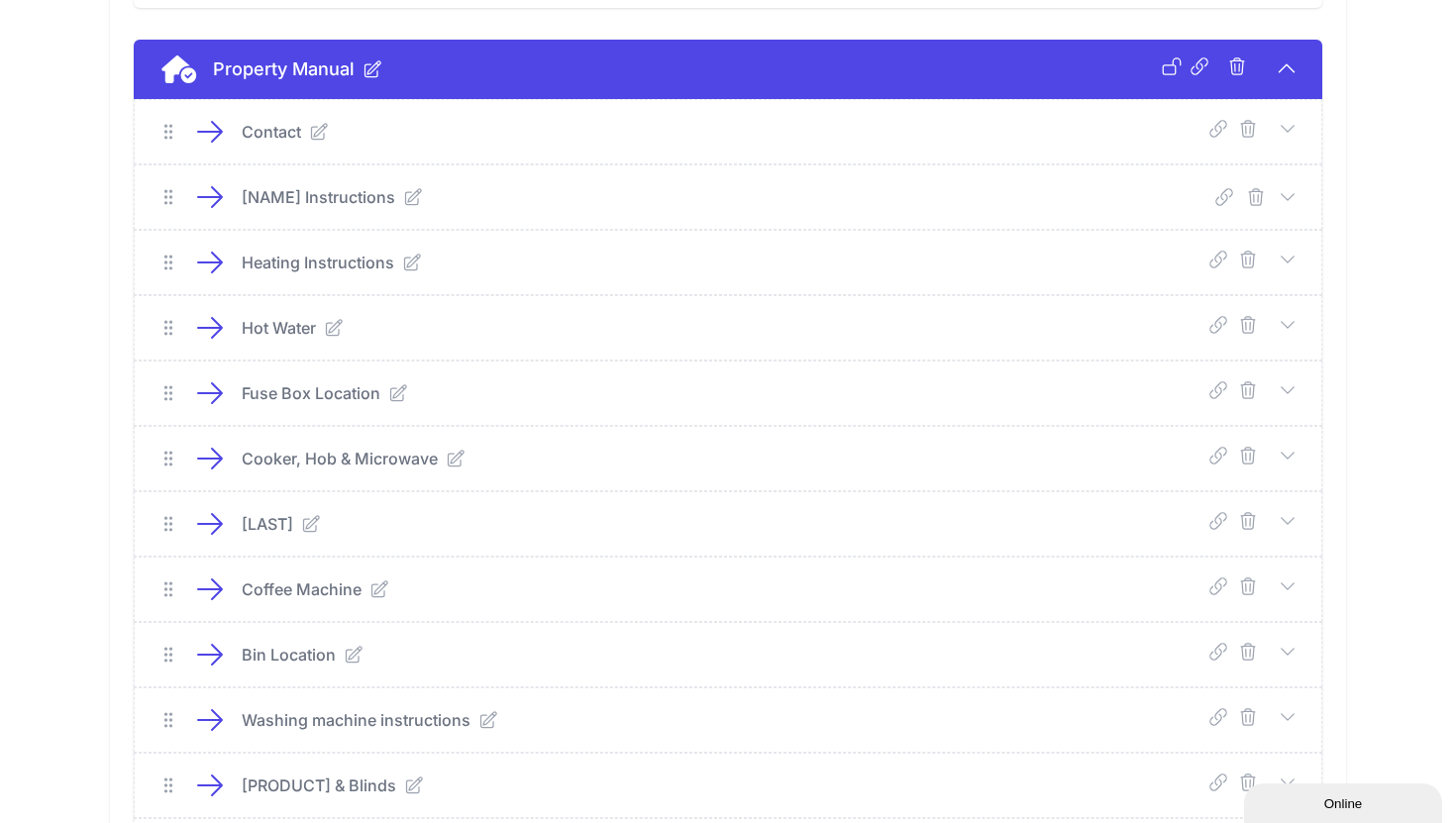click 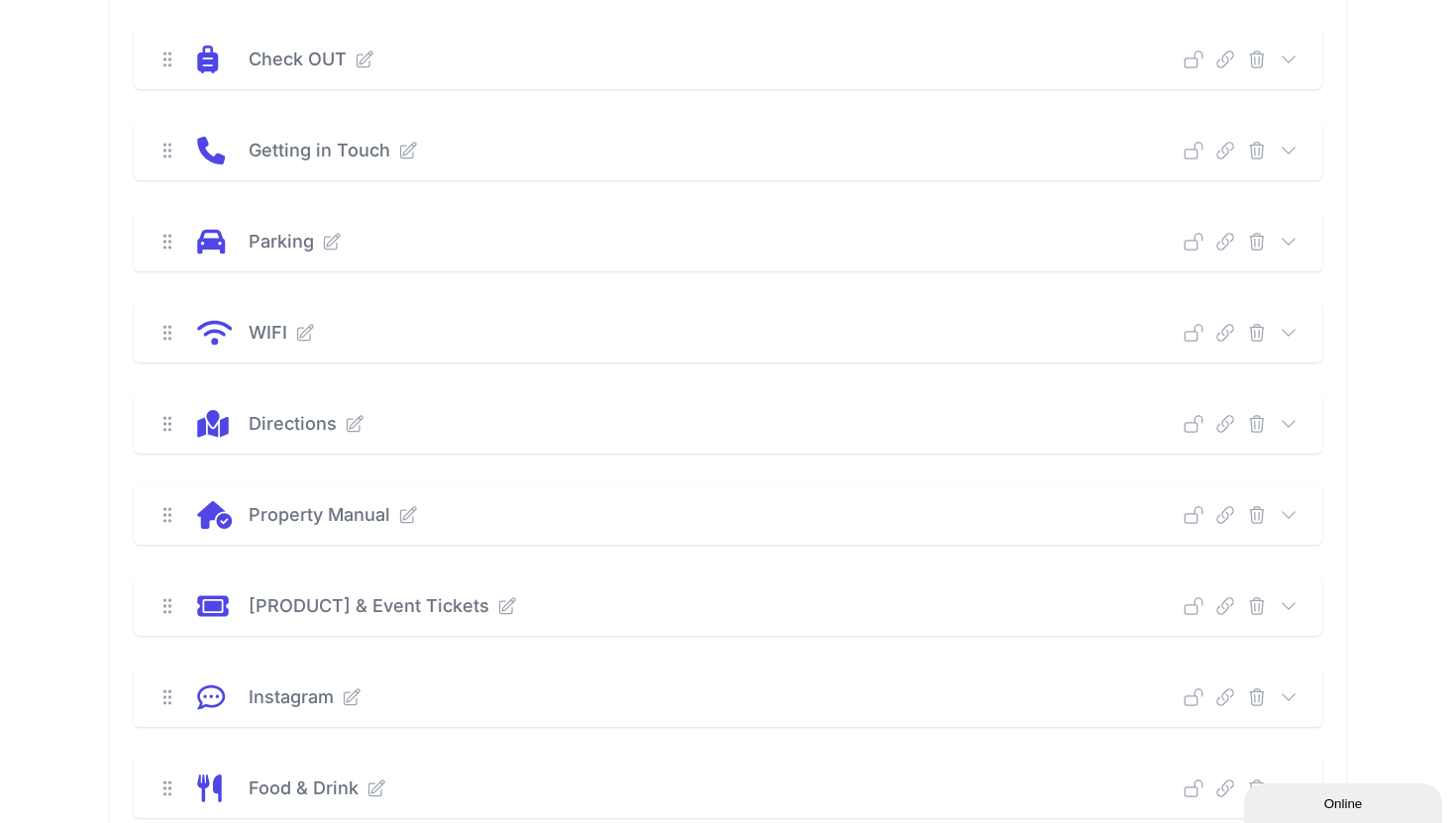 scroll, scrollTop: 276, scrollLeft: 0, axis: vertical 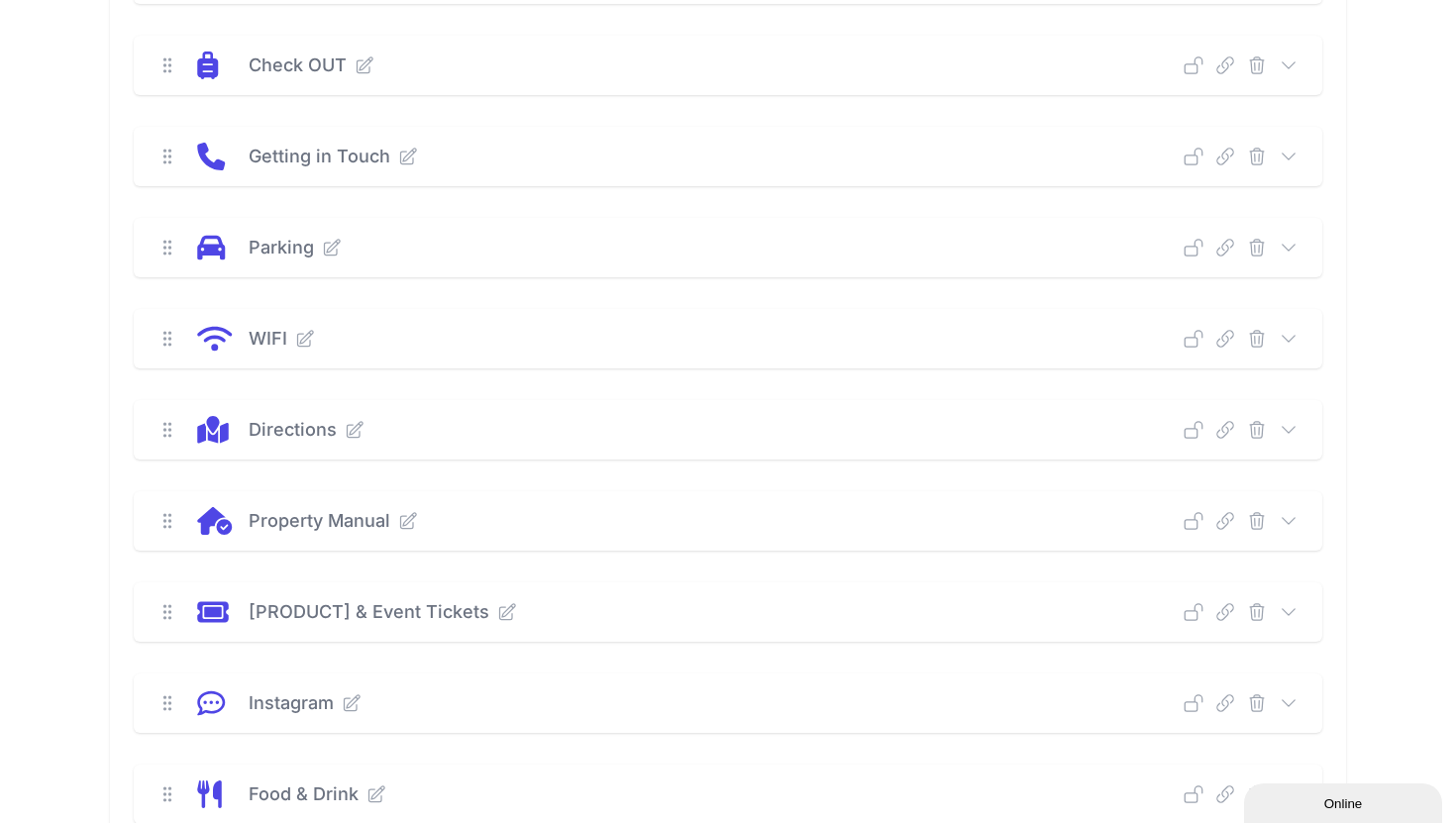 click 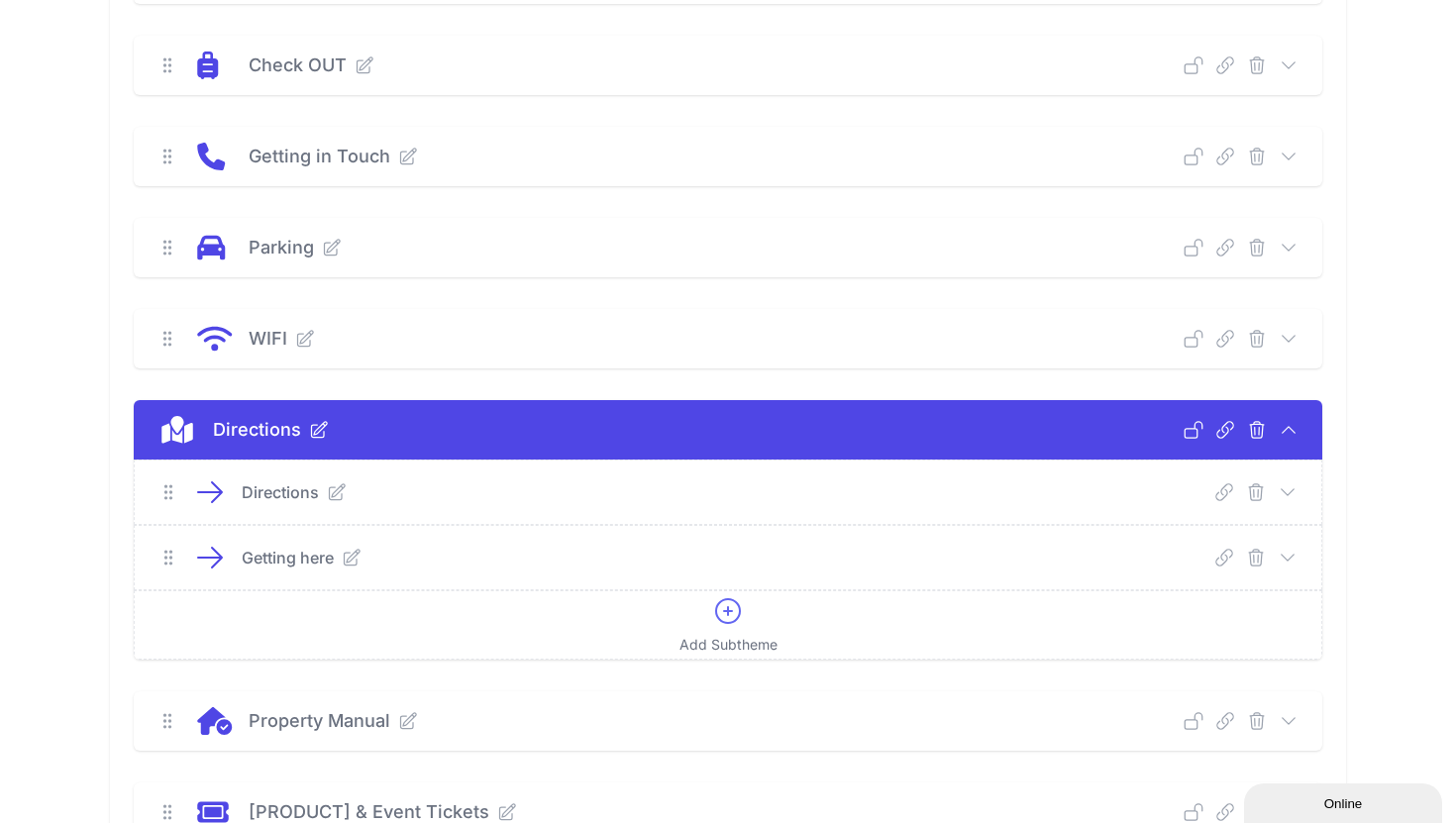 click 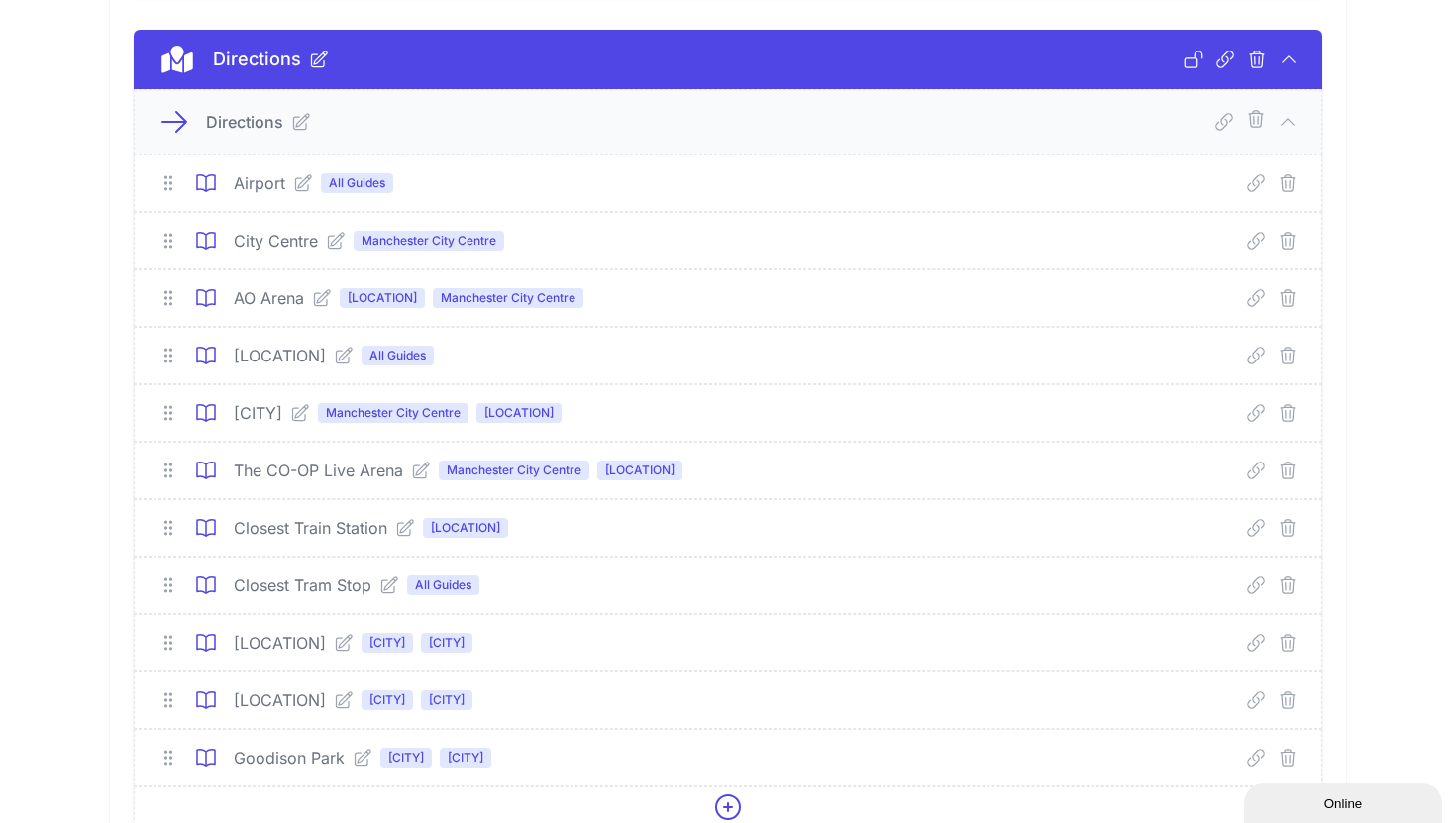scroll, scrollTop: 655, scrollLeft: 0, axis: vertical 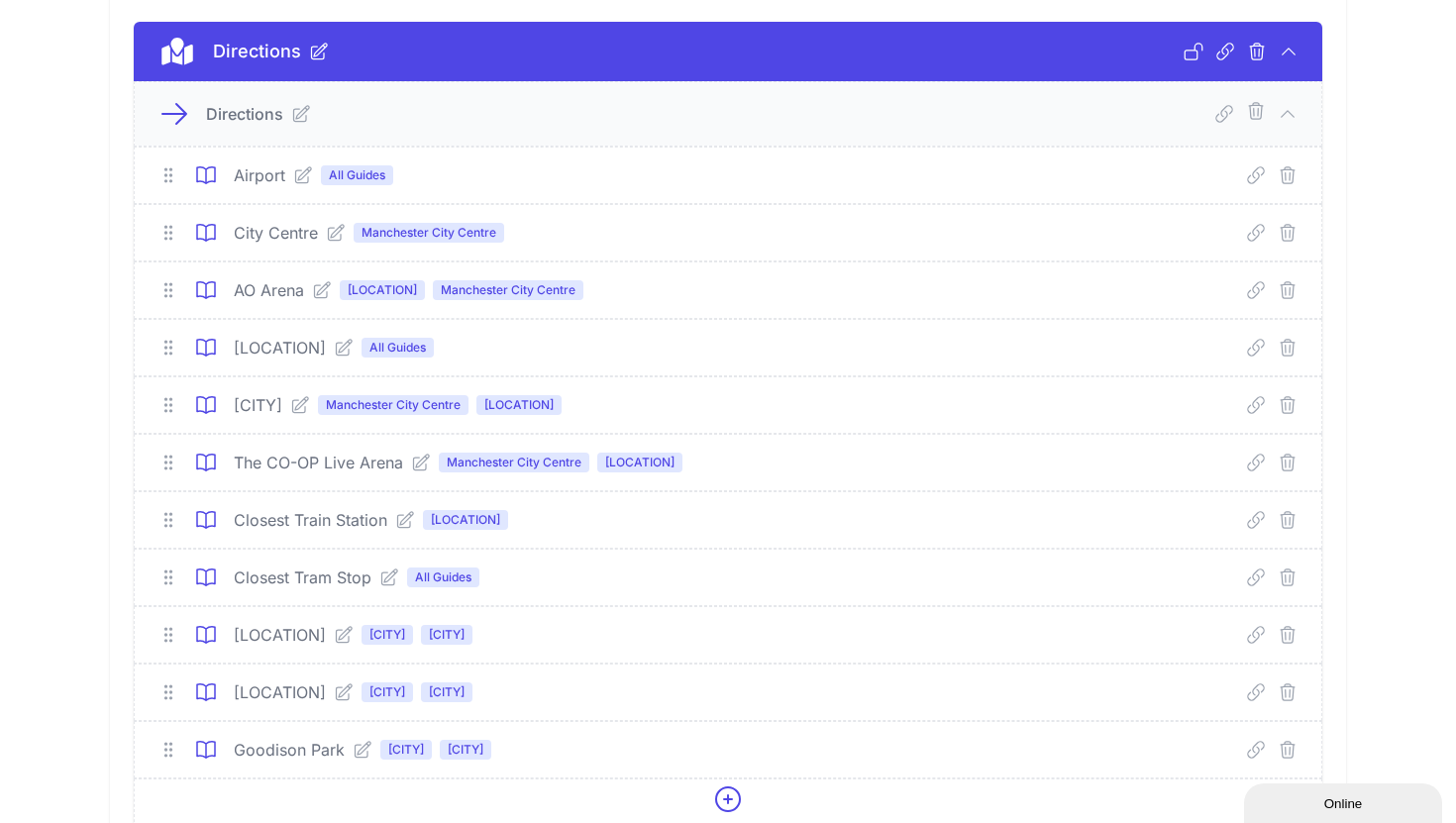 click 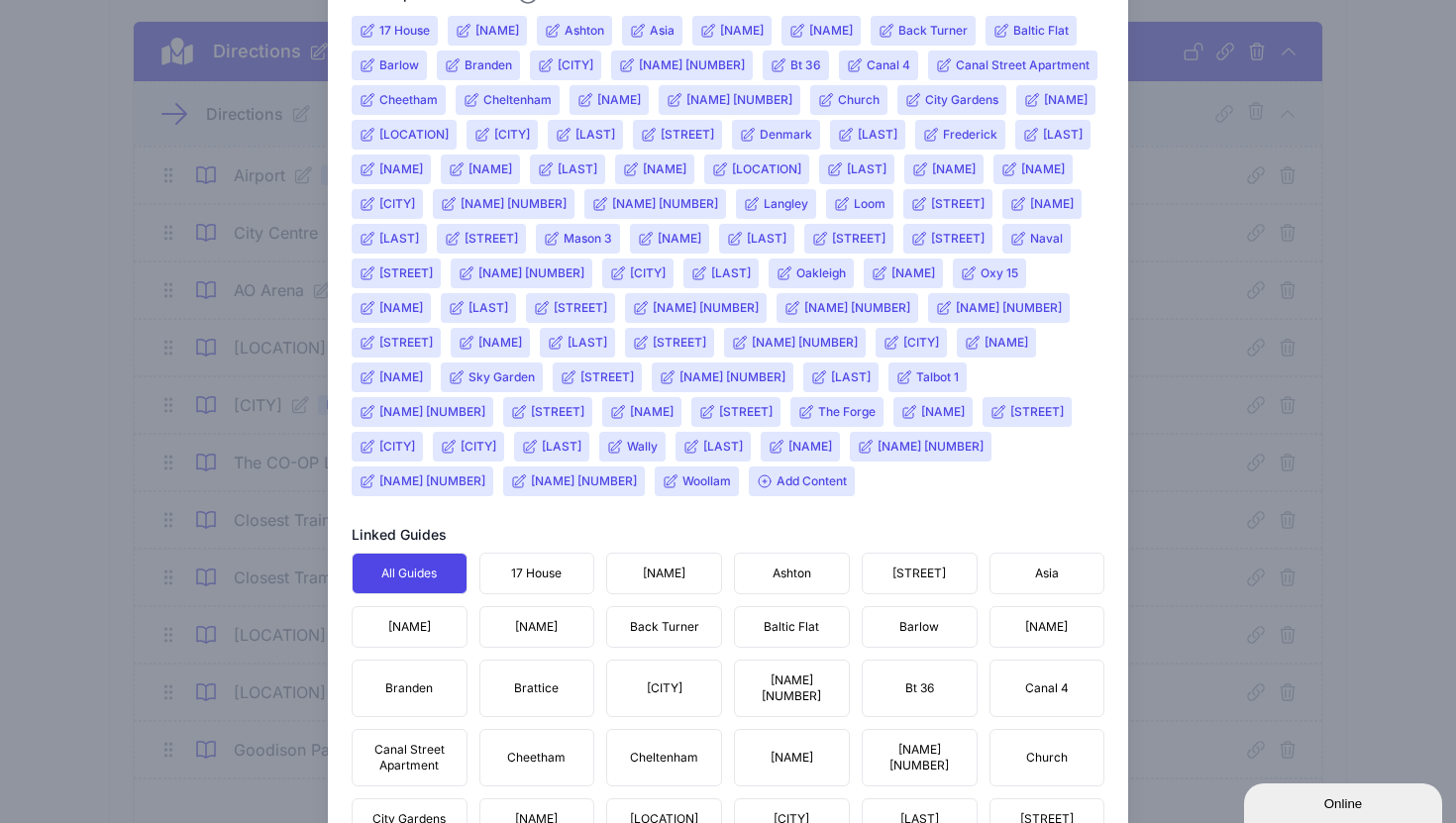 scroll, scrollTop: 883, scrollLeft: 0, axis: vertical 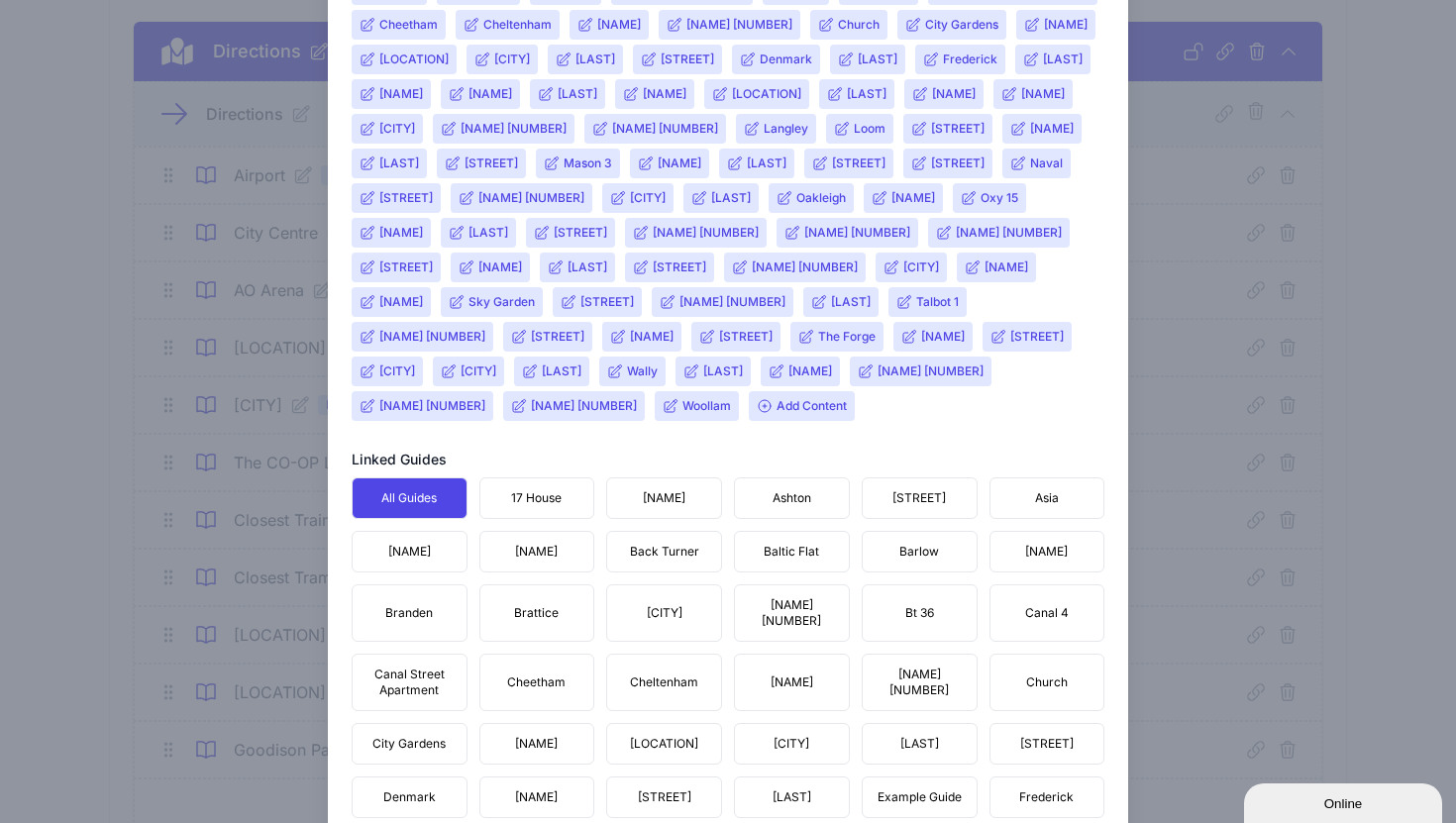 click on "Add Content" at bounding box center [801, 406] 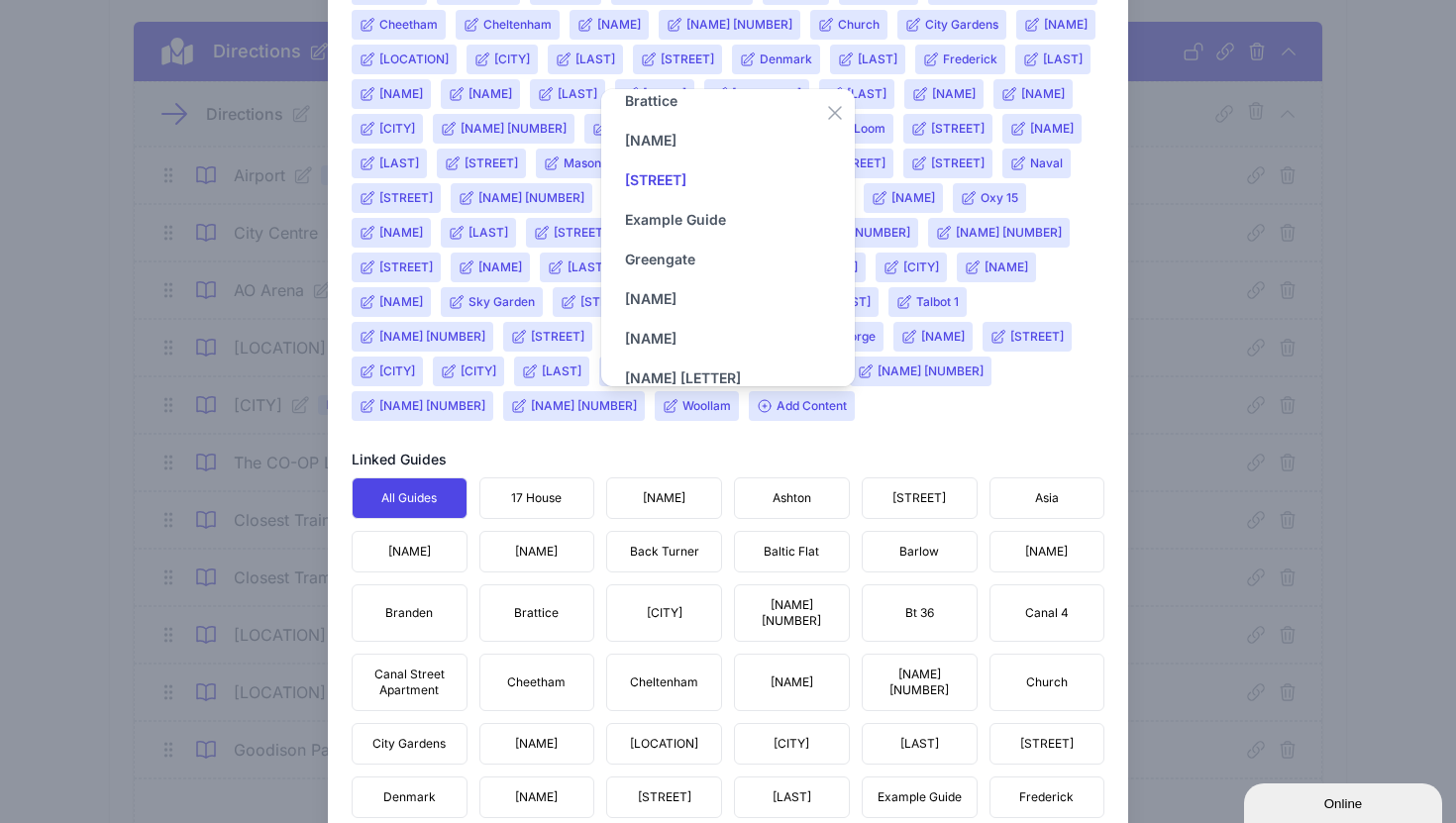 scroll, scrollTop: 162, scrollLeft: 0, axis: vertical 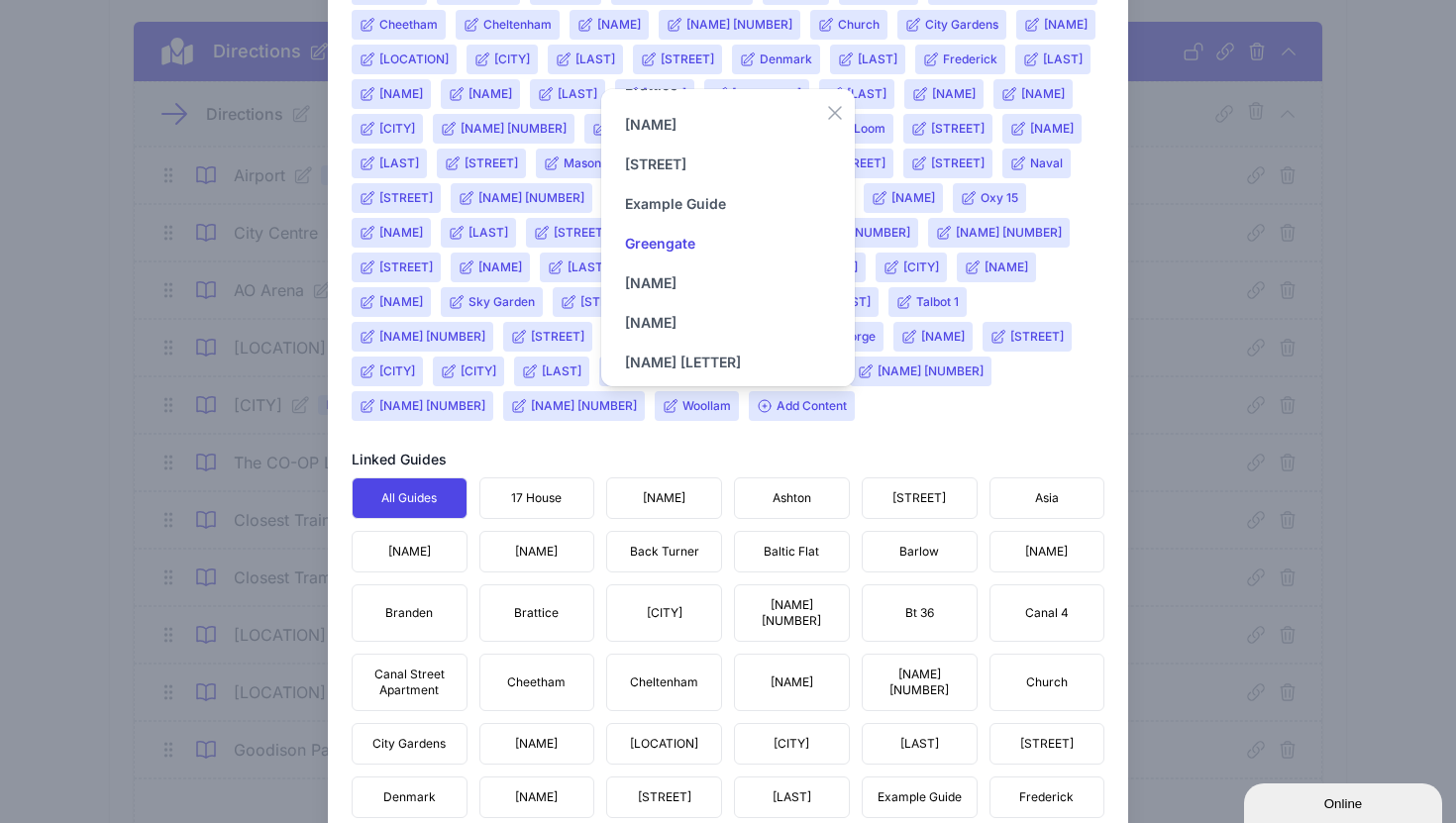 click on "Greengate" at bounding box center (660, 244) 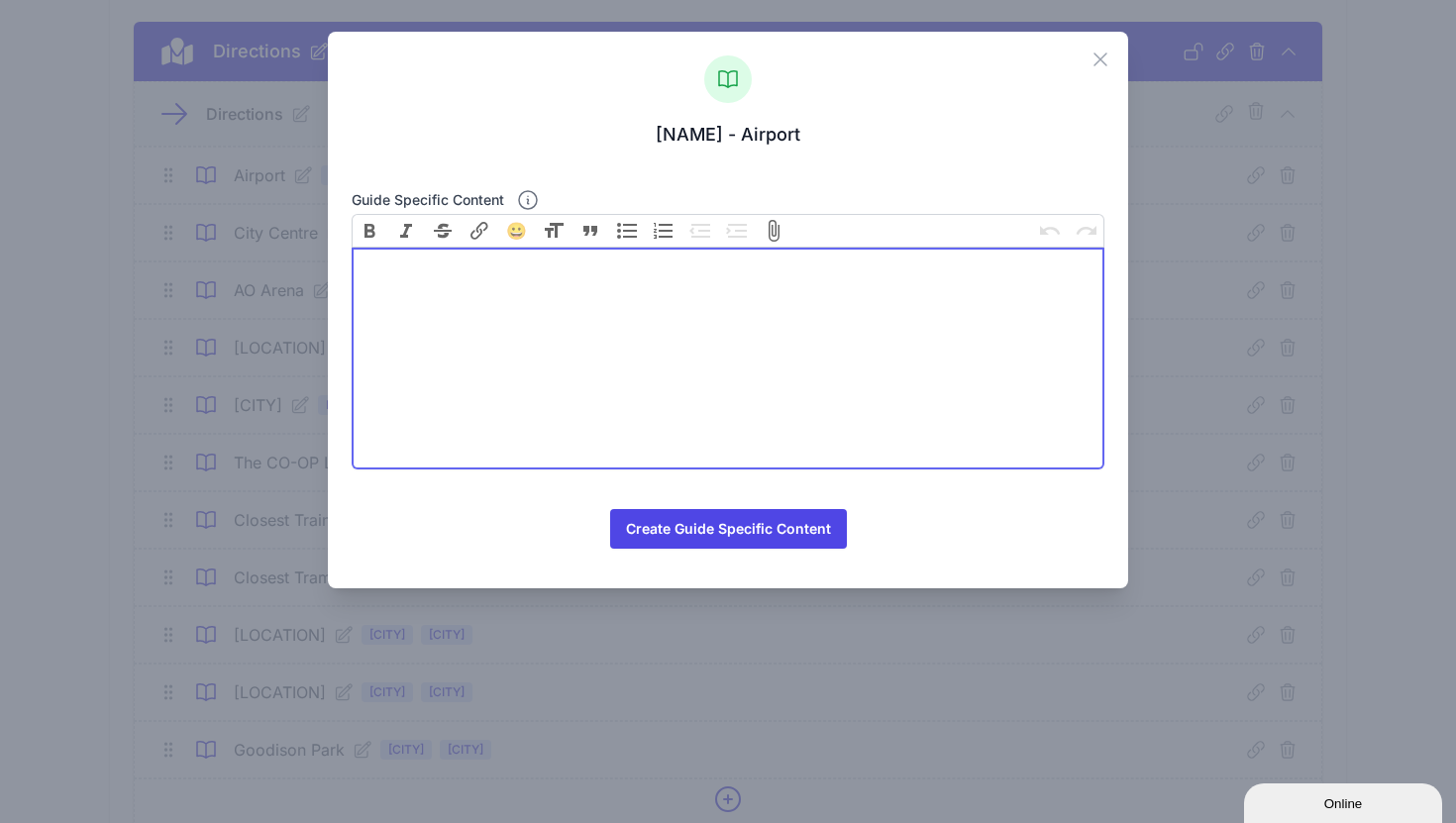 click at bounding box center [728, 359] 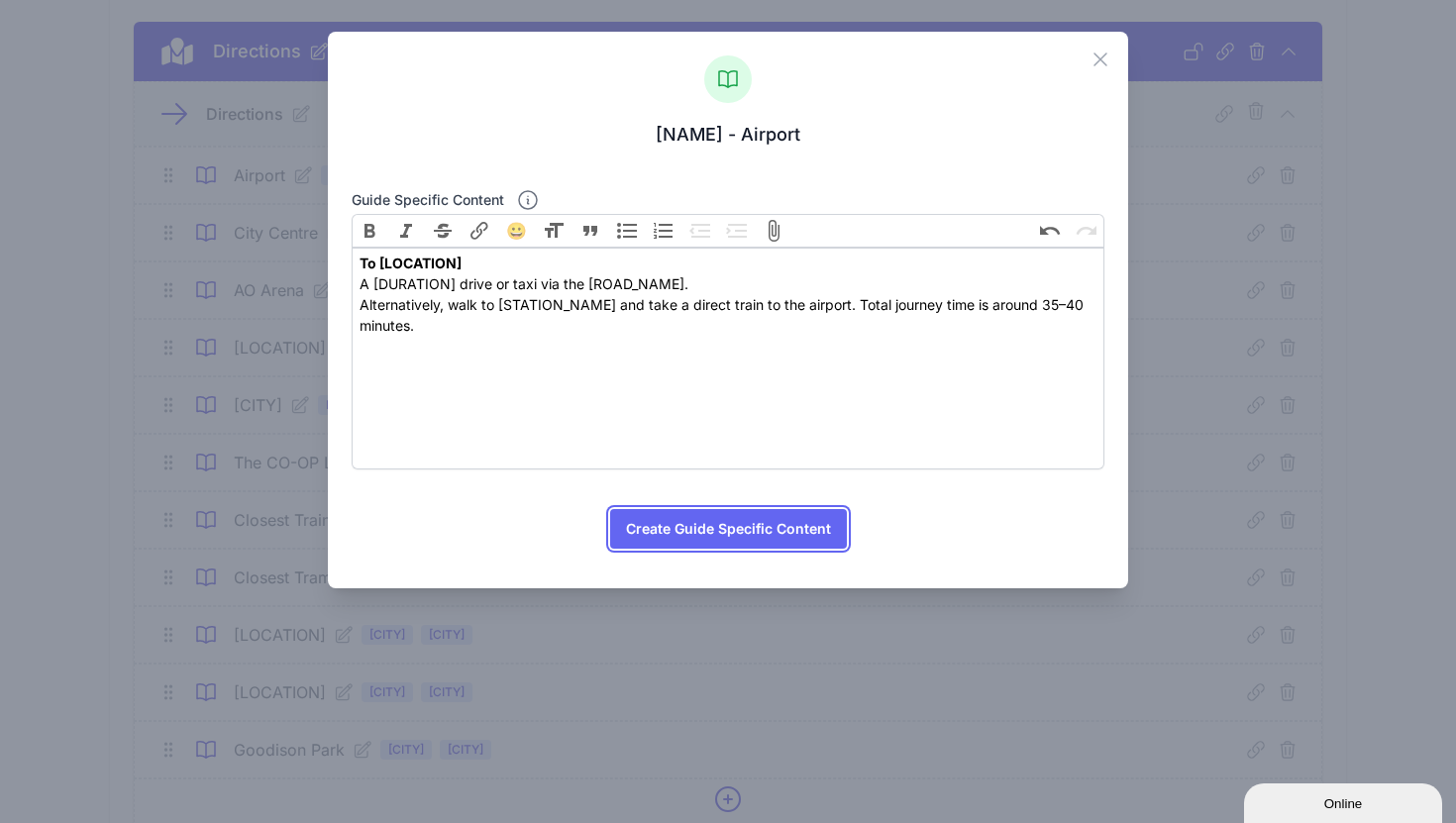 click on "Create Guide Specific Content" at bounding box center [728, 529] 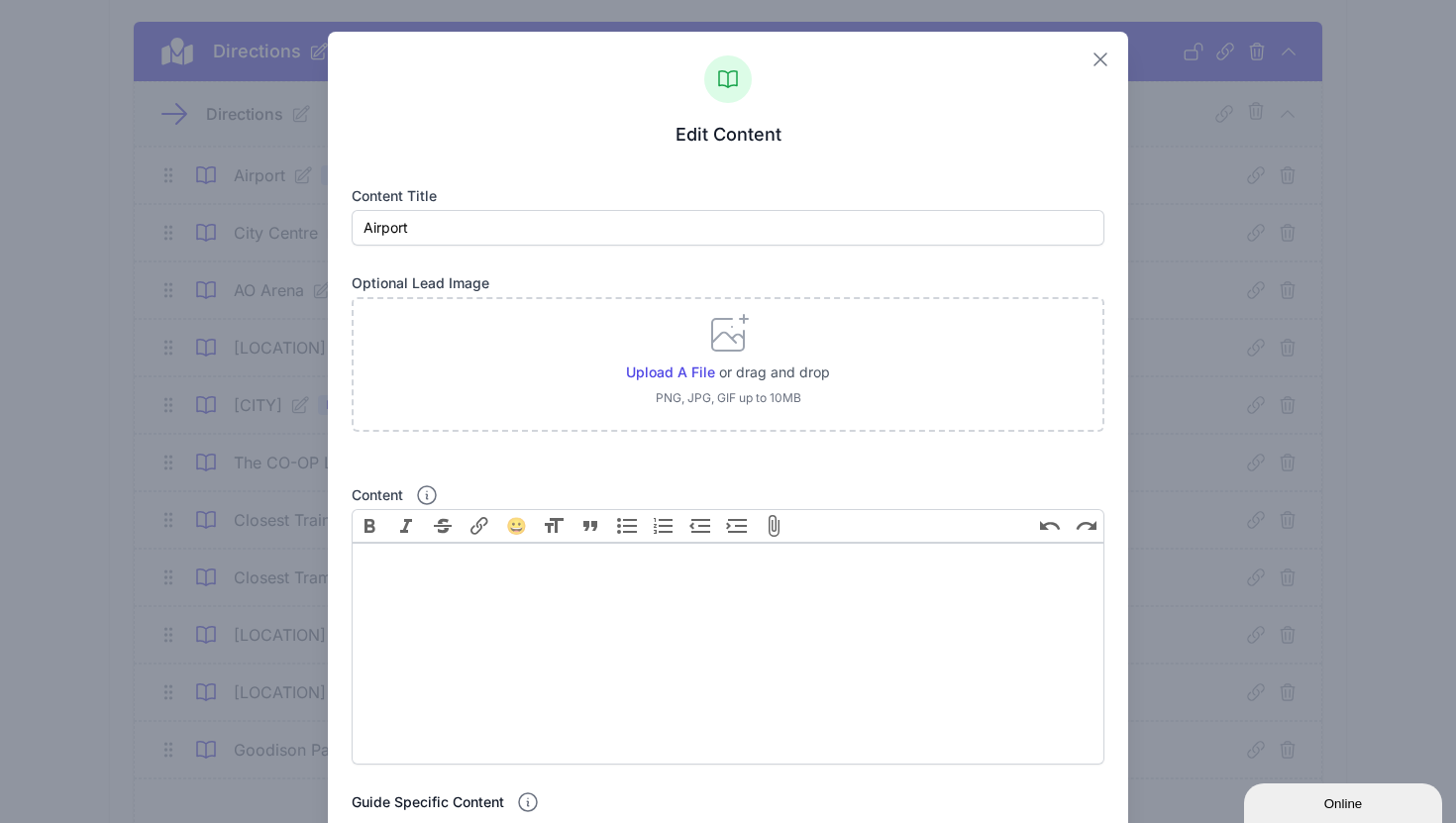 click 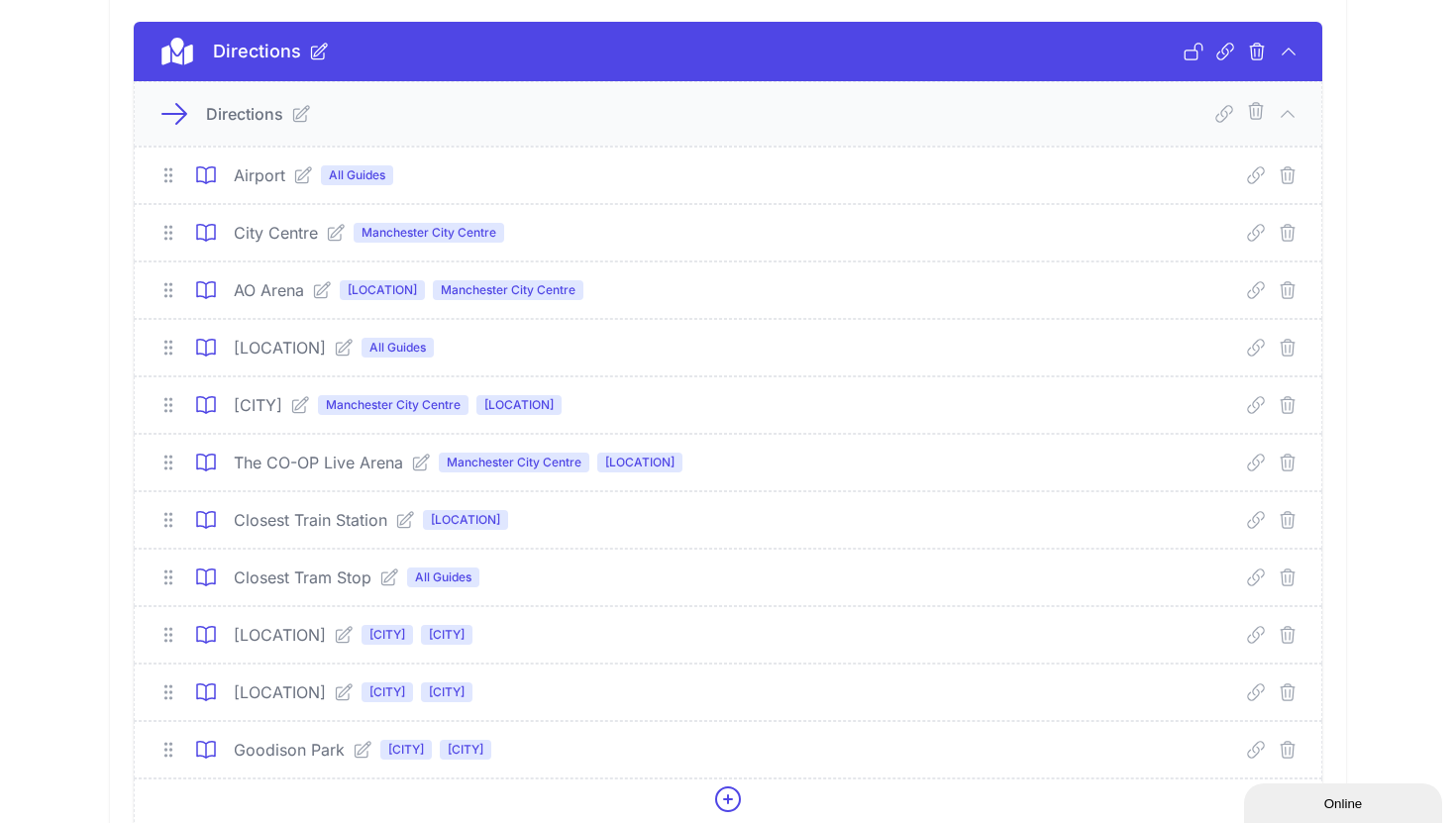 click 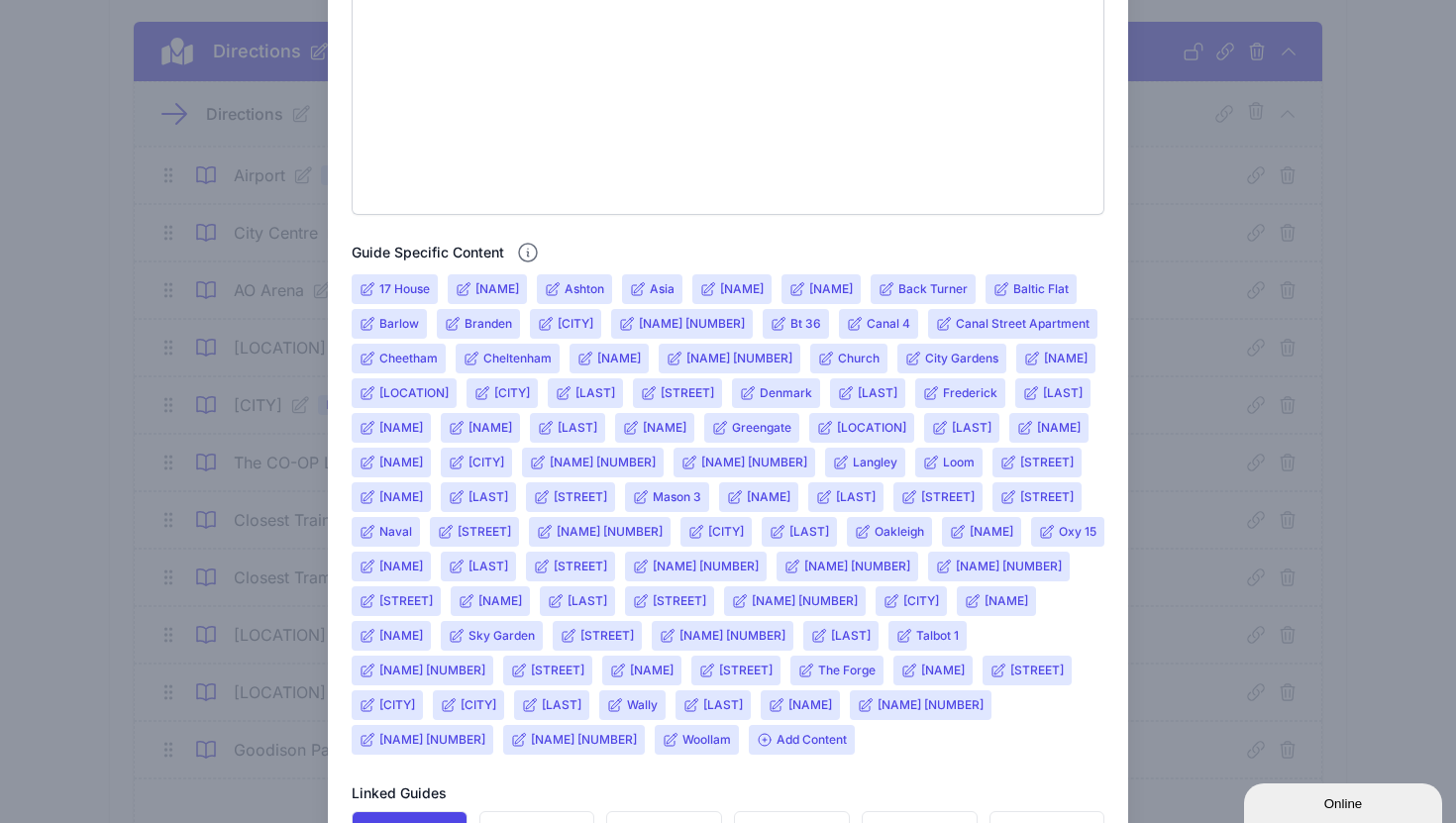scroll, scrollTop: 566, scrollLeft: 0, axis: vertical 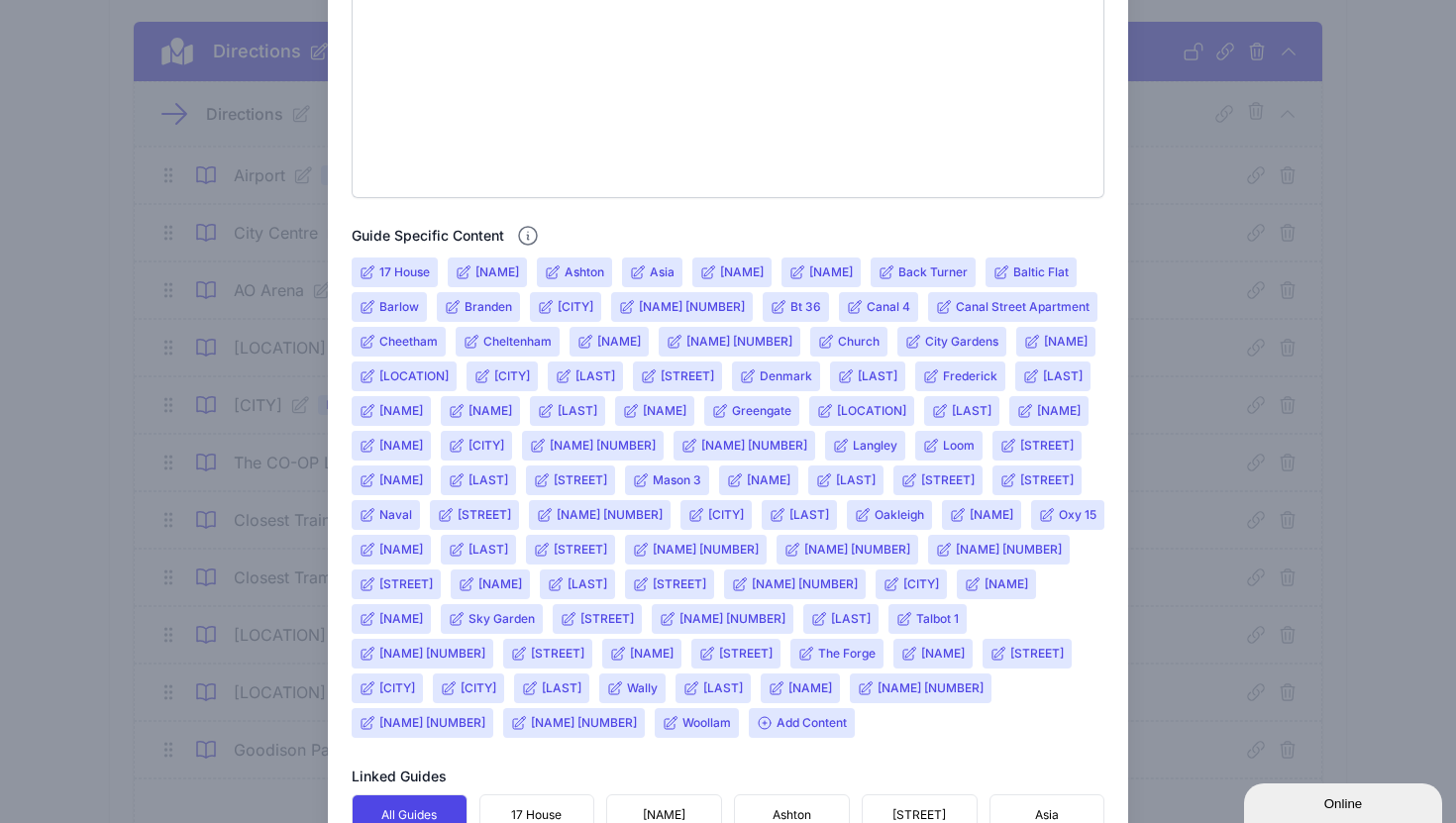 click 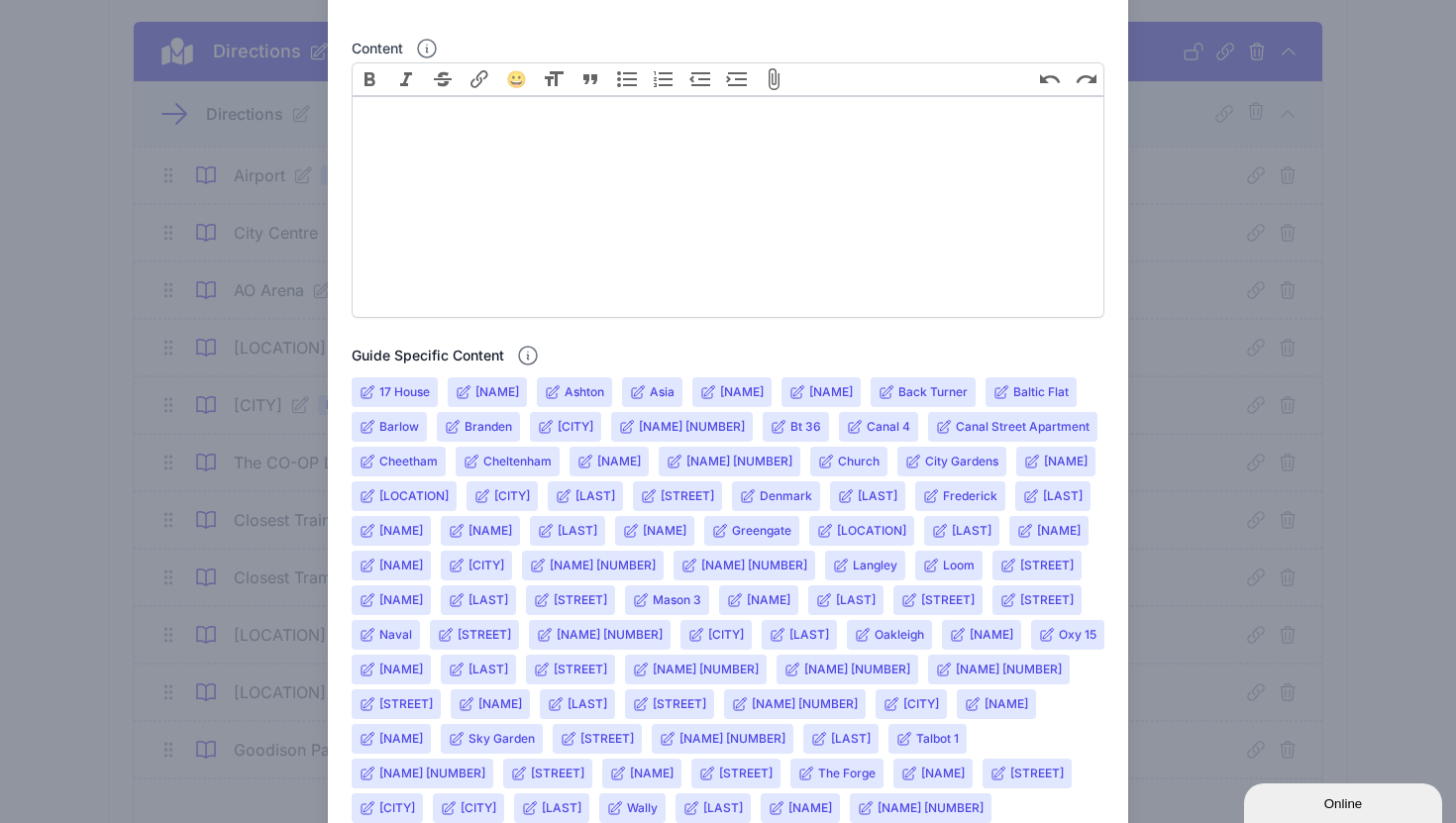 scroll, scrollTop: 463, scrollLeft: 0, axis: vertical 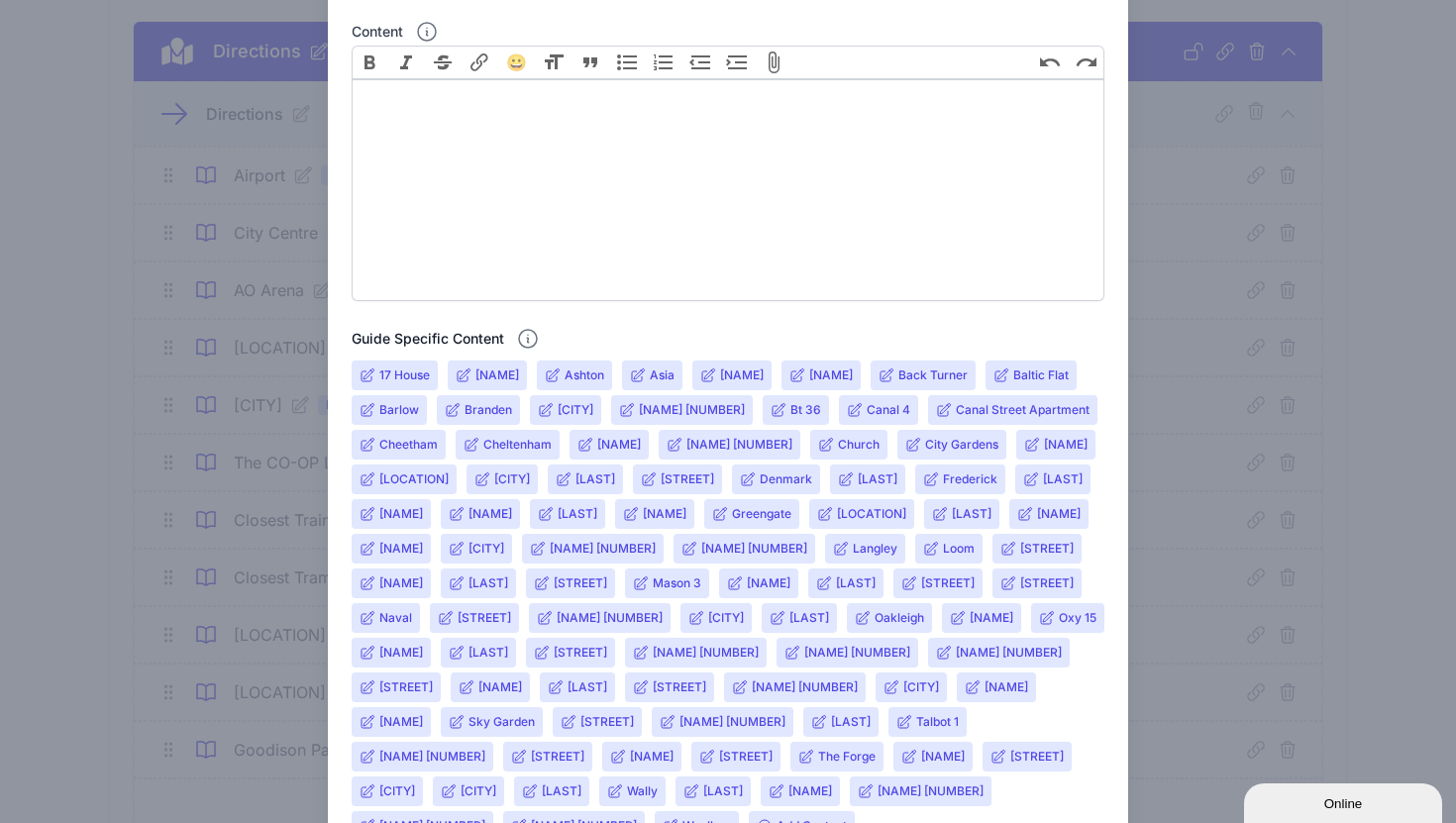click on "Greengate" at bounding box center [762, 514] 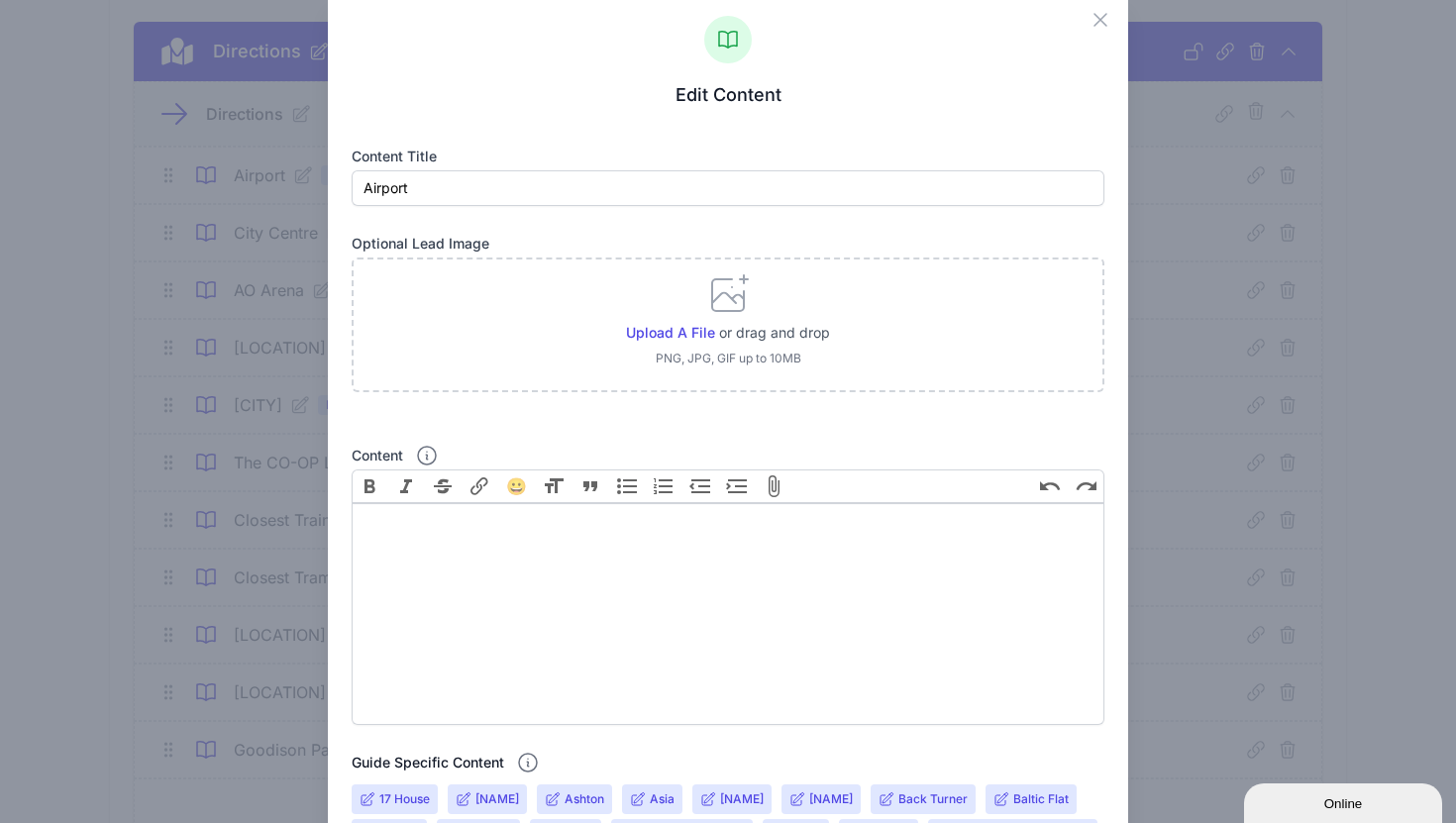 scroll, scrollTop: 0, scrollLeft: 0, axis: both 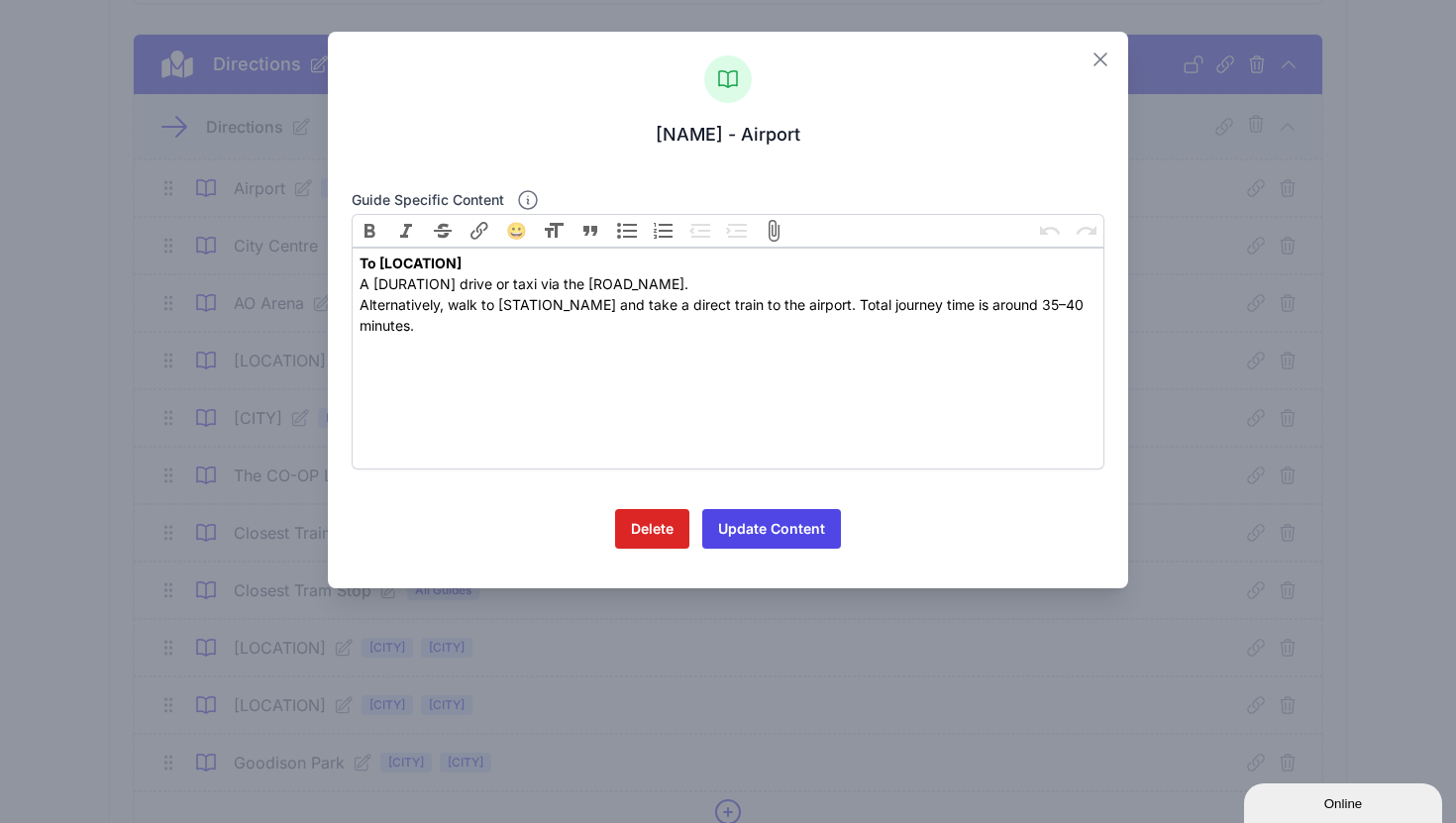 click 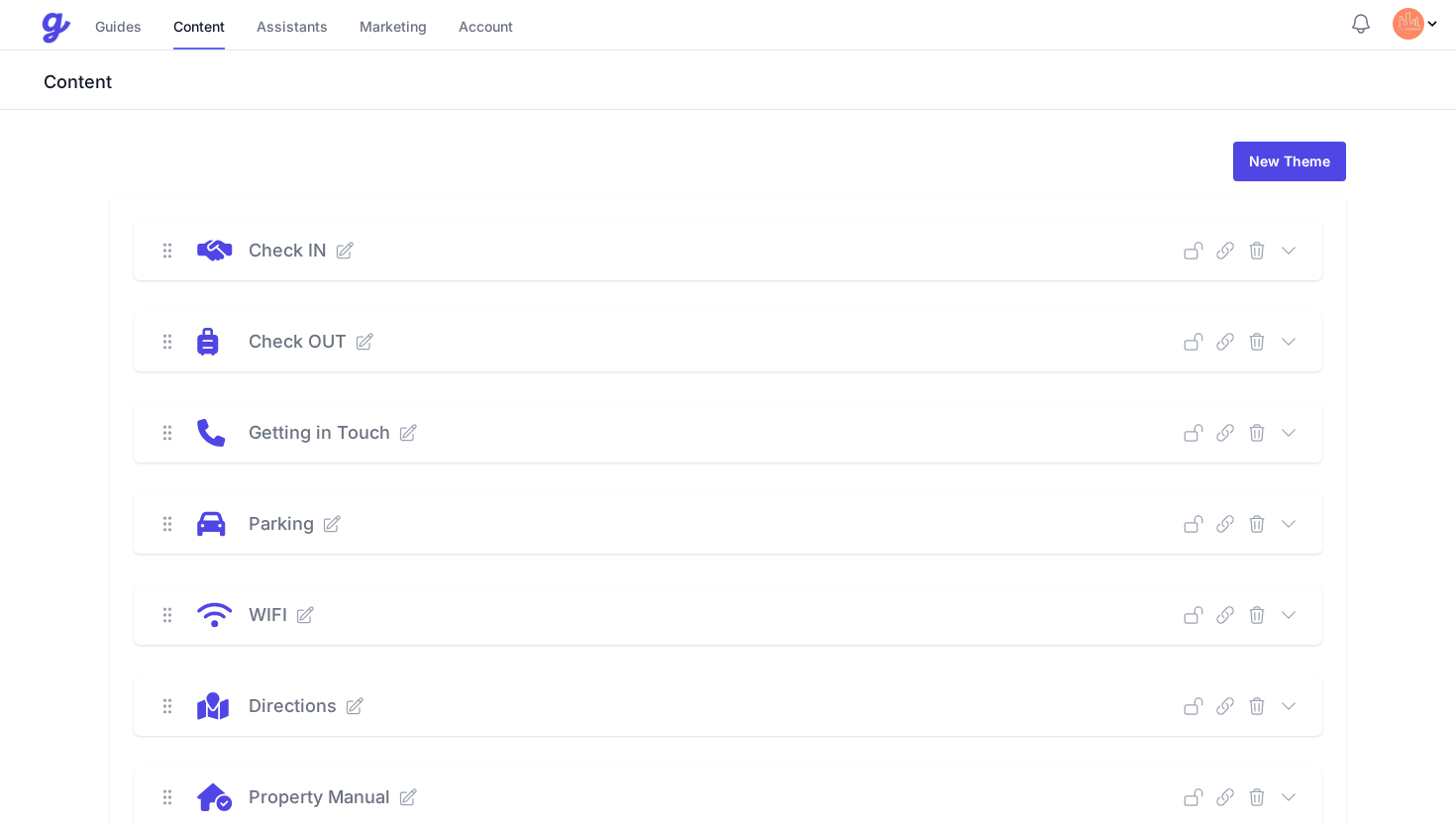 scroll, scrollTop: 0, scrollLeft: 0, axis: both 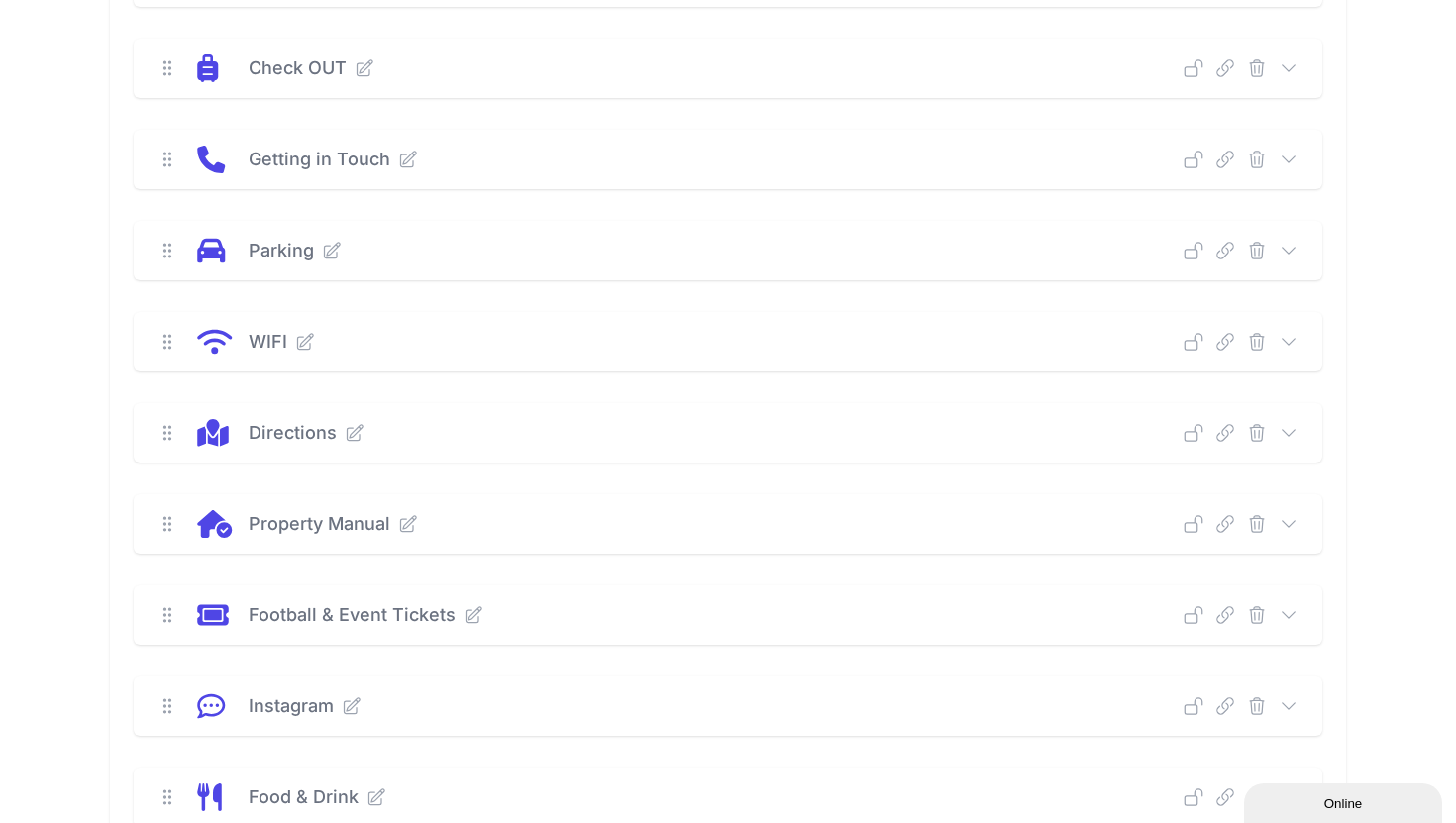 click 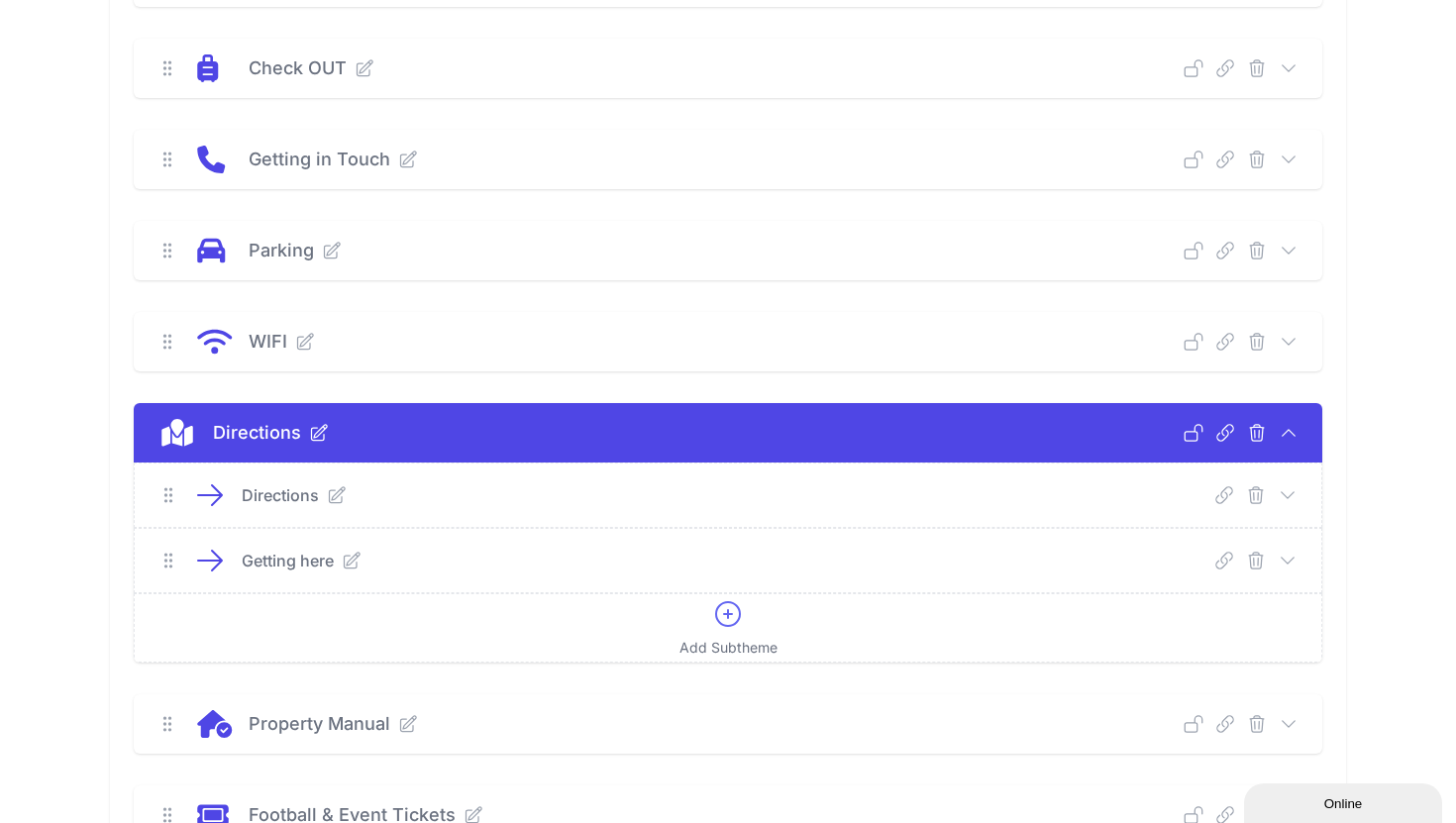 click 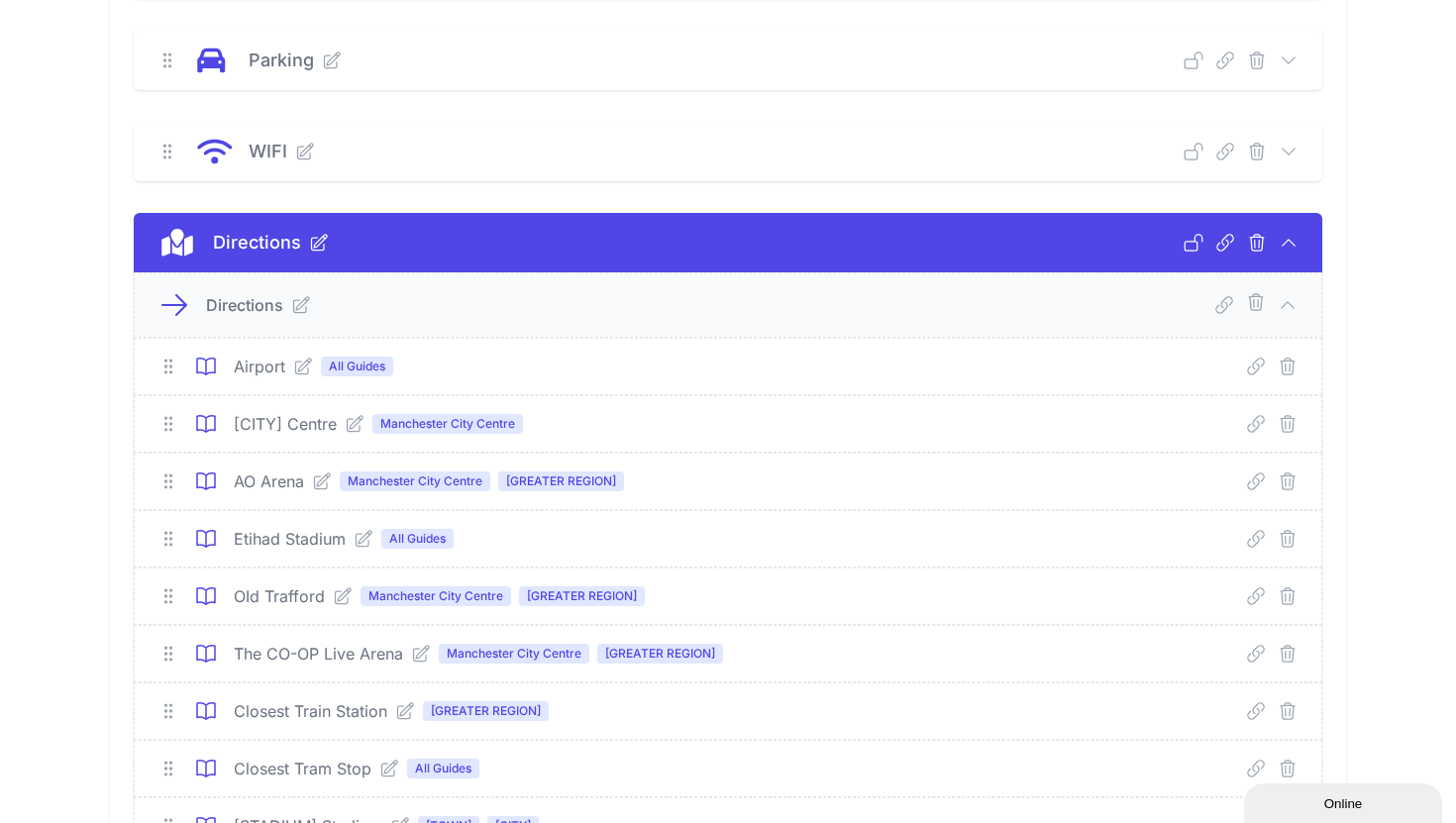 scroll, scrollTop: 464, scrollLeft: 0, axis: vertical 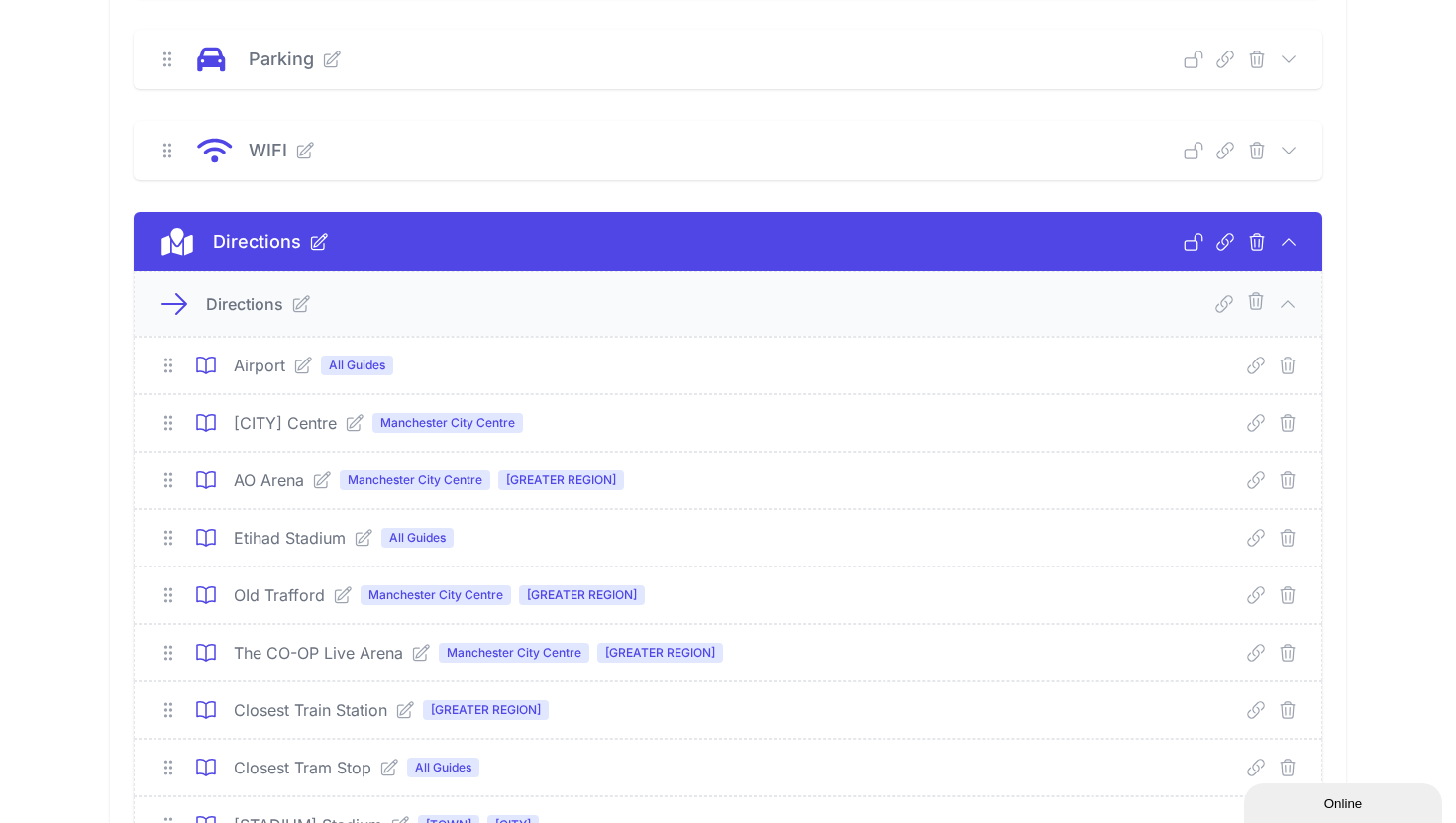 click 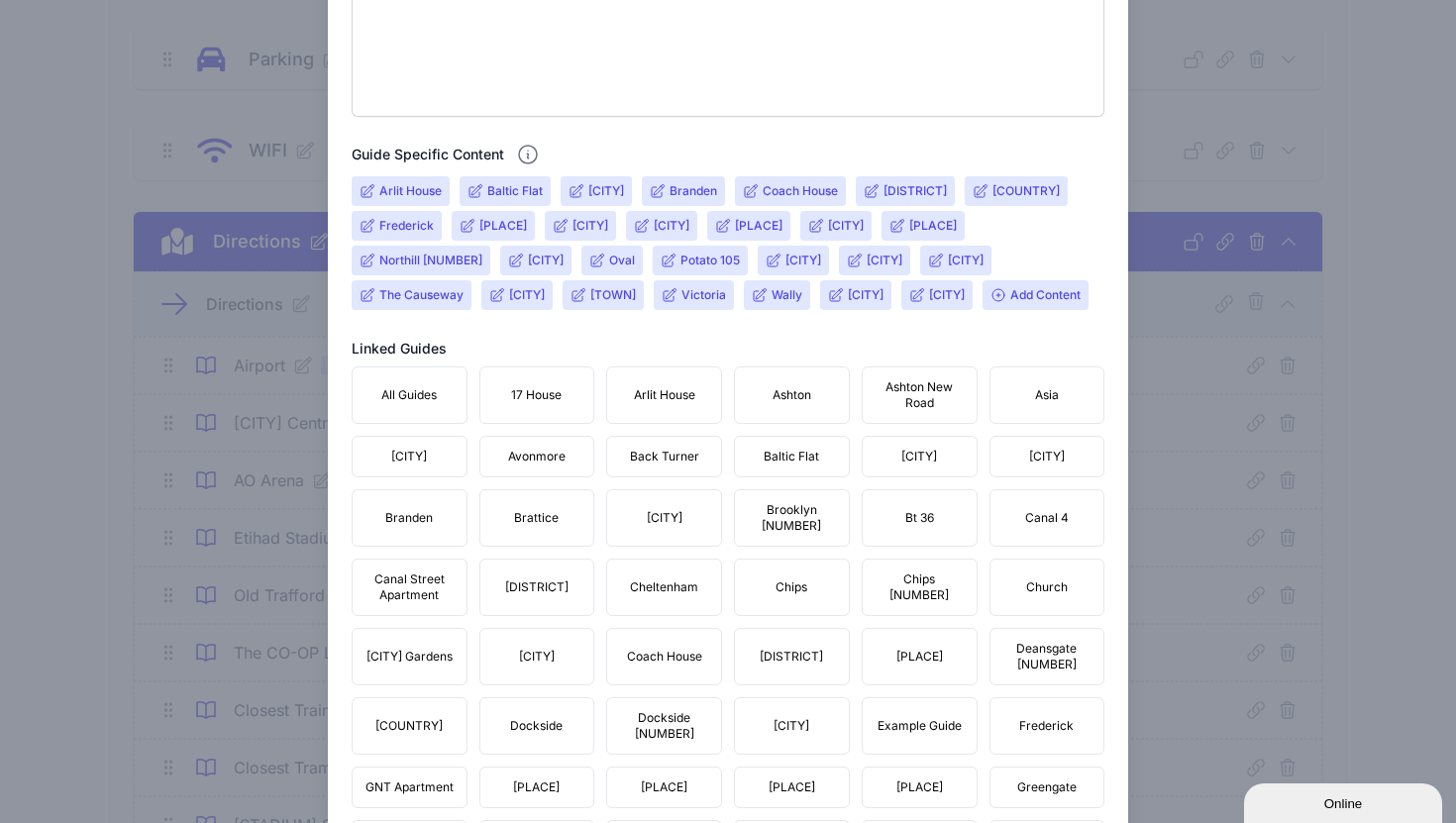 scroll, scrollTop: 623, scrollLeft: 0, axis: vertical 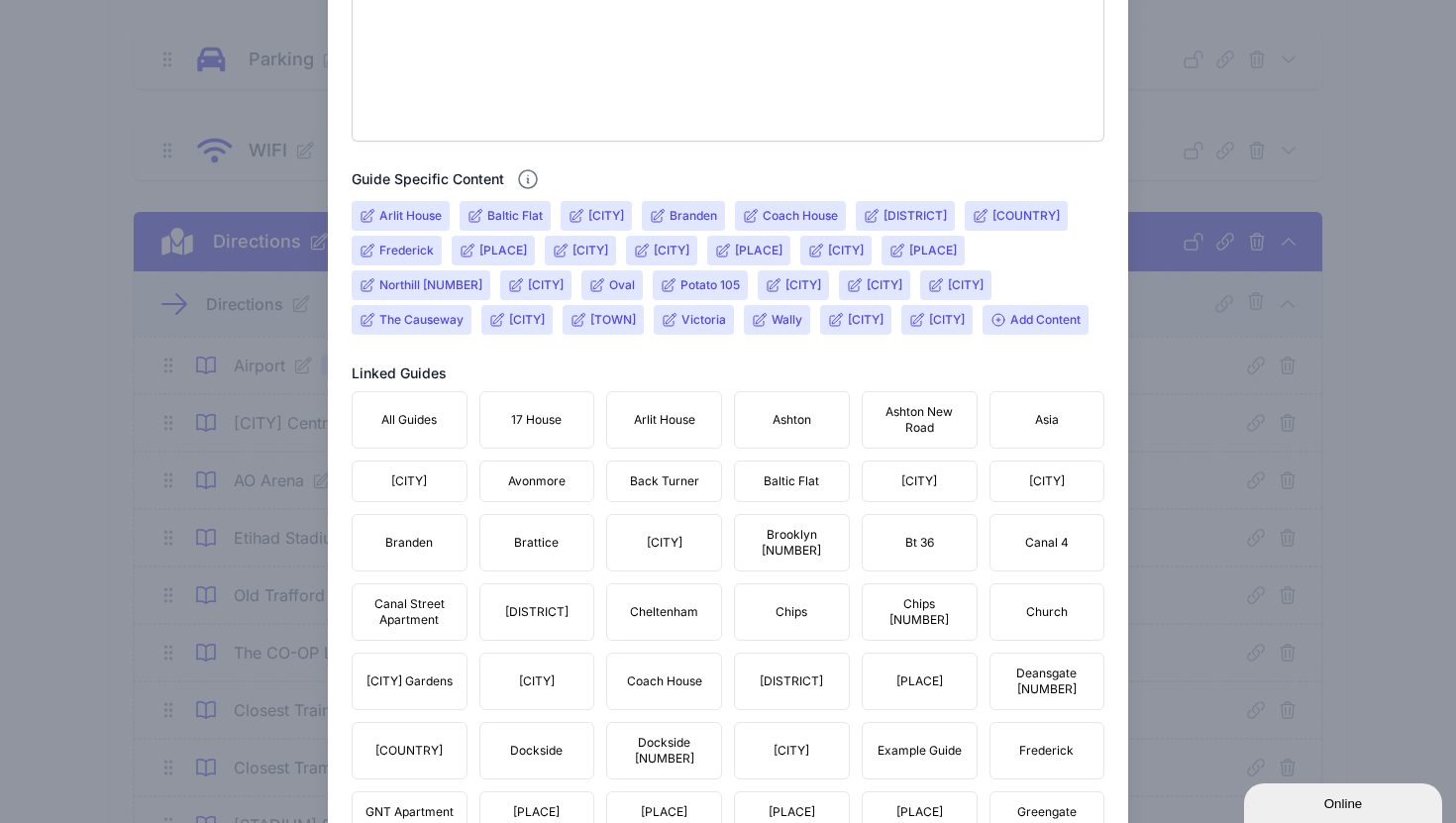 click on "Add Content" at bounding box center [1035, 320] 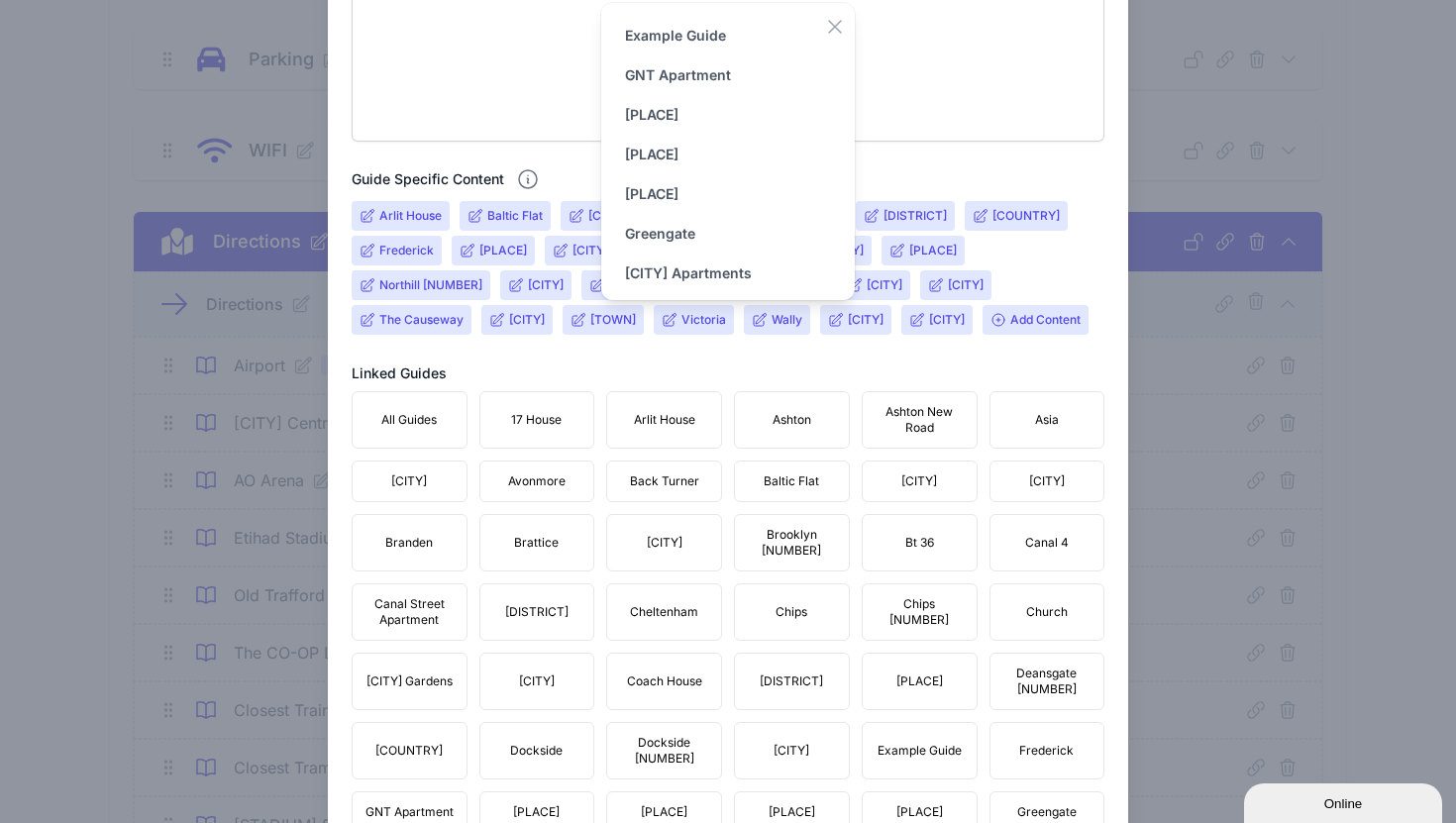 scroll, scrollTop: 1079, scrollLeft: 0, axis: vertical 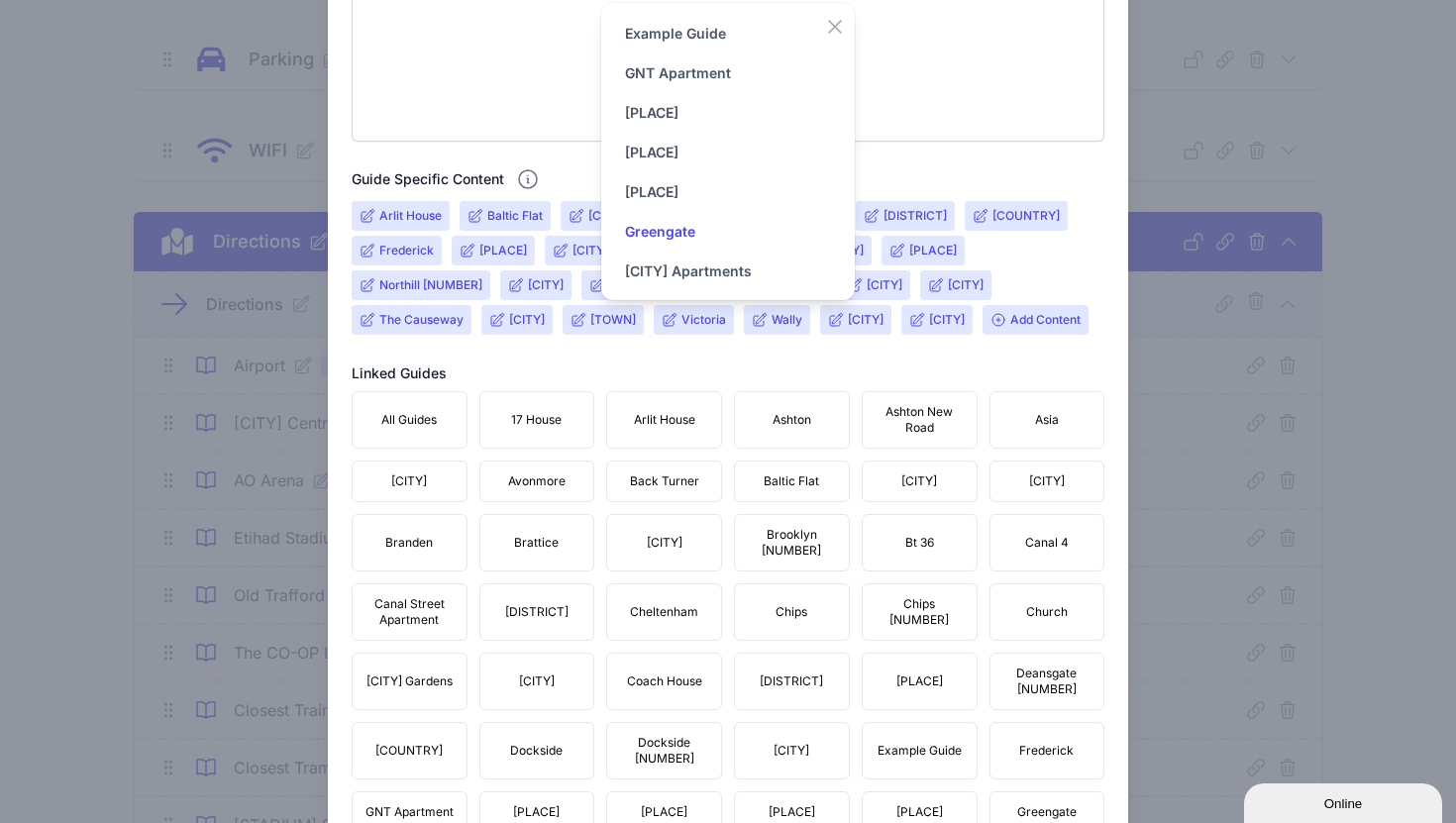 click on "Greengate" at bounding box center [660, 232] 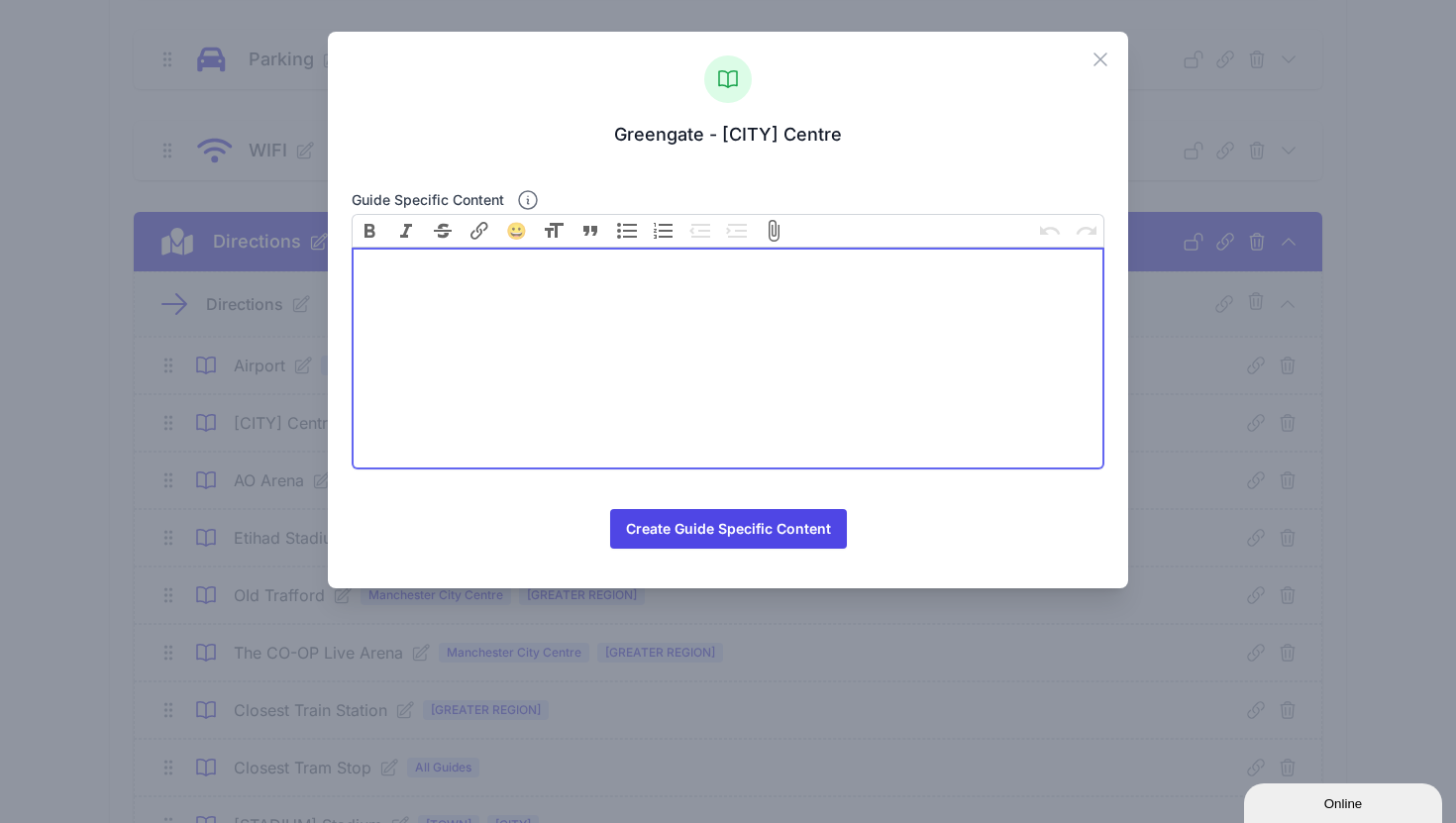 click at bounding box center [728, 359] 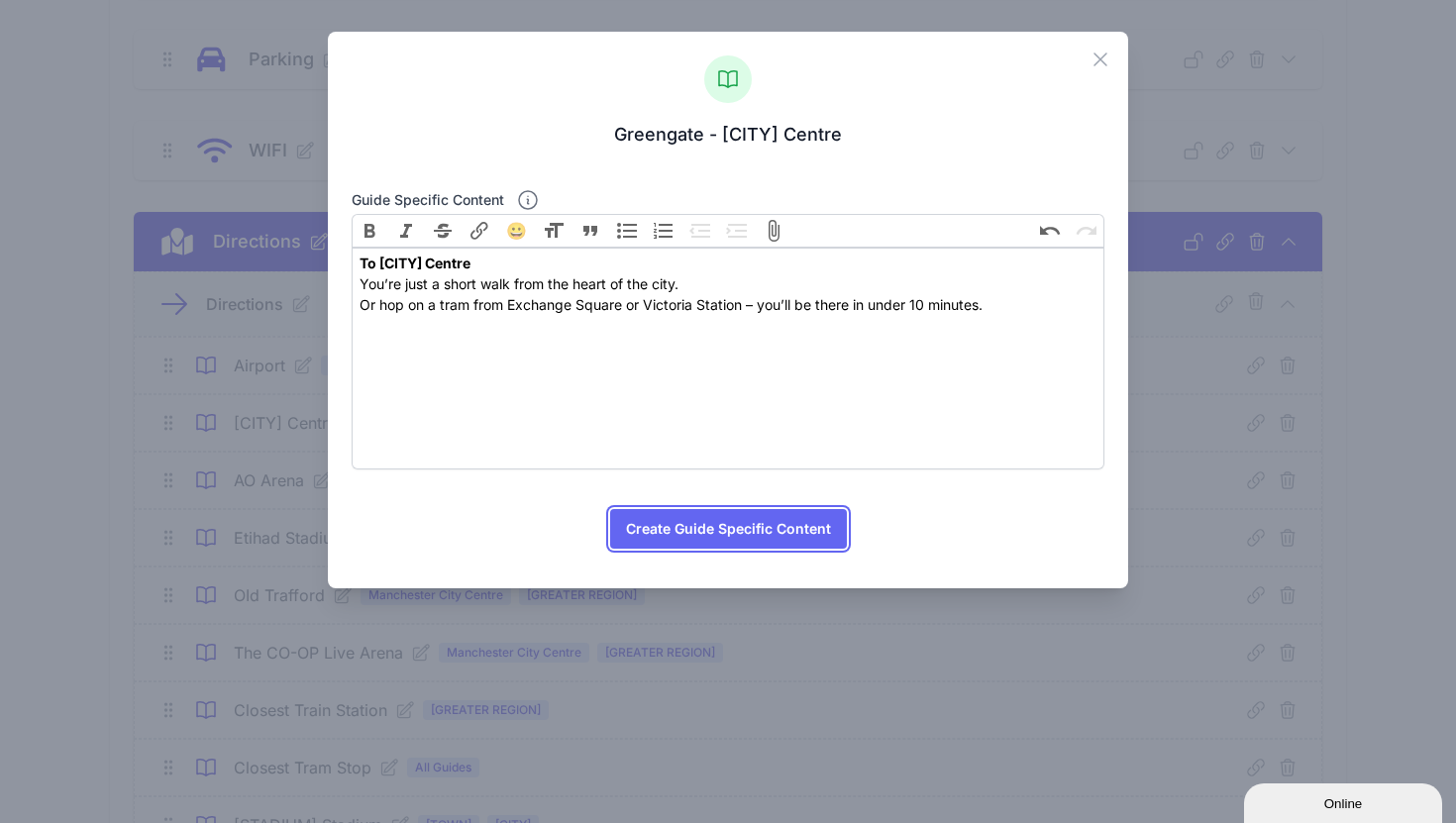 click on "Create Guide Specific Content" at bounding box center [728, 529] 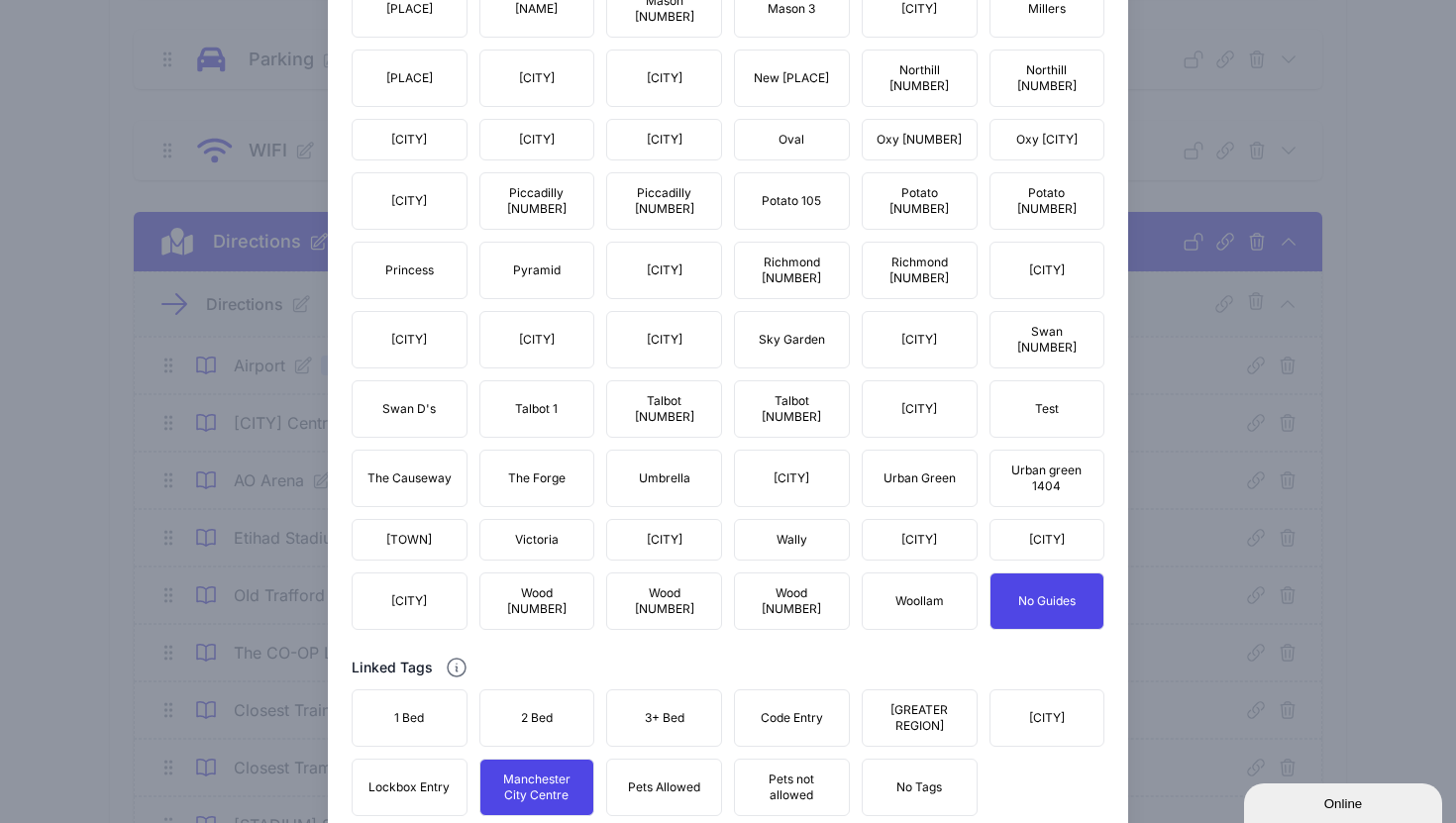 scroll, scrollTop: 1688, scrollLeft: 0, axis: vertical 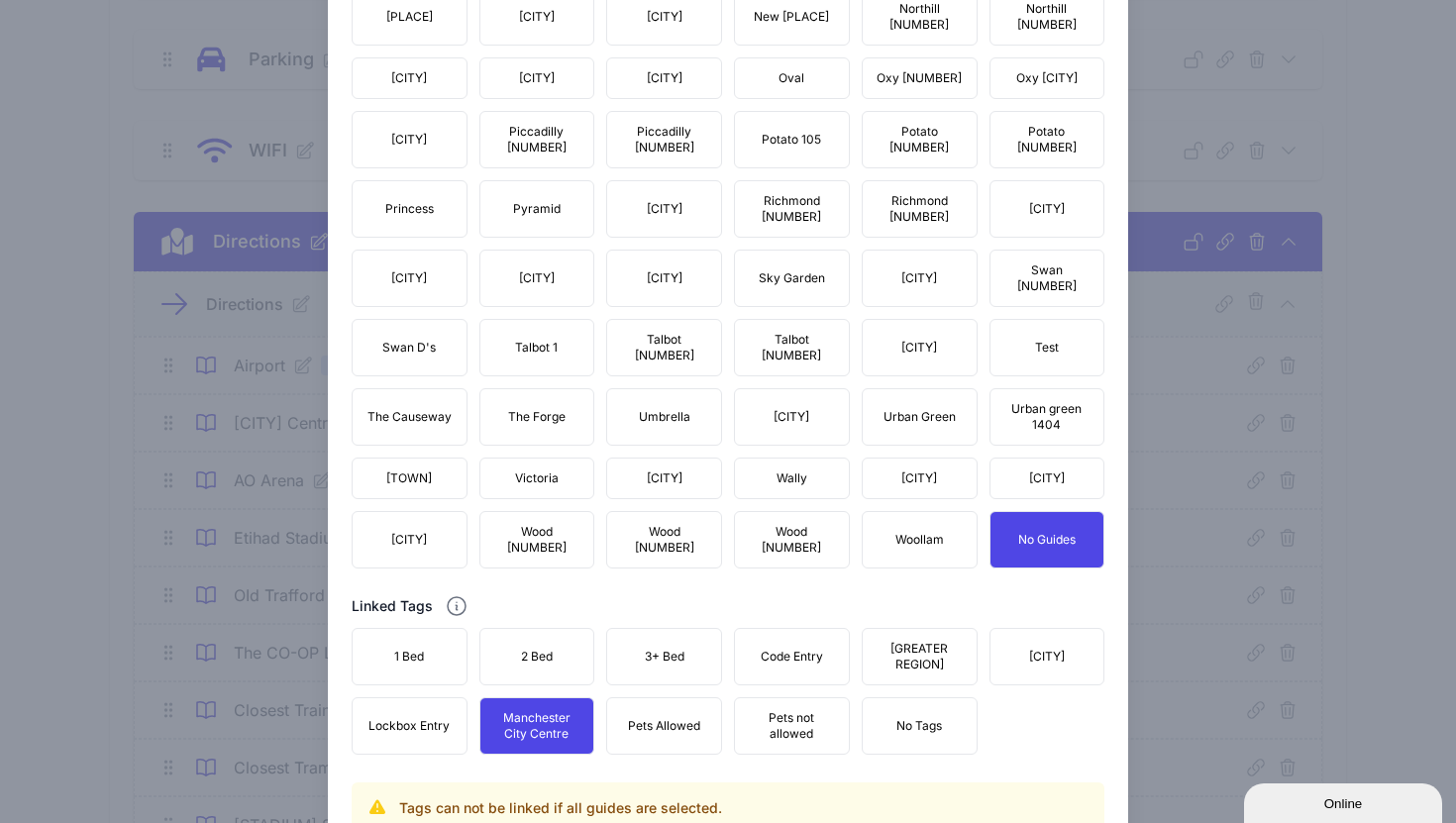 click on "Update Content" at bounding box center (728, 877) 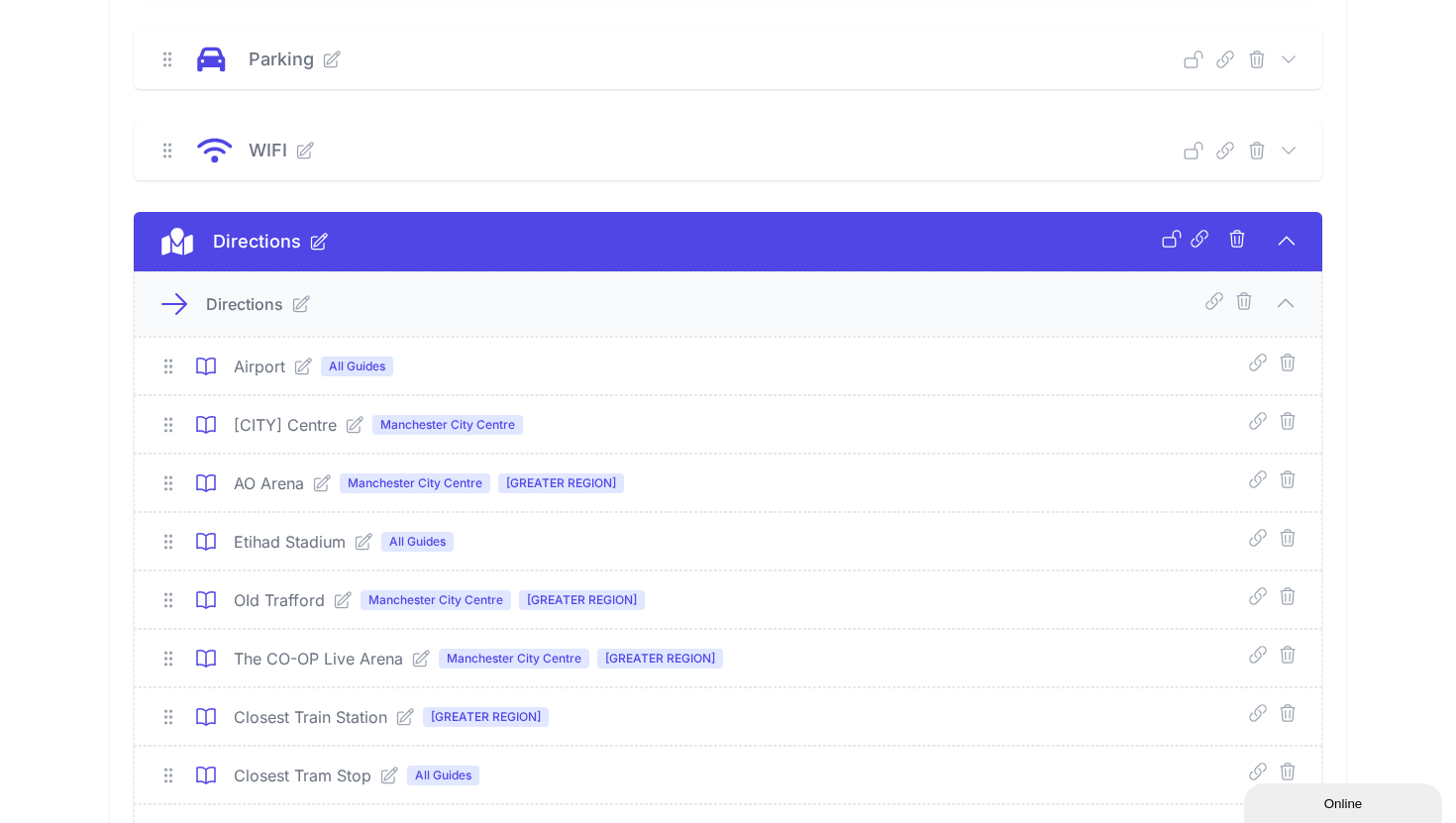 click 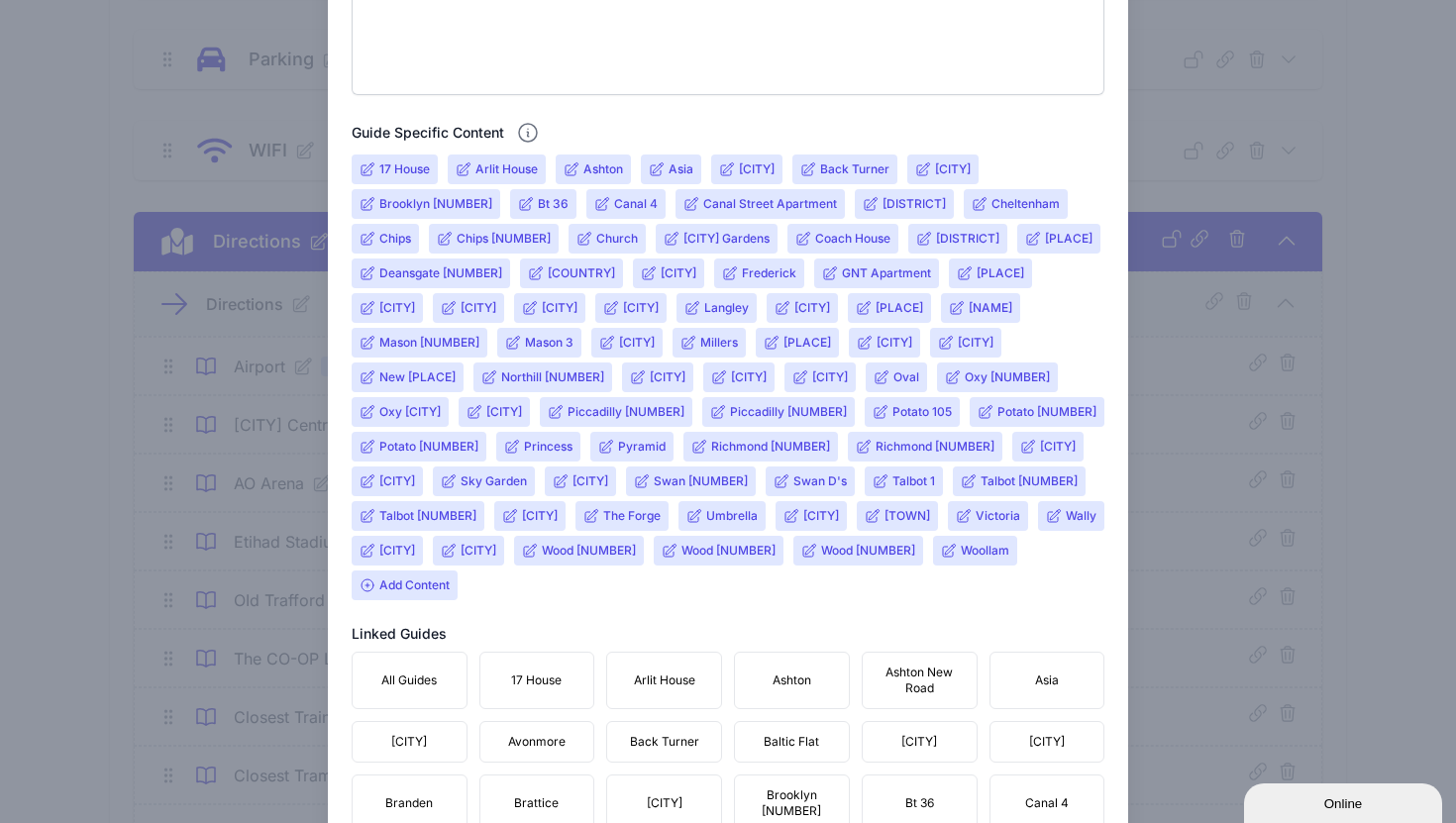 scroll, scrollTop: 658, scrollLeft: 0, axis: vertical 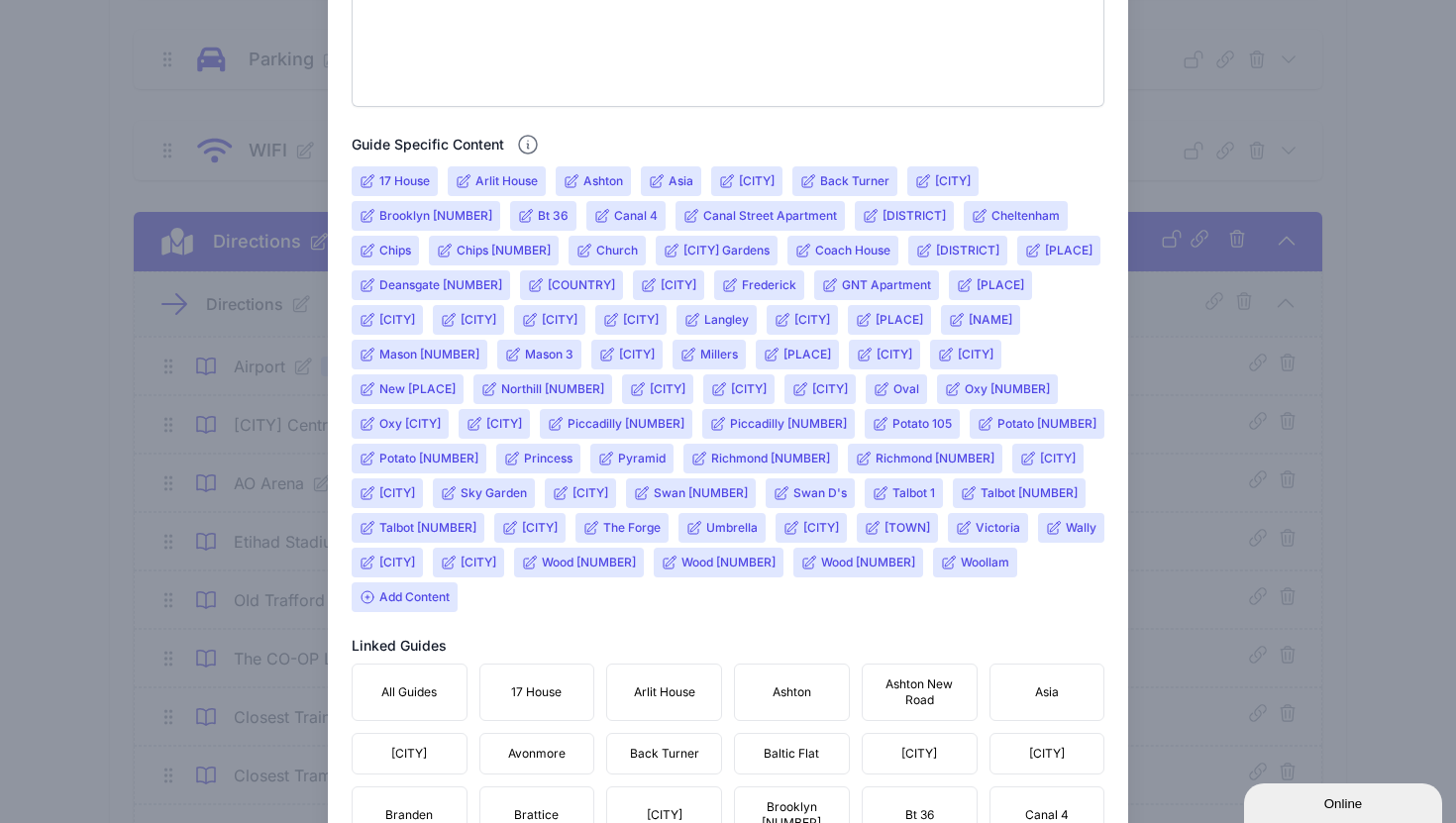 click on "Add Content" at bounding box center (404, 597) 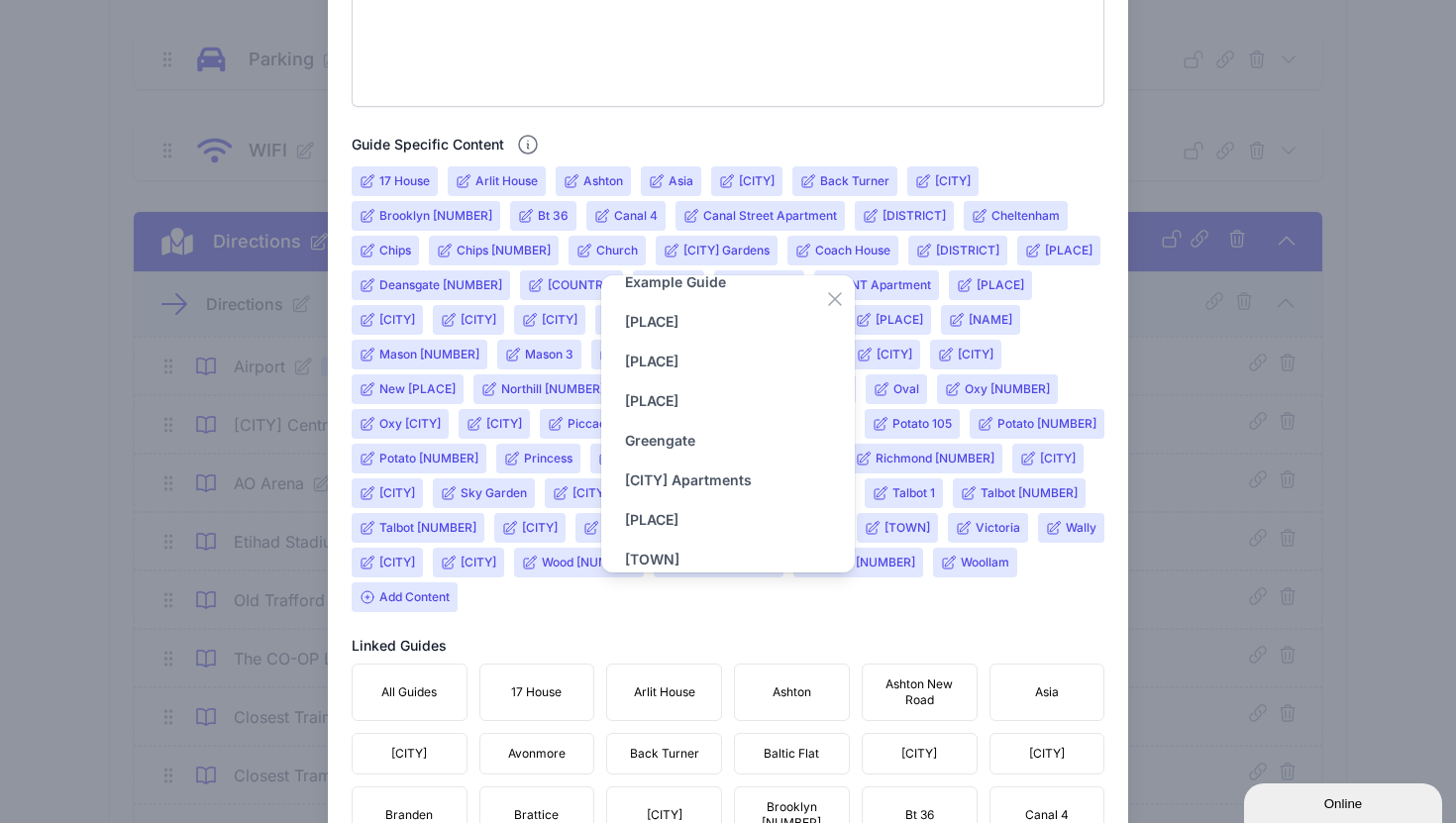 scroll, scrollTop: 466, scrollLeft: 0, axis: vertical 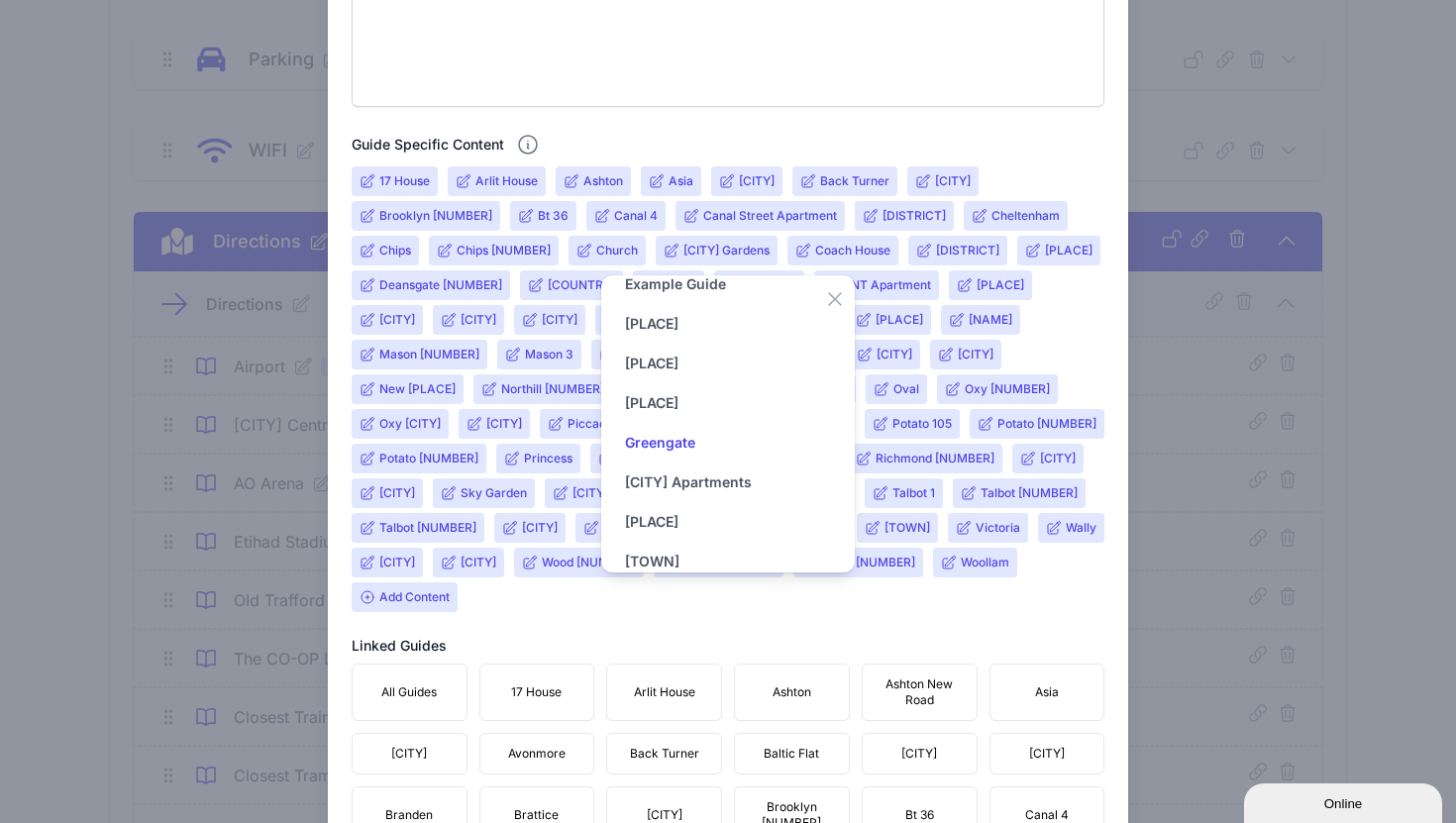 click on "Greengate" at bounding box center (660, 443) 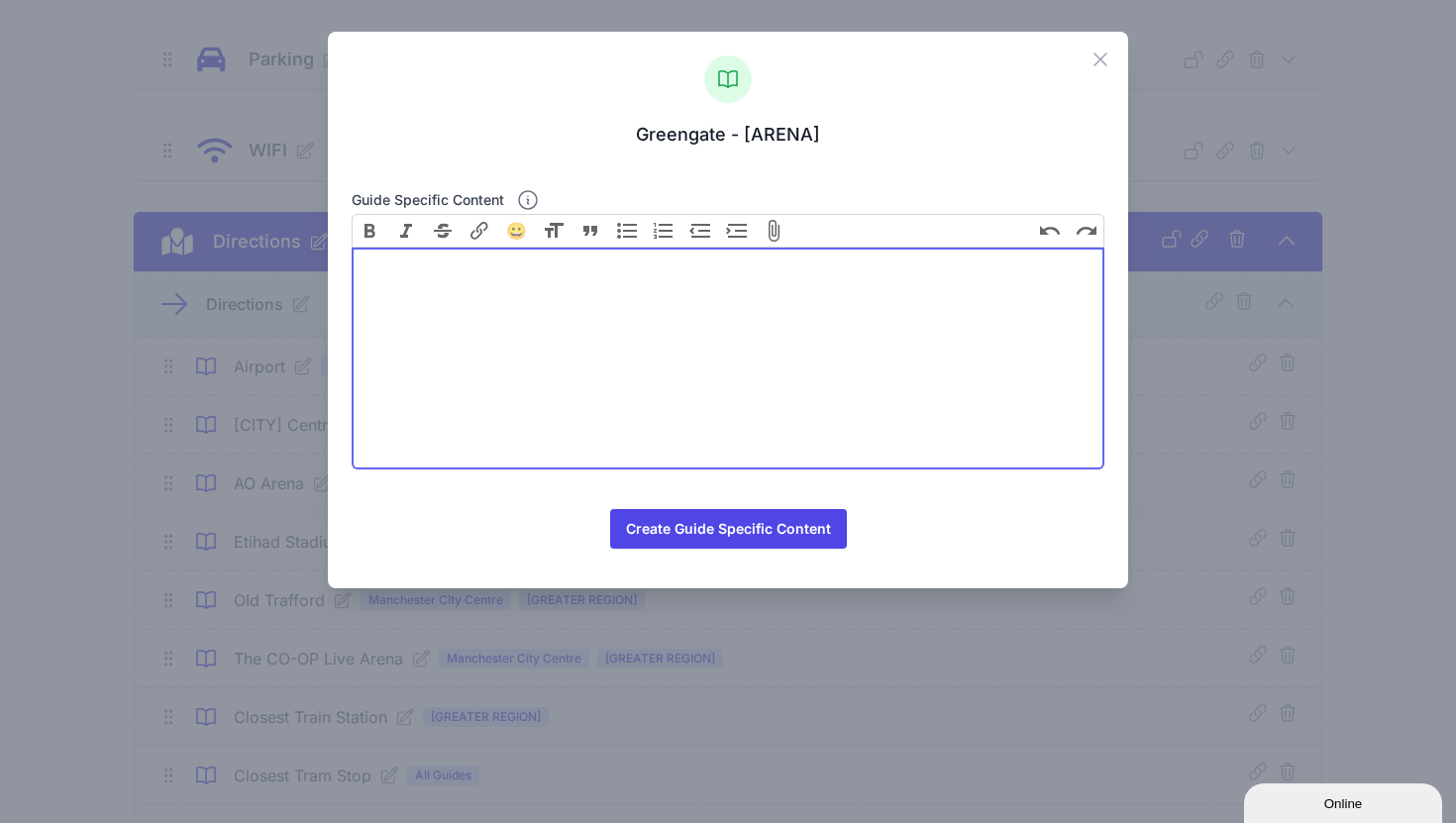 click at bounding box center (728, 359) 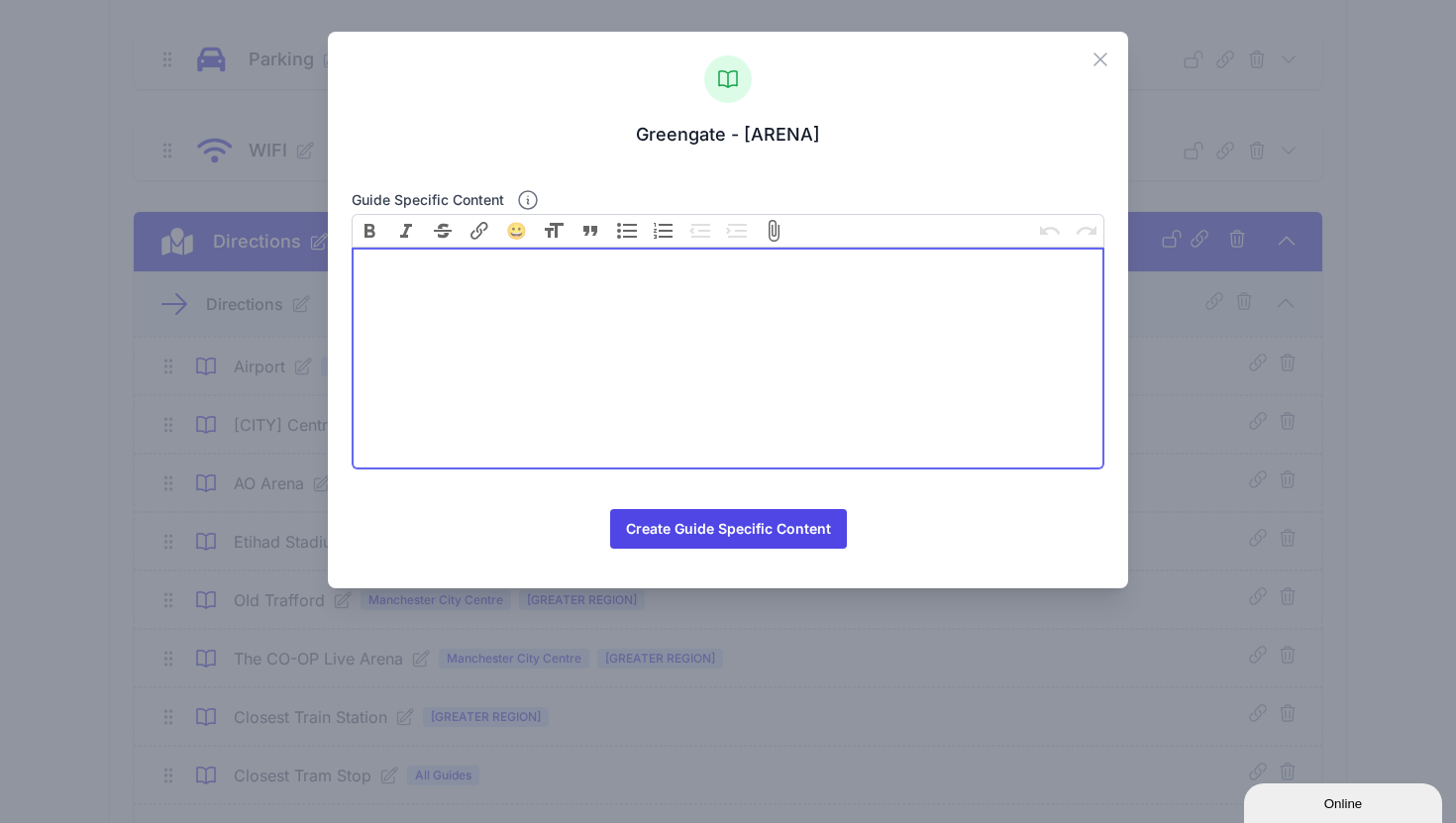 paste on "<div><strong>To AO Arena</strong><br> It’s less than a 10-minute walk, or just 5 minutes by taxi.<br> You can also take a tram from Victoria if preferred.</div>" 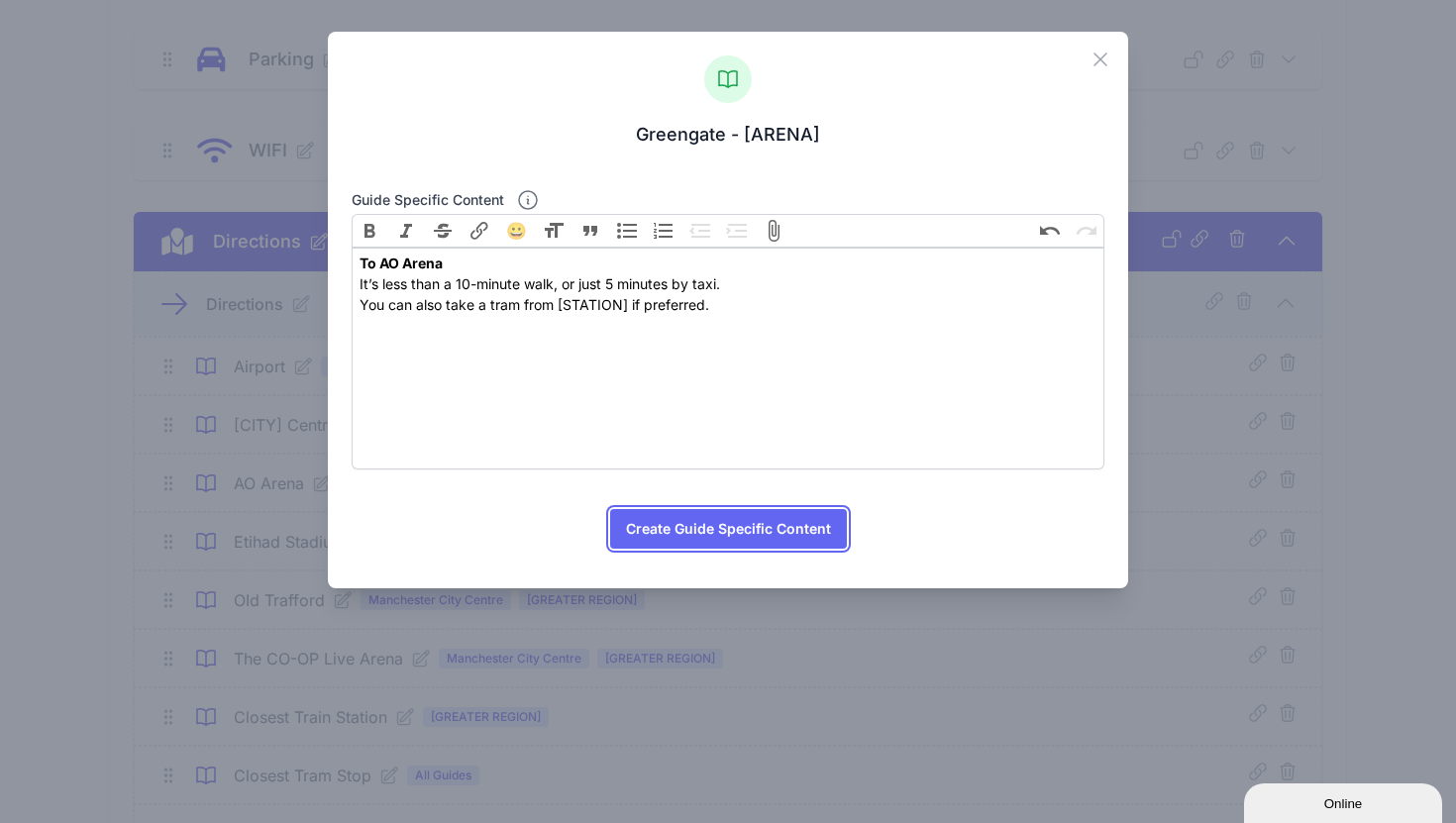 click on "Create Guide Specific Content" at bounding box center [728, 529] 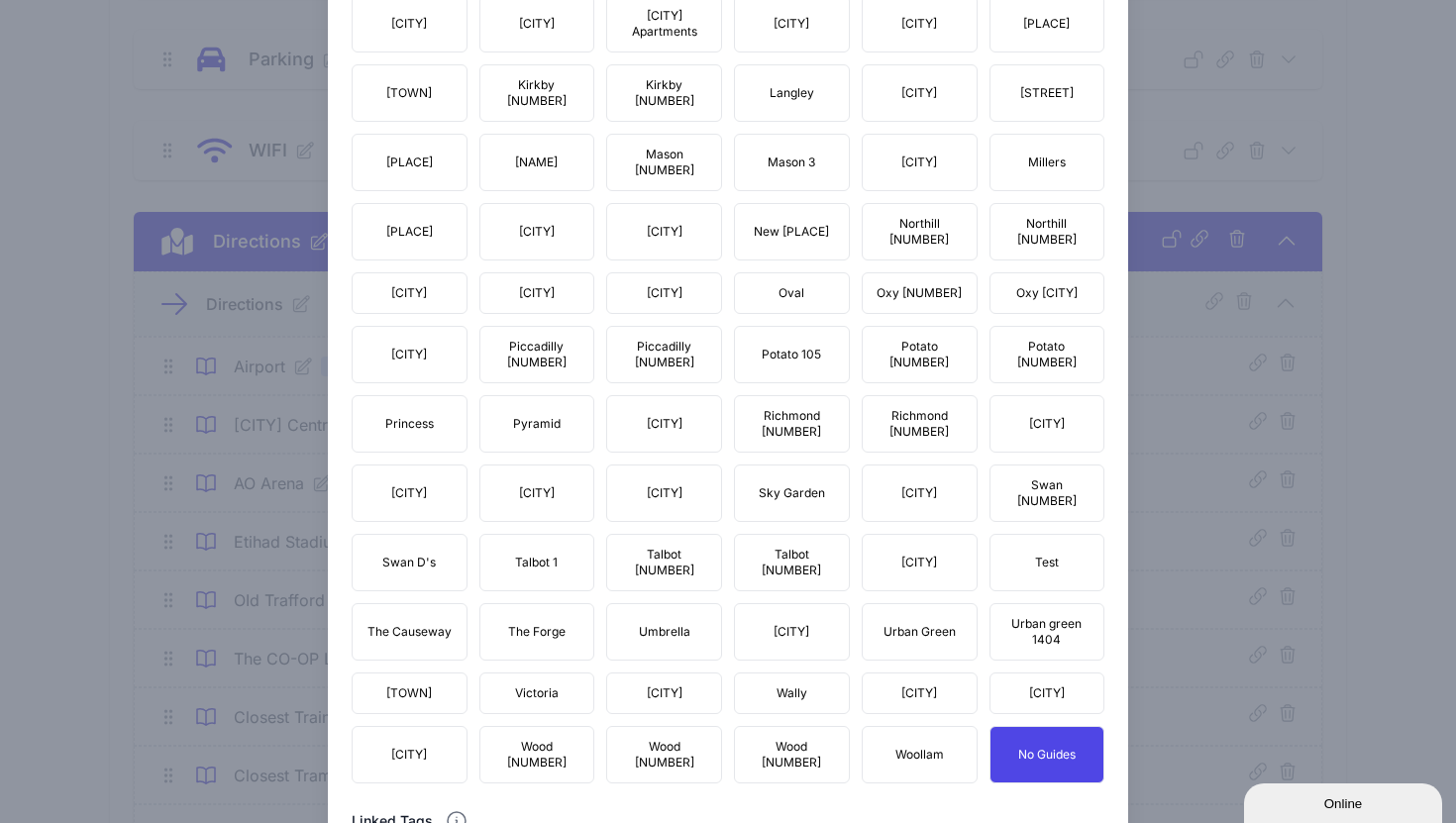 scroll, scrollTop: 1935, scrollLeft: 0, axis: vertical 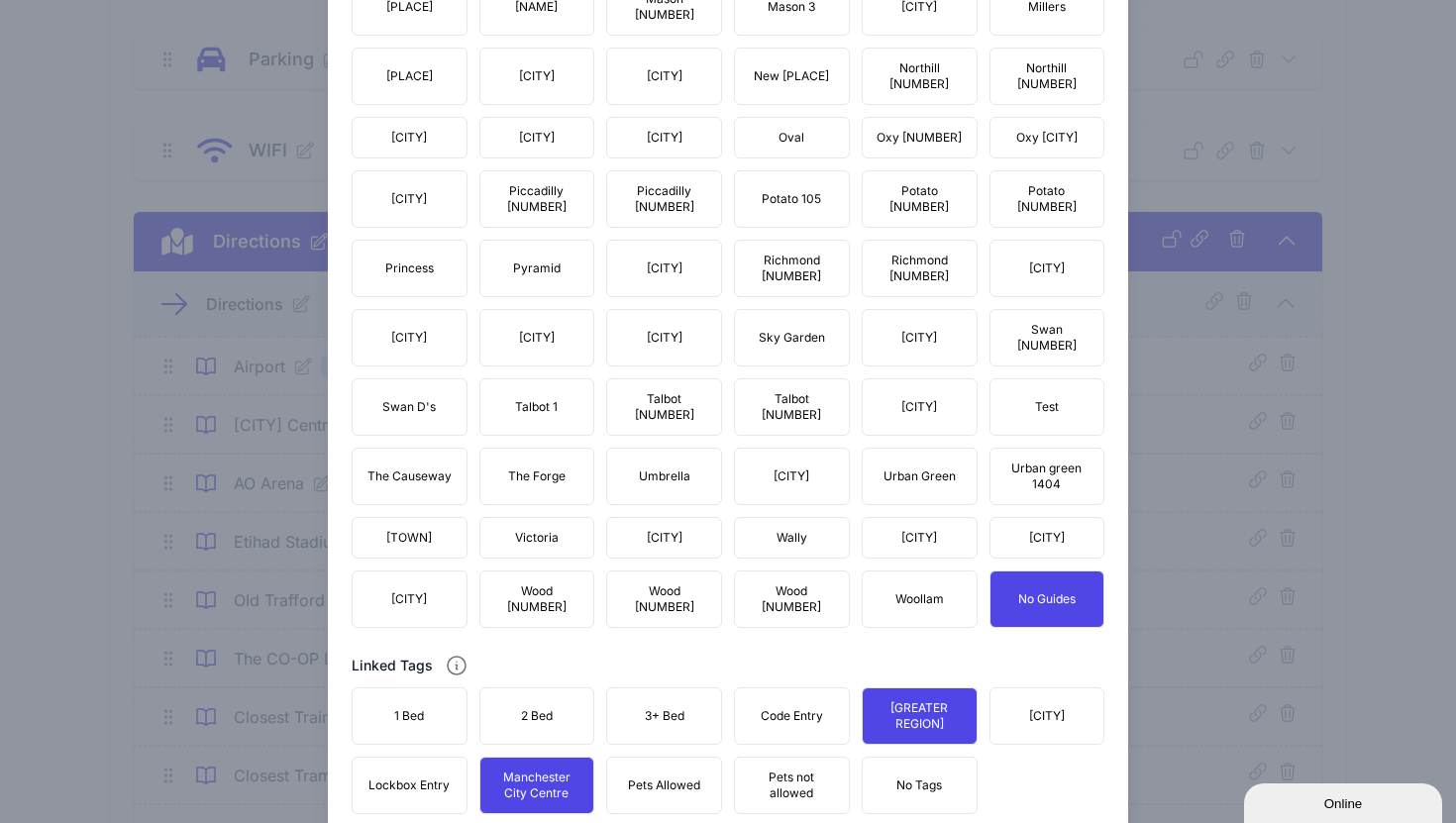 click on "Update Content" at bounding box center (728, 937) 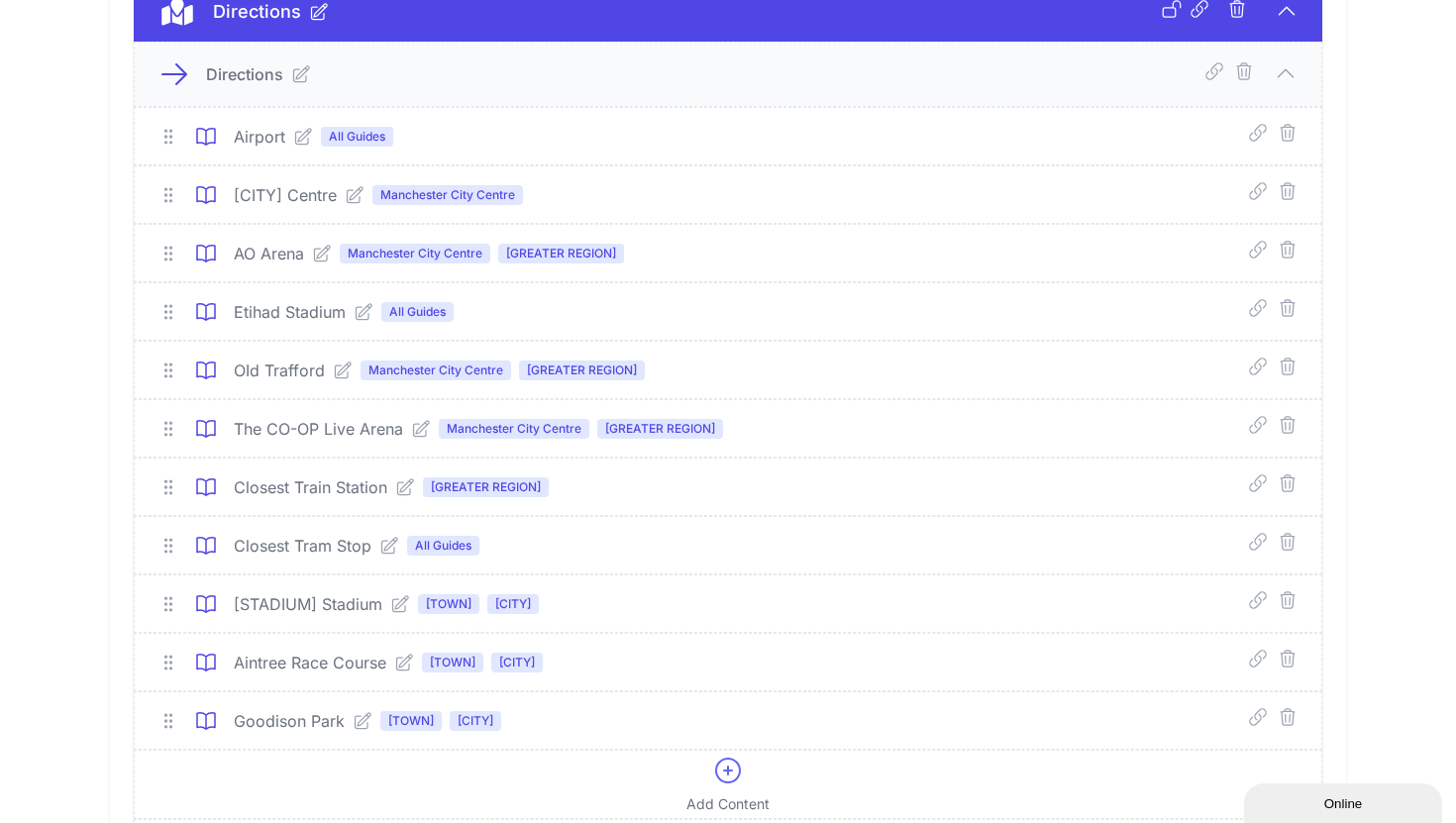 scroll, scrollTop: 696, scrollLeft: 0, axis: vertical 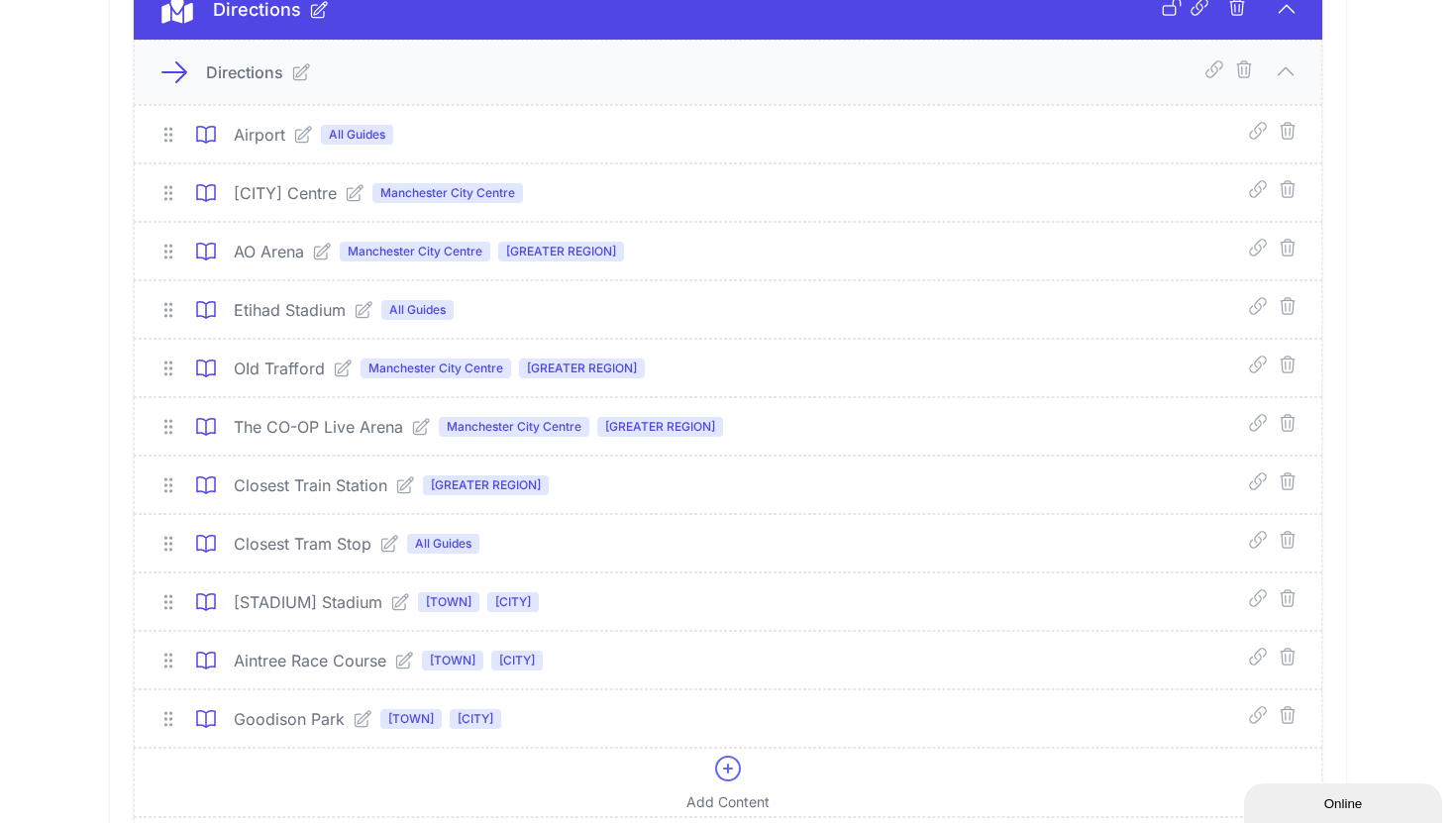 click 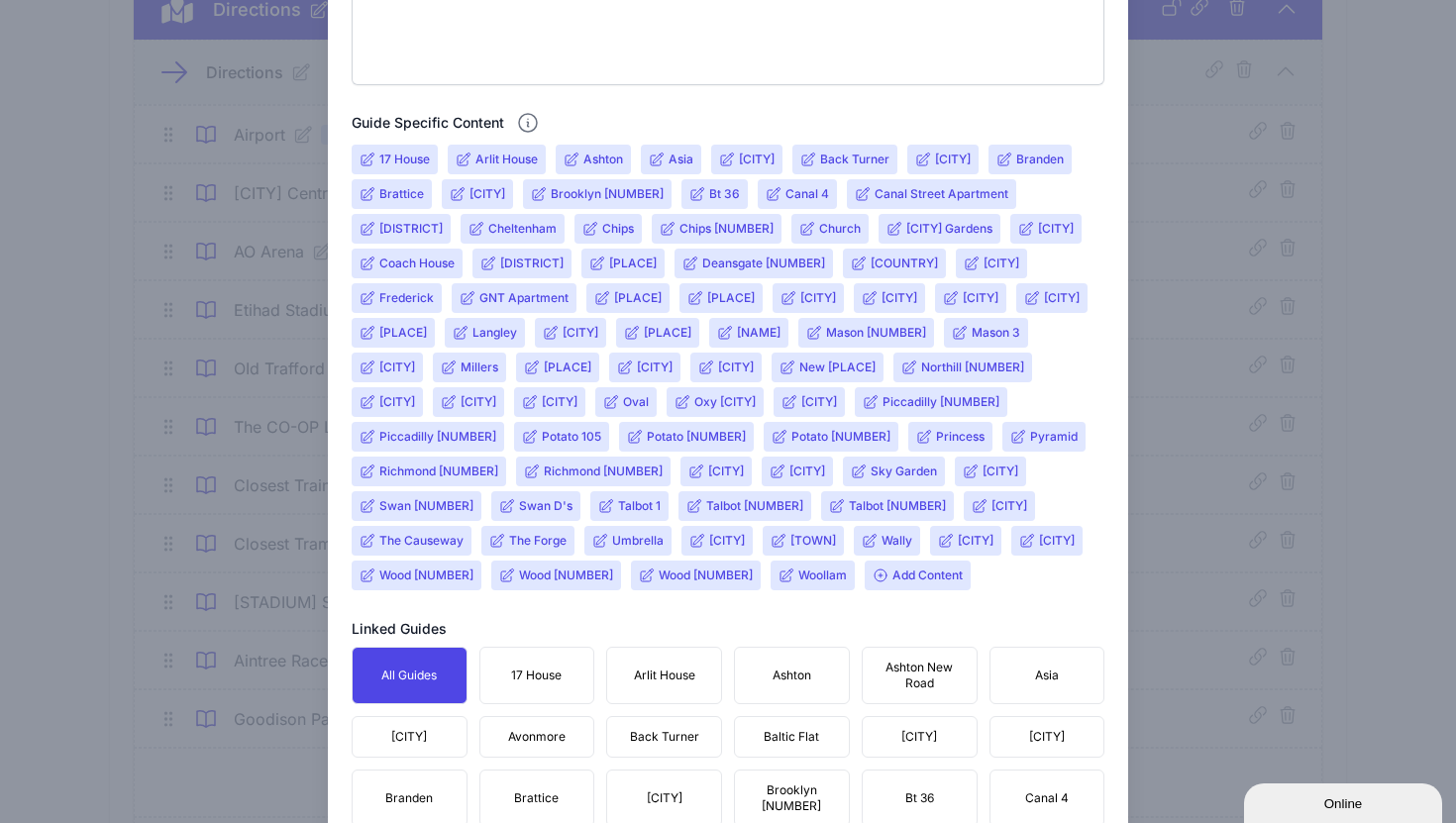 scroll, scrollTop: 688, scrollLeft: 0, axis: vertical 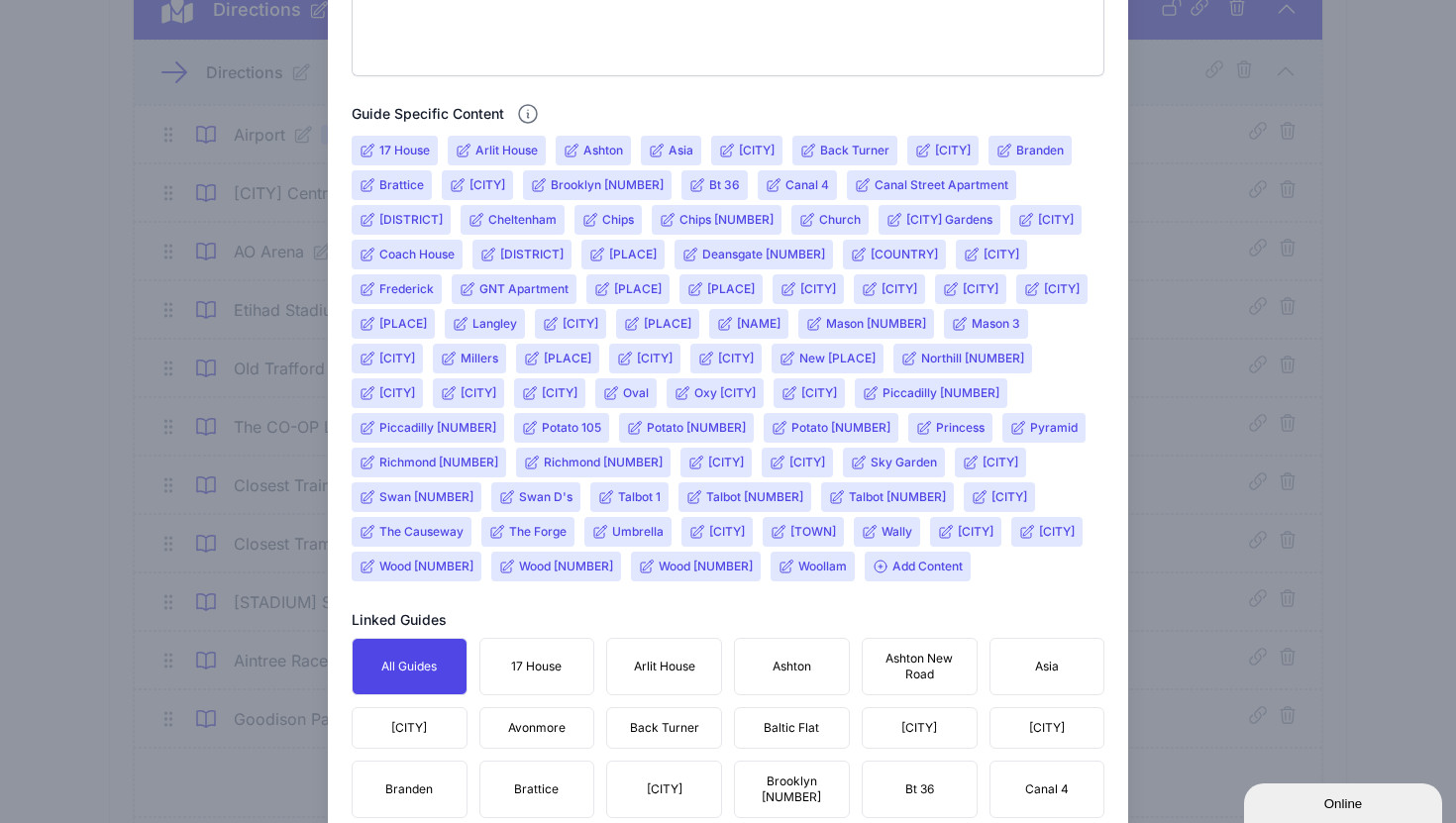 click on "Add Content" at bounding box center [917, 566] 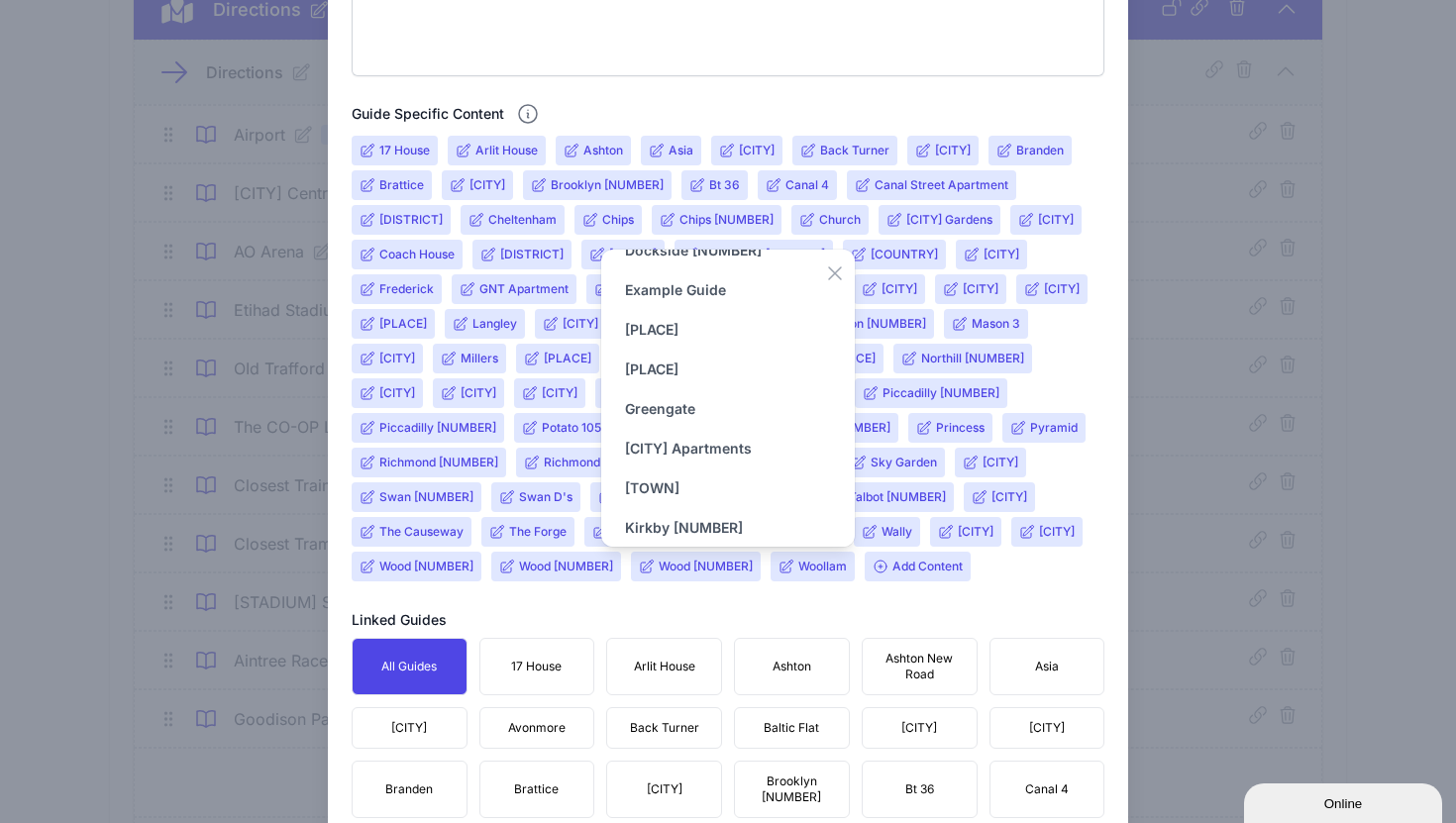 scroll, scrollTop: 277, scrollLeft: 0, axis: vertical 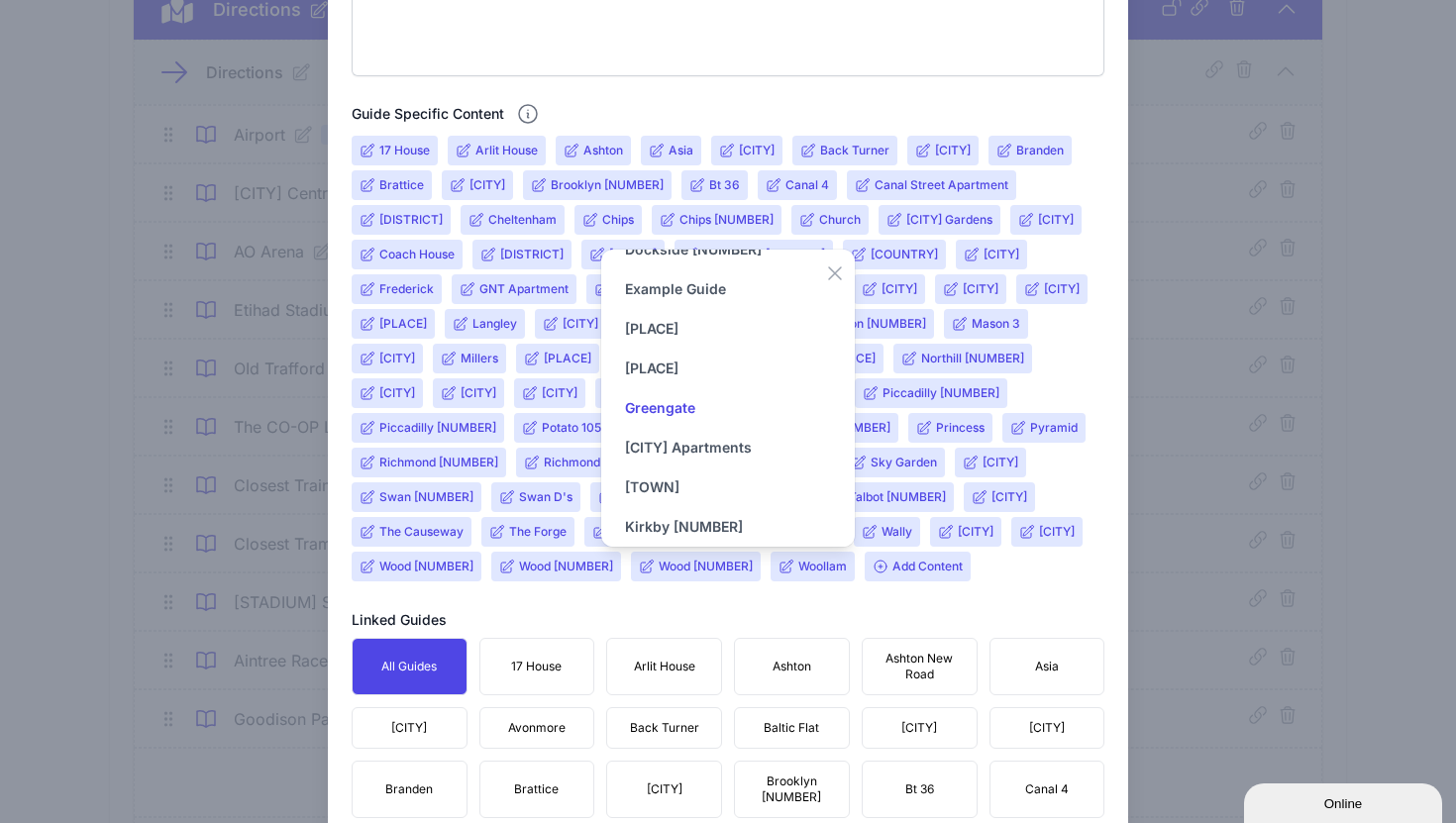 click on "Greengate" at bounding box center [660, 408] 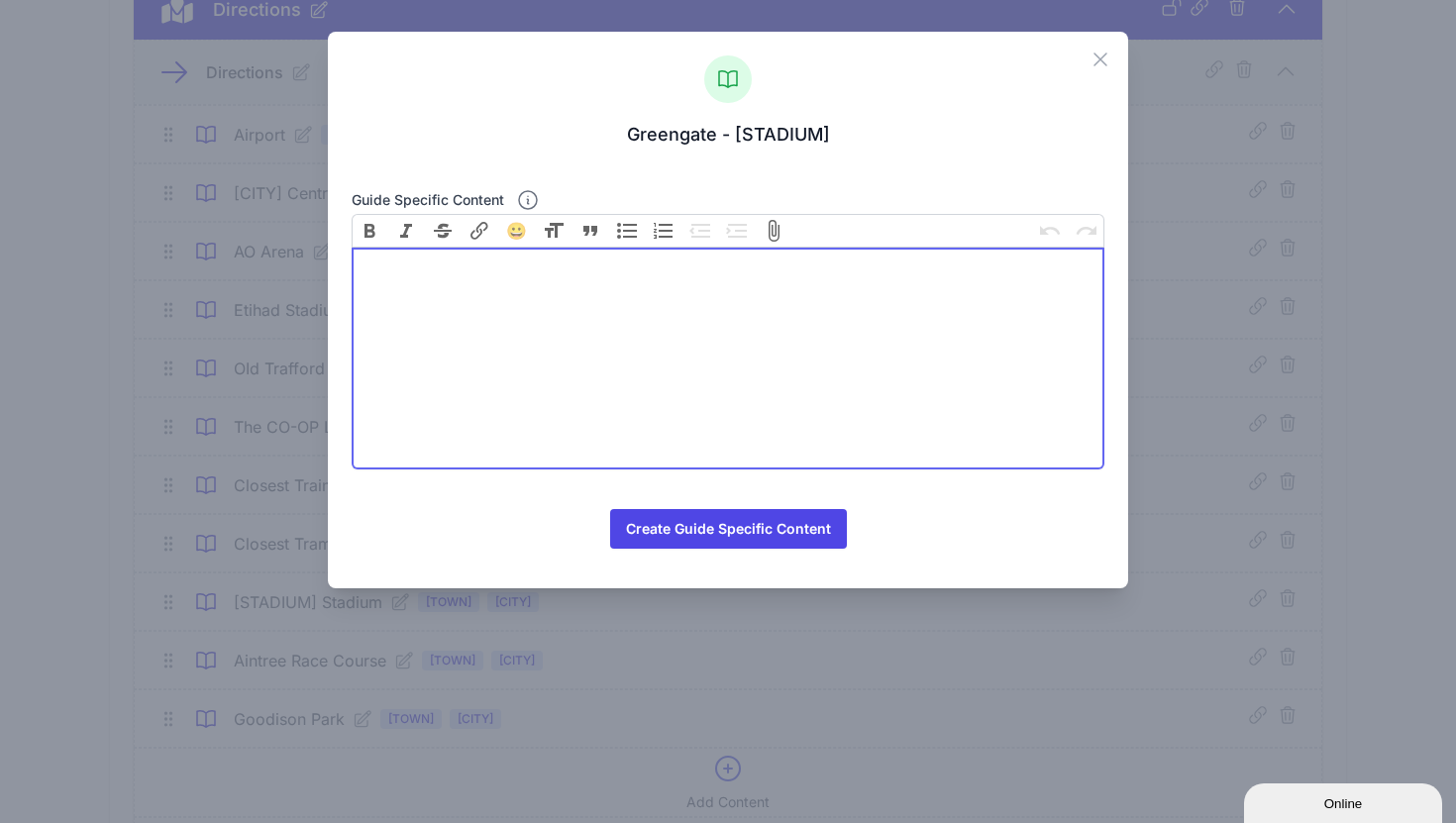 click at bounding box center [728, 359] 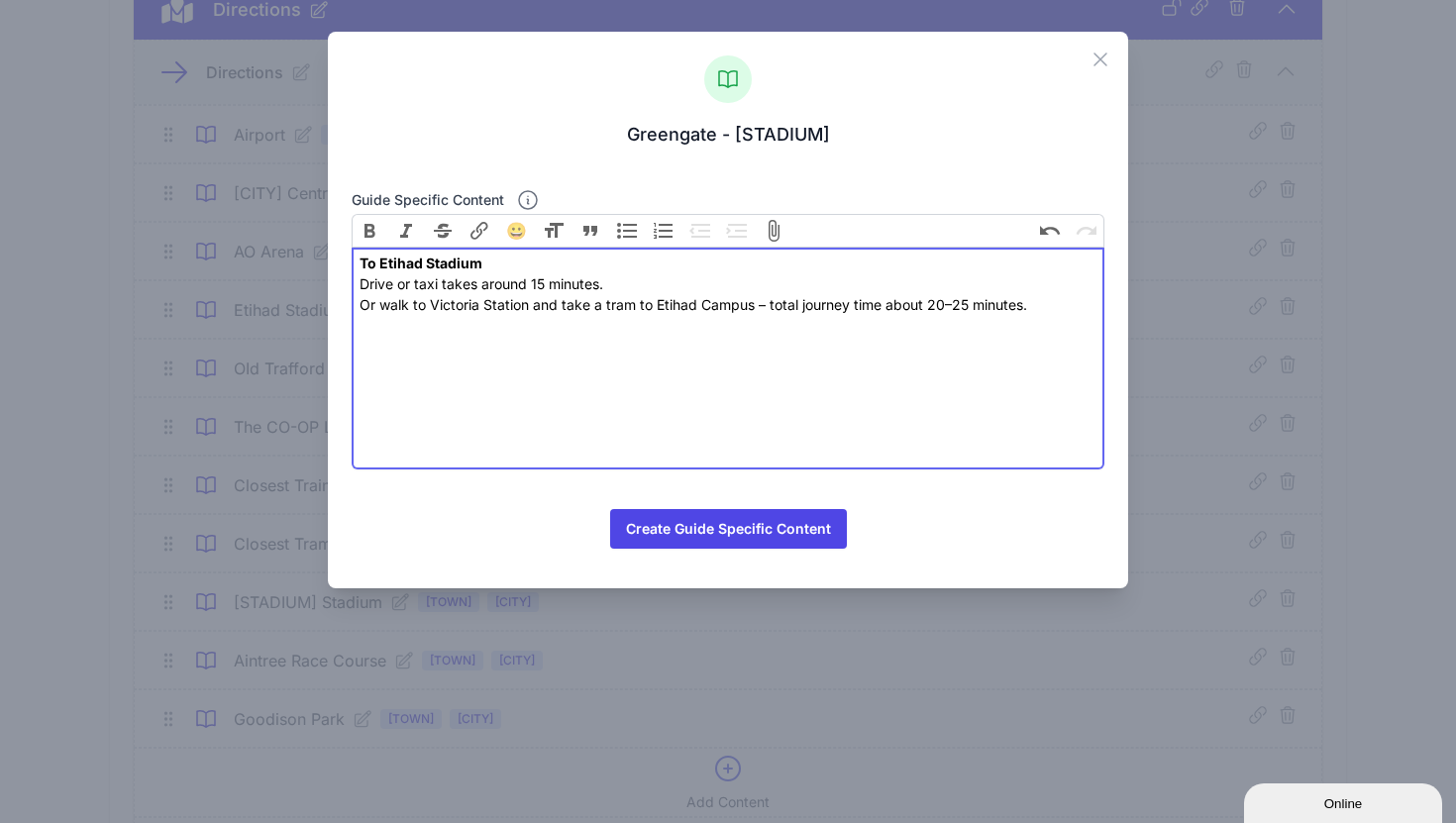 type on "To [CITY] Stadium
Drive or taxi takes around 15 minutes.
Or walk to [STATION] Station and take a tram to [CITY] – total journey time about 20–25 minutes." 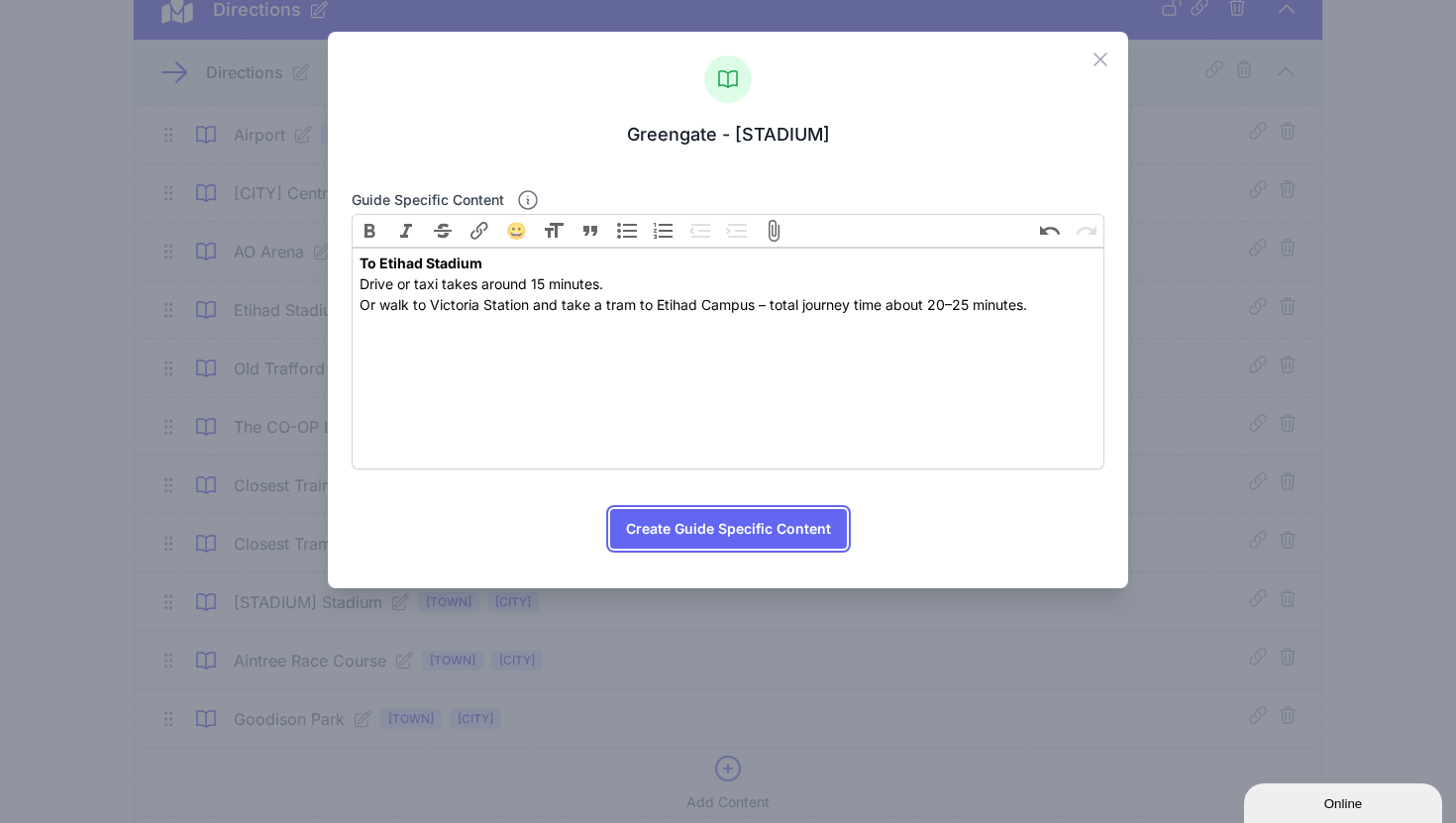 click on "Create Guide Specific Content" at bounding box center [728, 529] 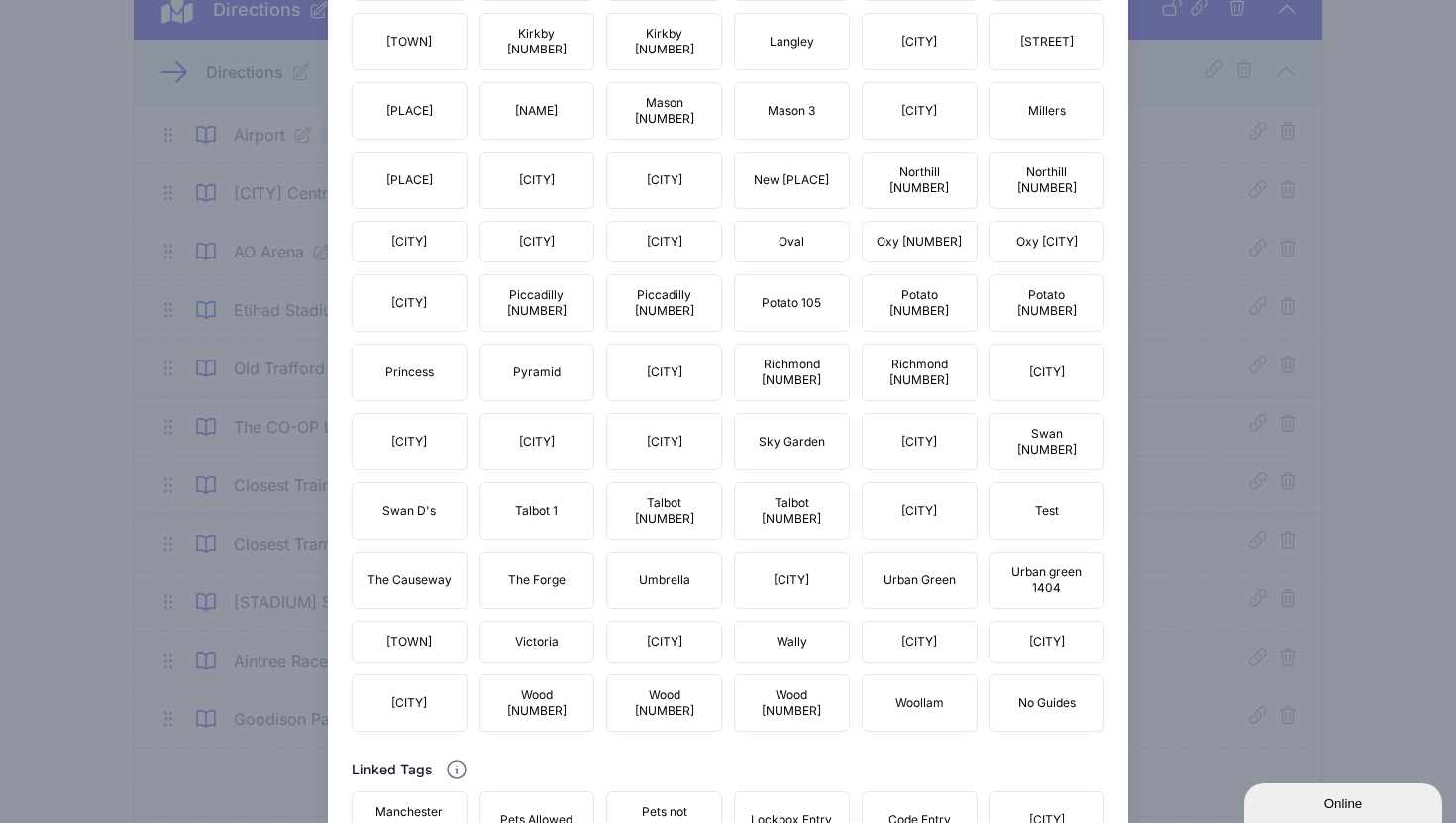 scroll, scrollTop: 1965, scrollLeft: 0, axis: vertical 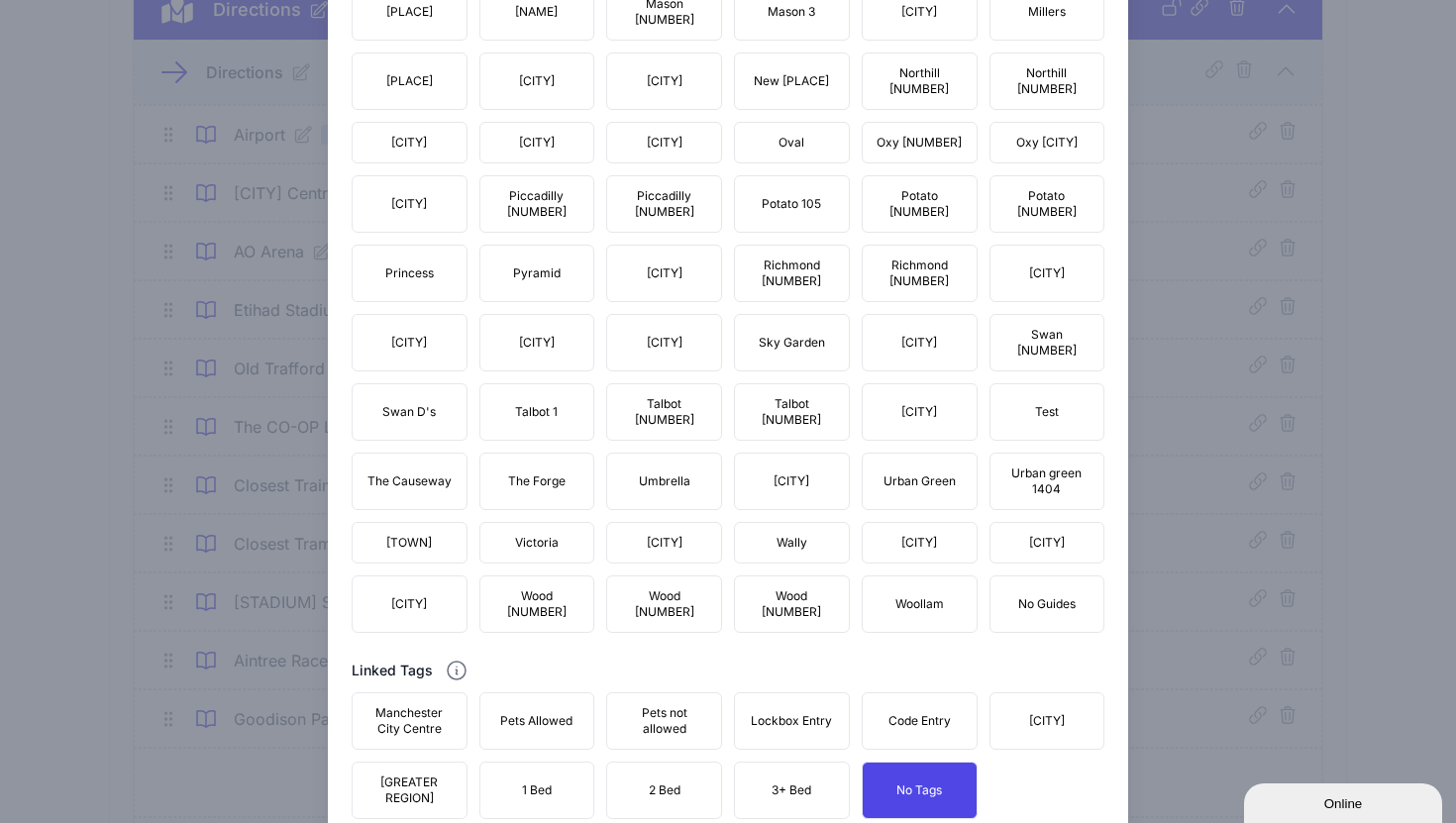 click on "Update Content" at bounding box center (728, 942) 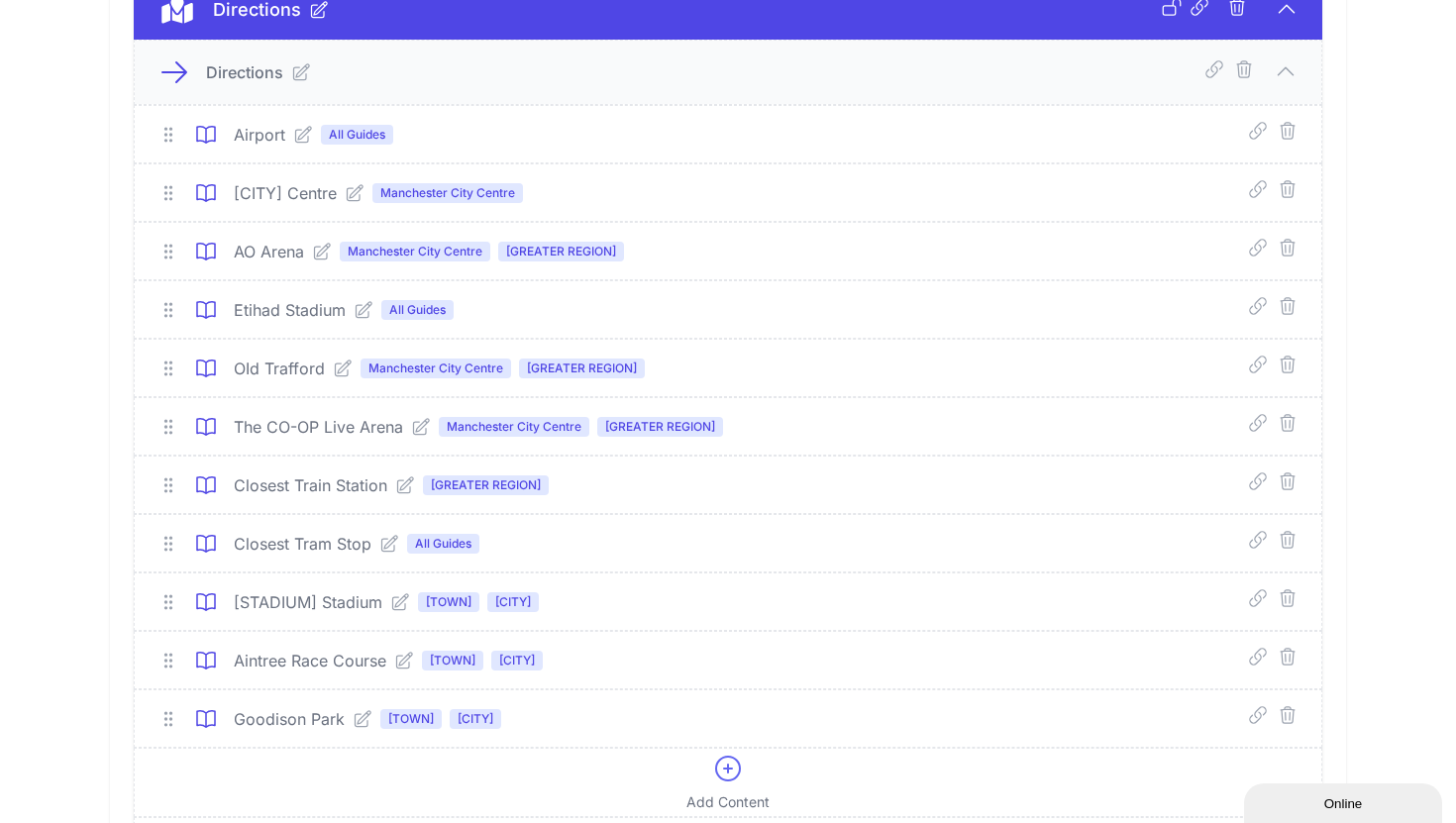 click 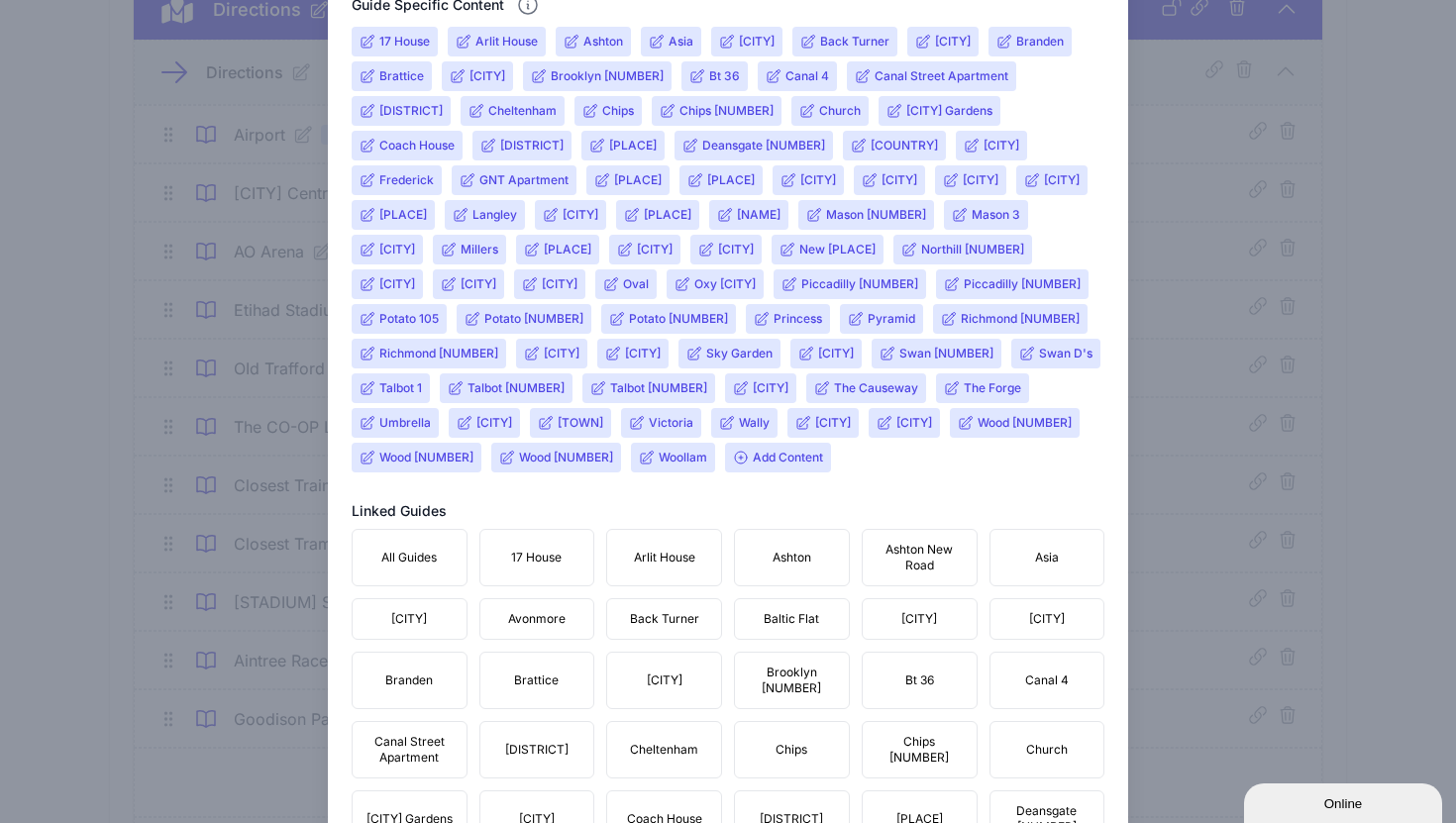 scroll, scrollTop: 754, scrollLeft: 0, axis: vertical 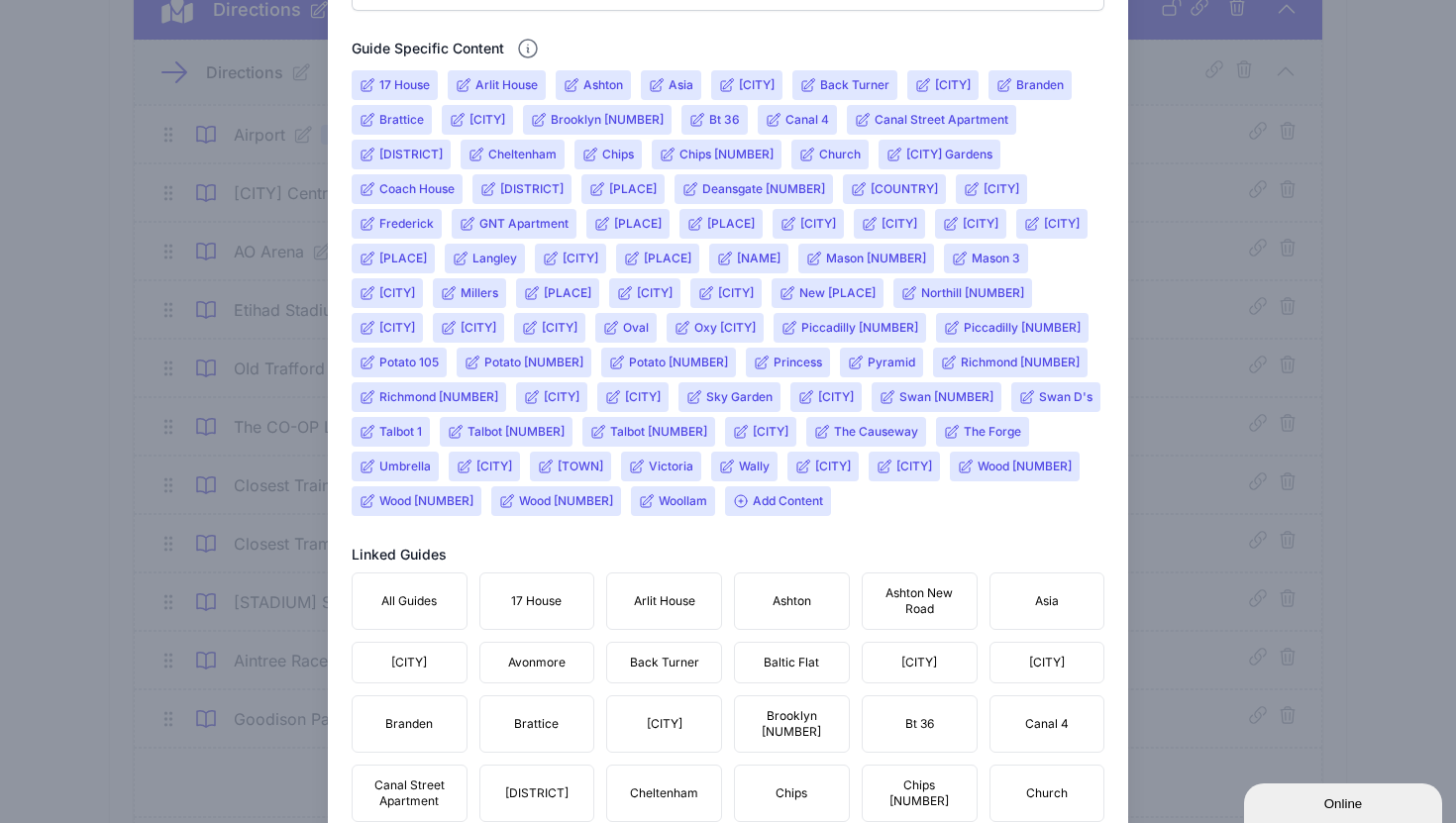 click on "Add Content" at bounding box center [778, 501] 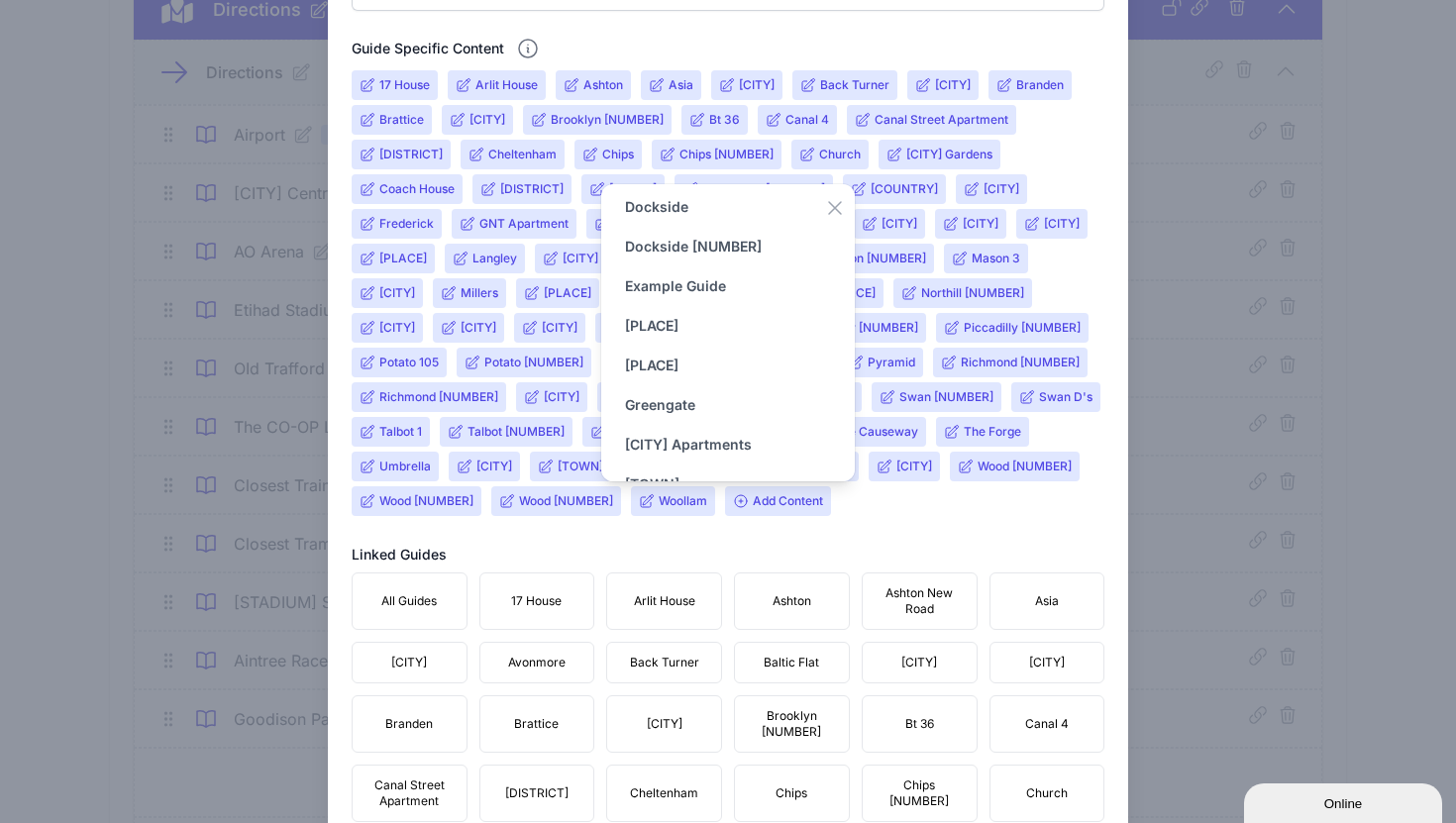 scroll, scrollTop: 261, scrollLeft: 0, axis: vertical 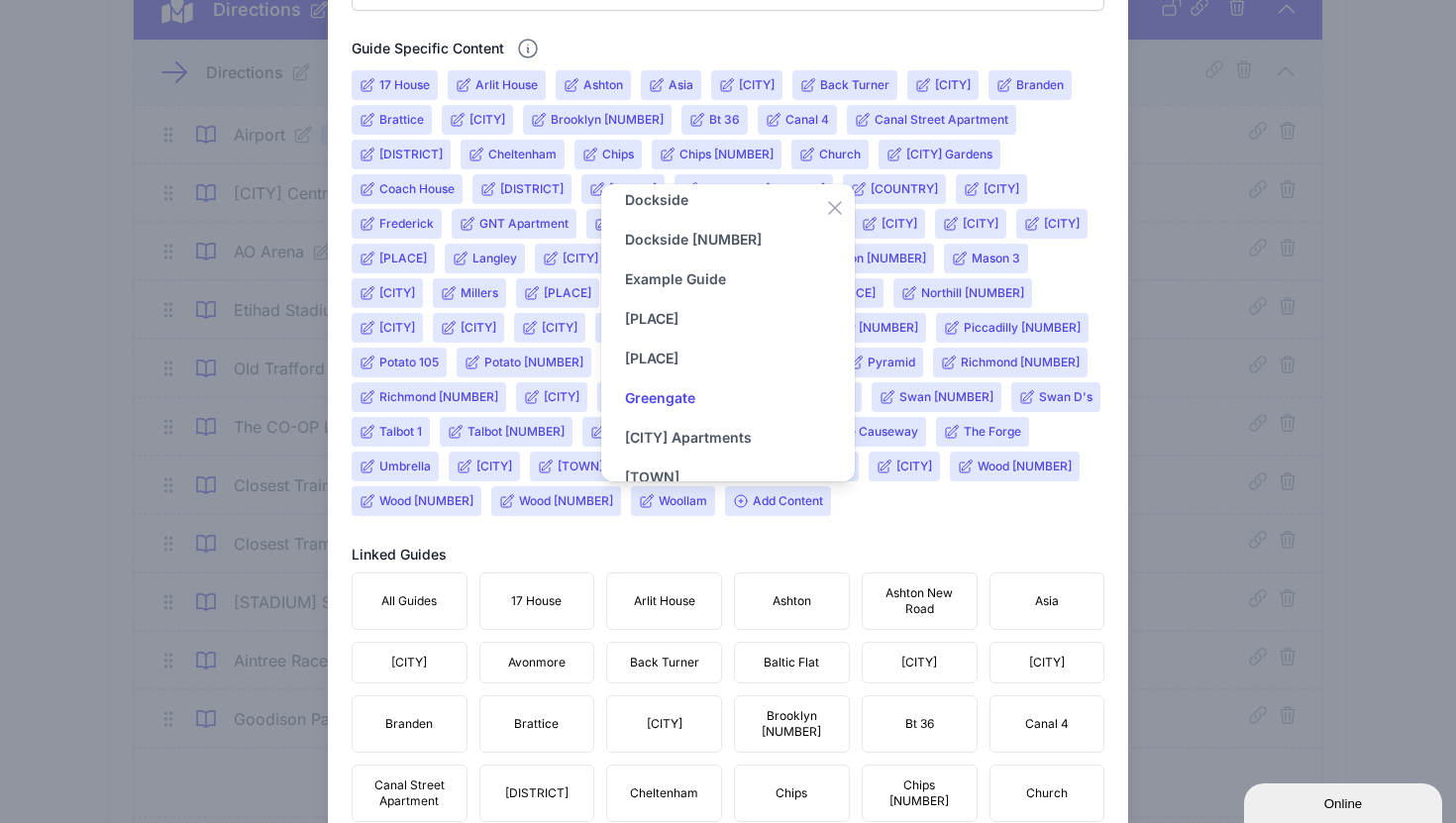 click on "Greengate" at bounding box center [660, 398] 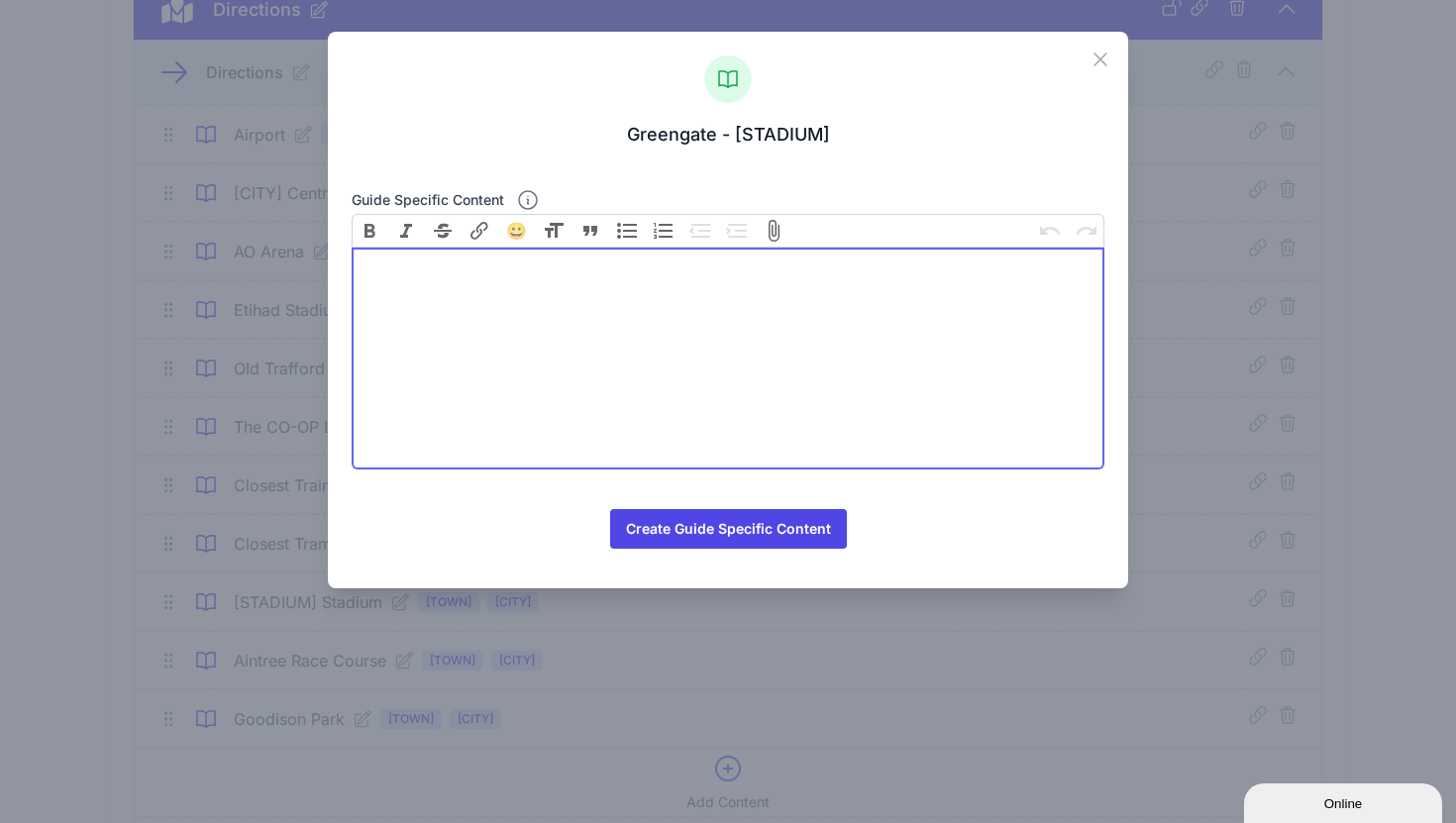 click at bounding box center [728, 359] 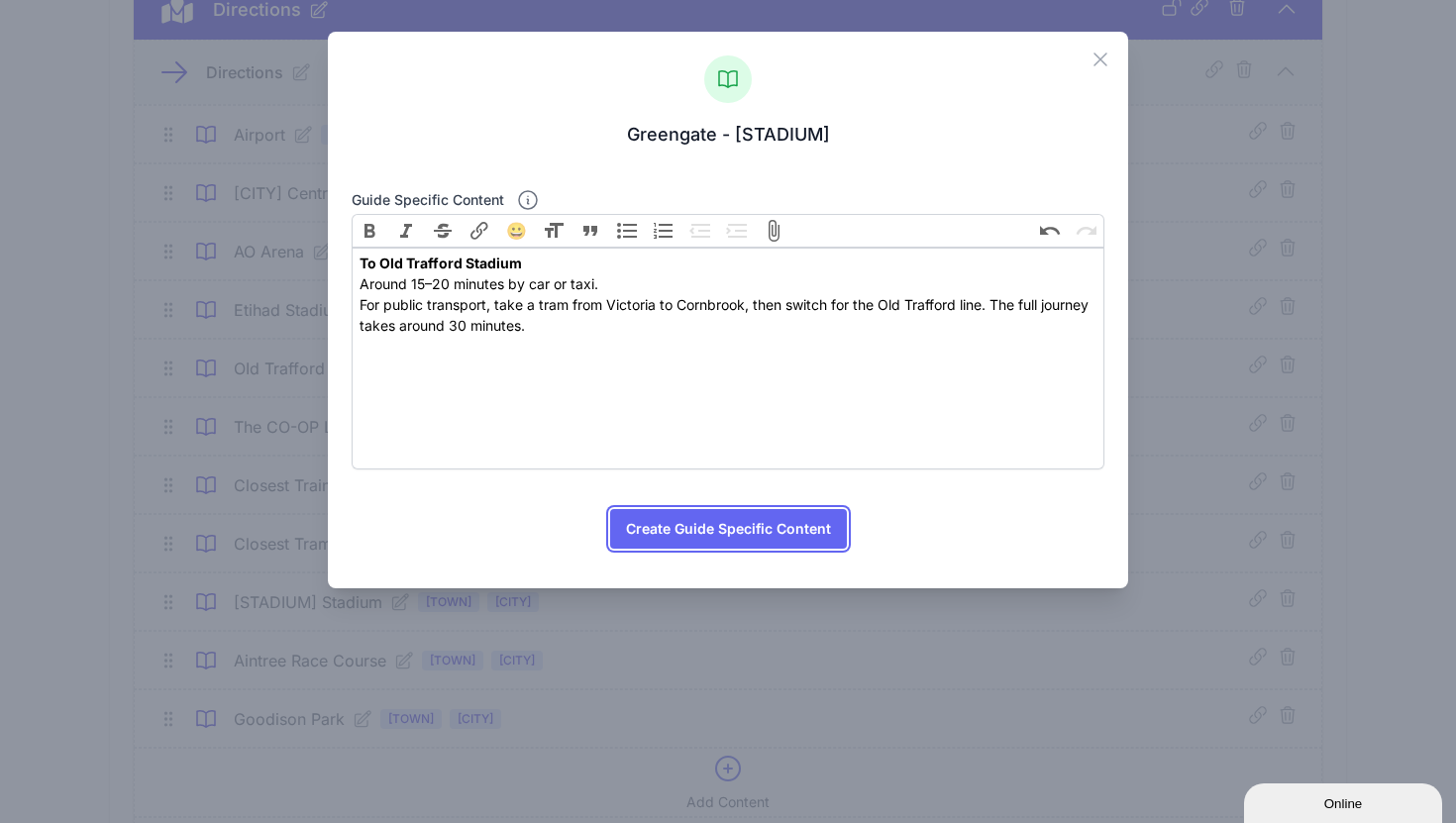 click on "Create Guide Specific Content" at bounding box center [728, 529] 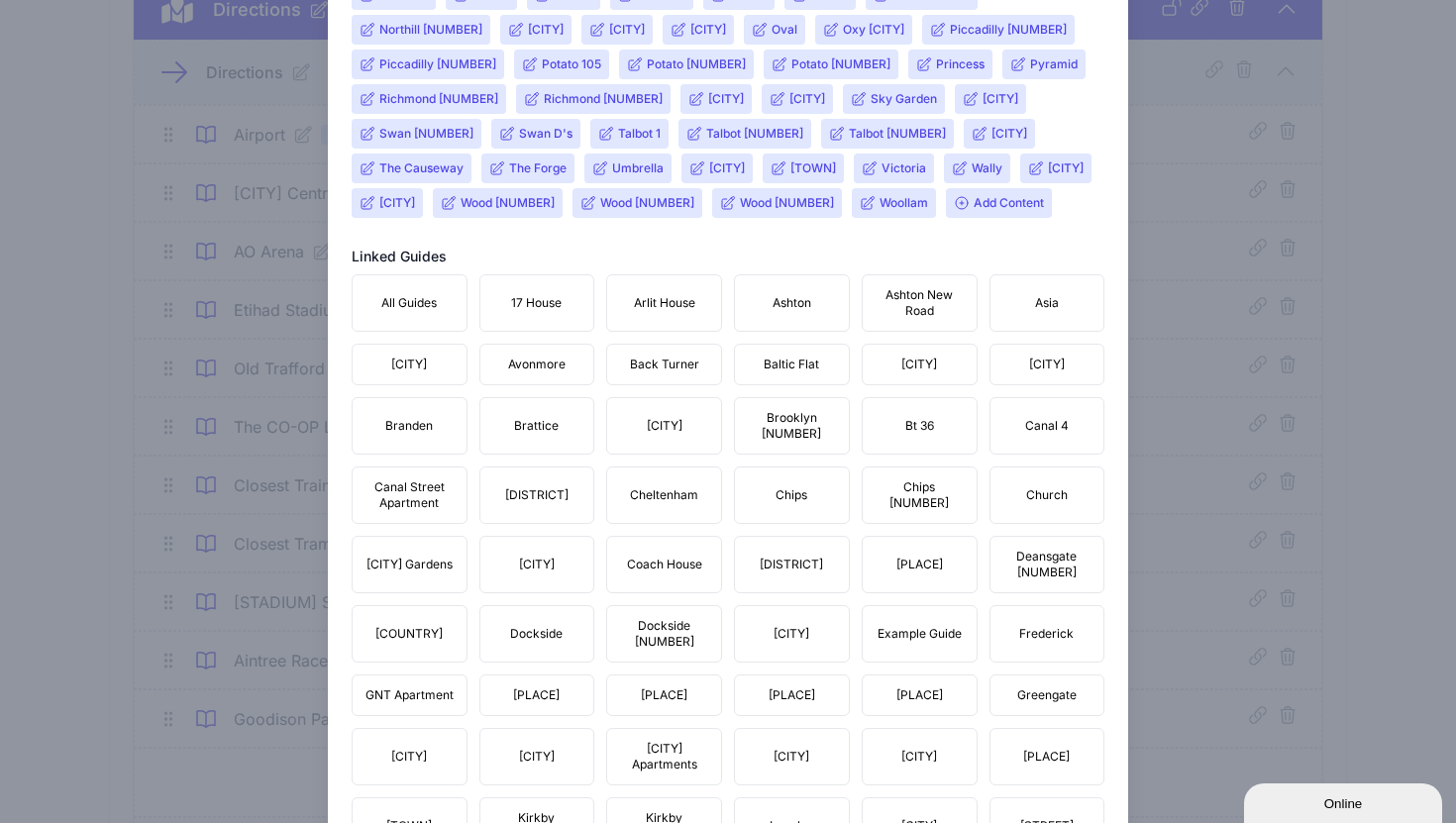 scroll, scrollTop: 1935, scrollLeft: 0, axis: vertical 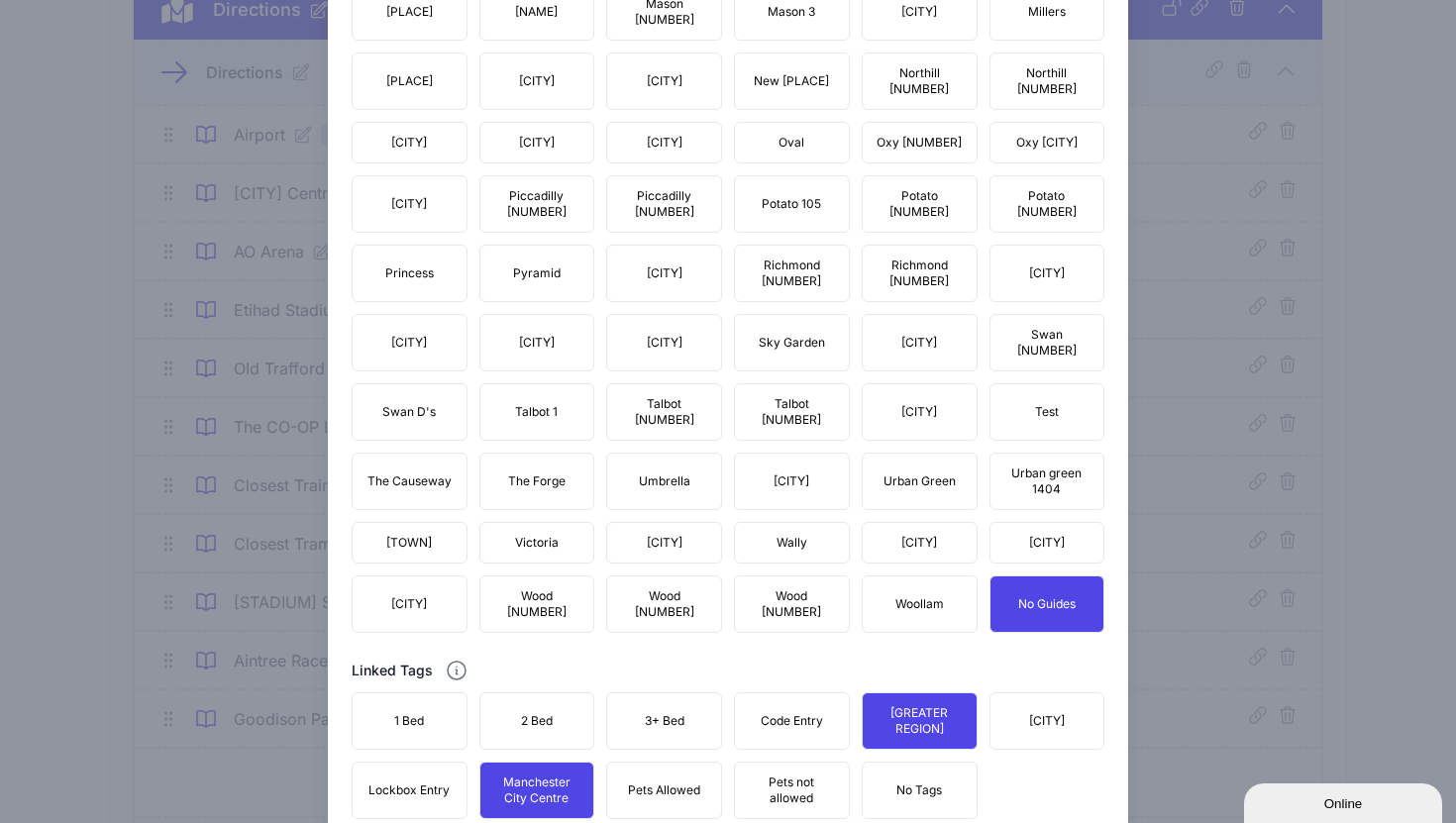 click on "Update Content" at bounding box center (728, 942) 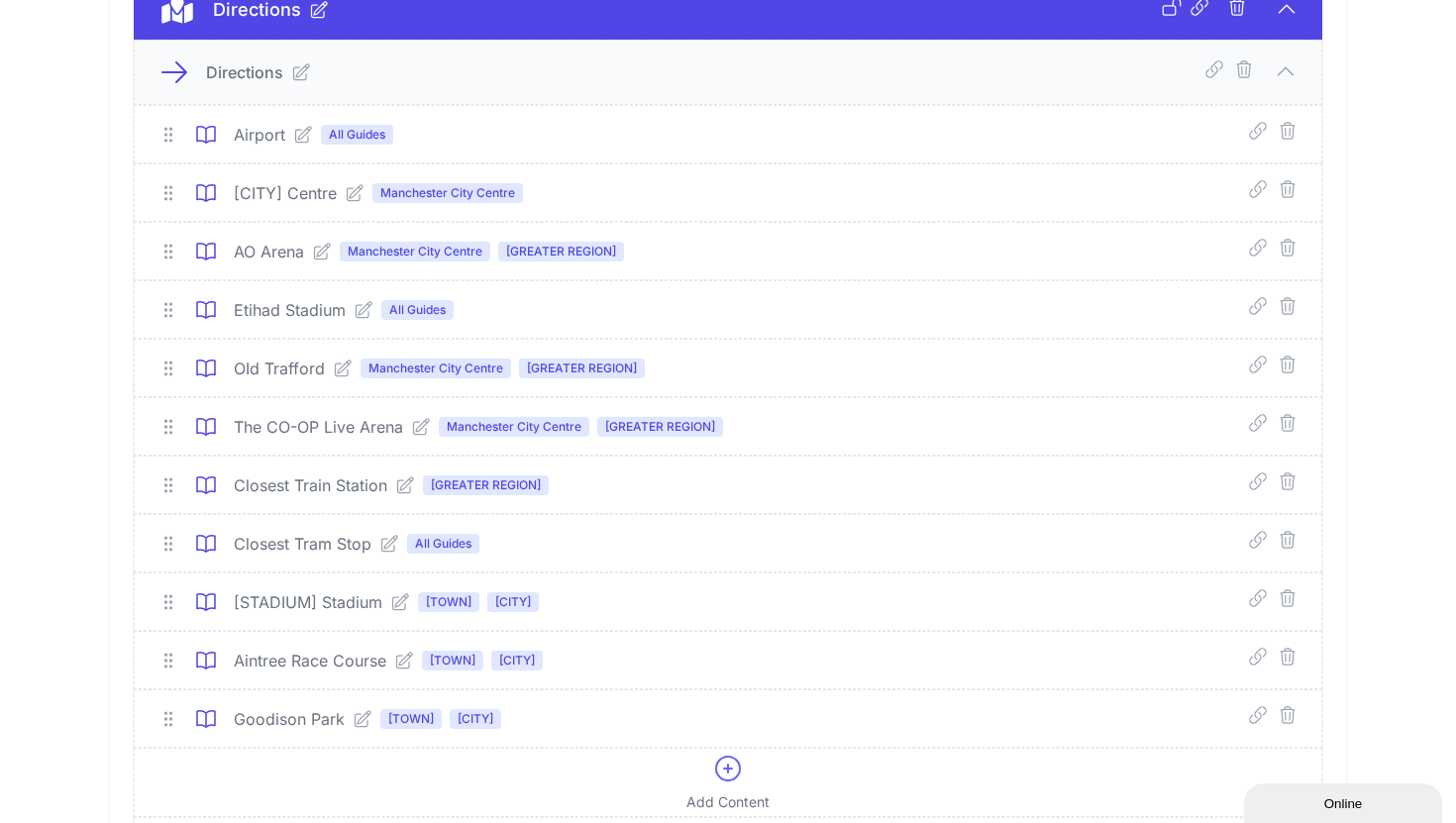 click 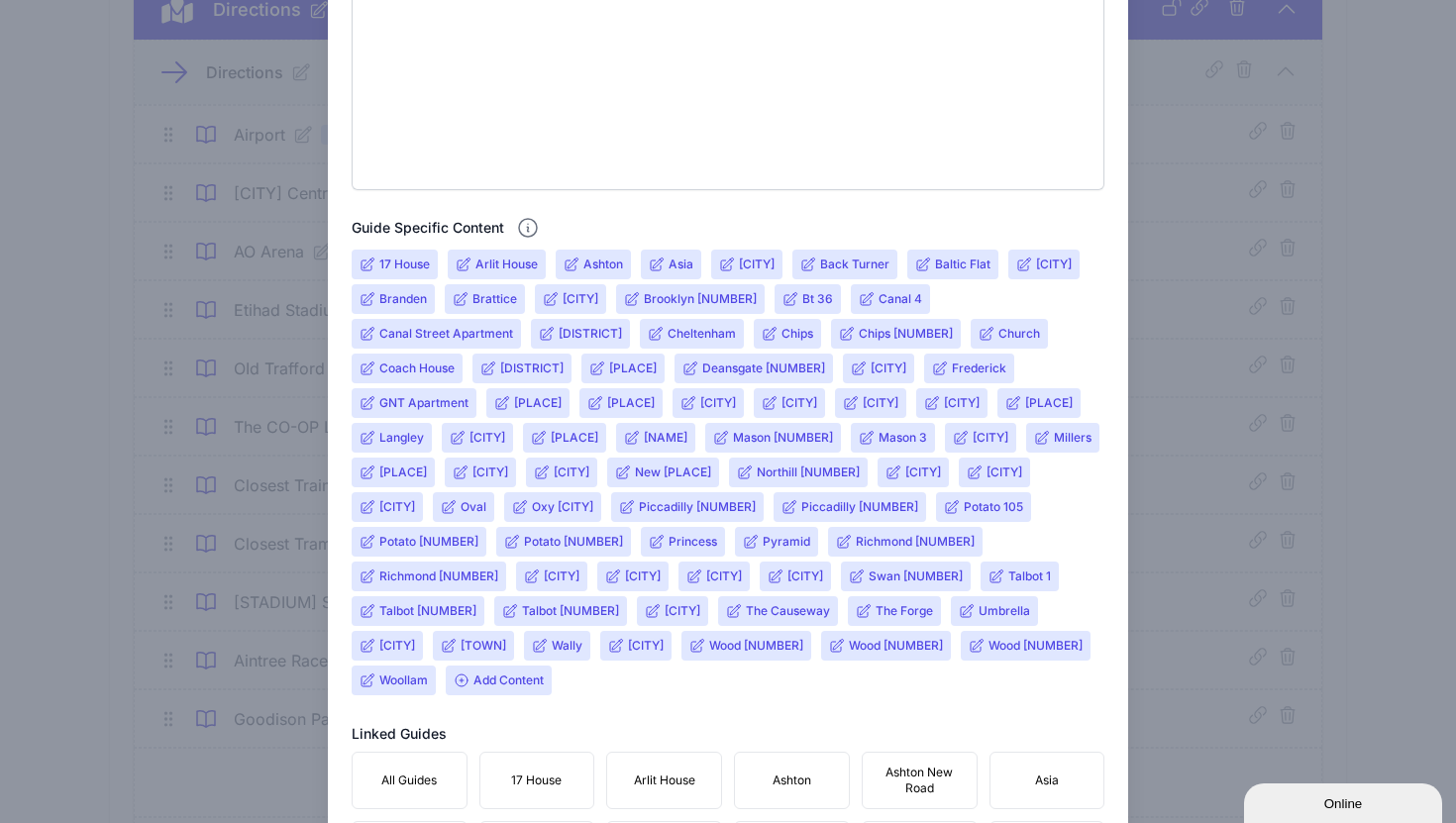 scroll, scrollTop: 689, scrollLeft: 0, axis: vertical 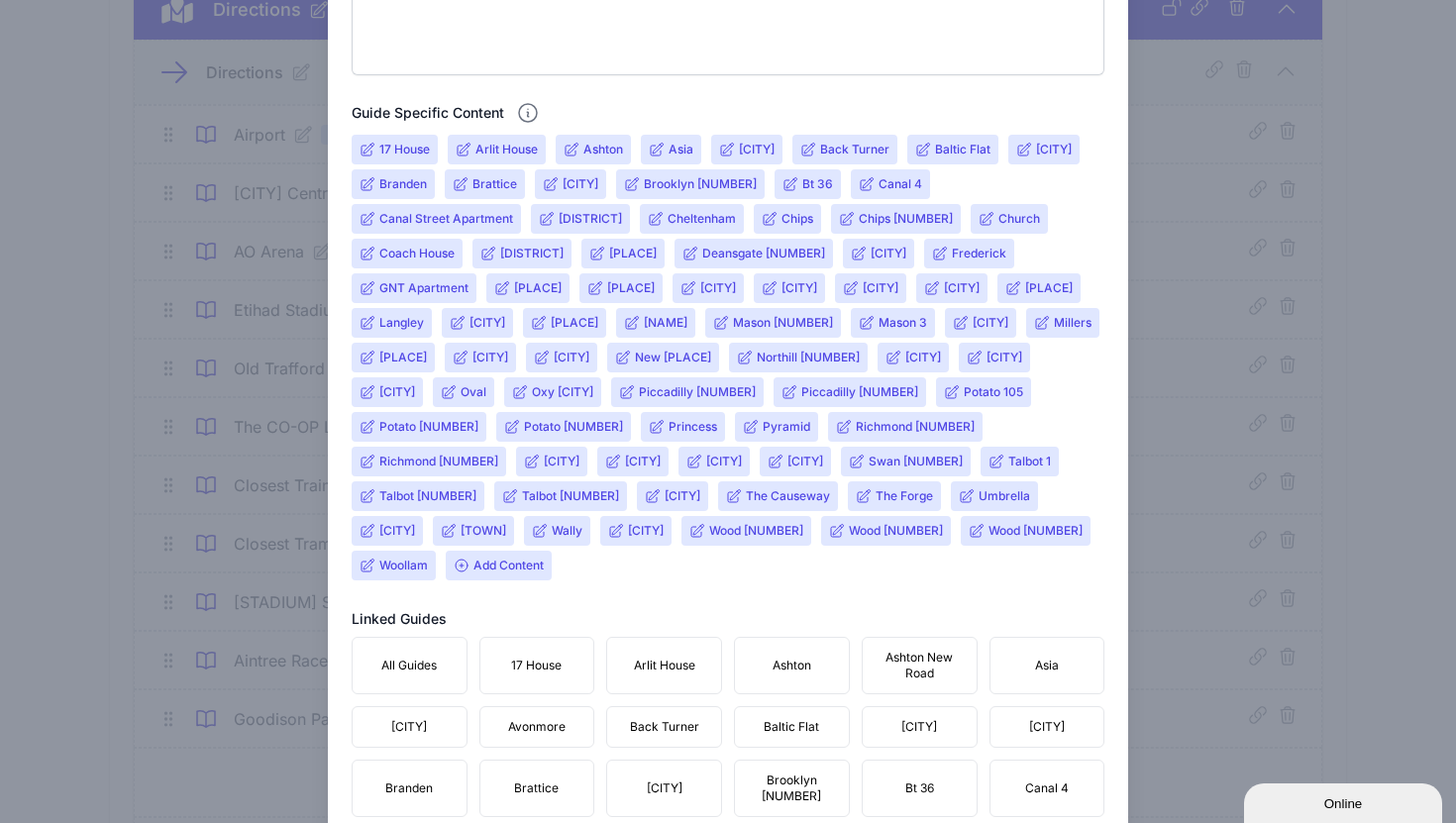 click on "Add Content" at bounding box center [498, 566] 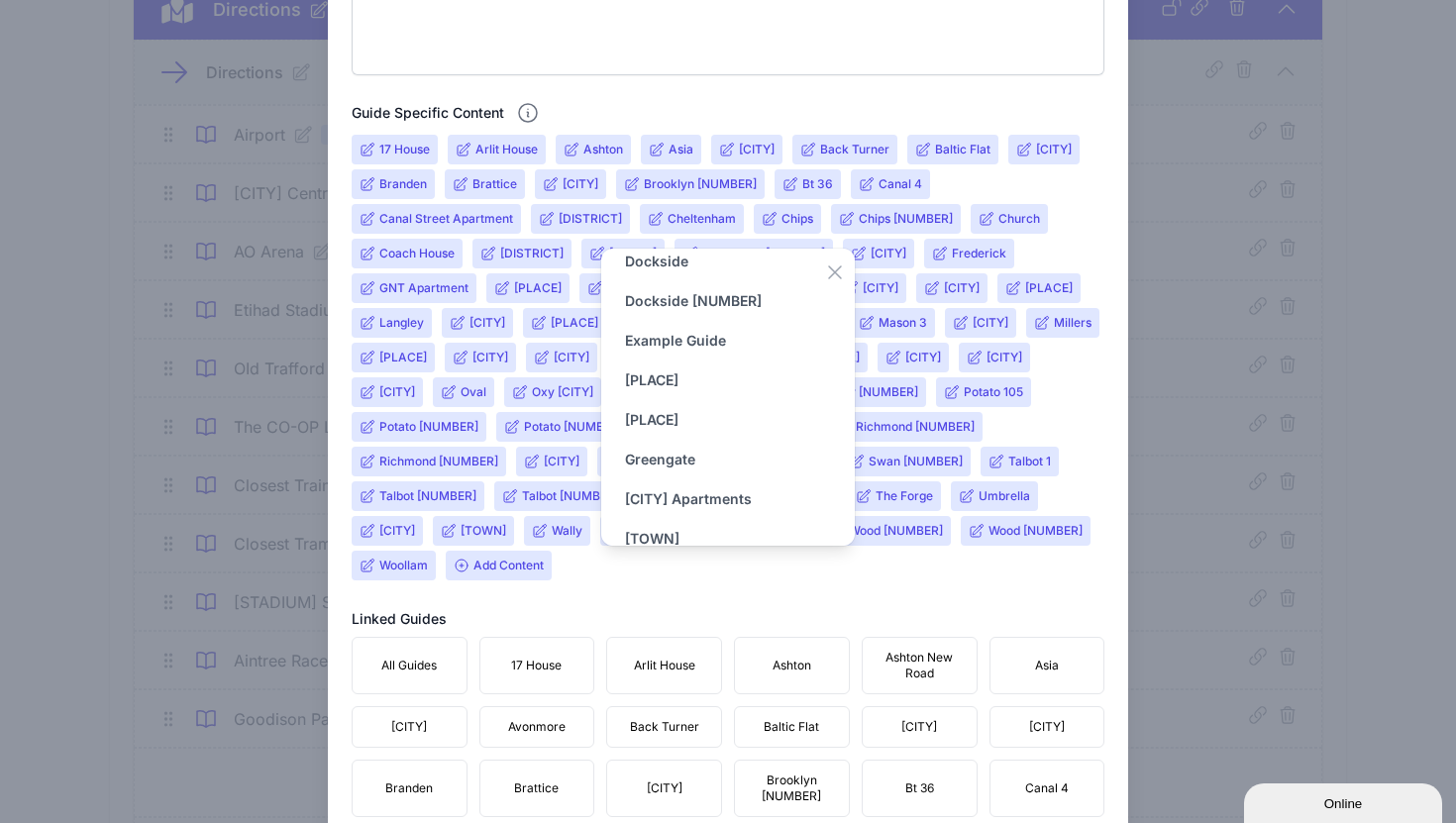 scroll, scrollTop: 309, scrollLeft: 0, axis: vertical 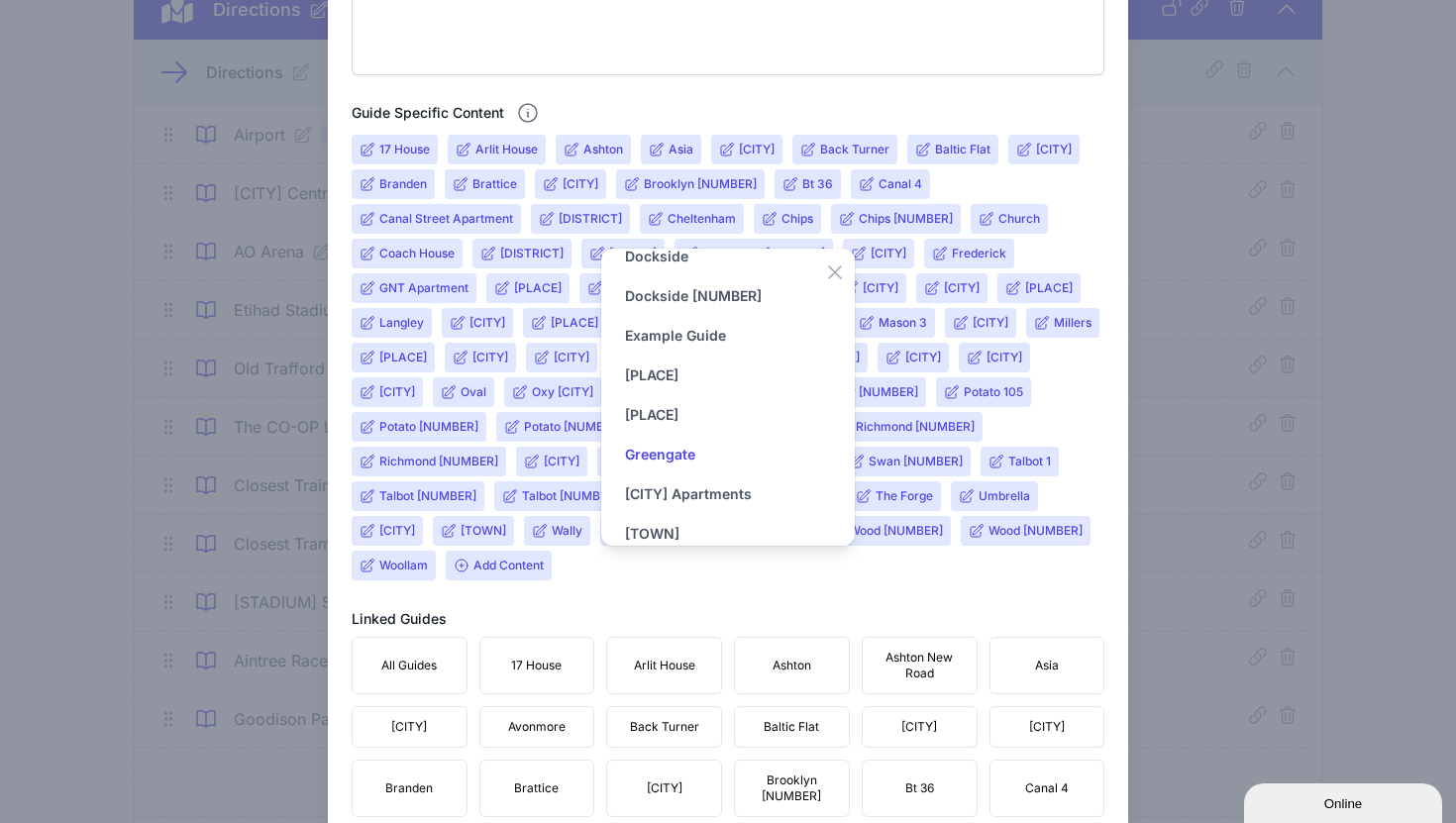 click on "Greengate" at bounding box center (660, 455) 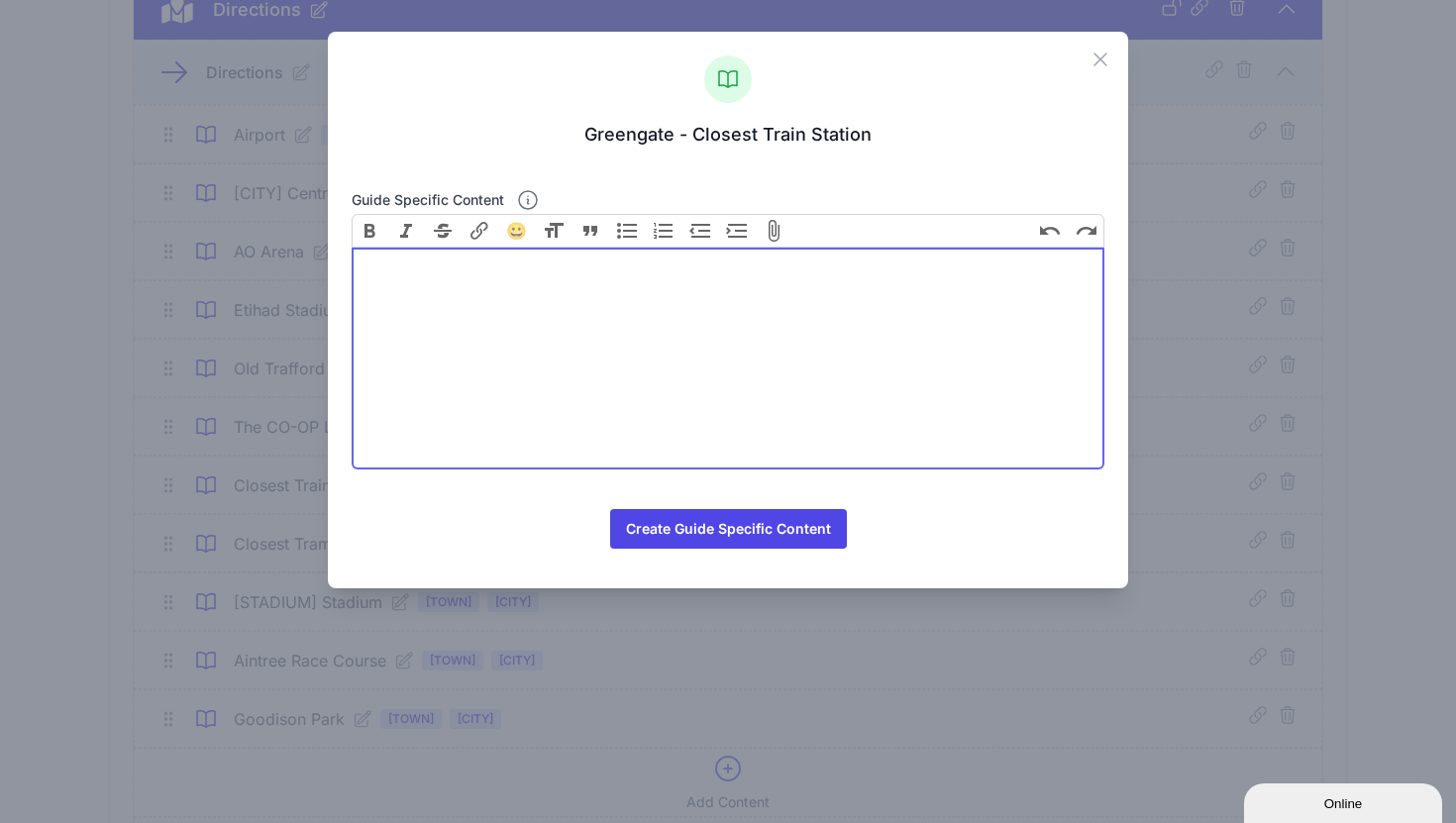 click at bounding box center [728, 359] 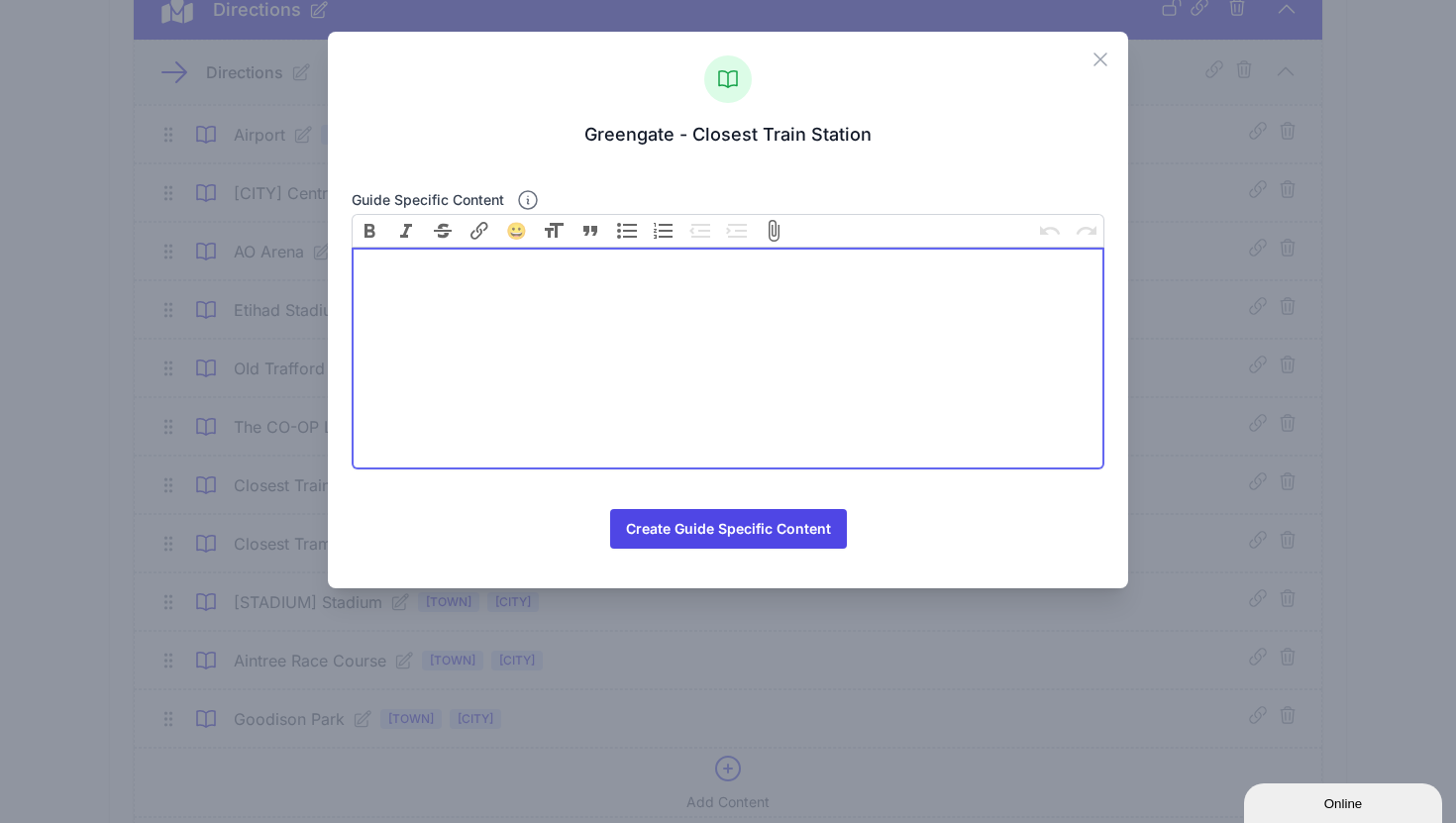 paste on "<div><strong>Nearest Tram &amp; Train Station</strong><br> Victoria Station is just a few minutes’ walk away.<br> It offers tram services across the city and direct trains to Manchester Airport, Piccadilly and further afield.</div>" 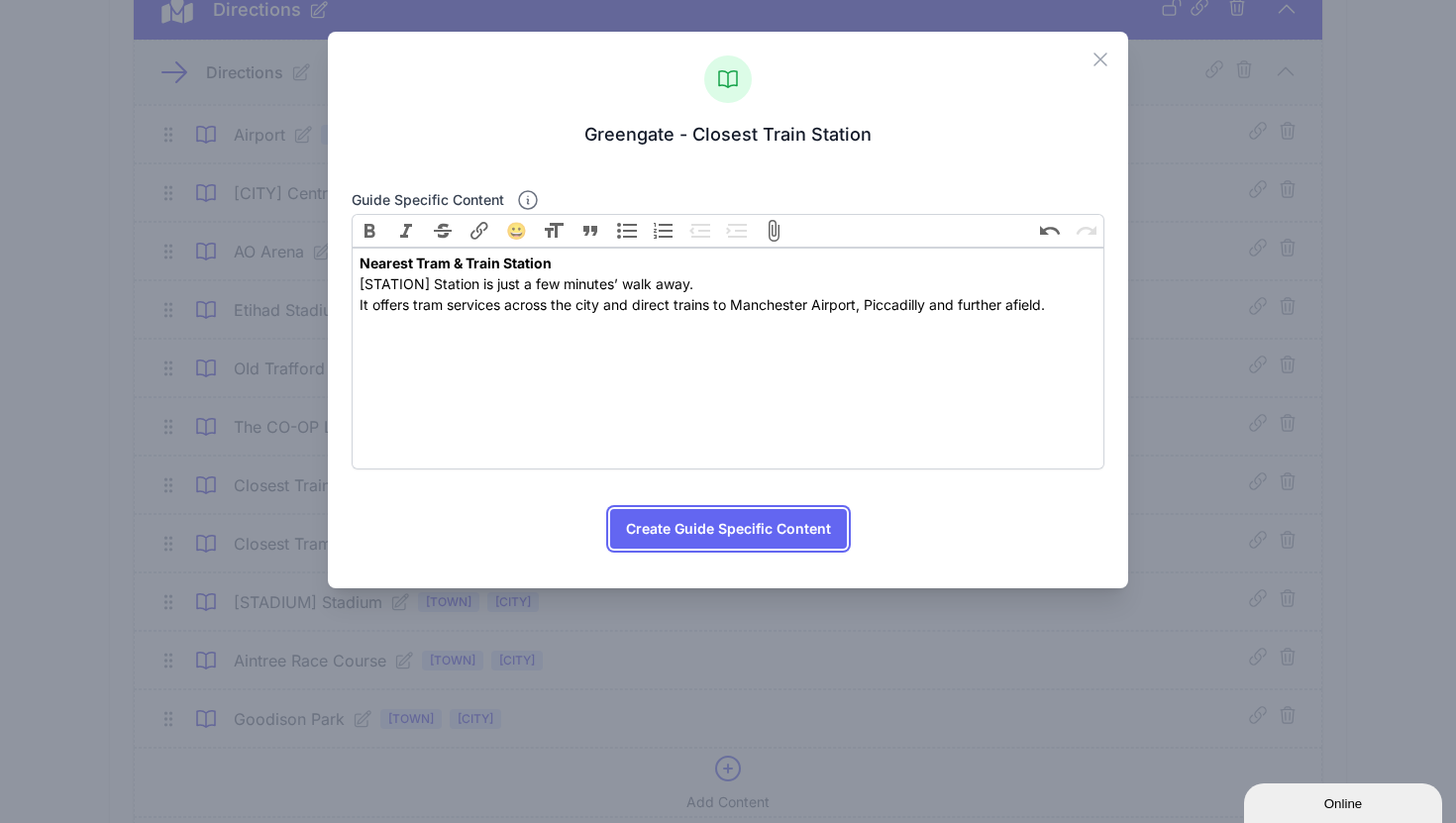 click on "Create Guide Specific Content" at bounding box center (728, 529) 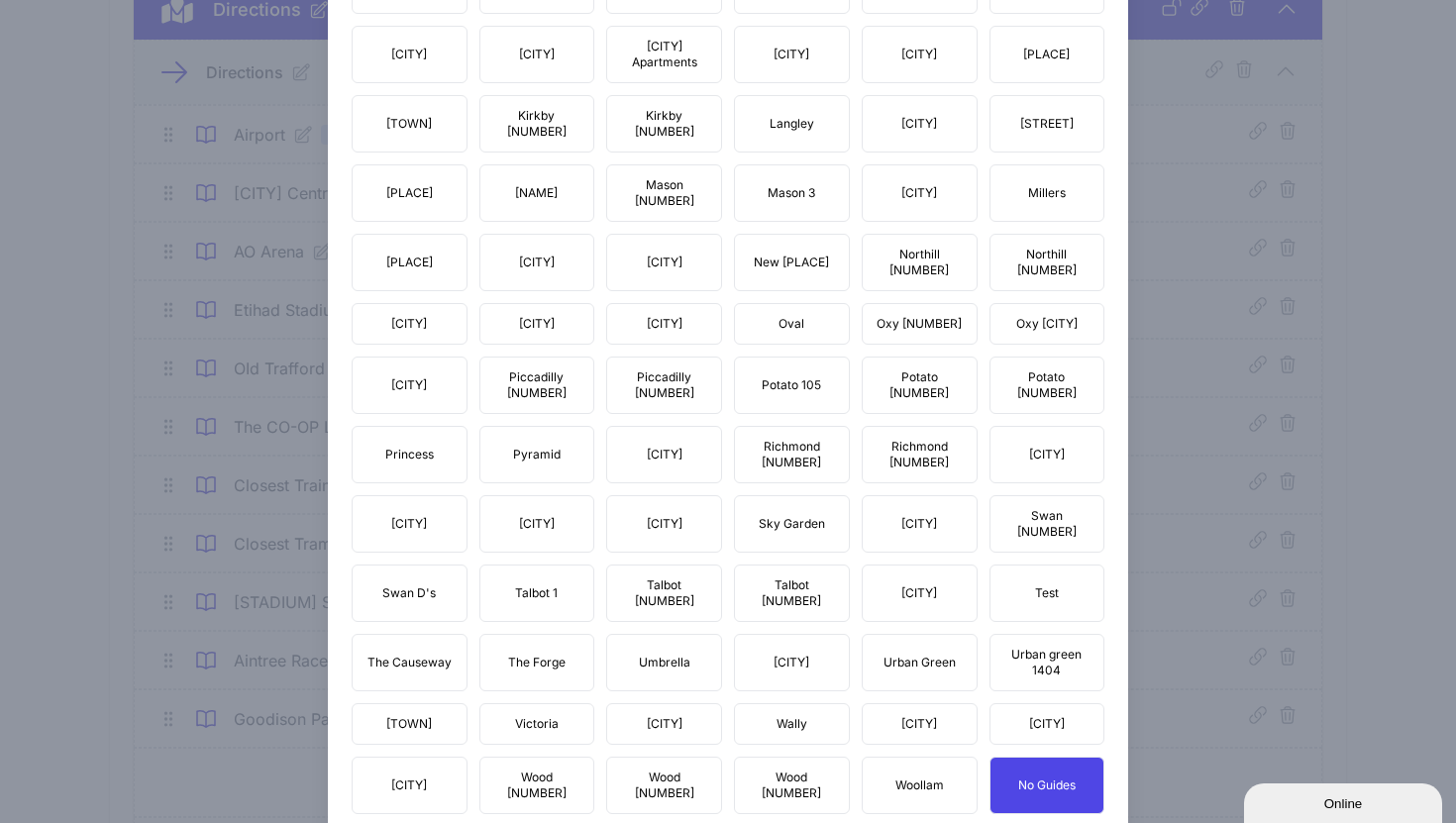 scroll, scrollTop: 1935, scrollLeft: 0, axis: vertical 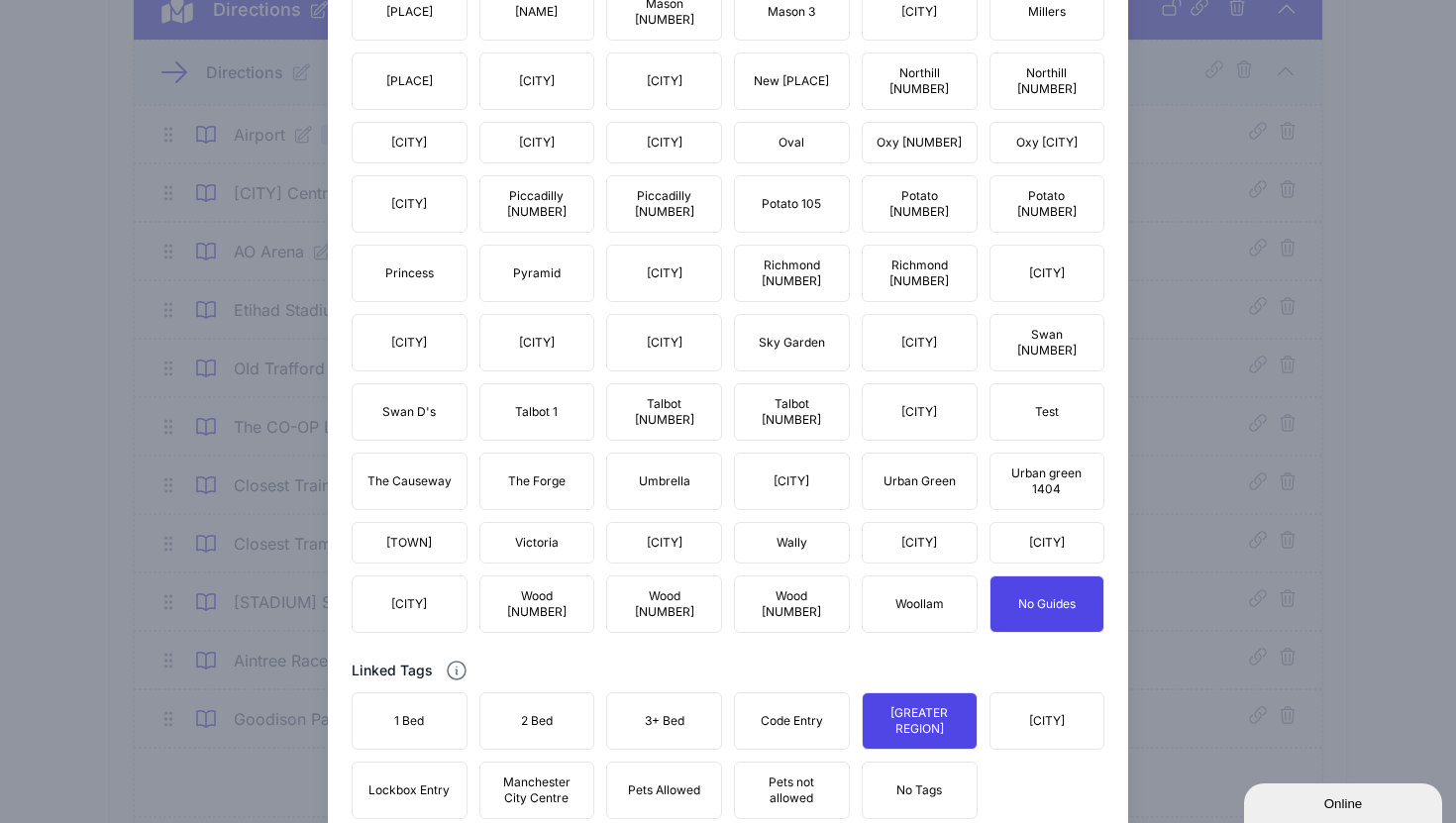 click on "Update Content" at bounding box center [728, 942] 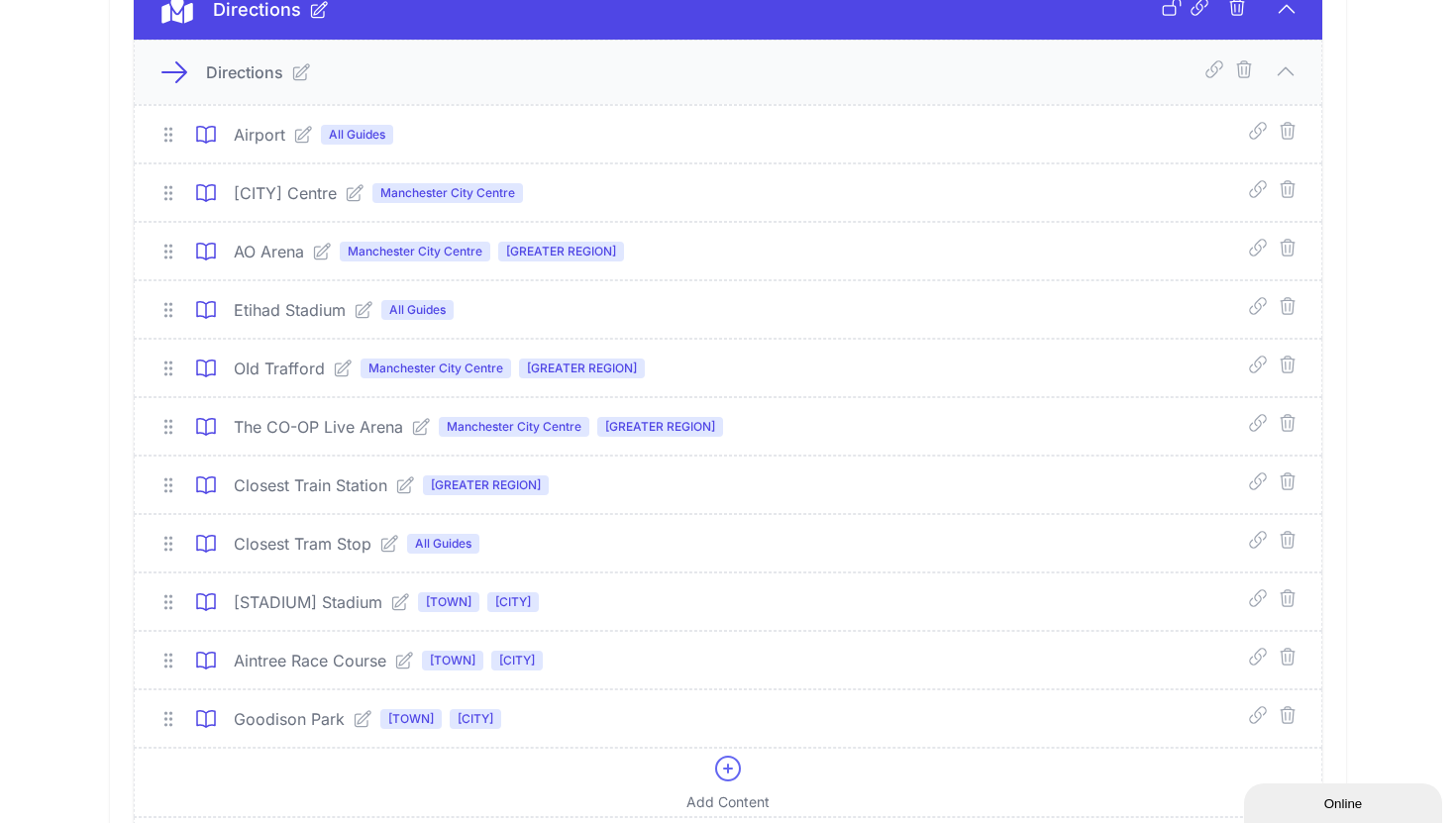 click 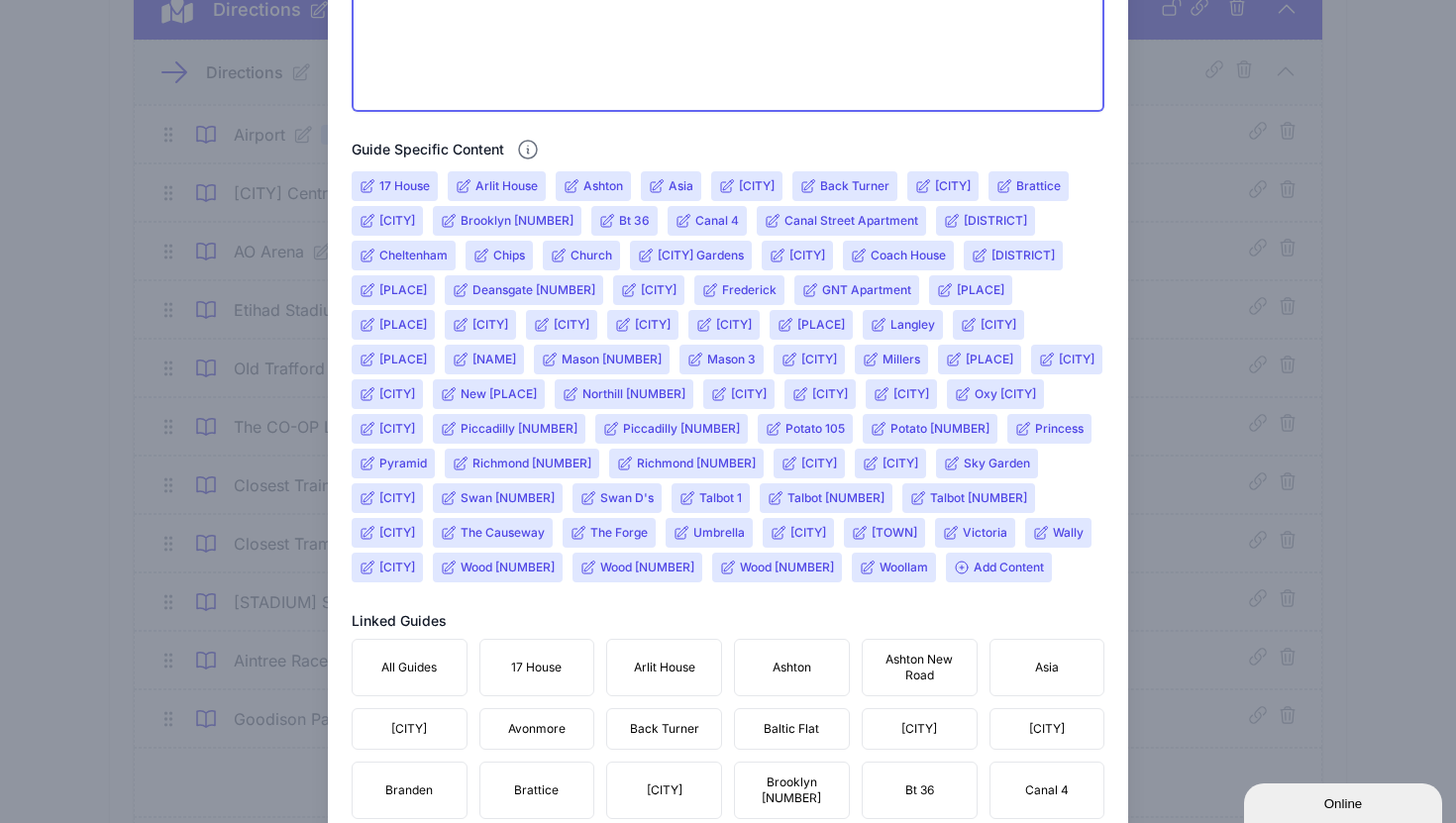 scroll, scrollTop: 664, scrollLeft: 0, axis: vertical 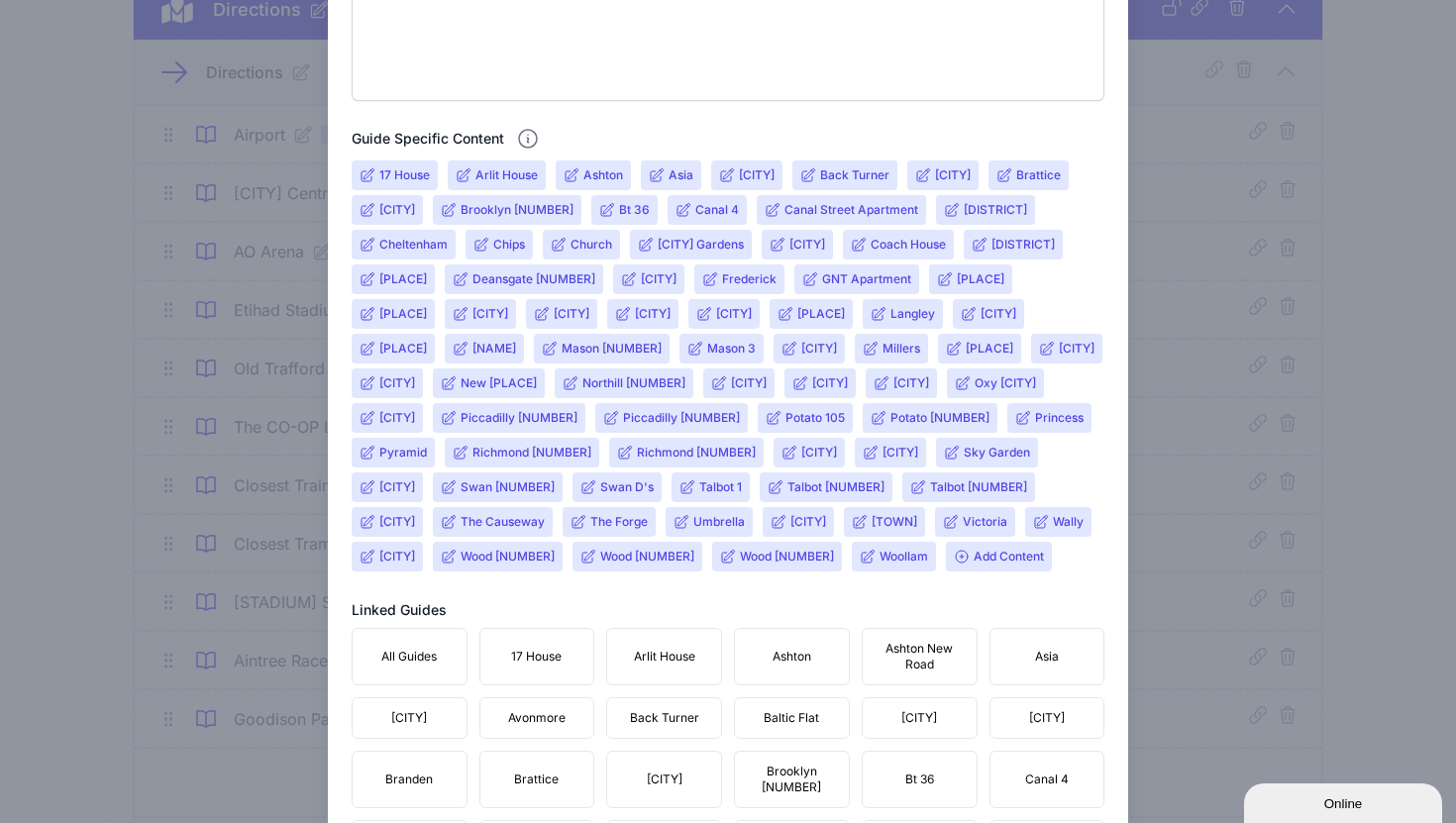 click on "Add Content" at bounding box center [998, 557] 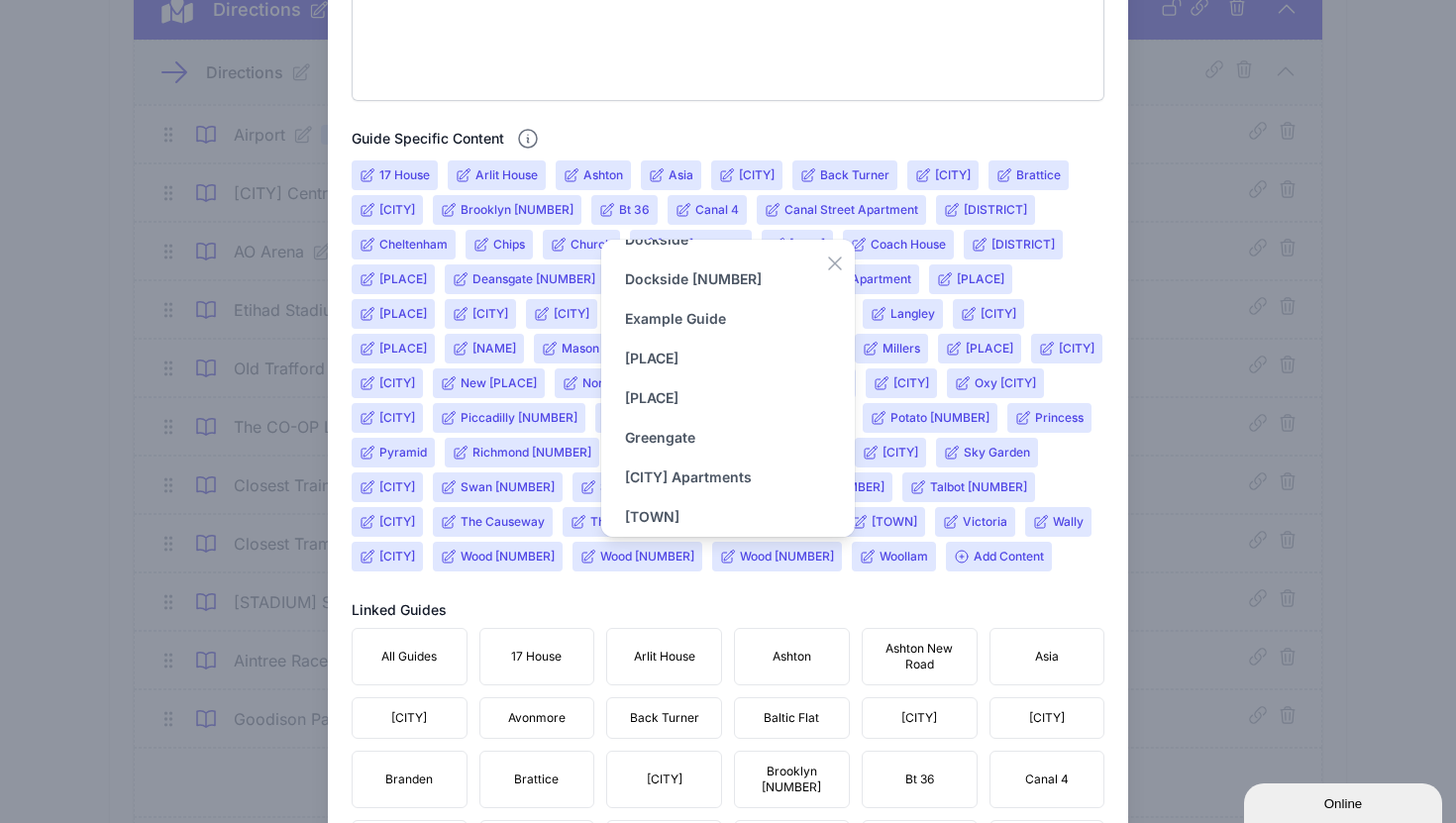 scroll, scrollTop: 359, scrollLeft: 0, axis: vertical 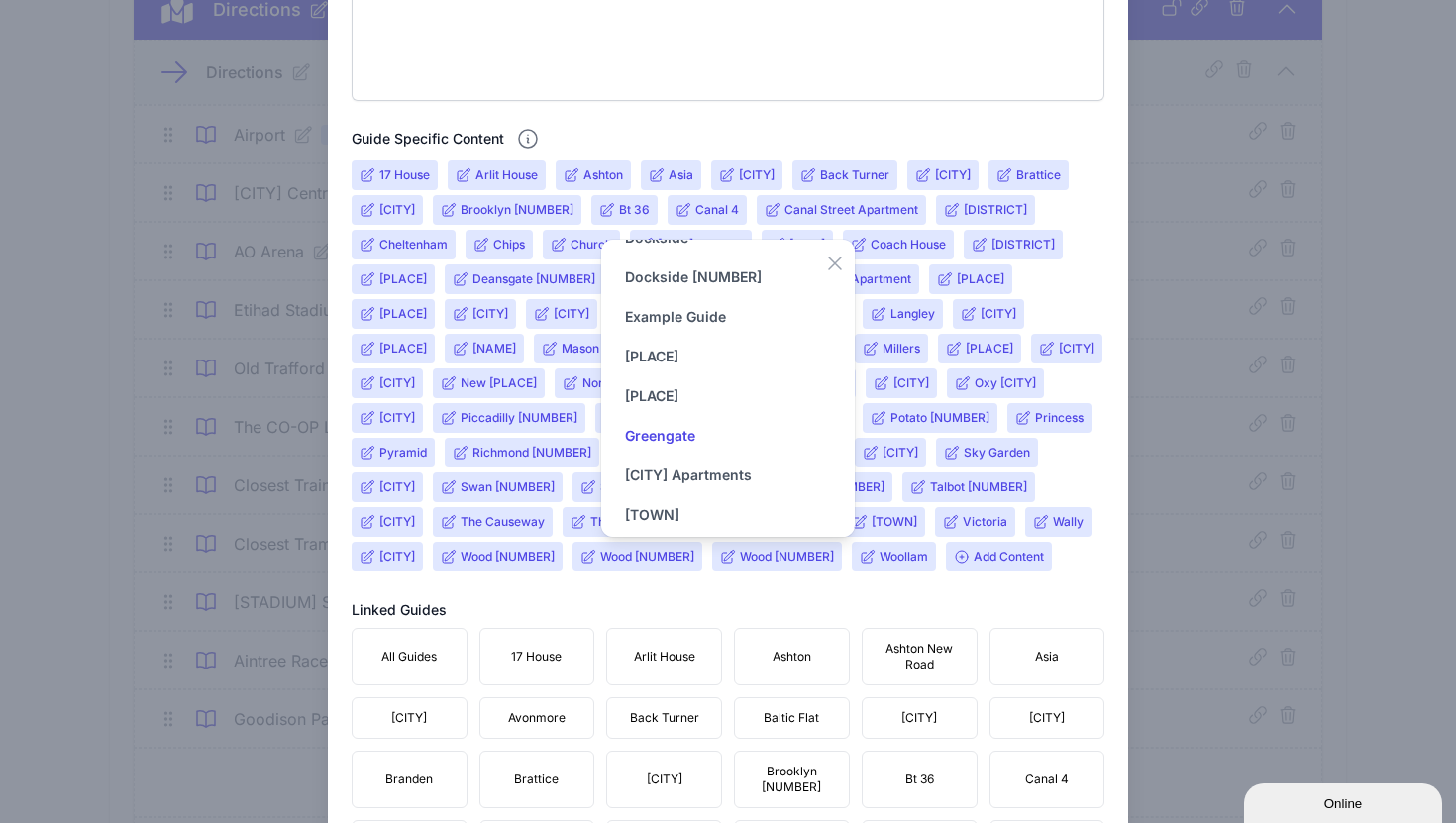 click on "Greengate" at bounding box center (660, 436) 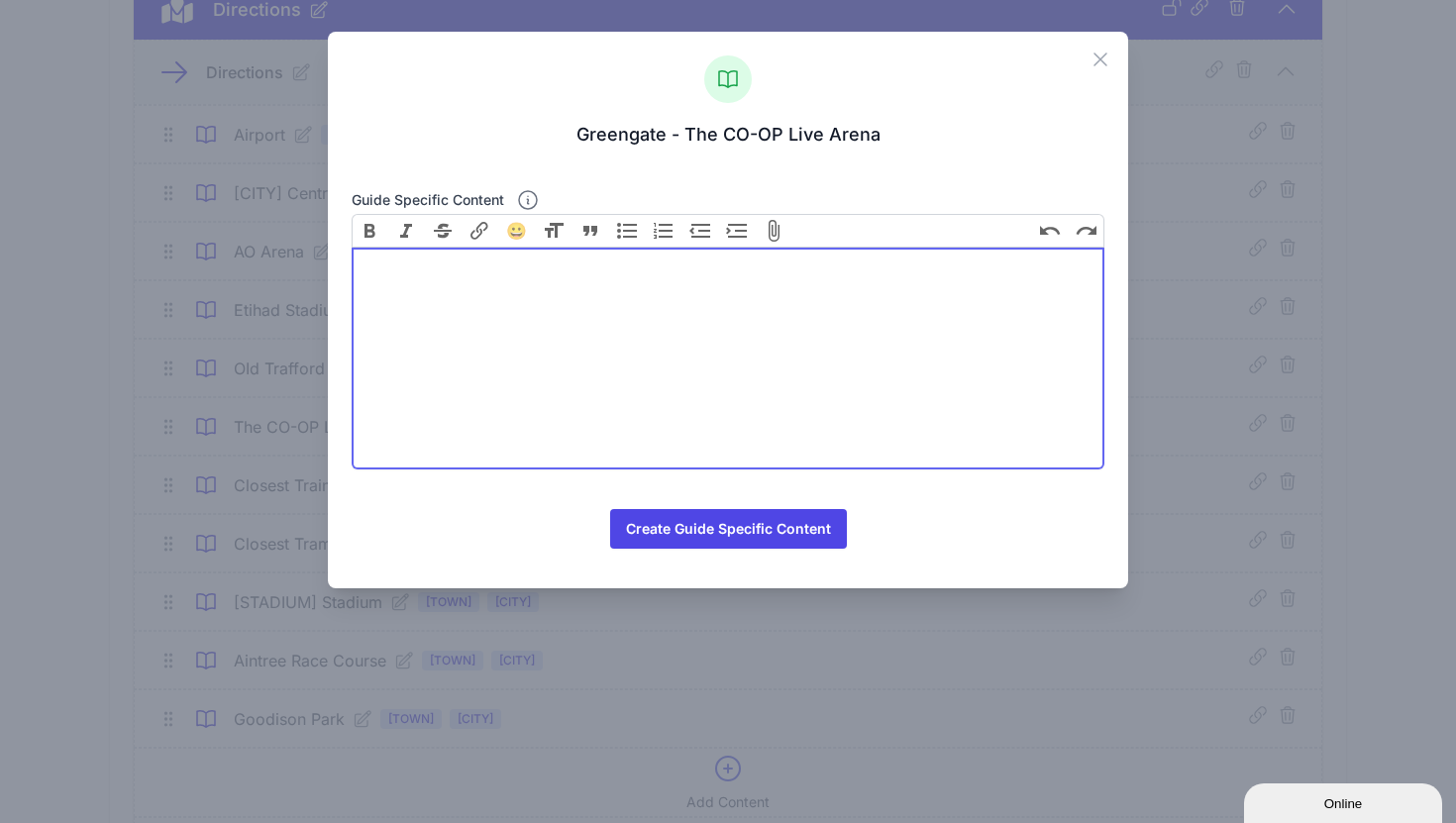 click at bounding box center (728, 359) 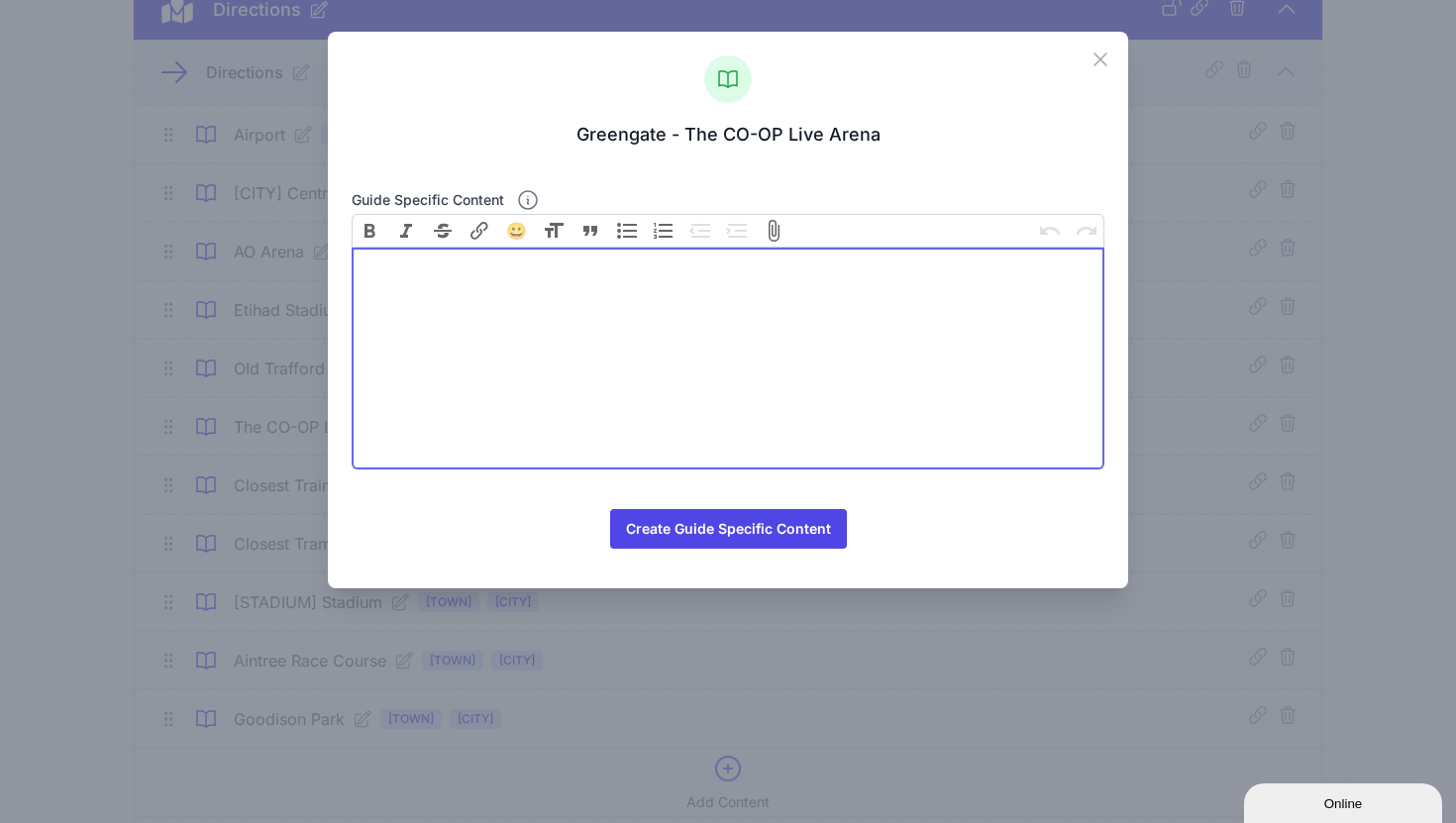 paste on "To [CITY] Stadium
Drive or taxi takes around 15 minutes.
Or walk to [STATION] Station and take a tram to [CITY] – total journey time about 20–25 minutes." 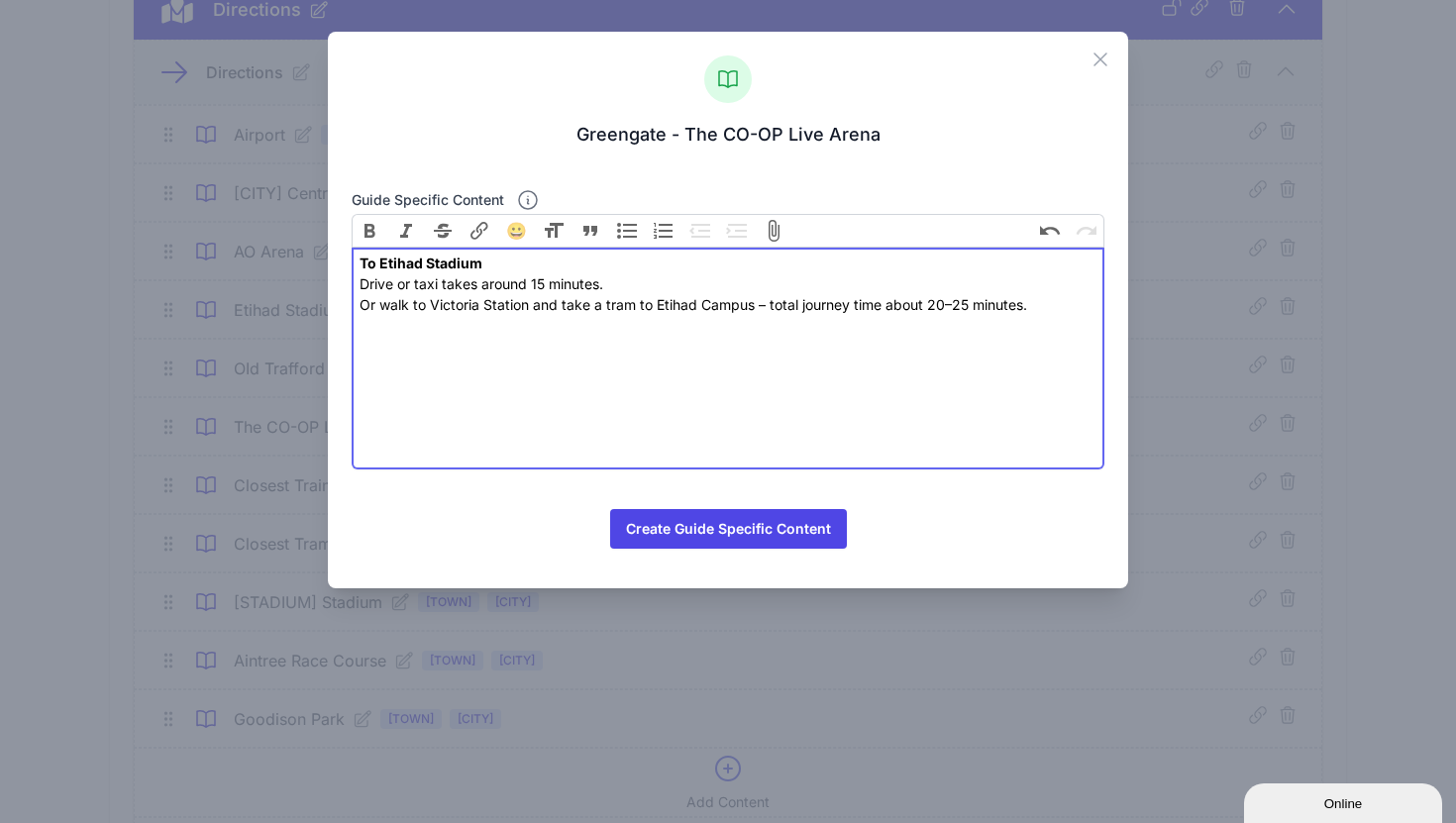 click on "To Etihad Stadium" at bounding box center [421, 262] 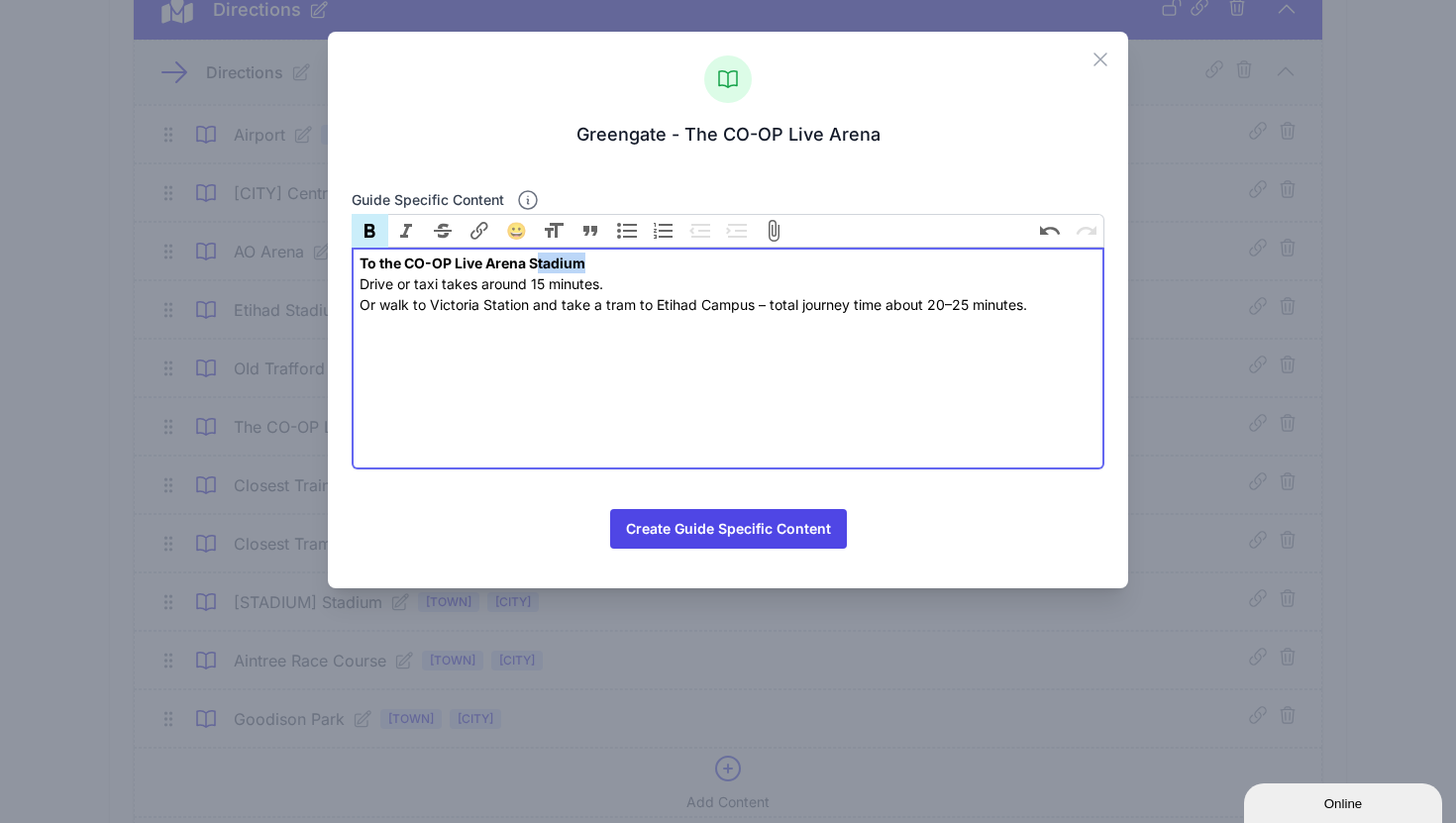 drag, startPoint x: 612, startPoint y: 270, endPoint x: 538, endPoint y: 266, distance: 74.10803 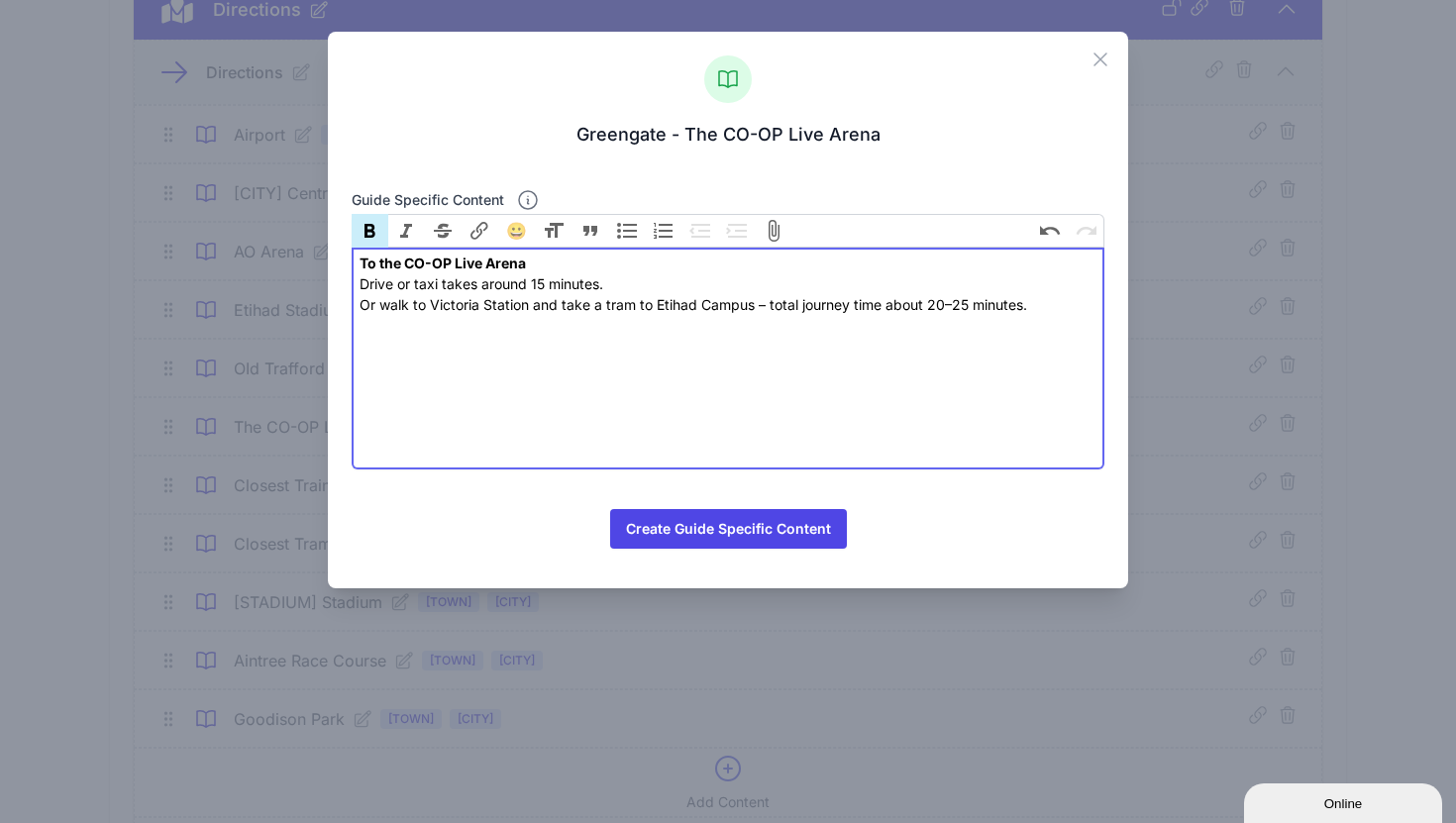 drag, startPoint x: 403, startPoint y: 264, endPoint x: 475, endPoint y: 264, distance: 72 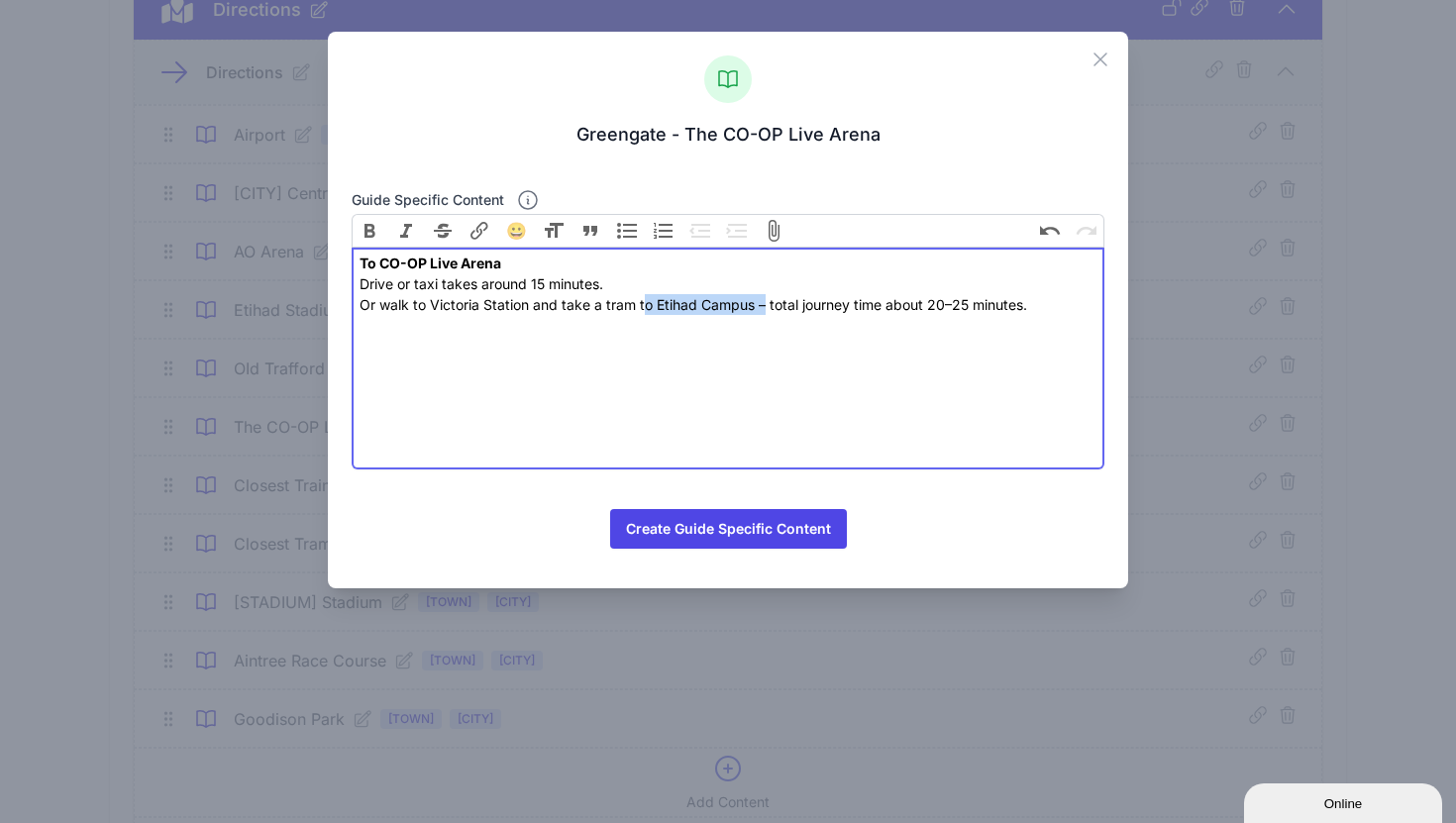 drag, startPoint x: 757, startPoint y: 303, endPoint x: 640, endPoint y: 314, distance: 117.515956 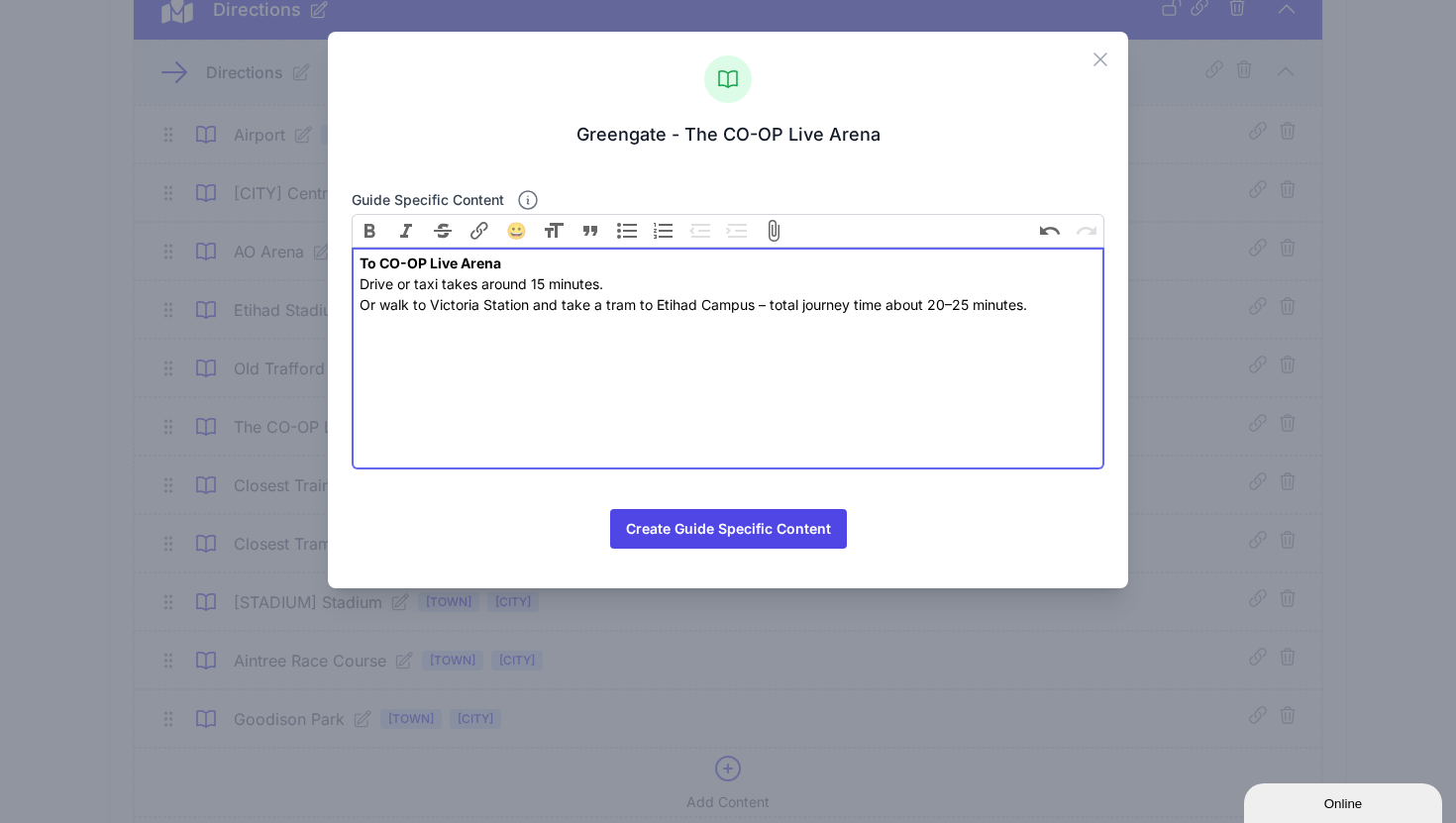 type on "<div><strong>To CO-OP Live Arena&nbsp;</strong><br> Drive or taxi takes around 15 minutes.<br> Or walk to Victoria Station and take a tram – total journey time about 20–25 minutes.</div>" 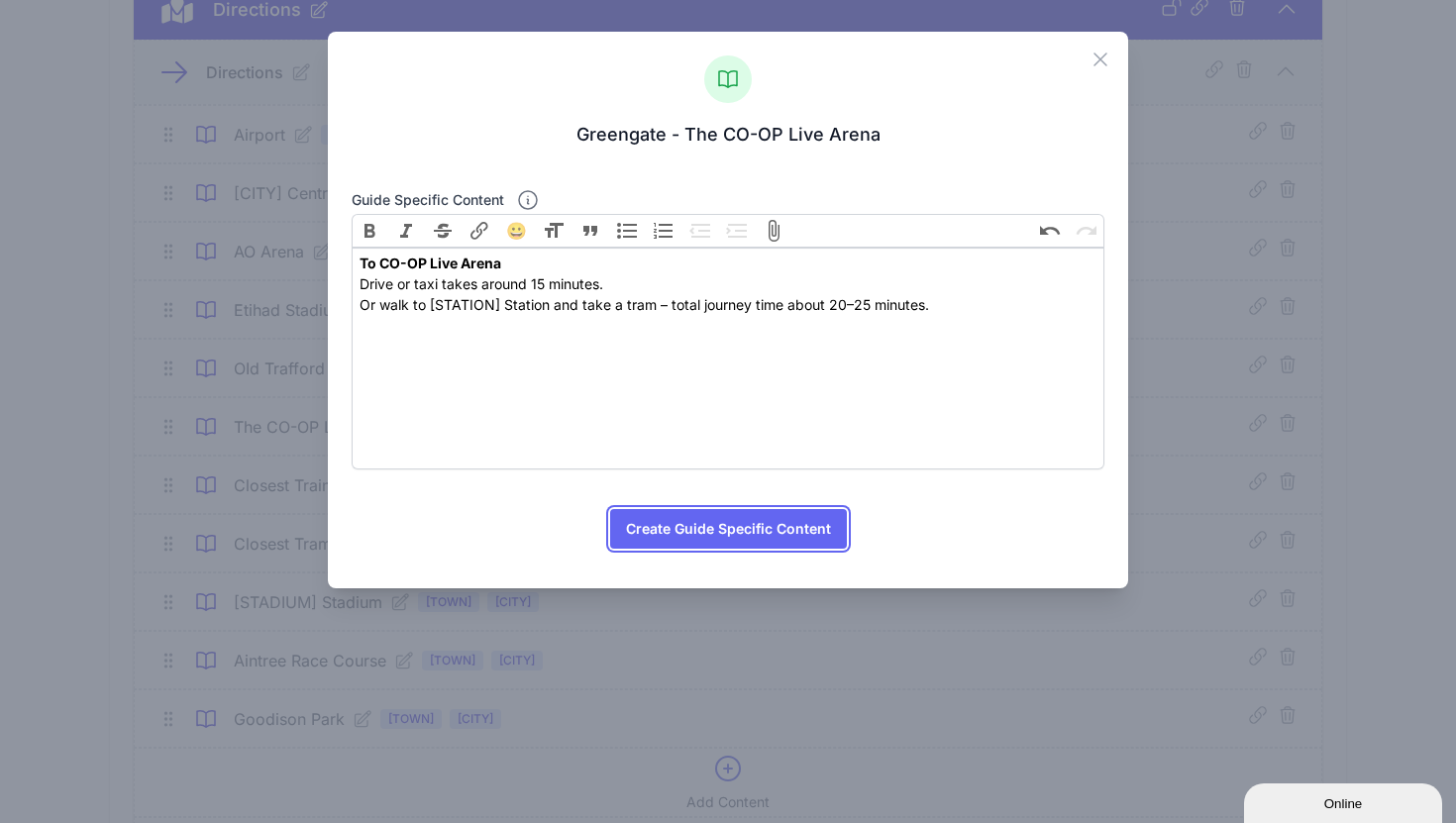 click on "Create Guide Specific Content" at bounding box center [728, 529] 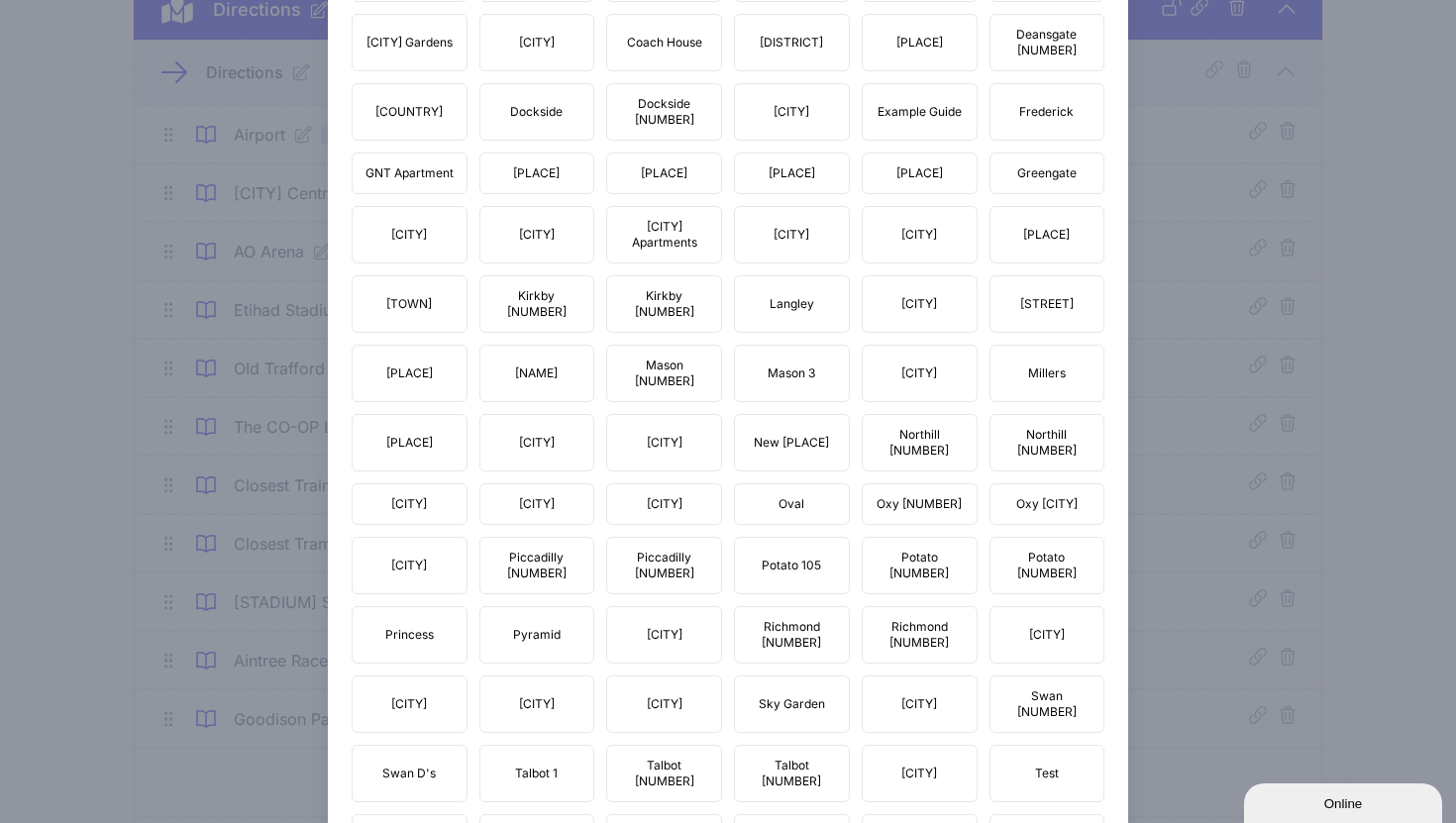 scroll, scrollTop: 1935, scrollLeft: 0, axis: vertical 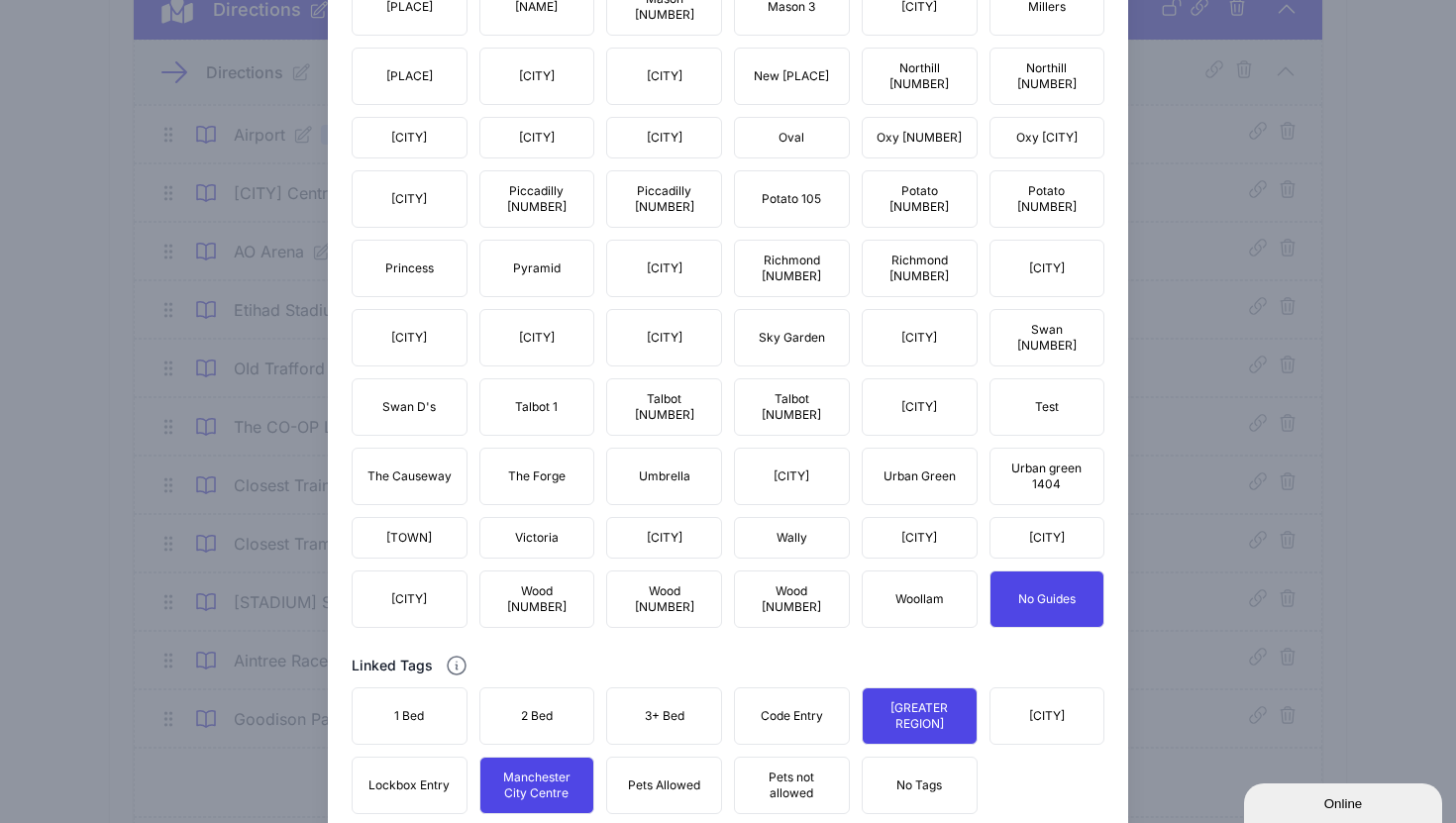 click on "Update Content" at bounding box center (728, 937) 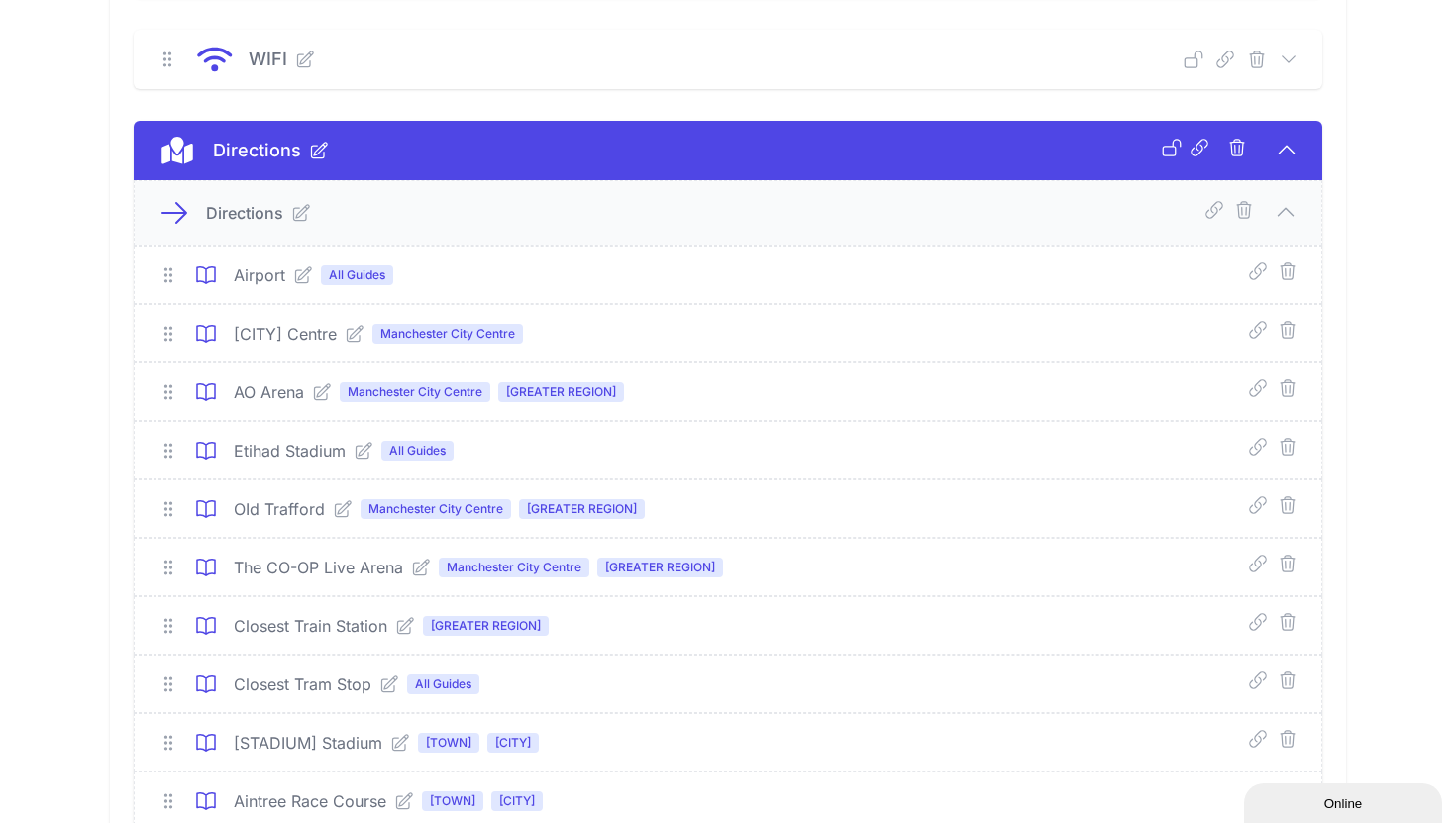 scroll, scrollTop: 555, scrollLeft: 0, axis: vertical 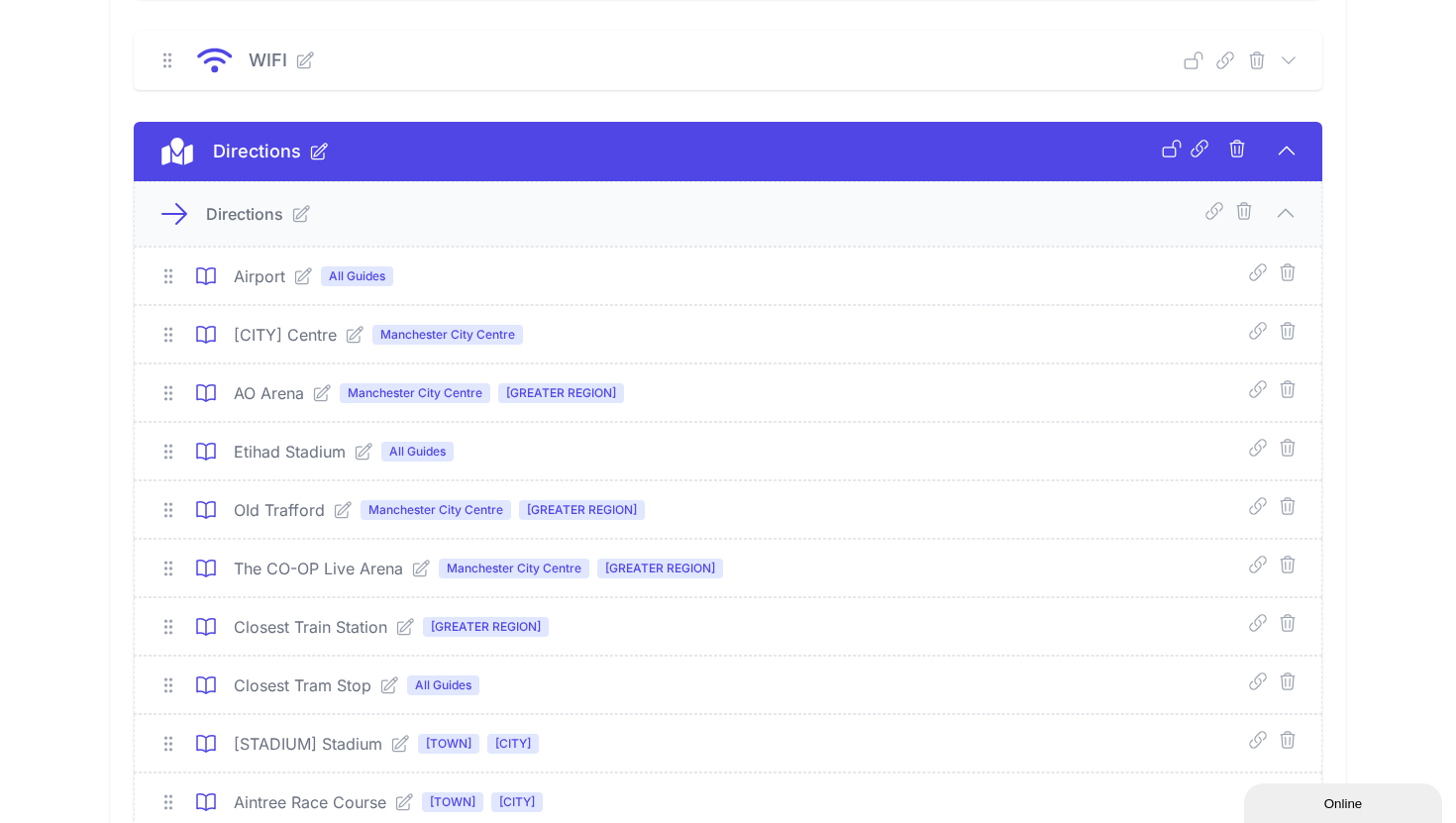 click 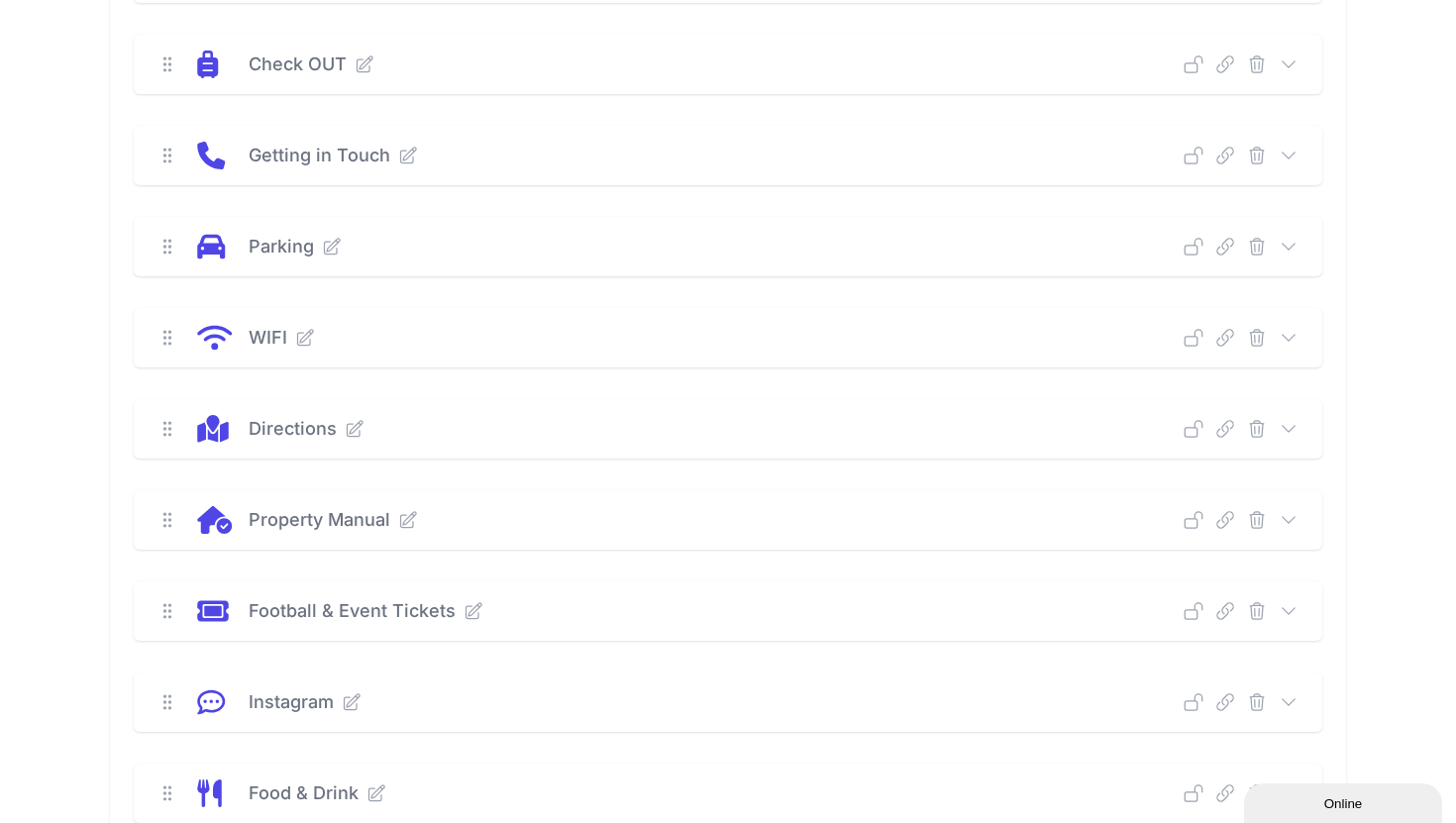 scroll, scrollTop: 0, scrollLeft: 0, axis: both 